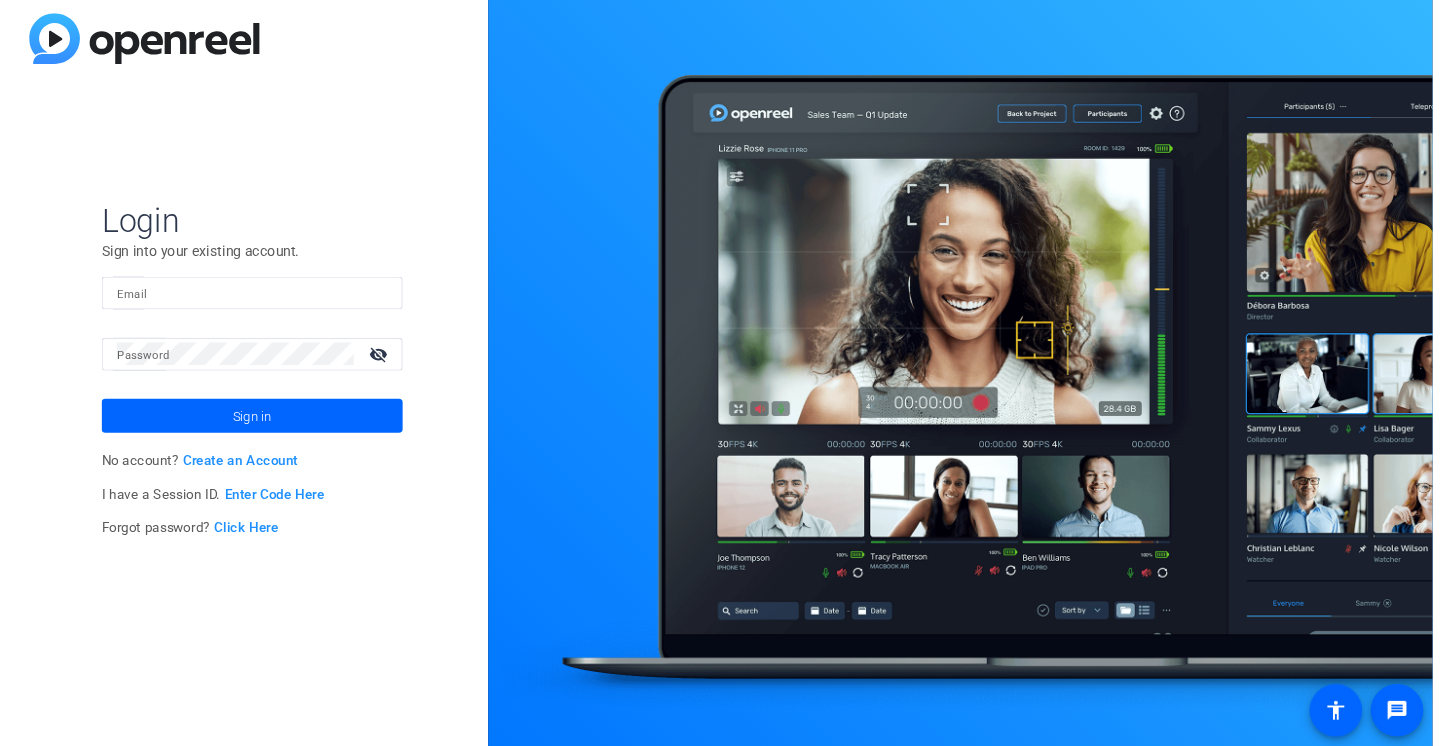 scroll, scrollTop: 0, scrollLeft: 0, axis: both 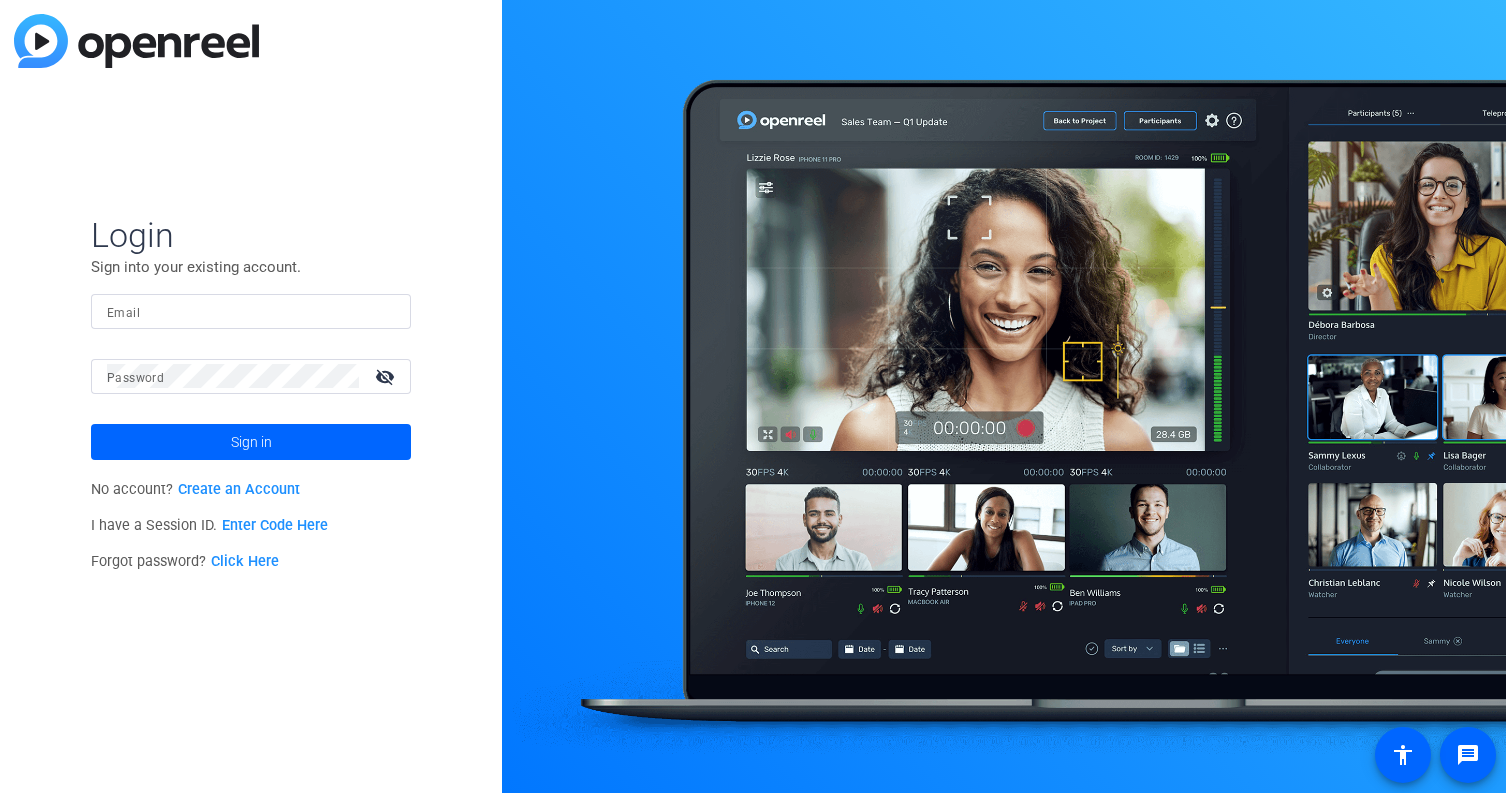 click on "Email" at bounding box center [123, 313] 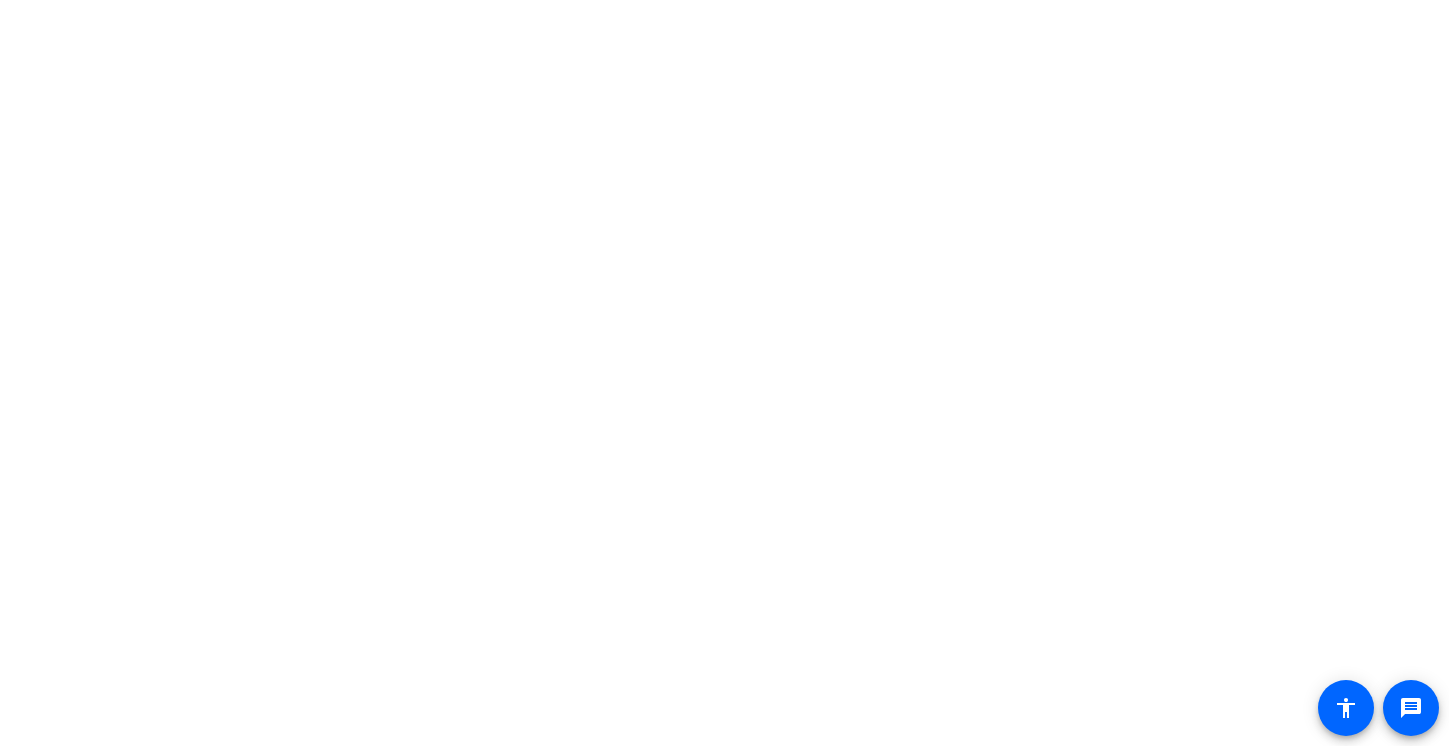 scroll, scrollTop: 0, scrollLeft: 0, axis: both 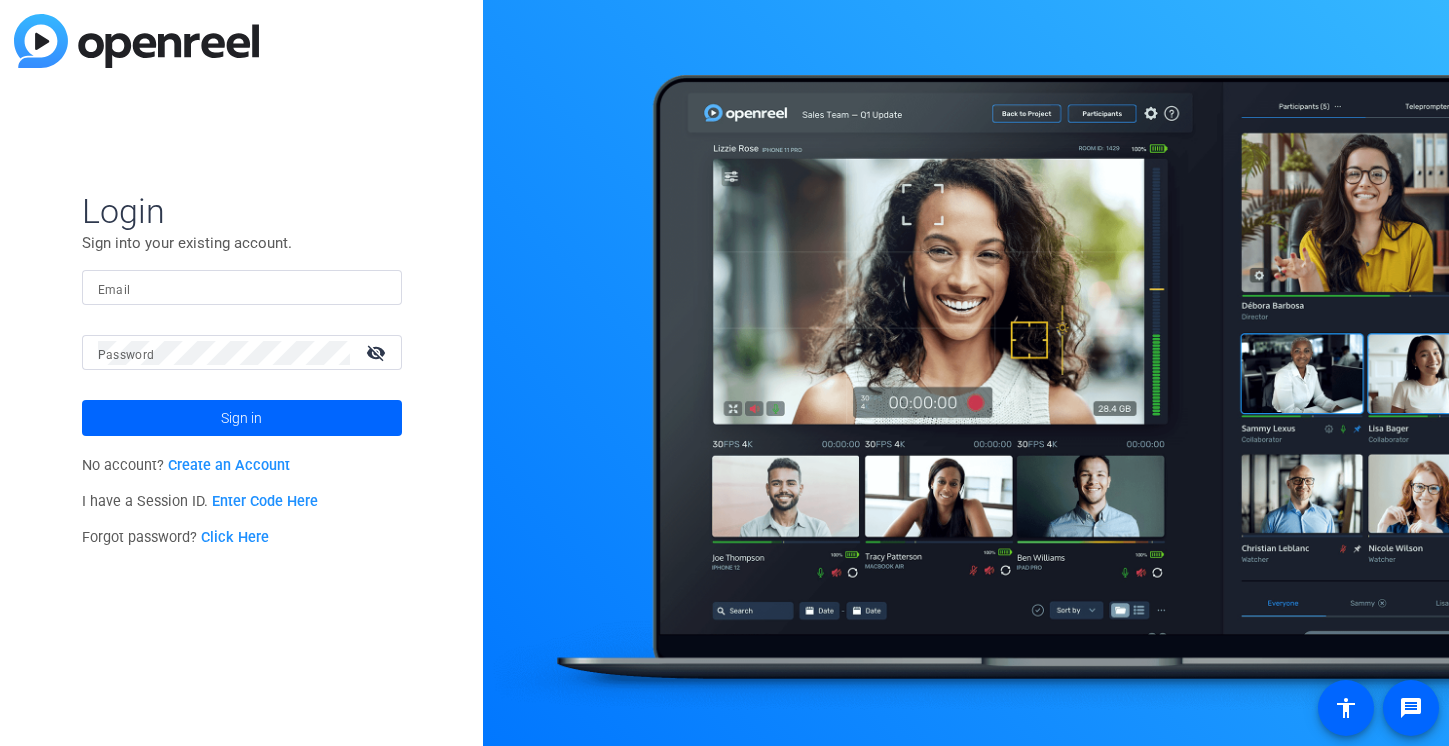 click on "Email" at bounding box center [242, 288] 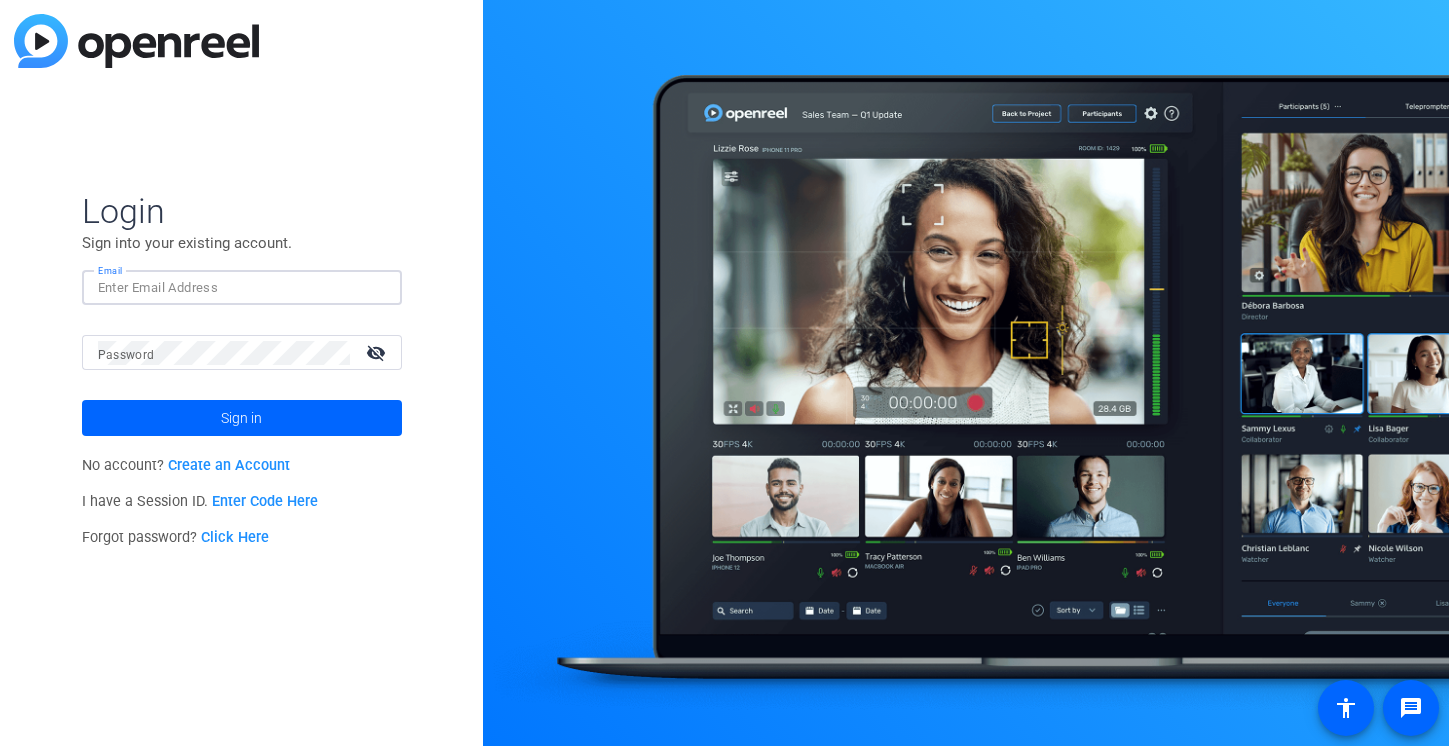 type on "[PERSON_NAME][EMAIL_ADDRESS][PERSON_NAME][DOMAIN_NAME]" 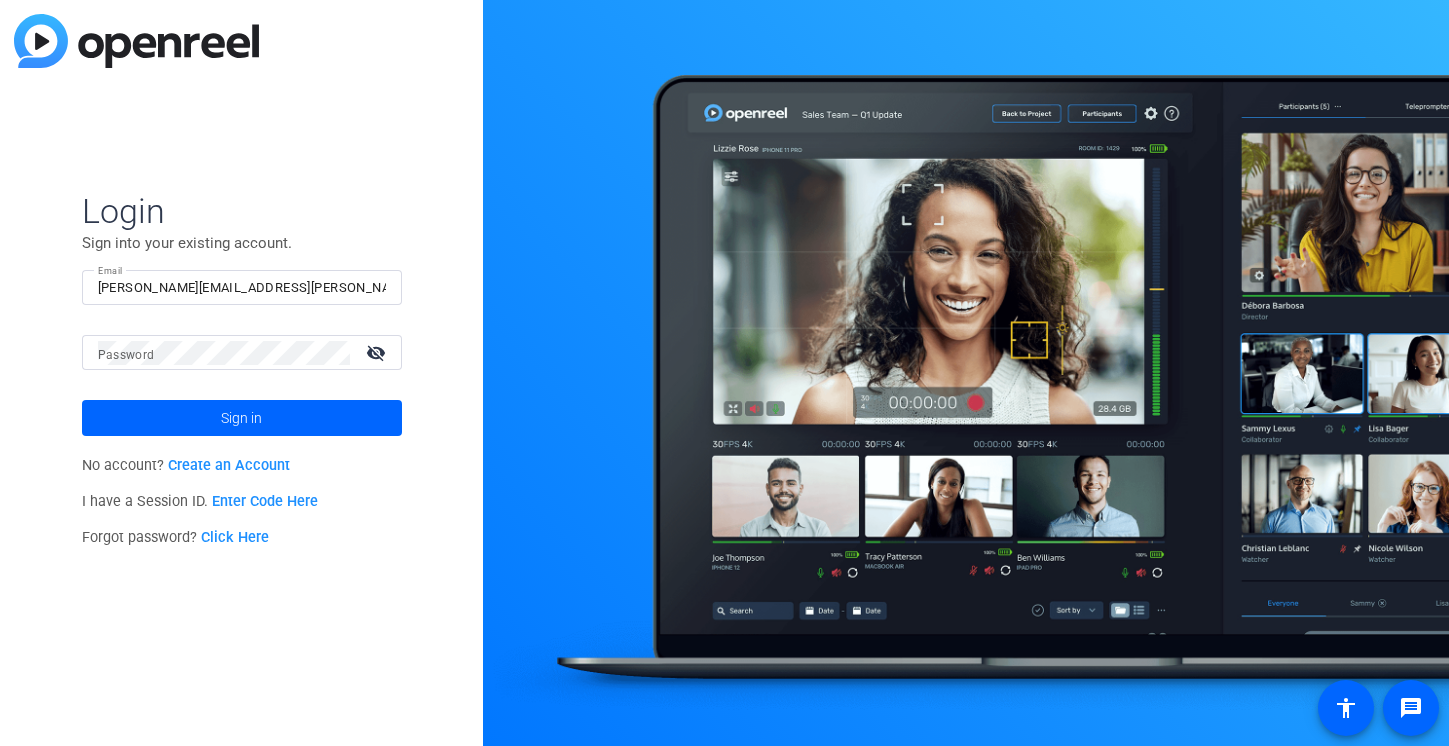 click on "Forgot password?  Click Here" 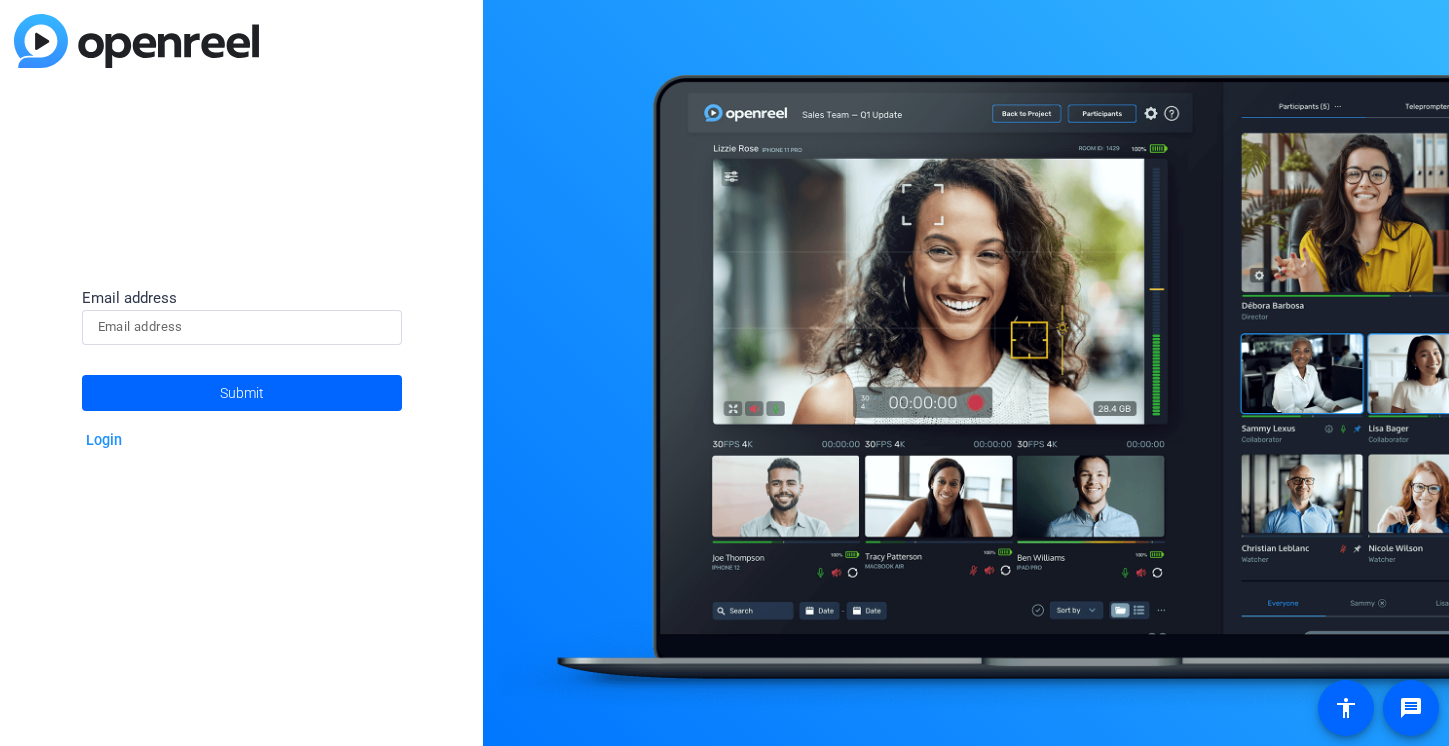 click at bounding box center (242, 327) 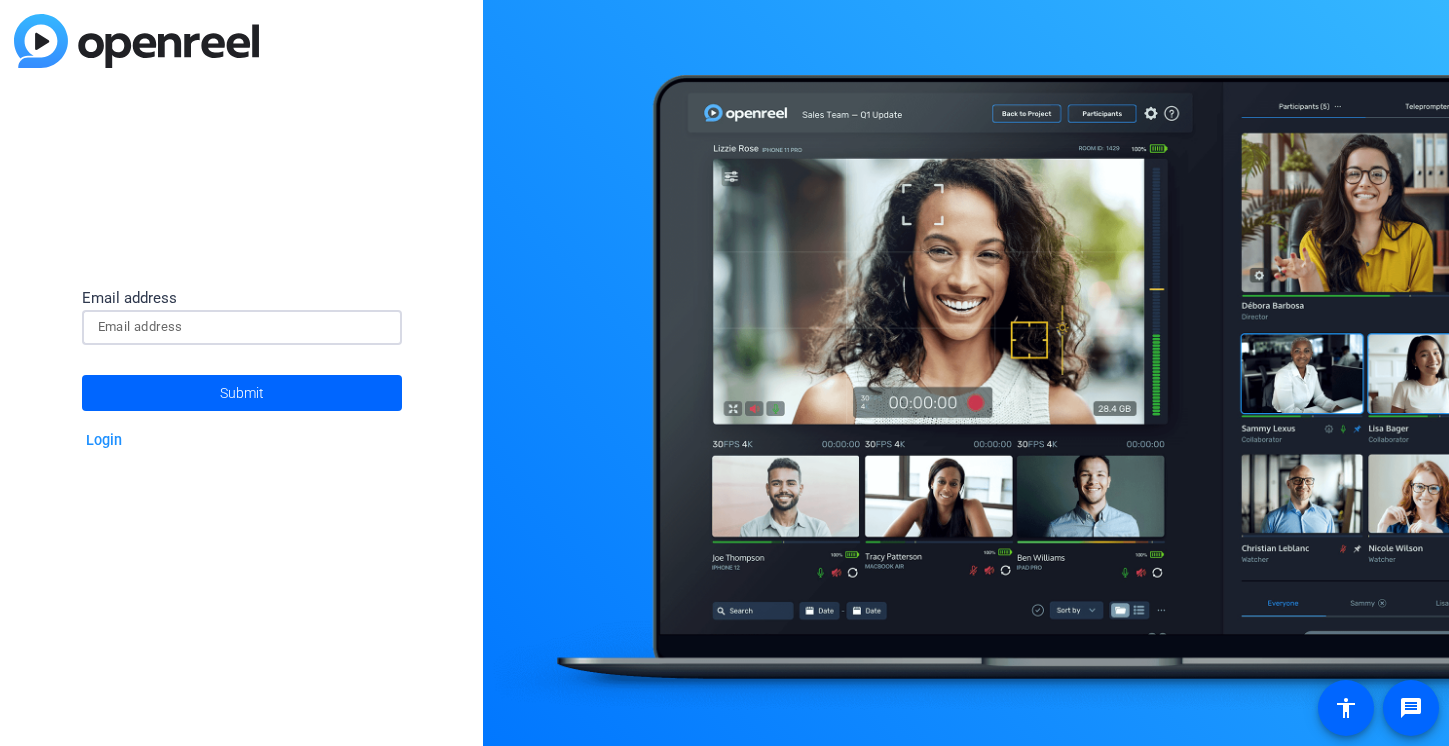 type on "[PERSON_NAME][EMAIL_ADDRESS][PERSON_NAME][DOMAIN_NAME]" 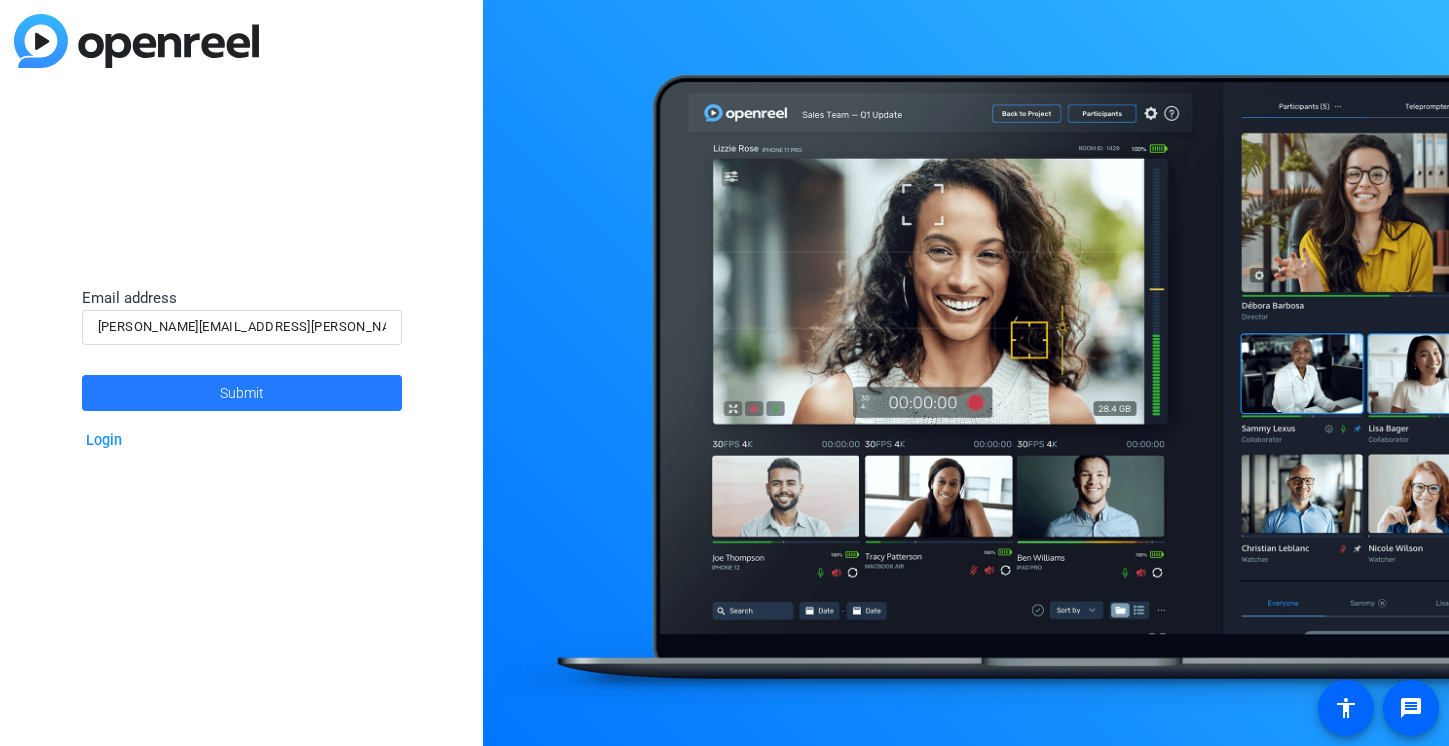 click 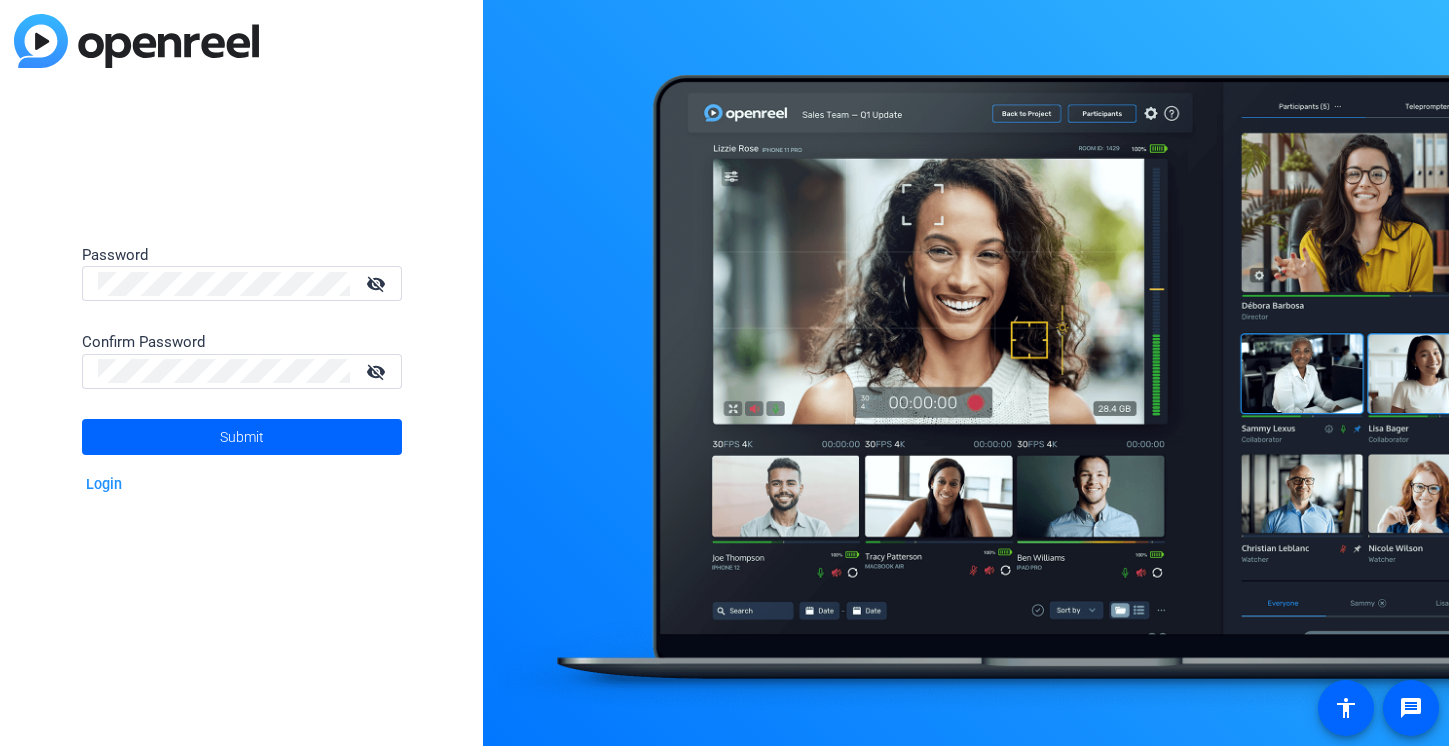 scroll, scrollTop: 0, scrollLeft: 0, axis: both 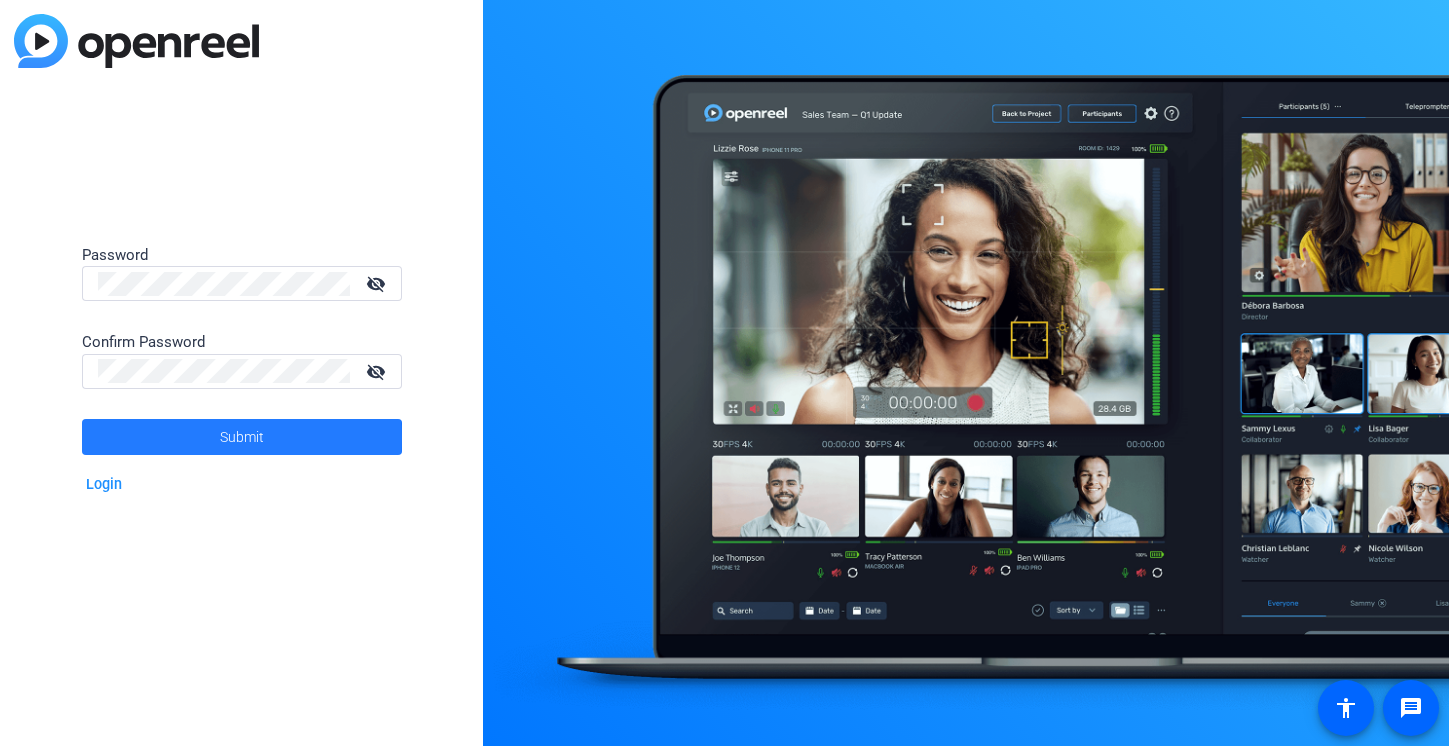 click 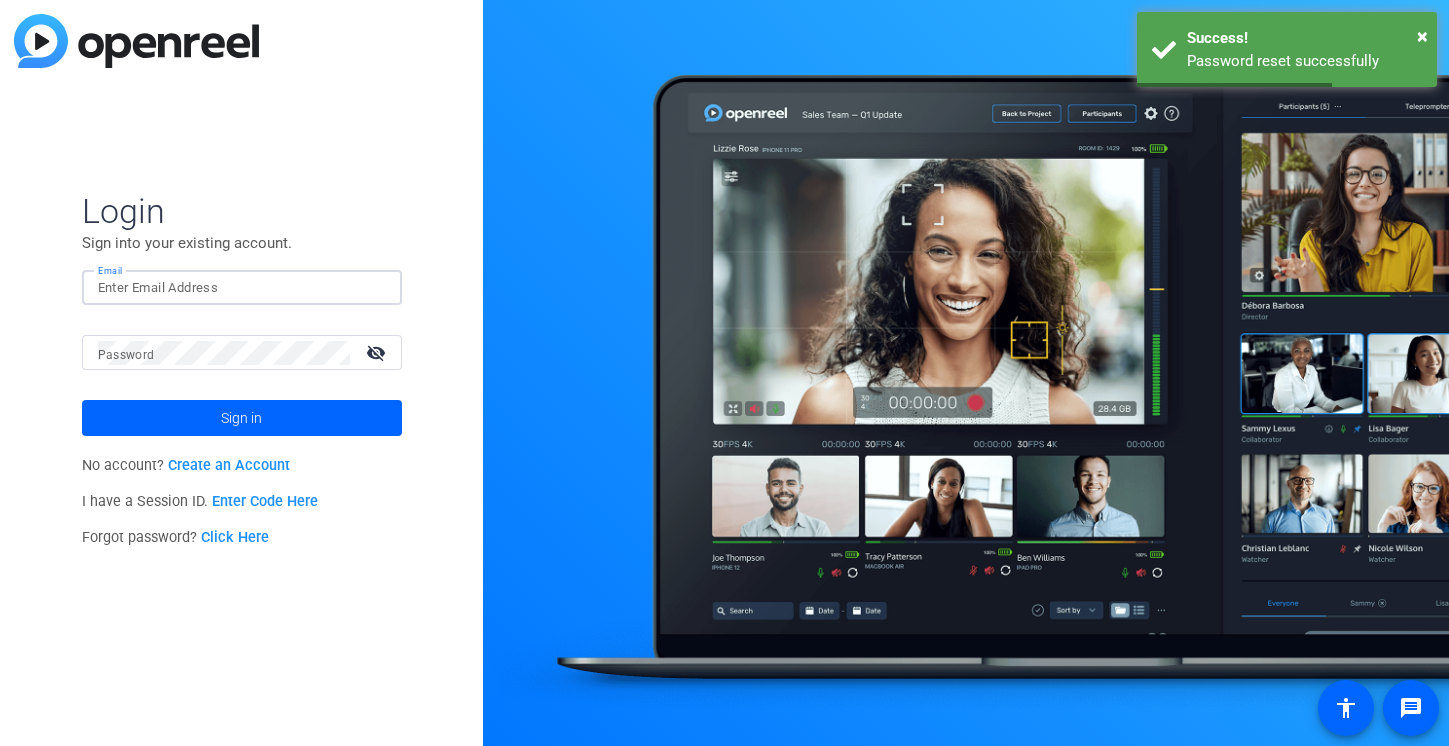 click on "Email" at bounding box center (242, 288) 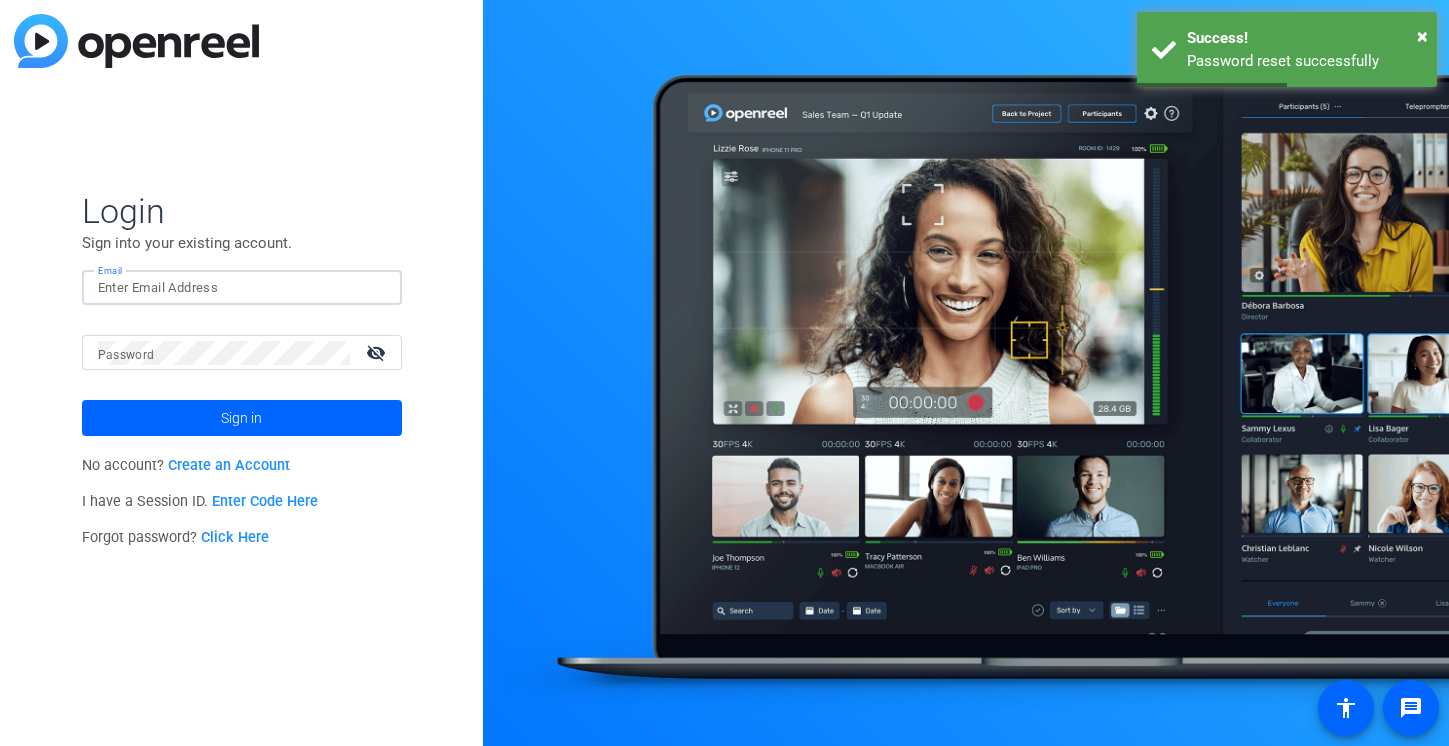 type on "[PERSON_NAME][EMAIL_ADDRESS][PERSON_NAME][DOMAIN_NAME]" 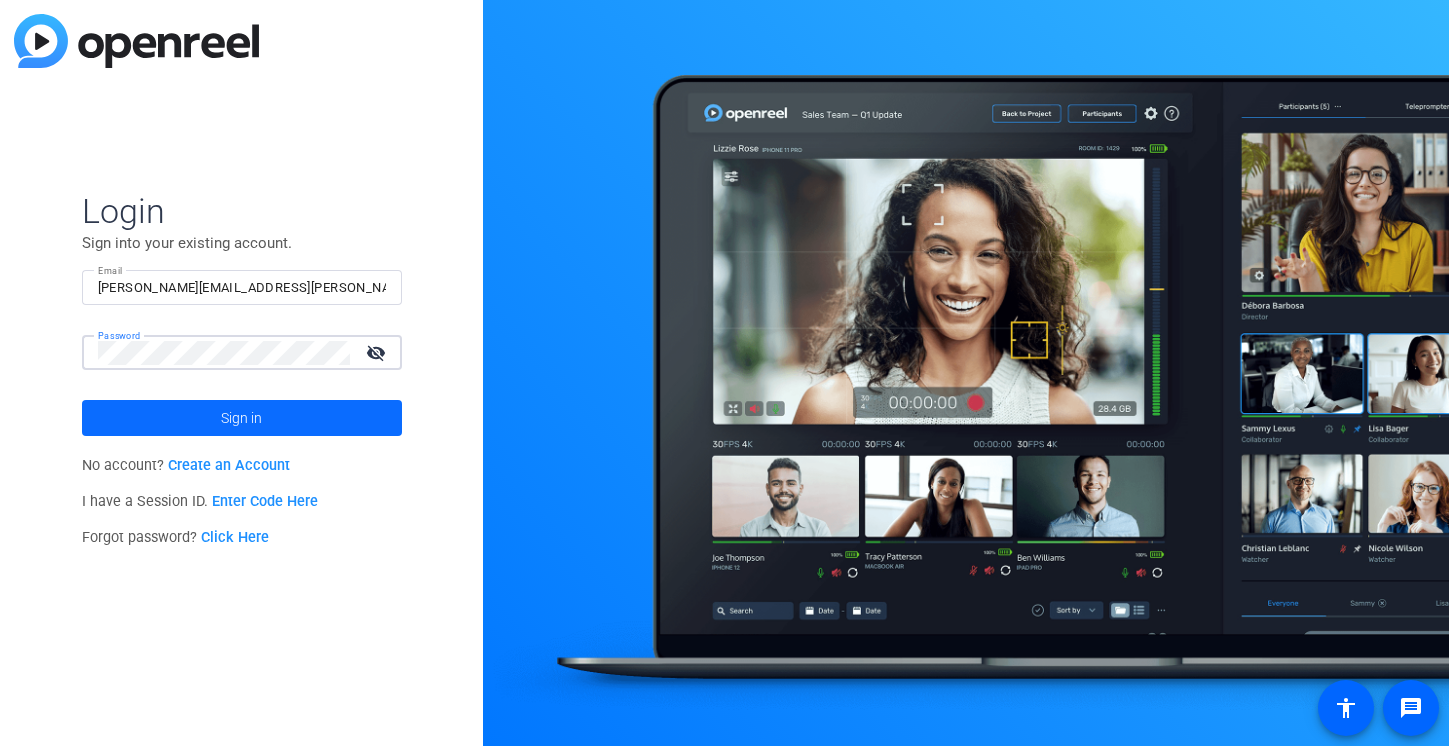 click 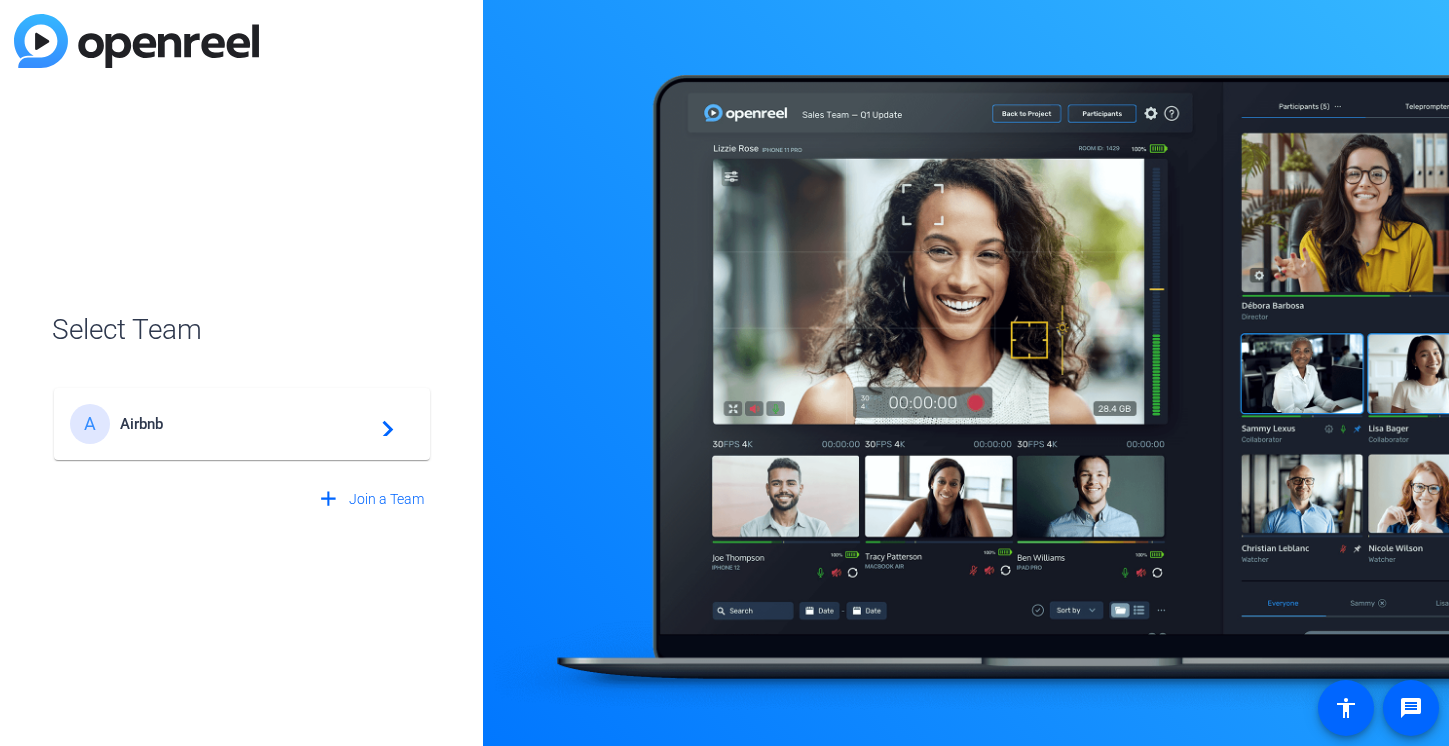 click on "Airbnb" 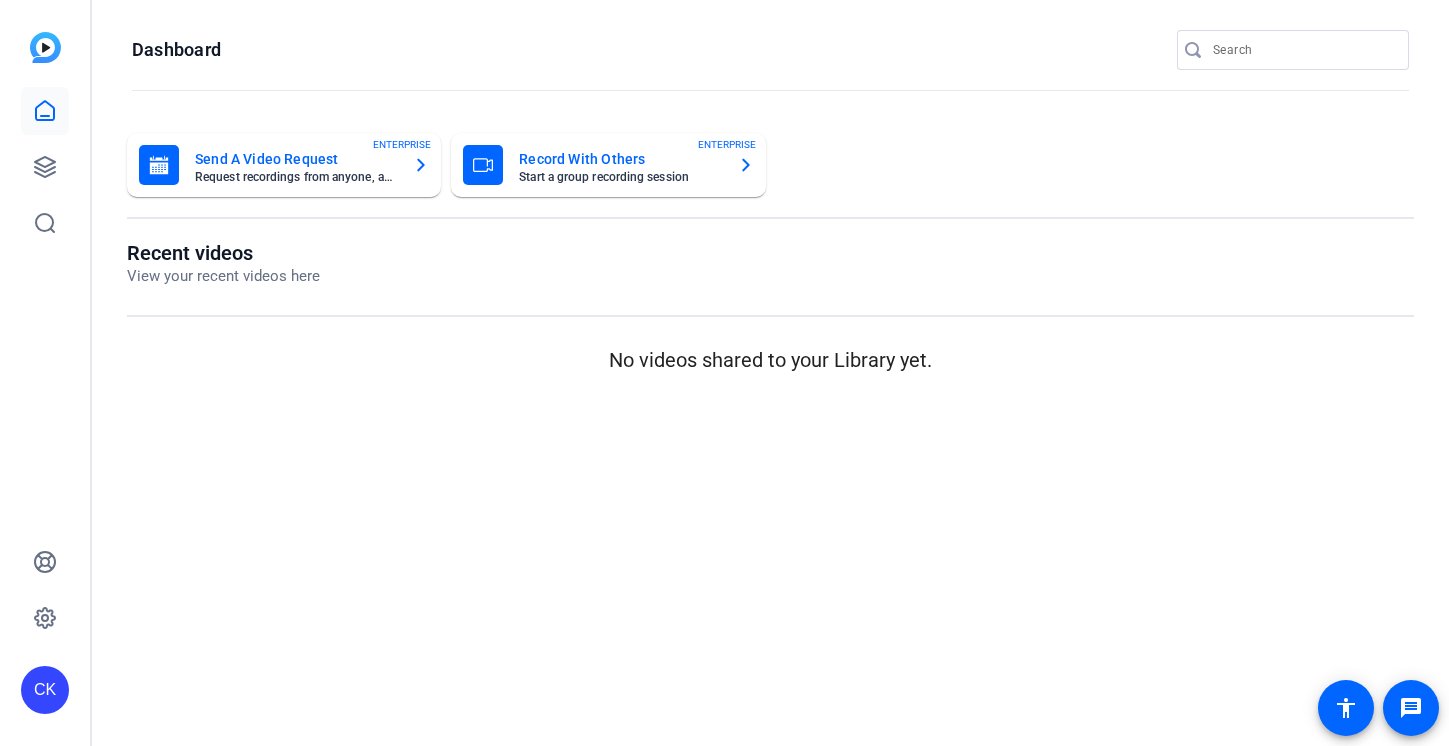 scroll, scrollTop: 0, scrollLeft: 0, axis: both 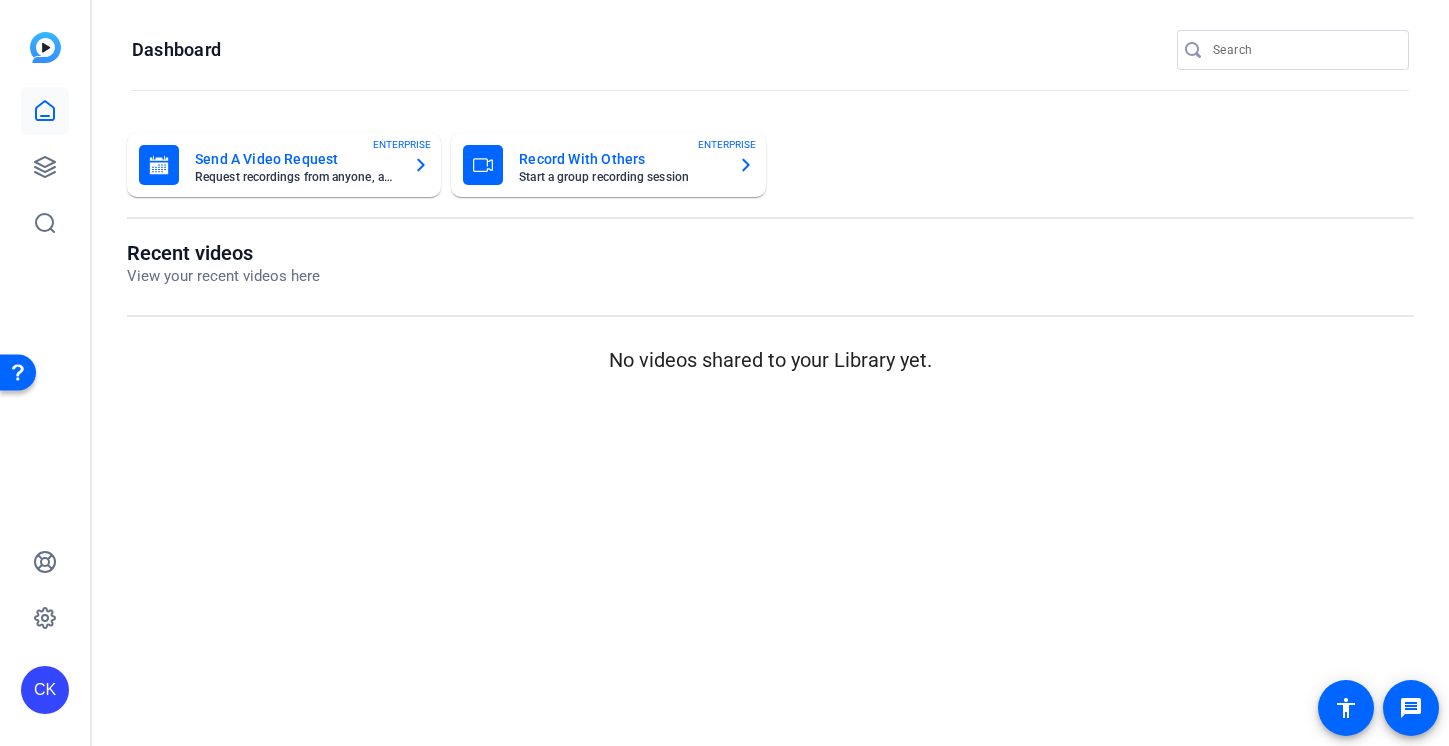 click 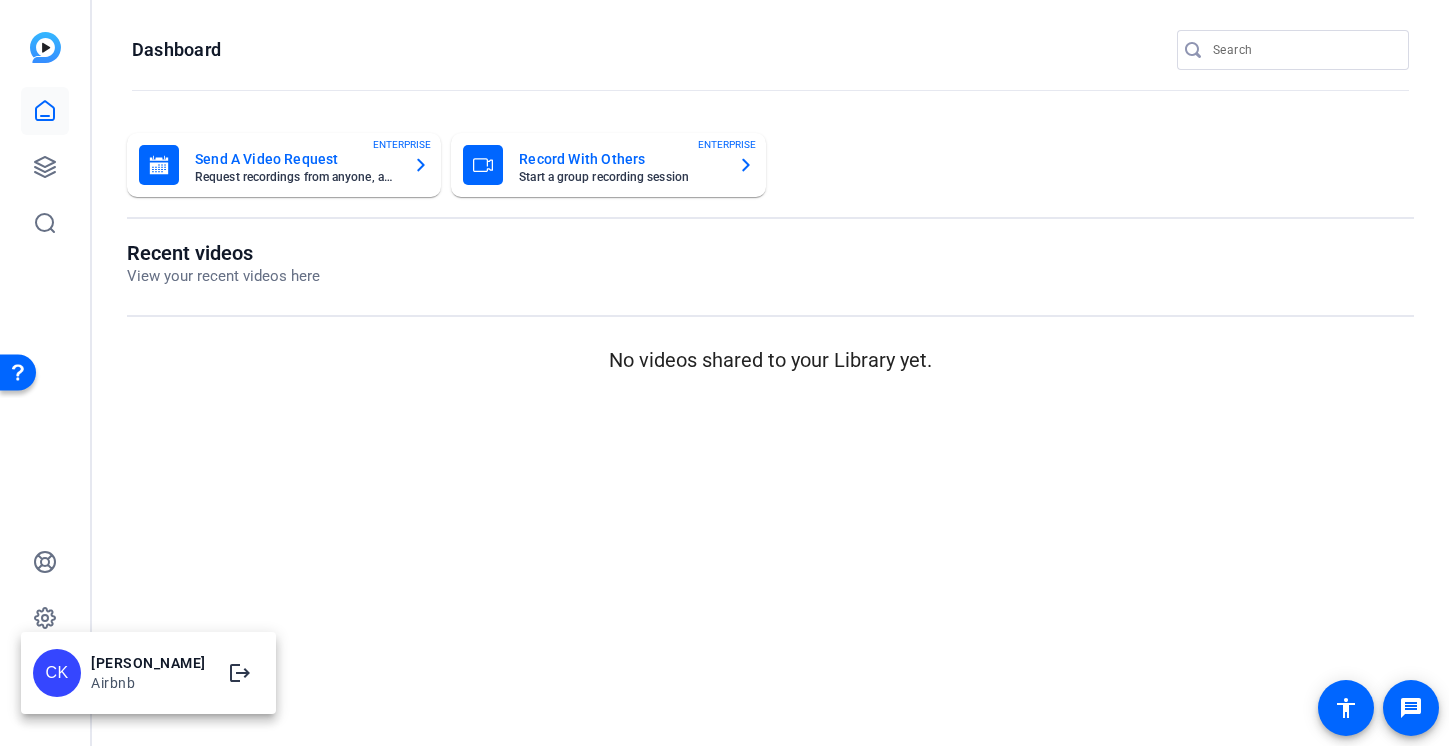 click at bounding box center [724, 373] 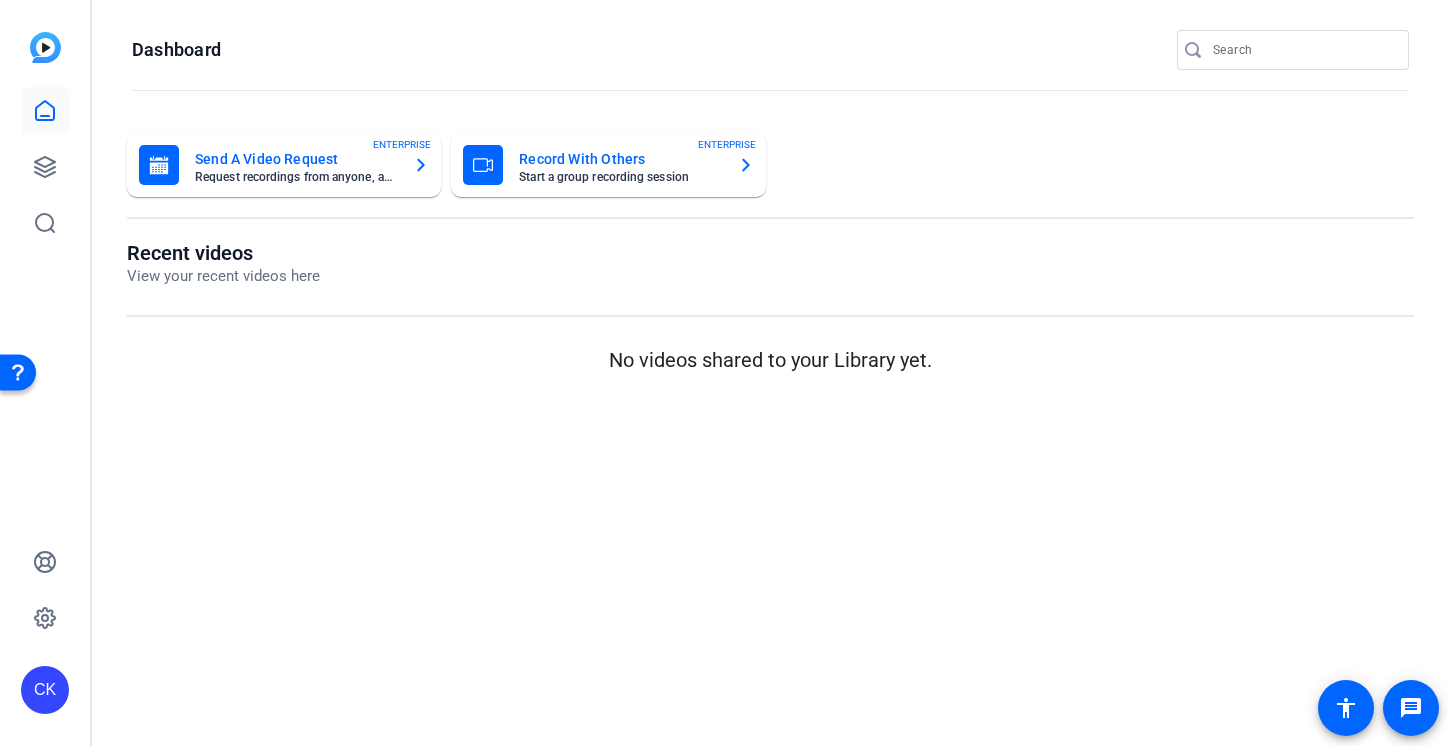 click on "Send A Video Request" 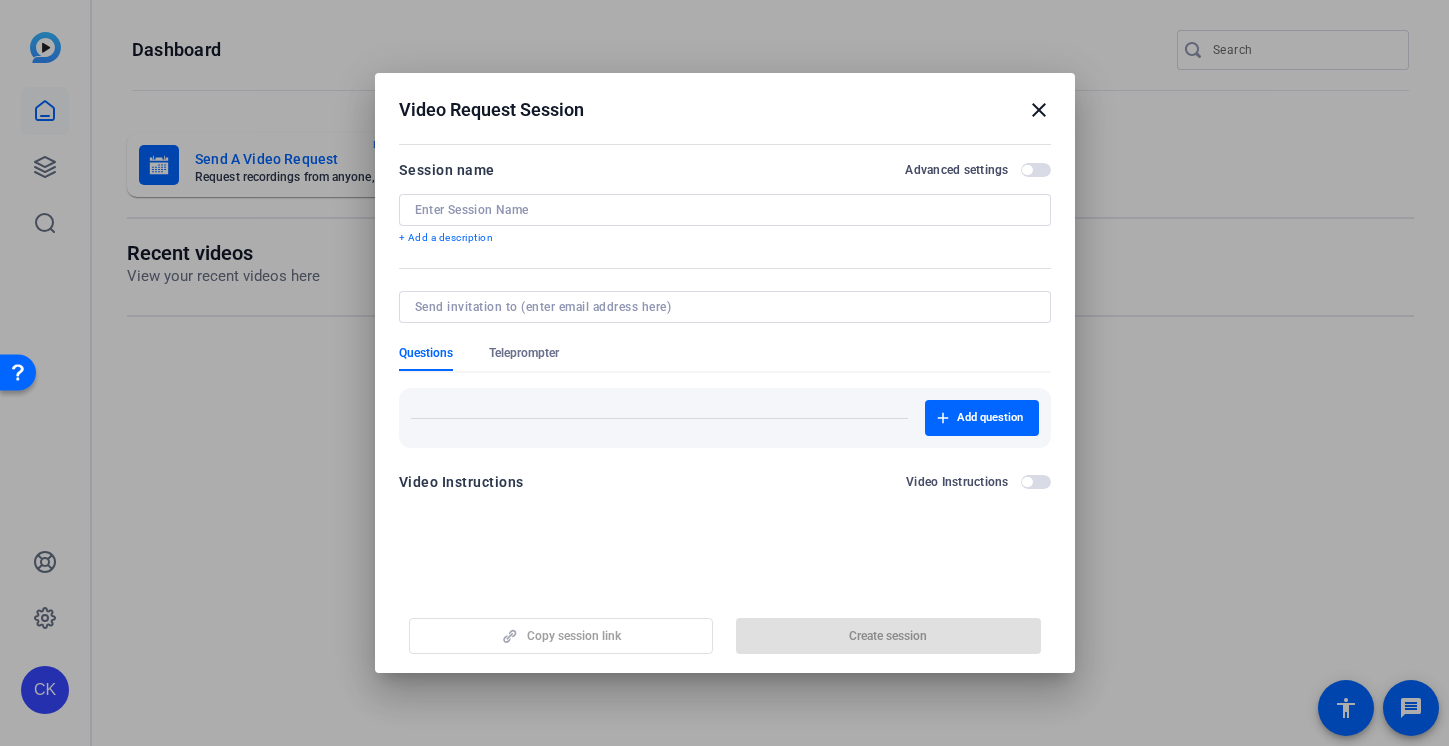 click at bounding box center (725, 210) 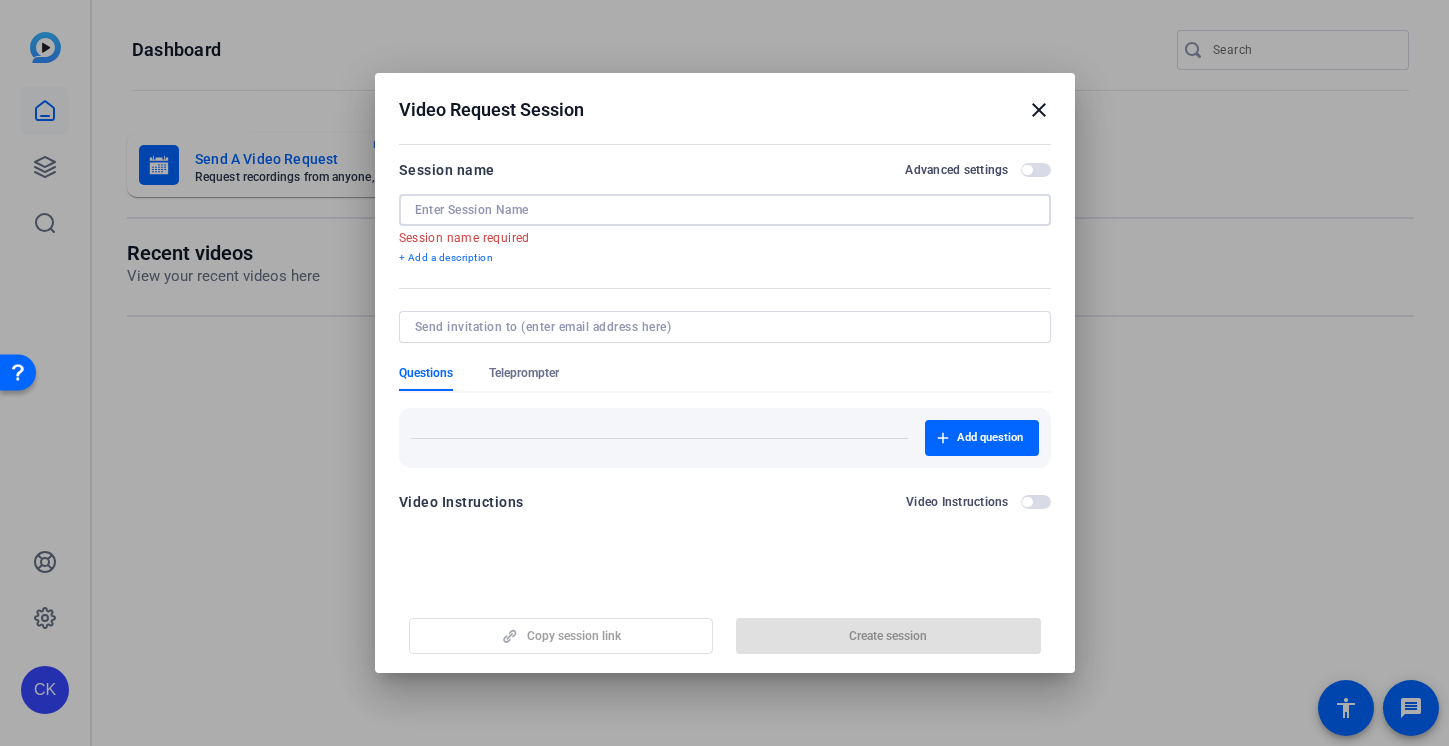 click at bounding box center [725, 210] 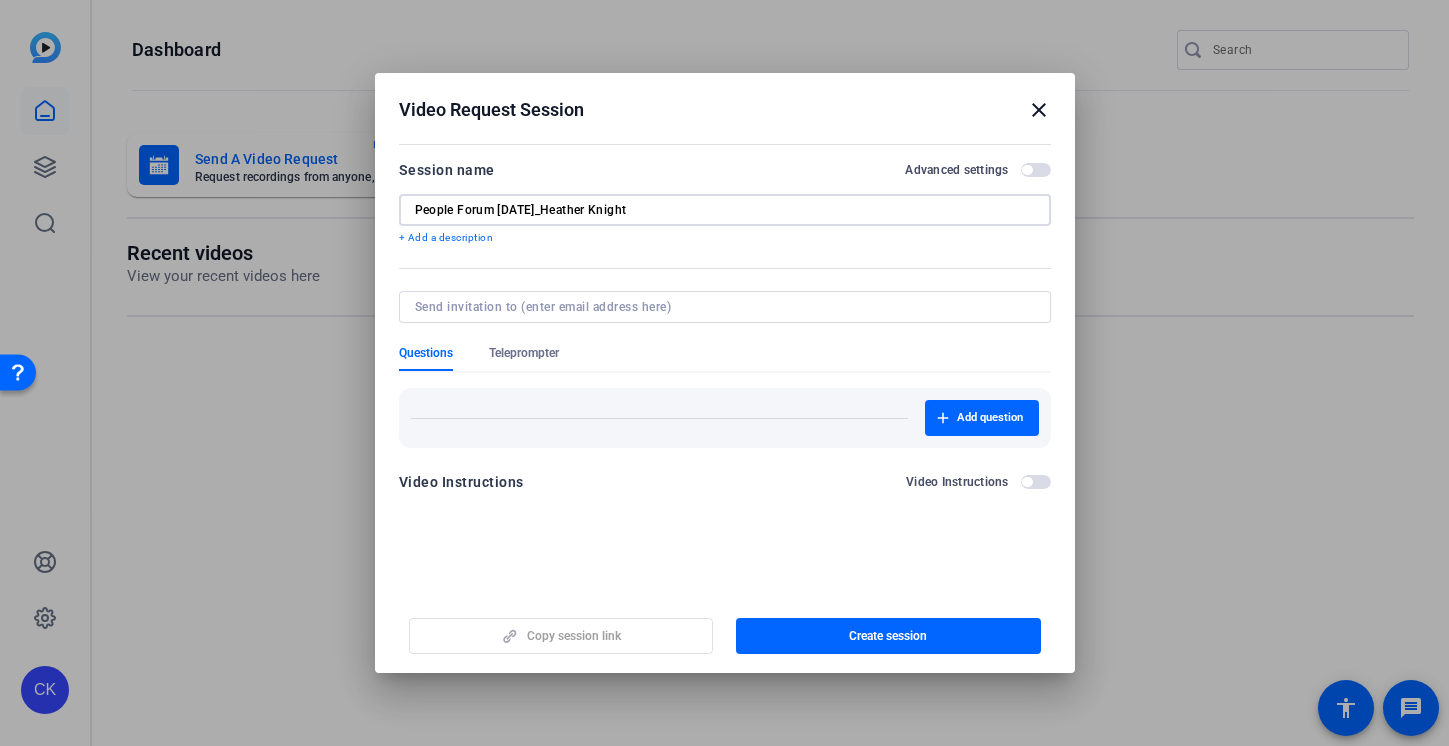 click on "People Forum [DATE]_Heather Knight" at bounding box center [725, 210] 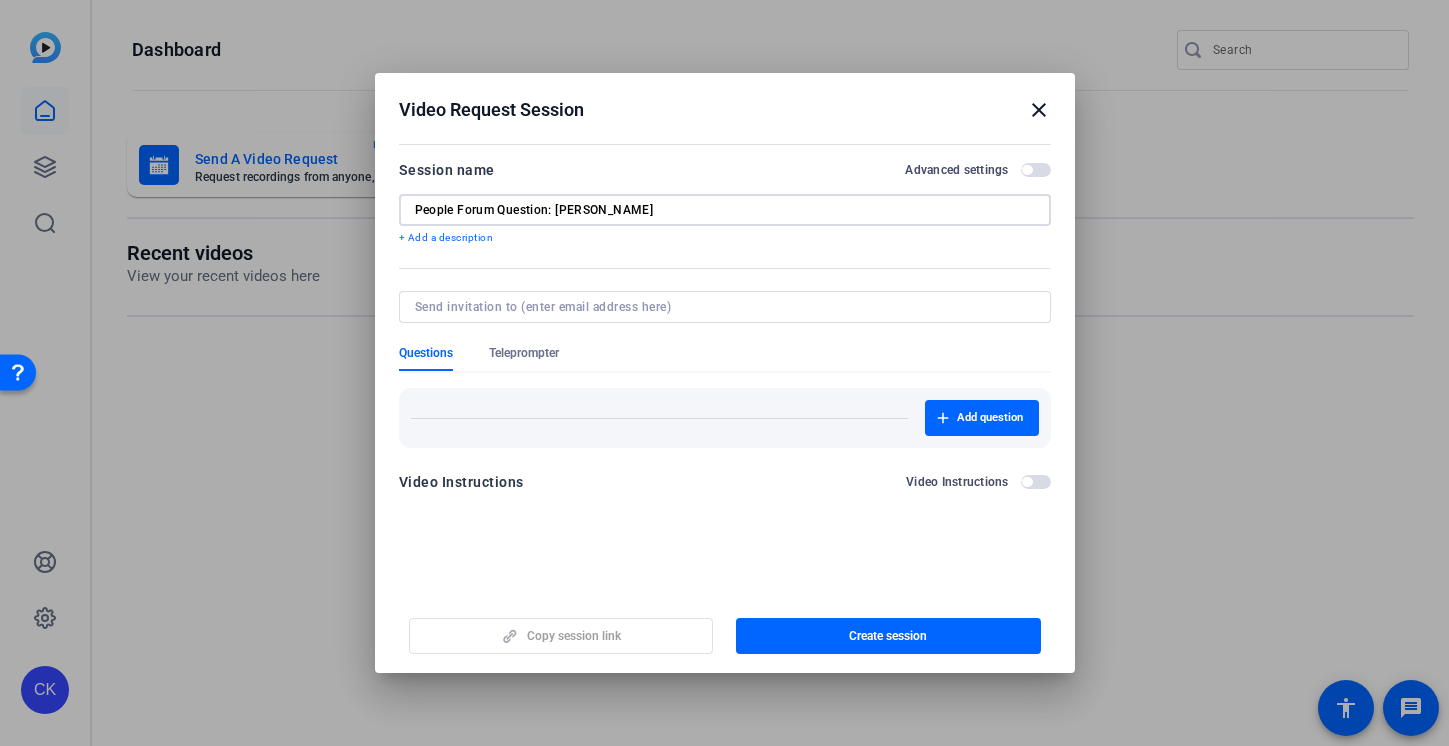 type on "People Forum Question: [PERSON_NAME]" 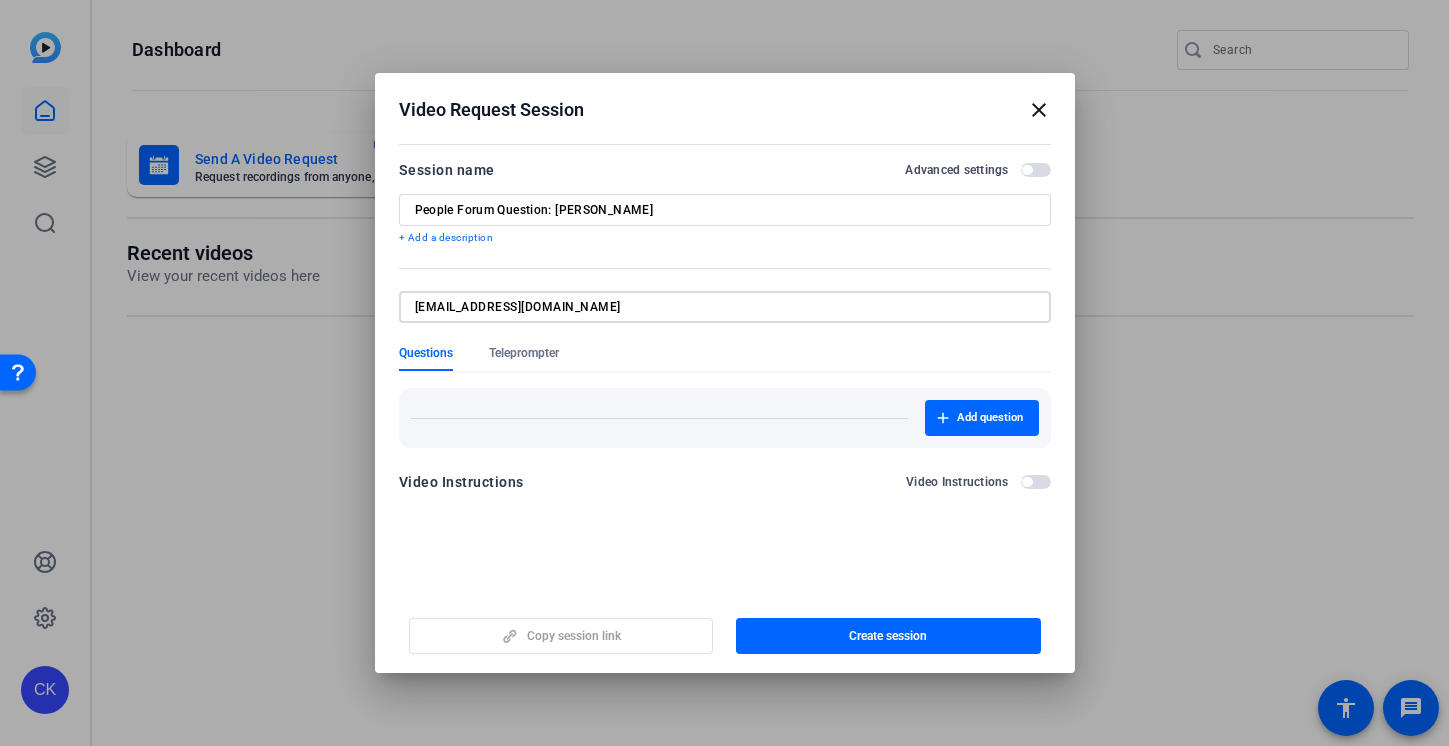 type on "[EMAIL_ADDRESS][DOMAIN_NAME]" 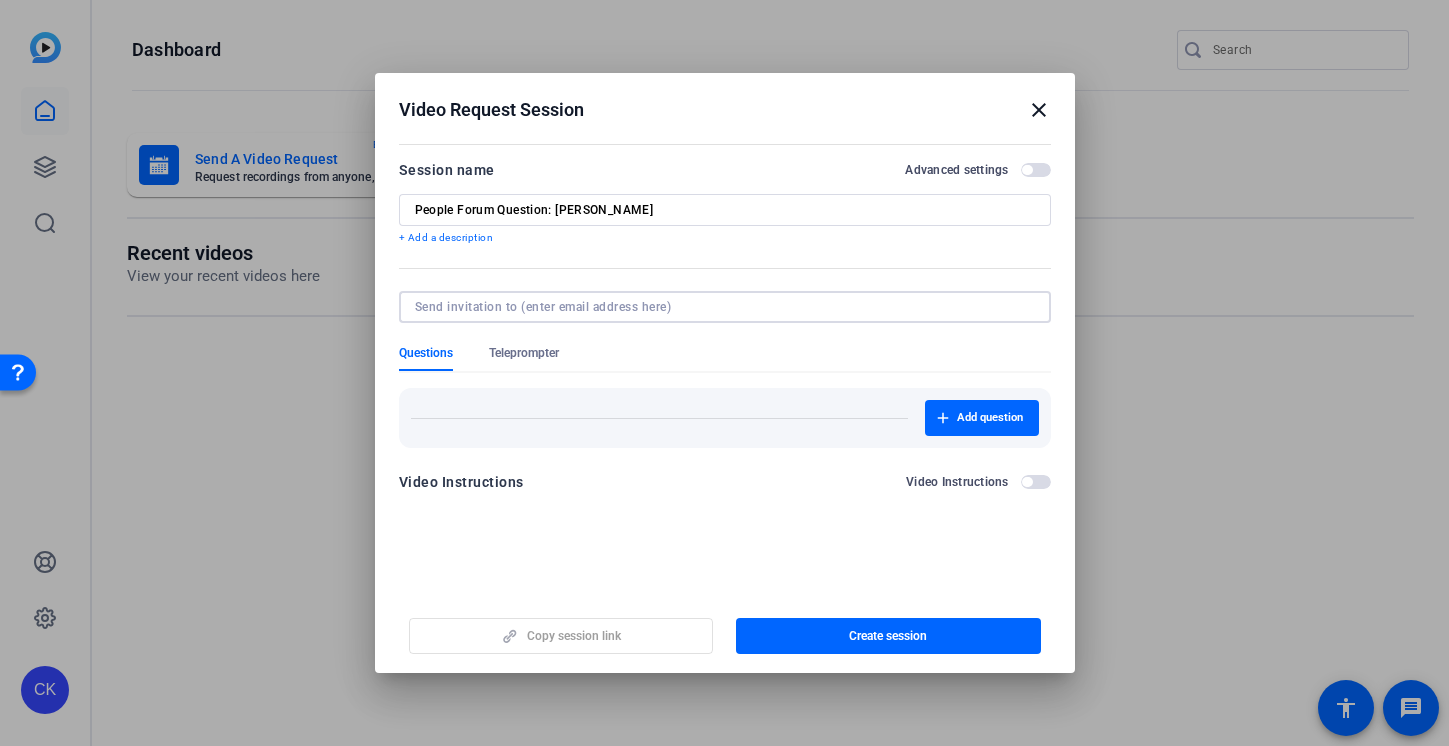 click at bounding box center [725, 307] 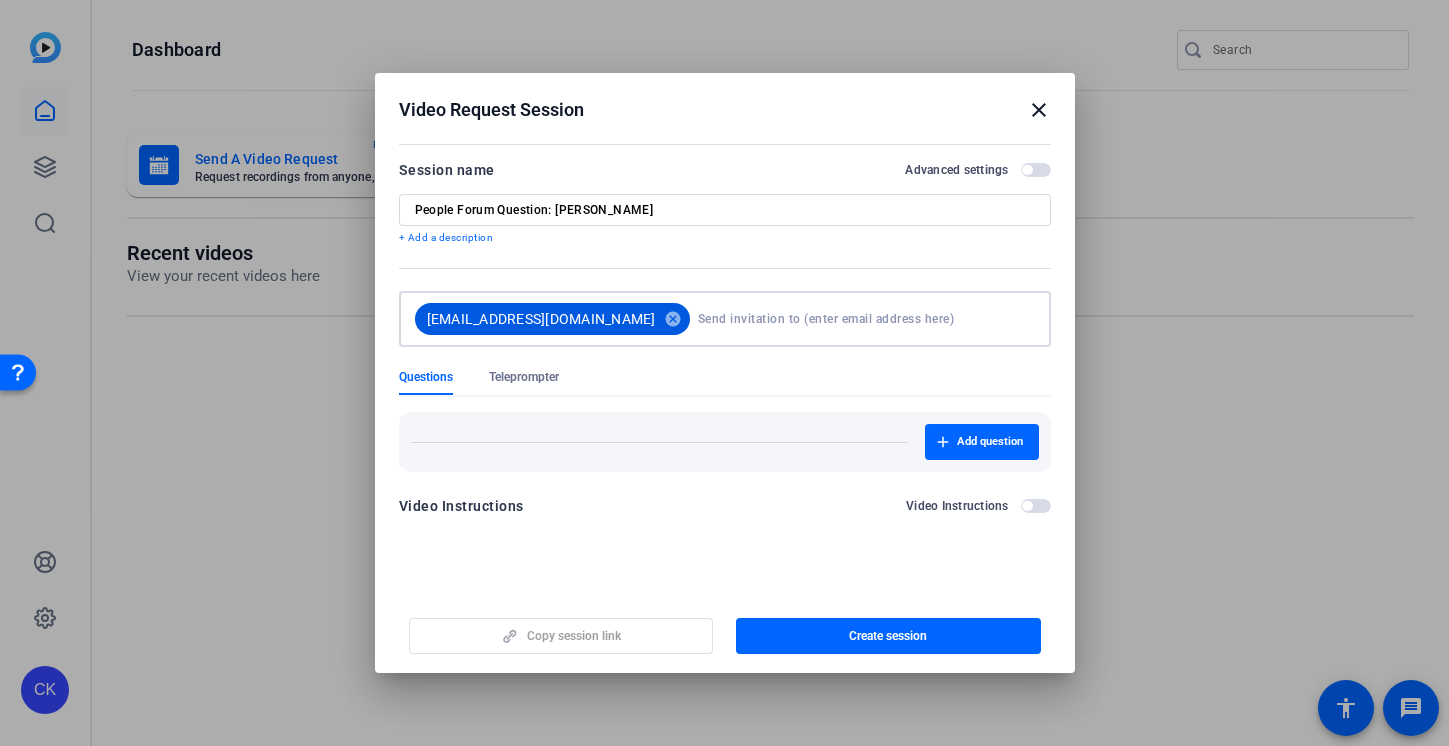 click on "[PERSON_NAME][EMAIL_ADDRESS][PERSON_NAME][DOMAIN_NAME]  cancel" at bounding box center [725, 319] 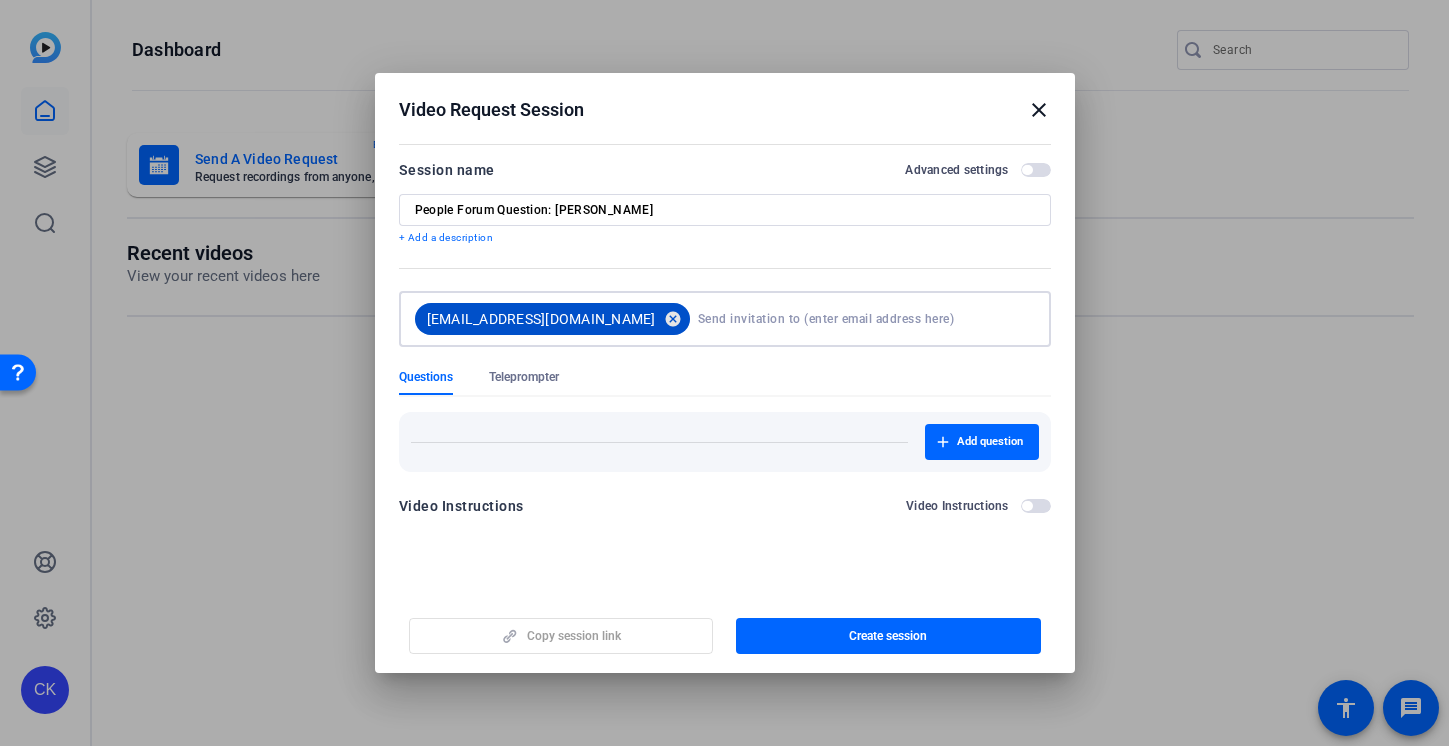 click on "cancel" at bounding box center [673, 319] 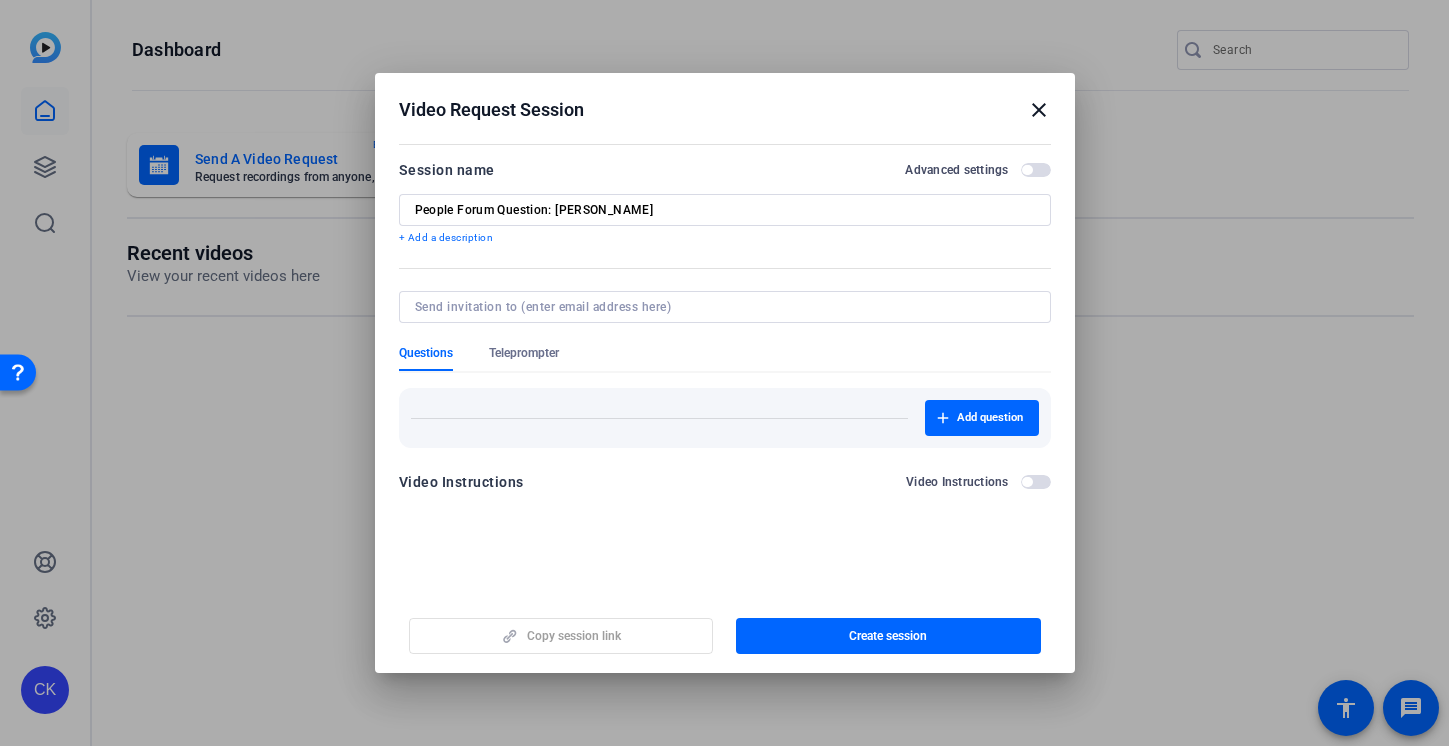 click at bounding box center (721, 307) 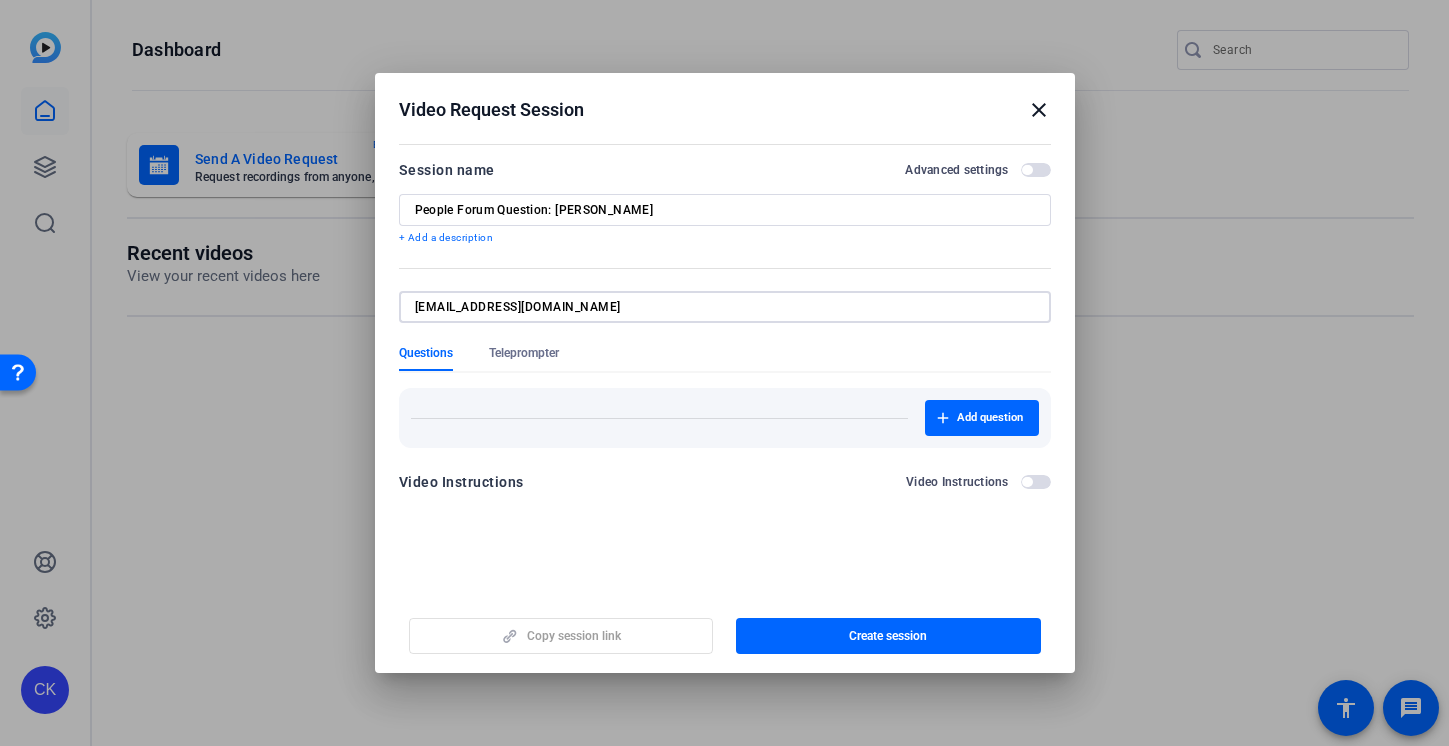 type on "[EMAIL_ADDRESS][DOMAIN_NAME]" 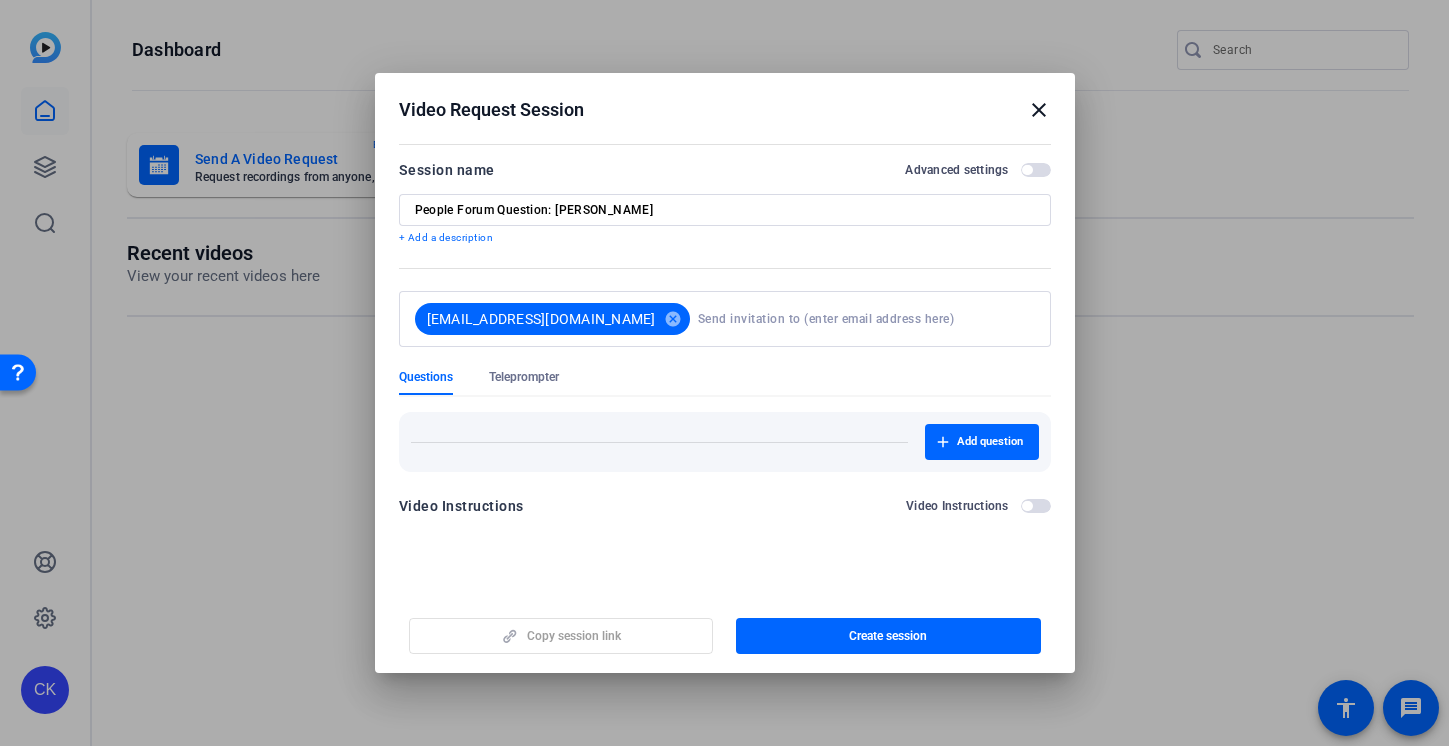 click on "Add question" at bounding box center (725, 434) 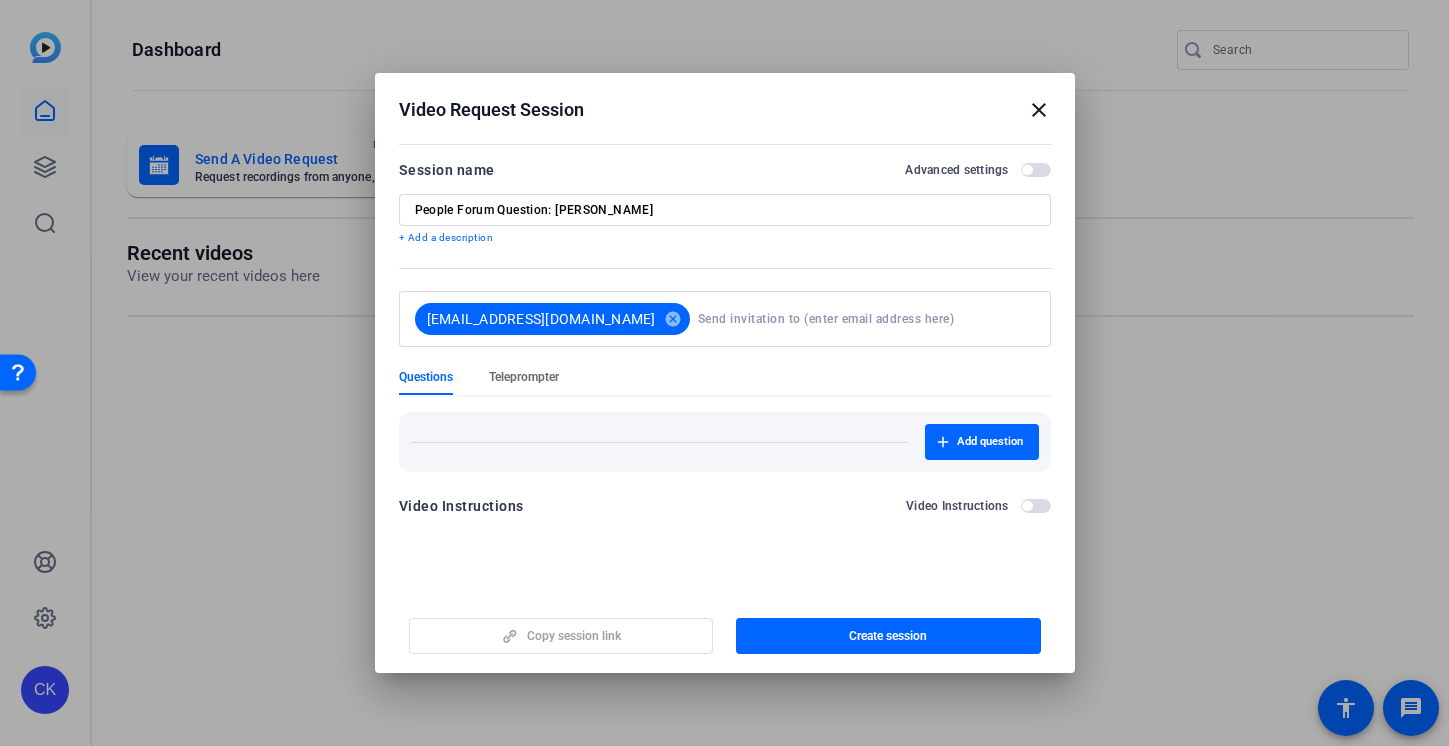 click on "Teleprompter" at bounding box center [524, 377] 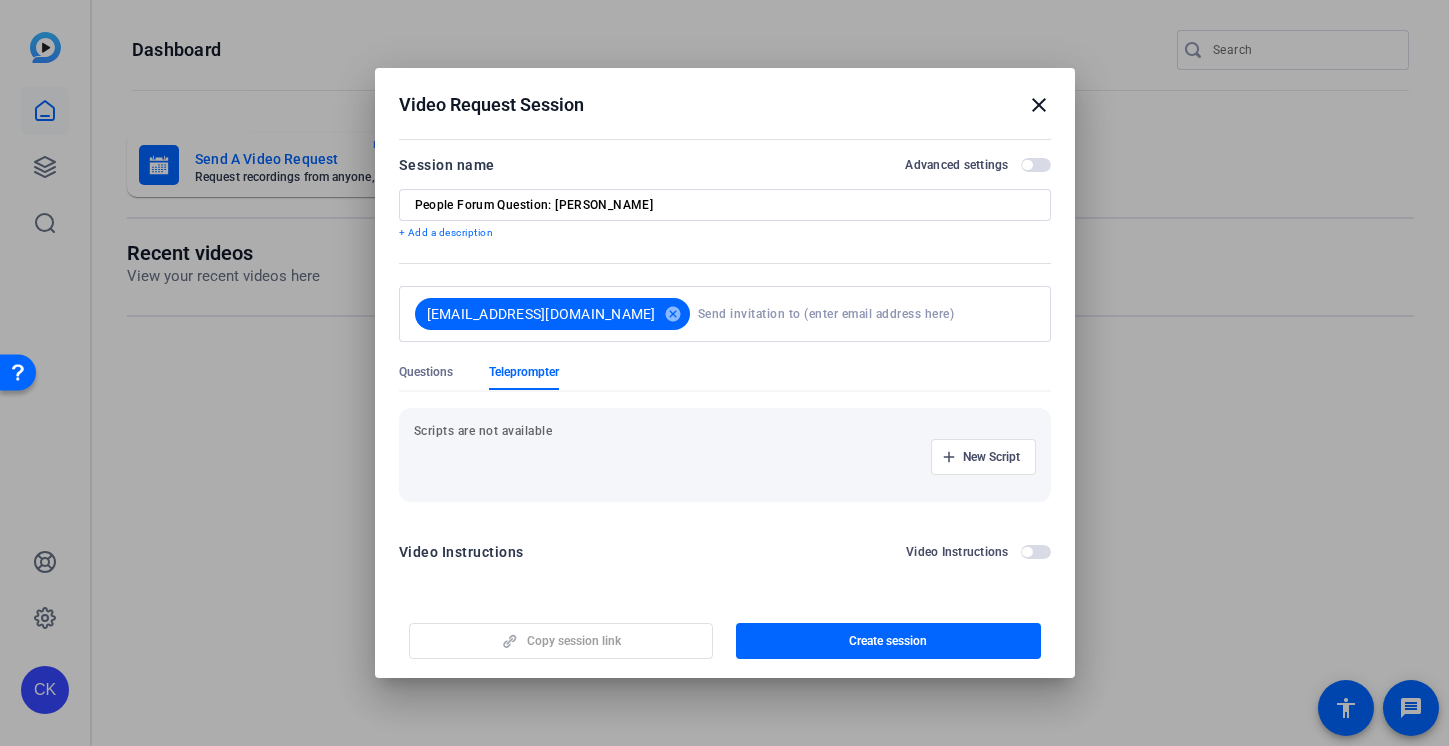 click on "Scripts are not available
New Script" at bounding box center (725, 455) 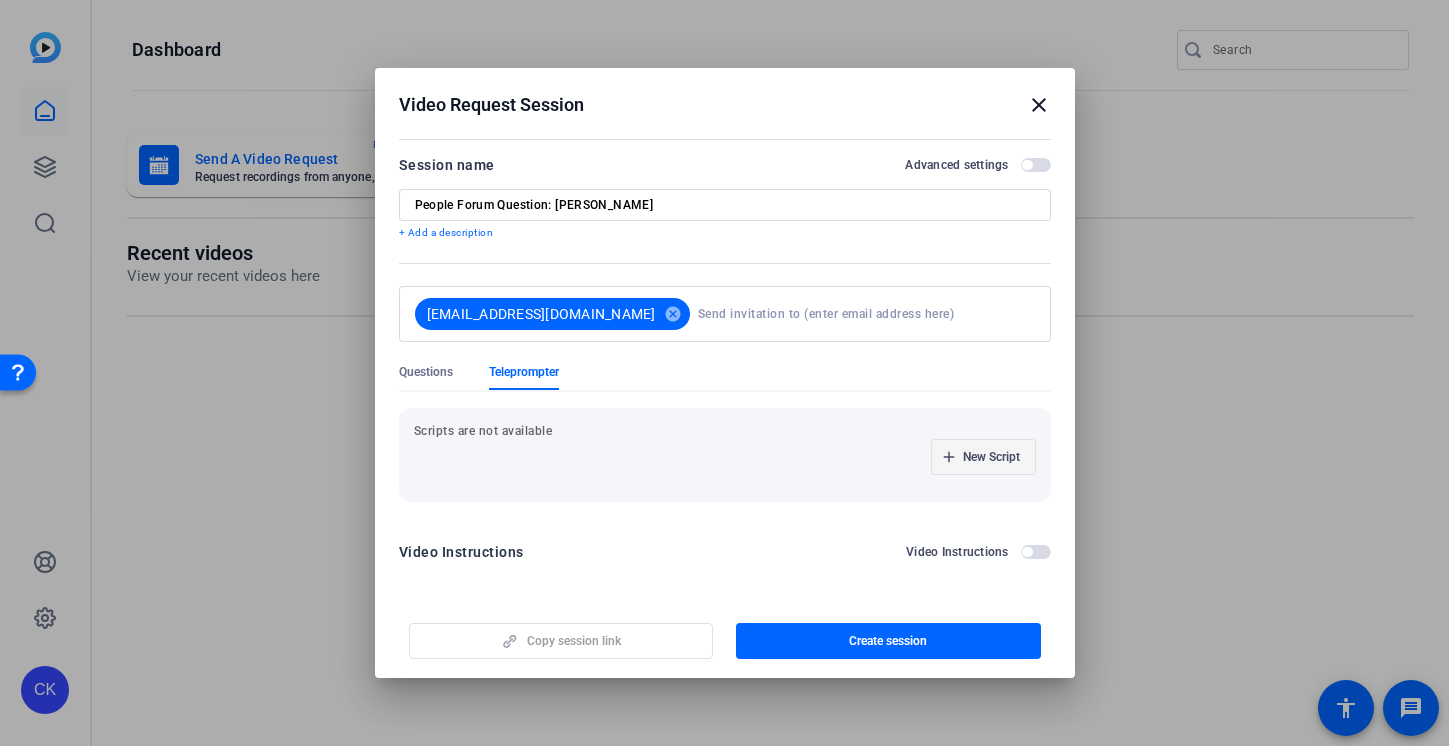click on "New Script" at bounding box center [991, 457] 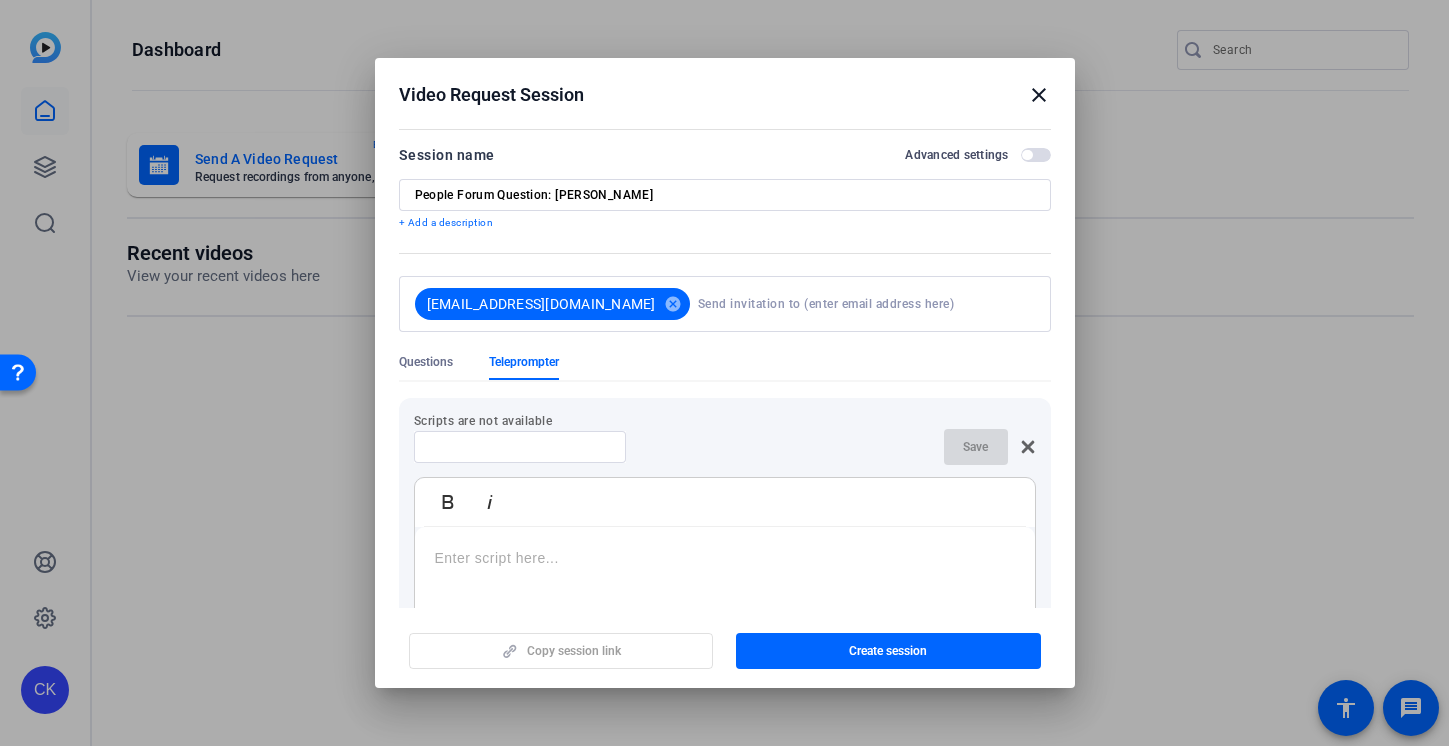 click at bounding box center (520, 447) 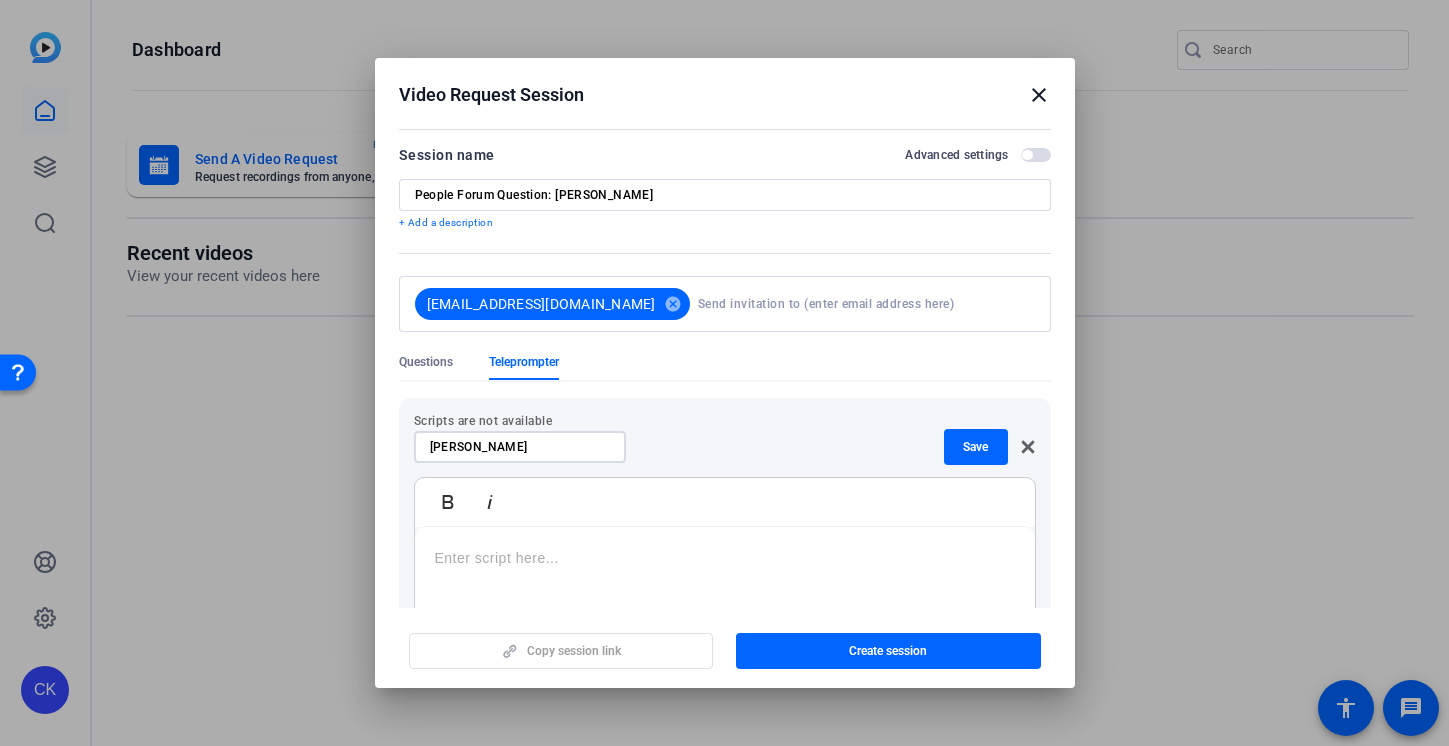 type on "[PERSON_NAME]" 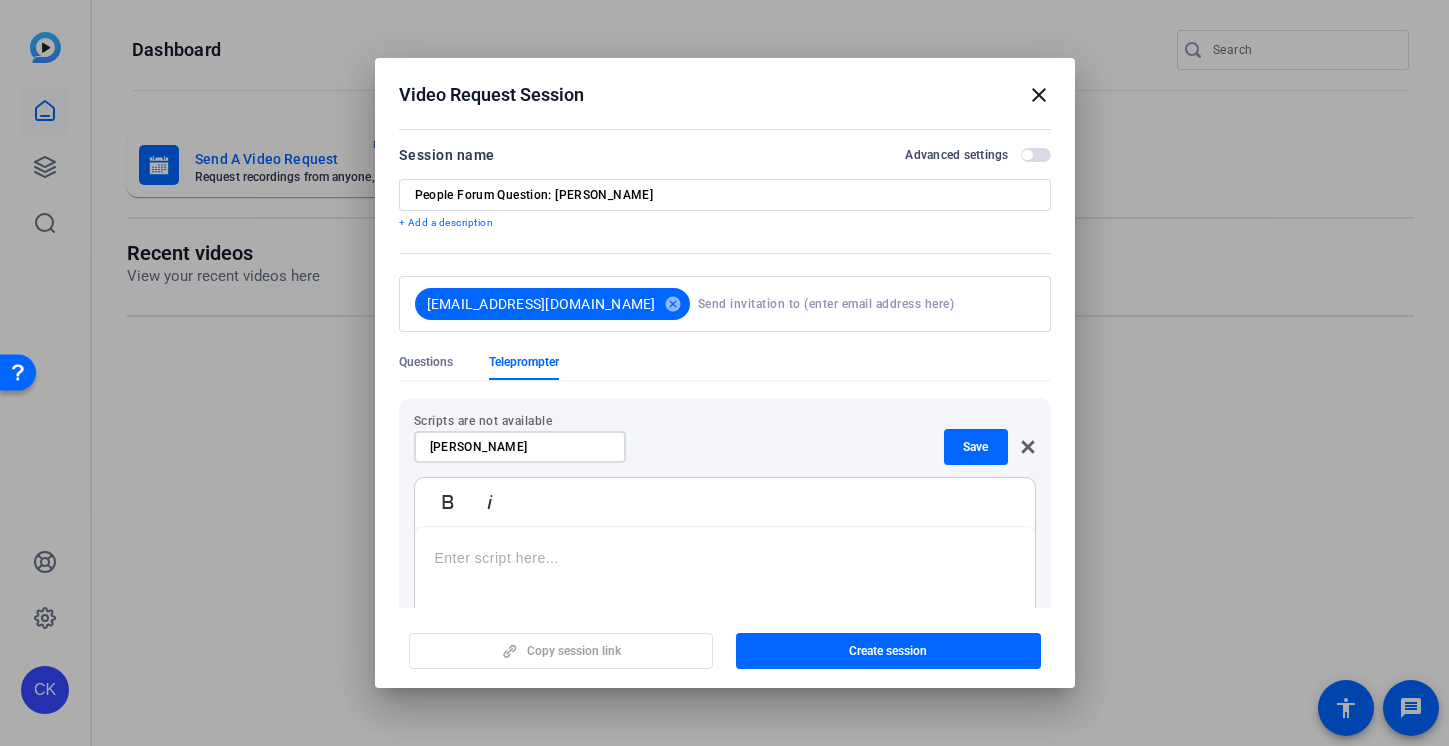 click at bounding box center (725, 558) 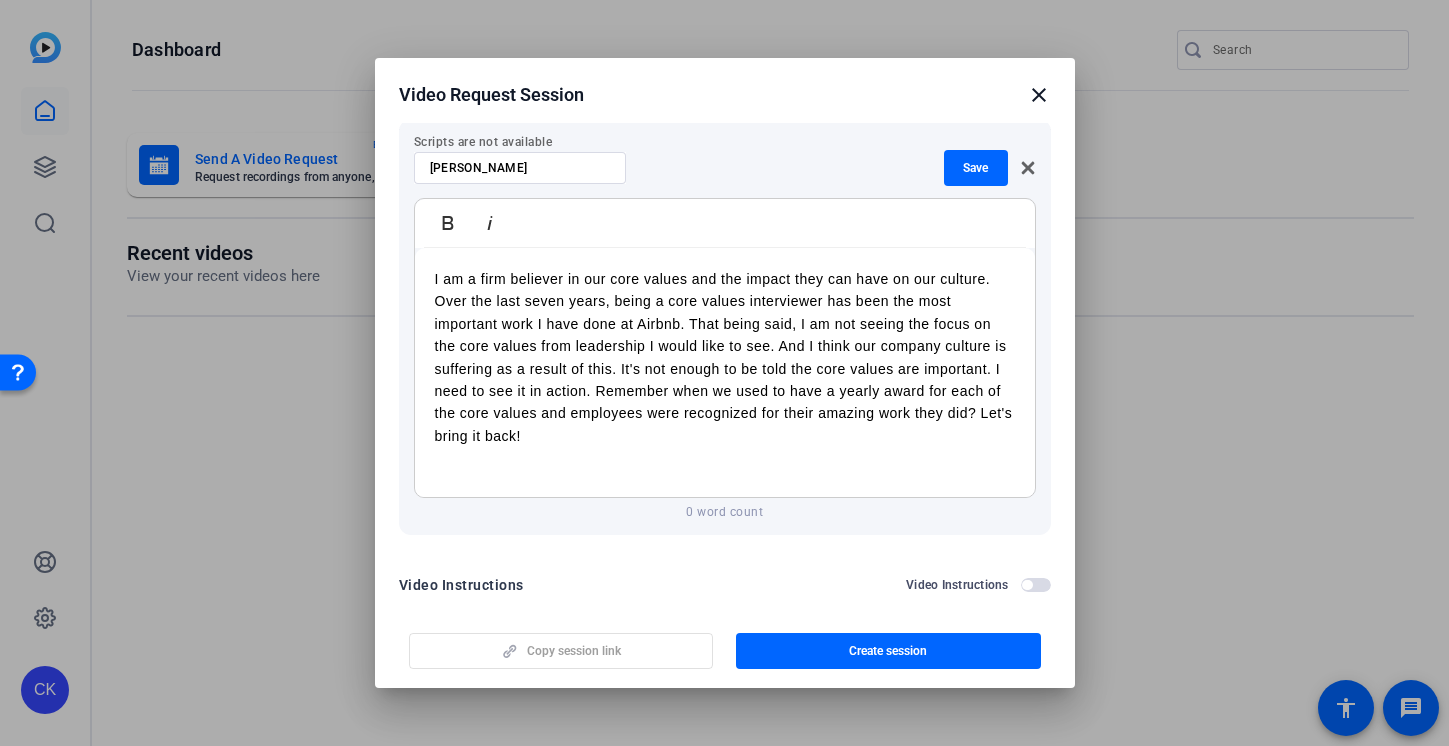 scroll, scrollTop: 302, scrollLeft: 0, axis: vertical 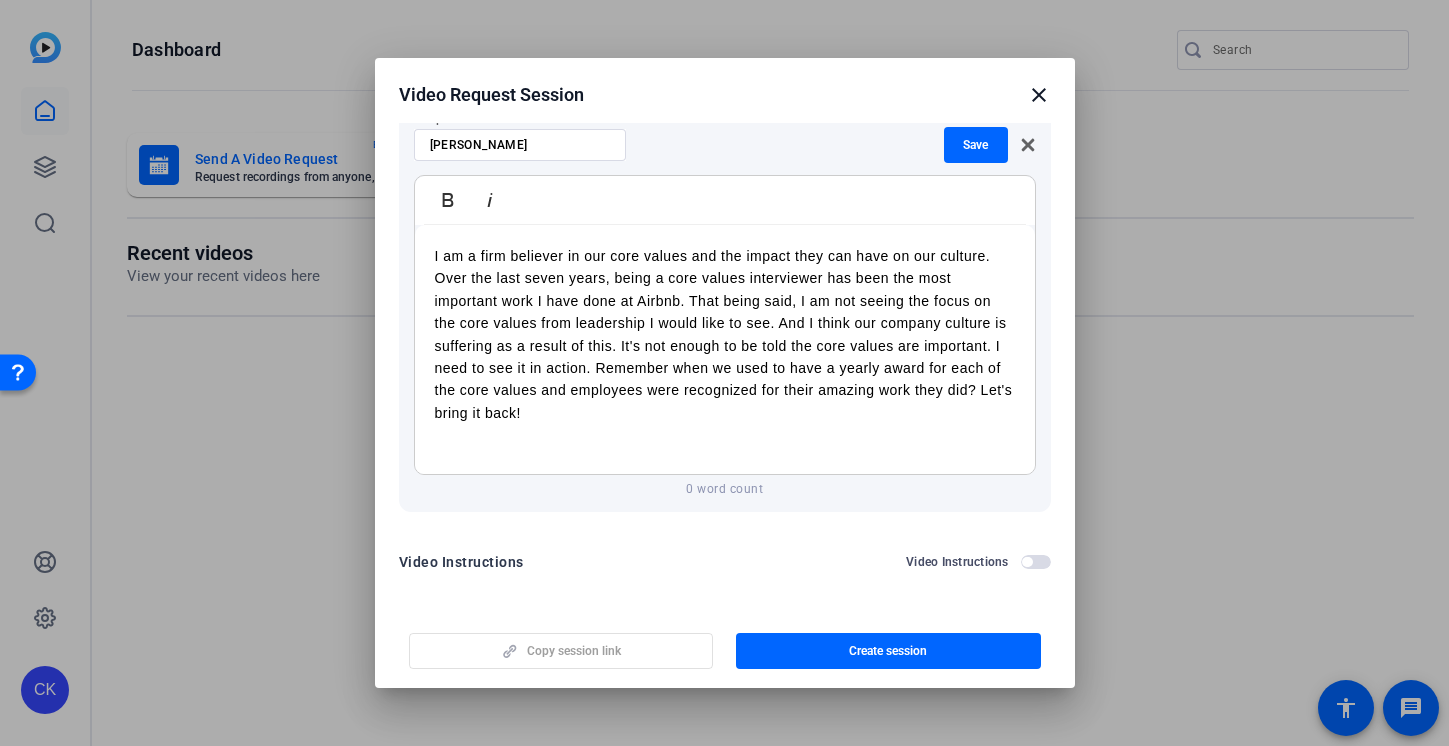 click at bounding box center [1027, 562] 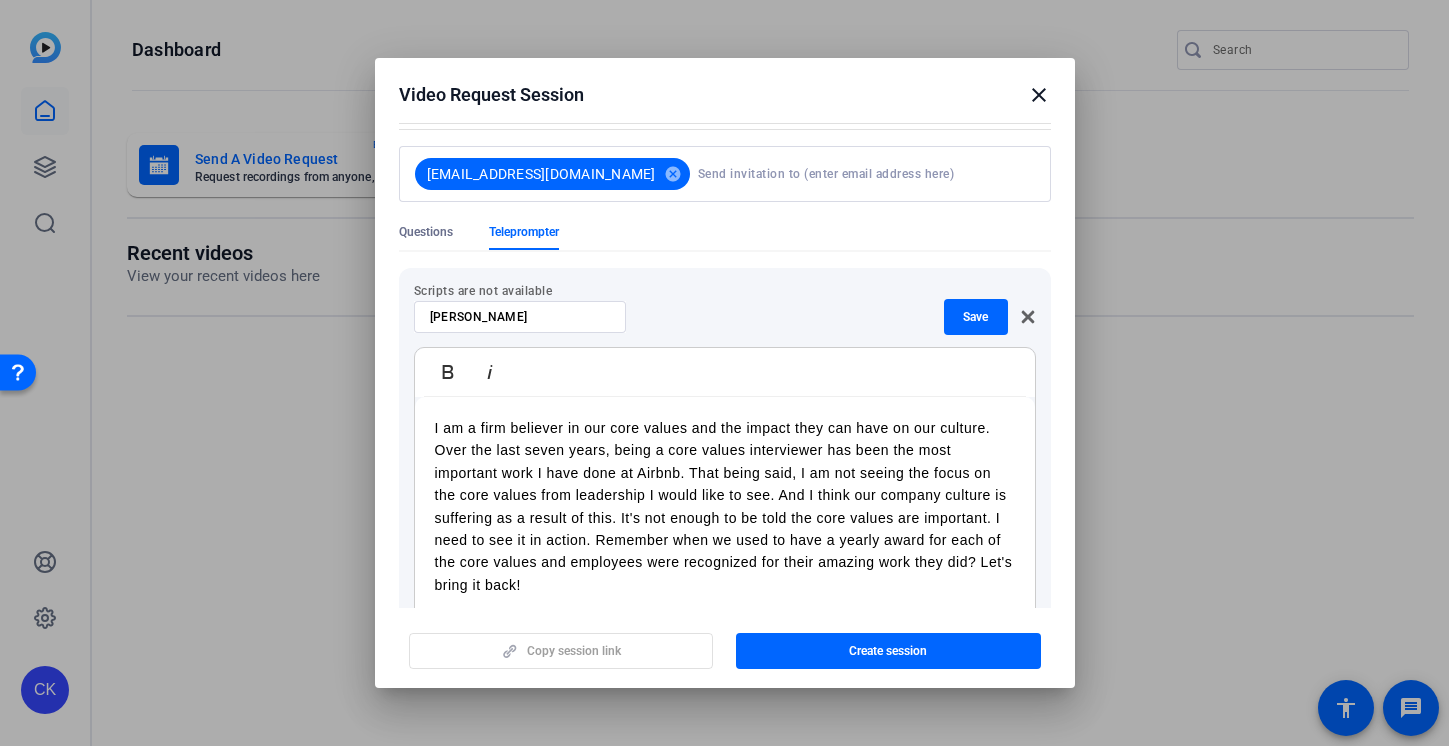 scroll, scrollTop: 0, scrollLeft: 0, axis: both 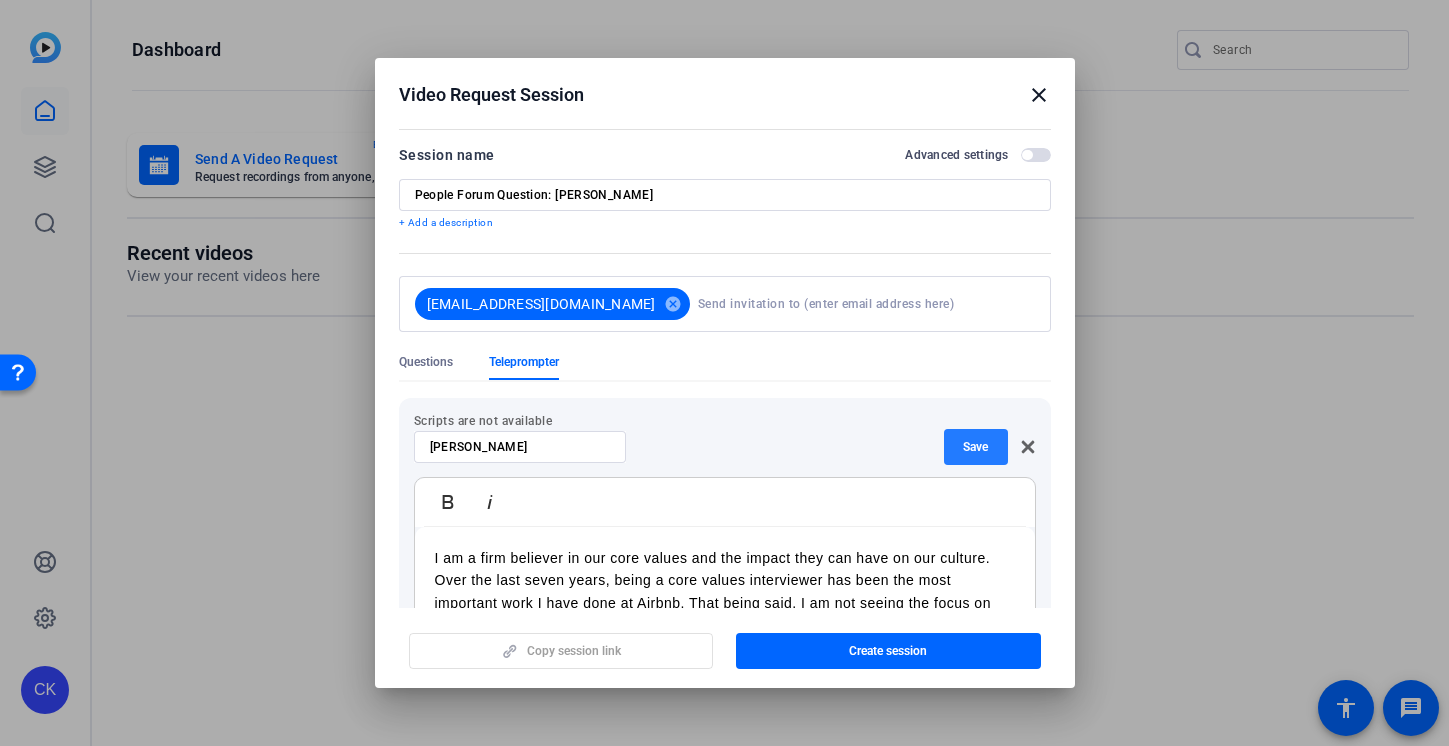 click on "Save" at bounding box center [975, 447] 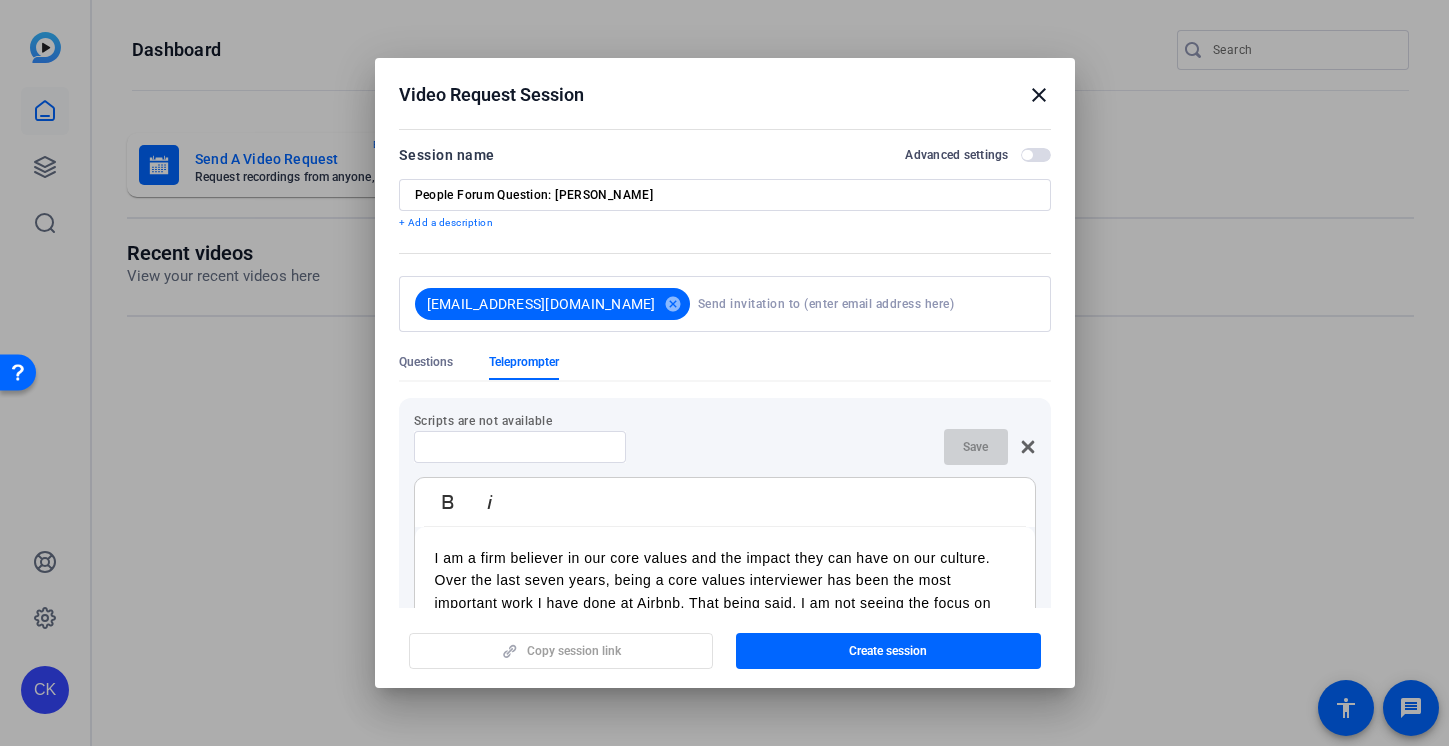 scroll, scrollTop: 491, scrollLeft: 0, axis: vertical 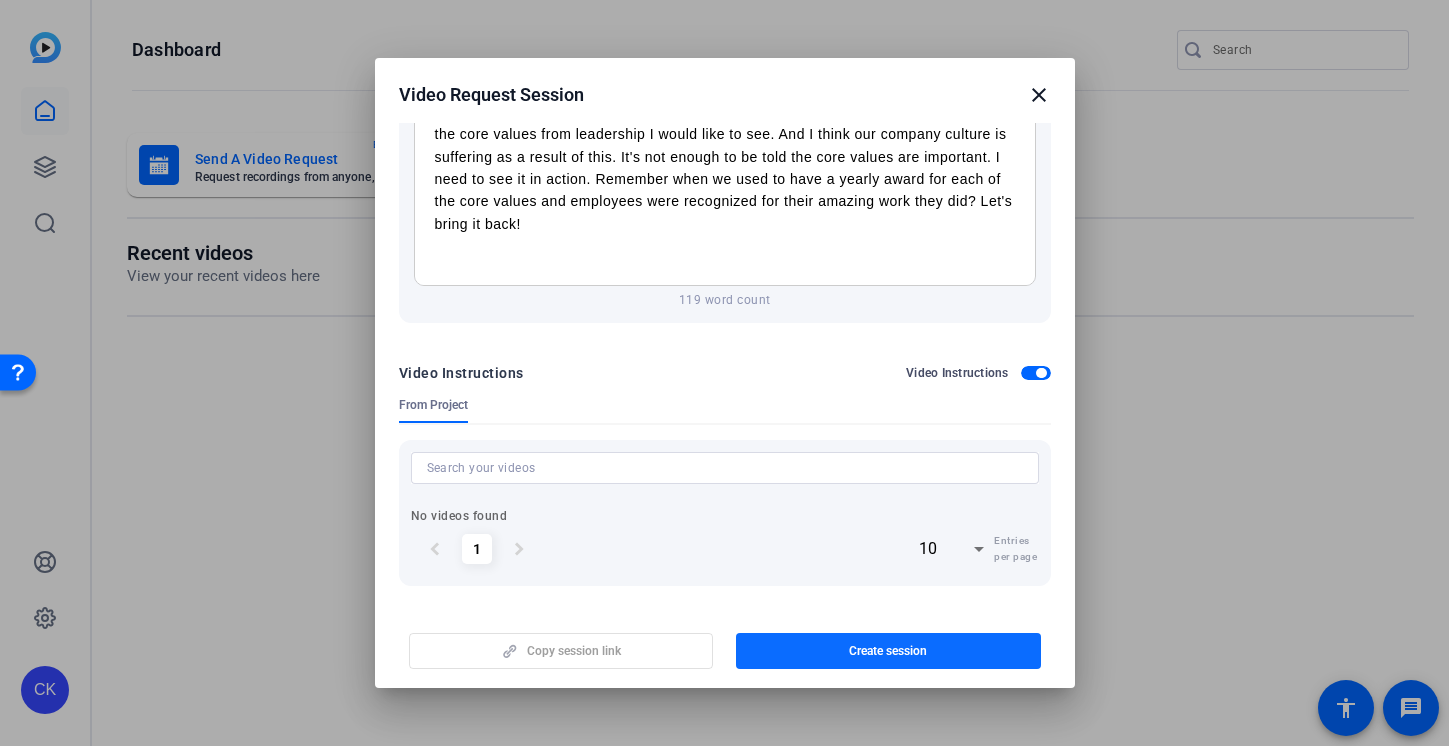 click on "Create session" at bounding box center (888, 651) 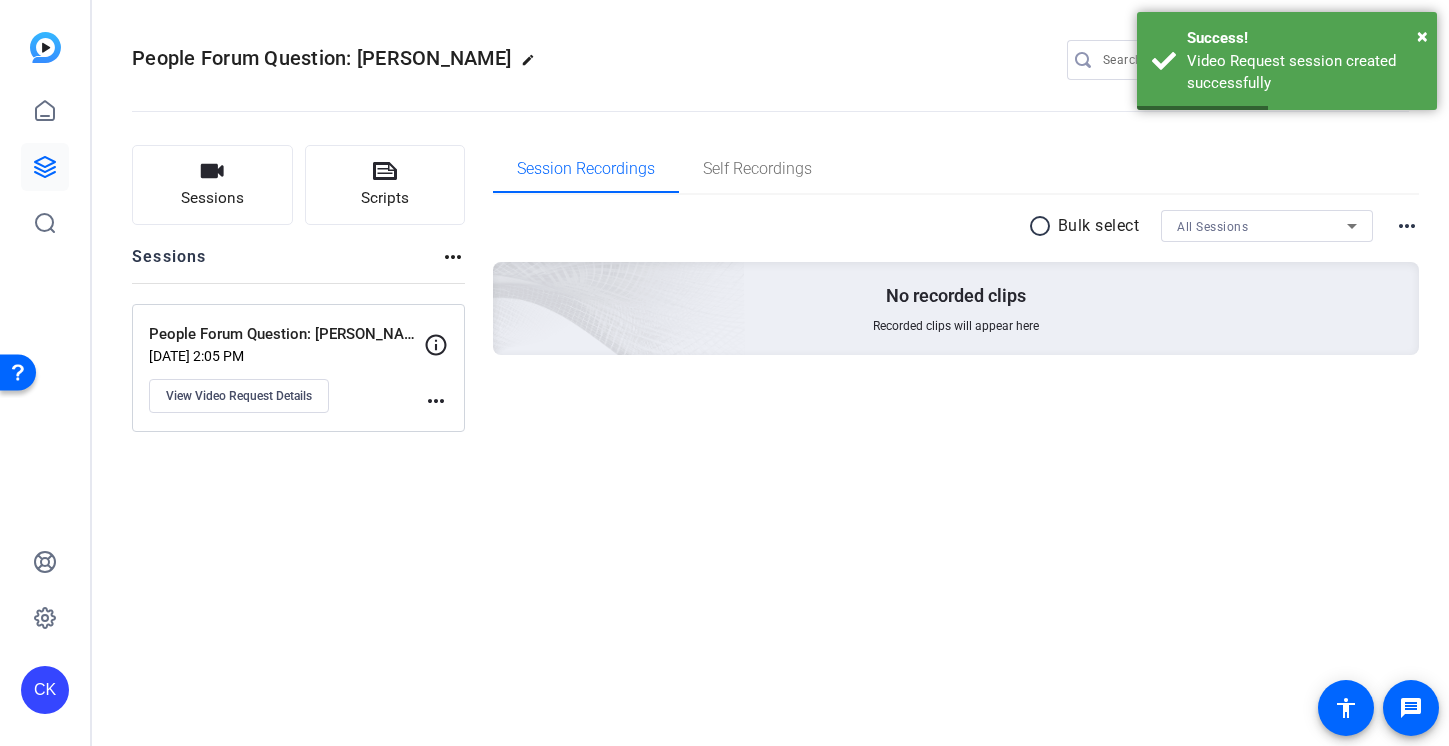 click on "more_horiz" 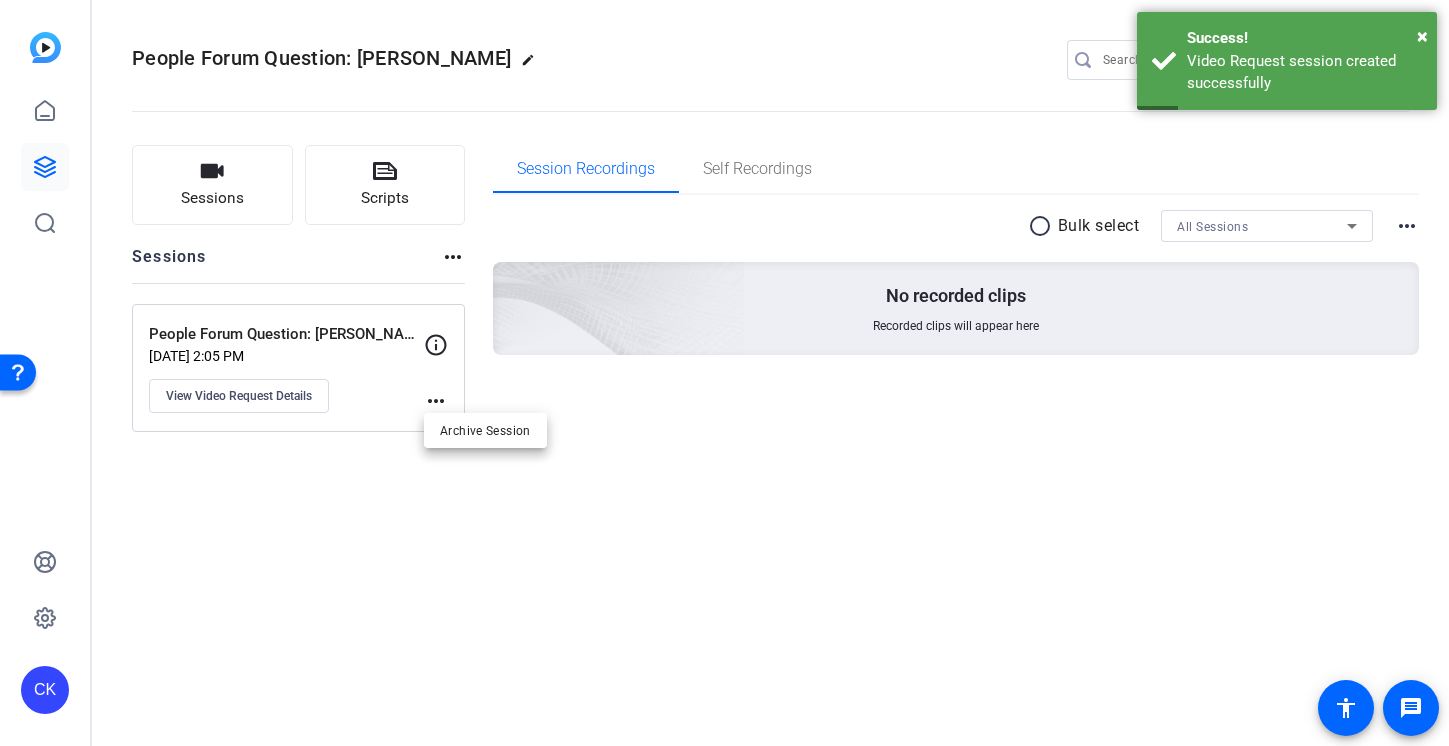click at bounding box center (724, 373) 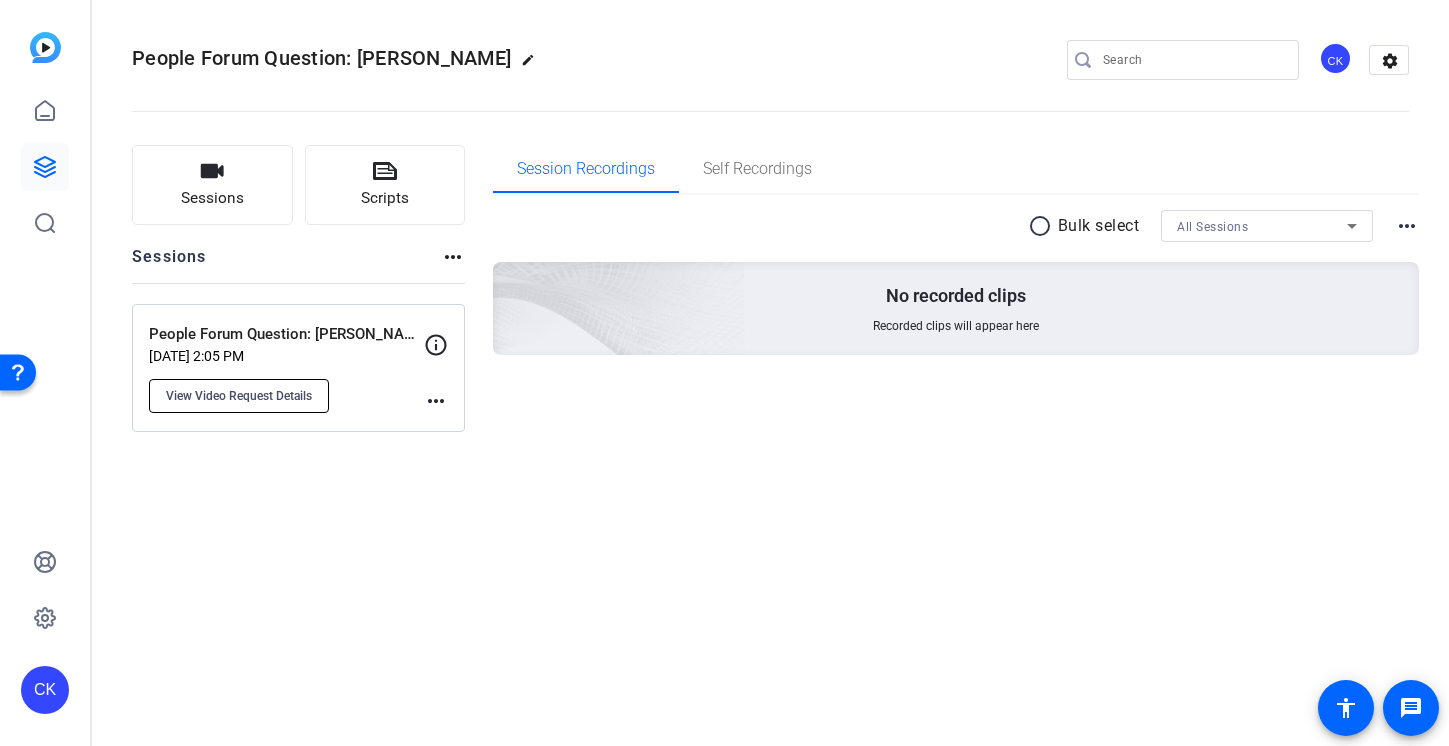 click on "View Video Request Details" 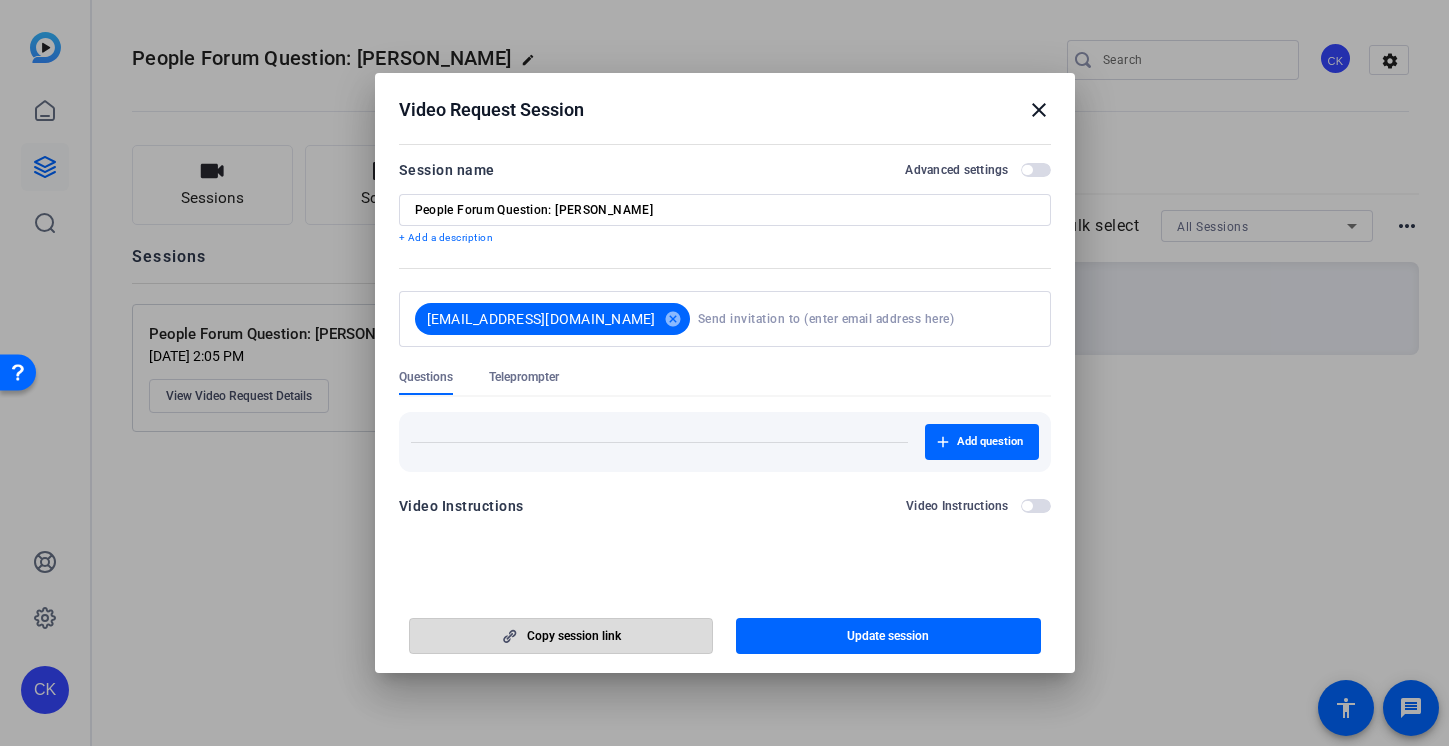 click on "Copy session link" at bounding box center (574, 636) 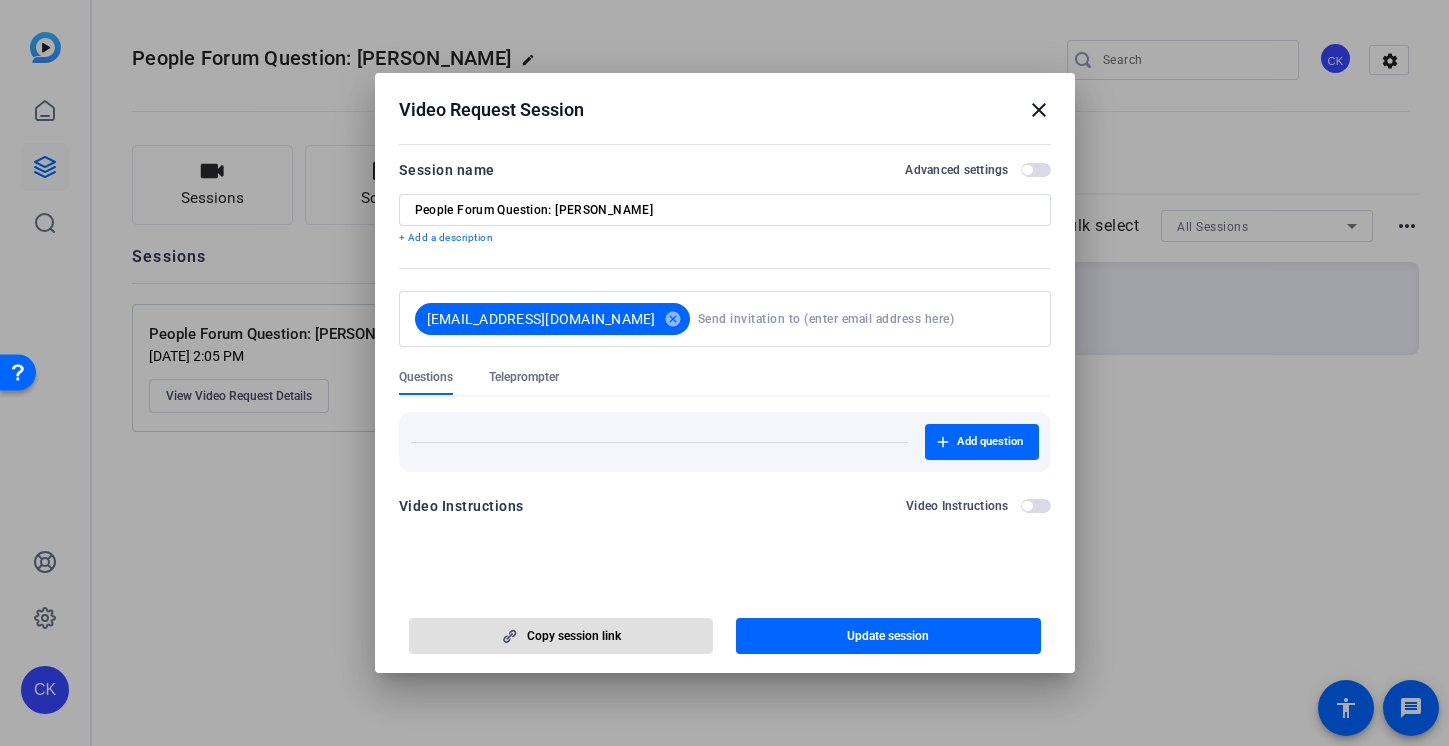 click on "close" at bounding box center (1039, 110) 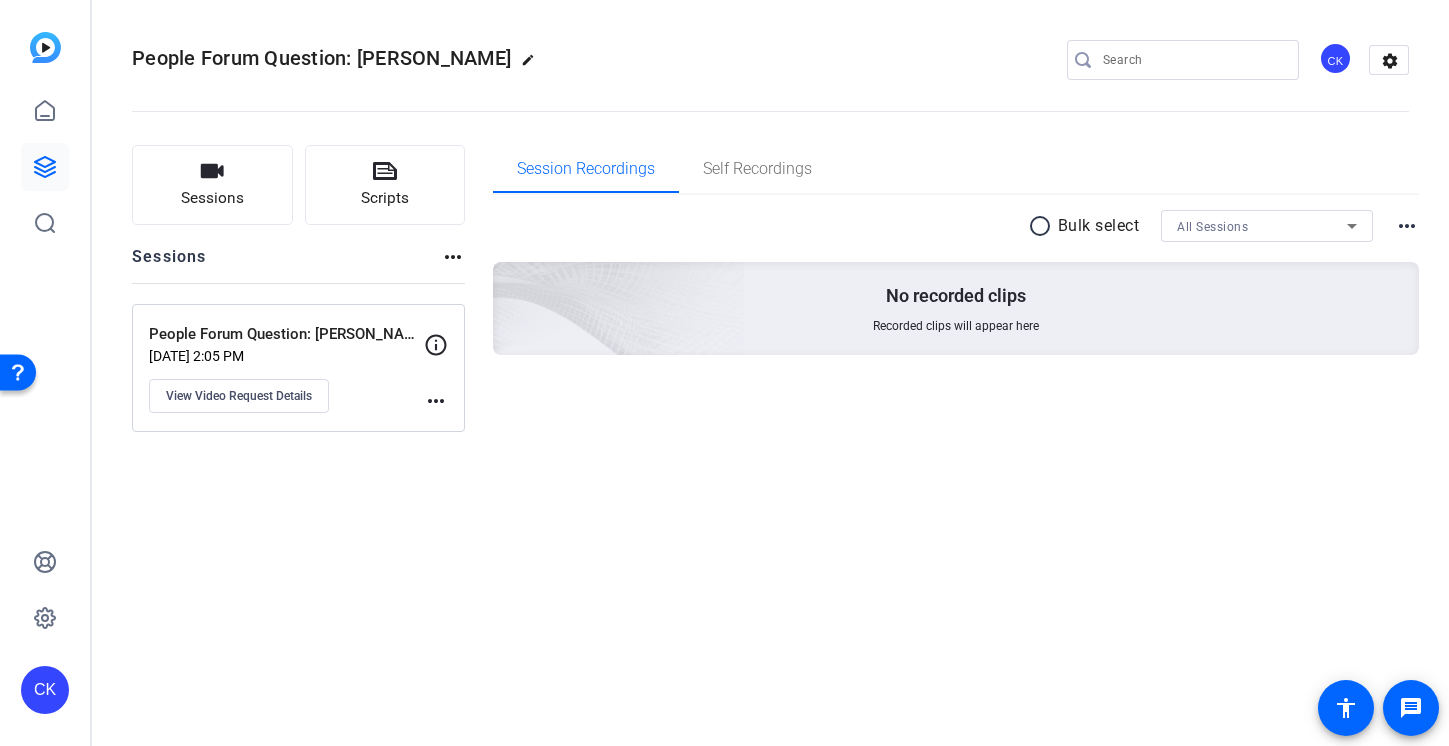 click on "more_horiz" 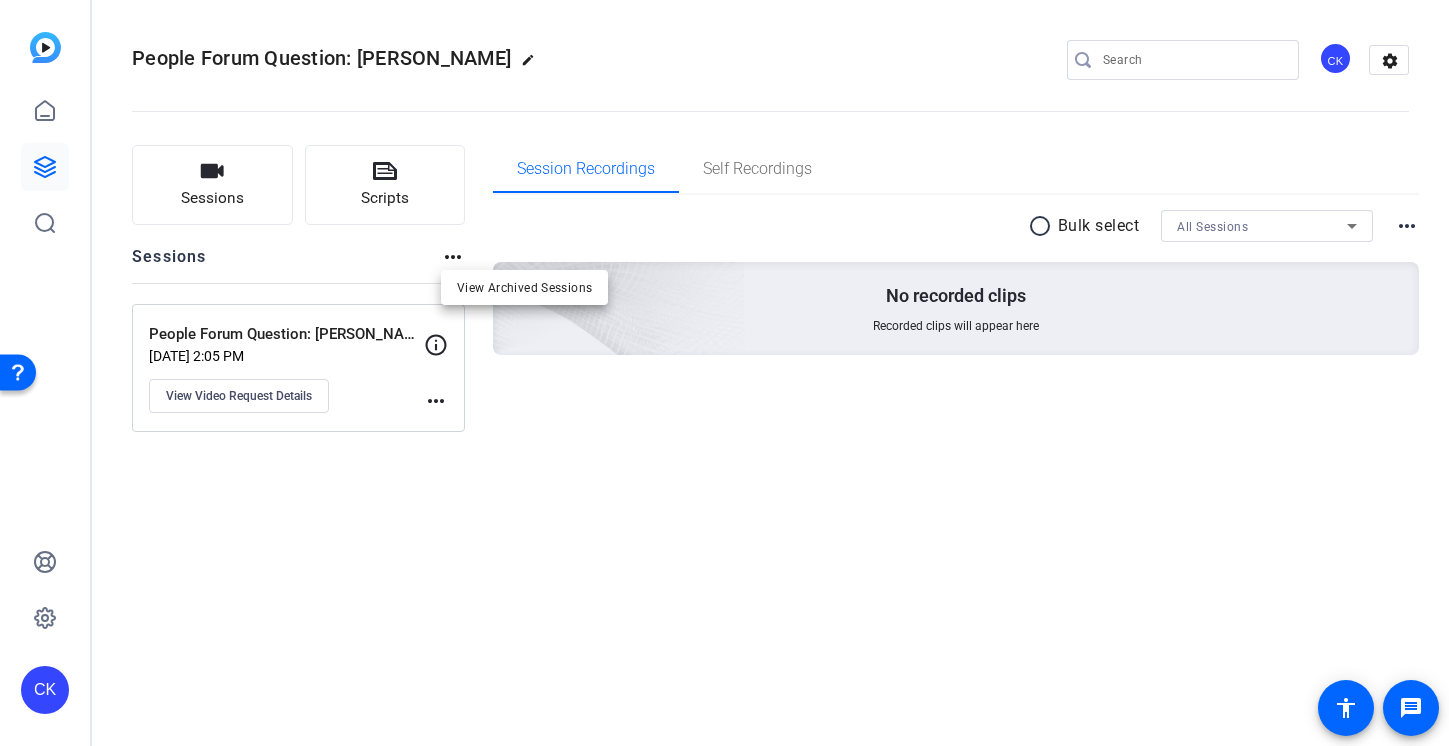 click at bounding box center (724, 373) 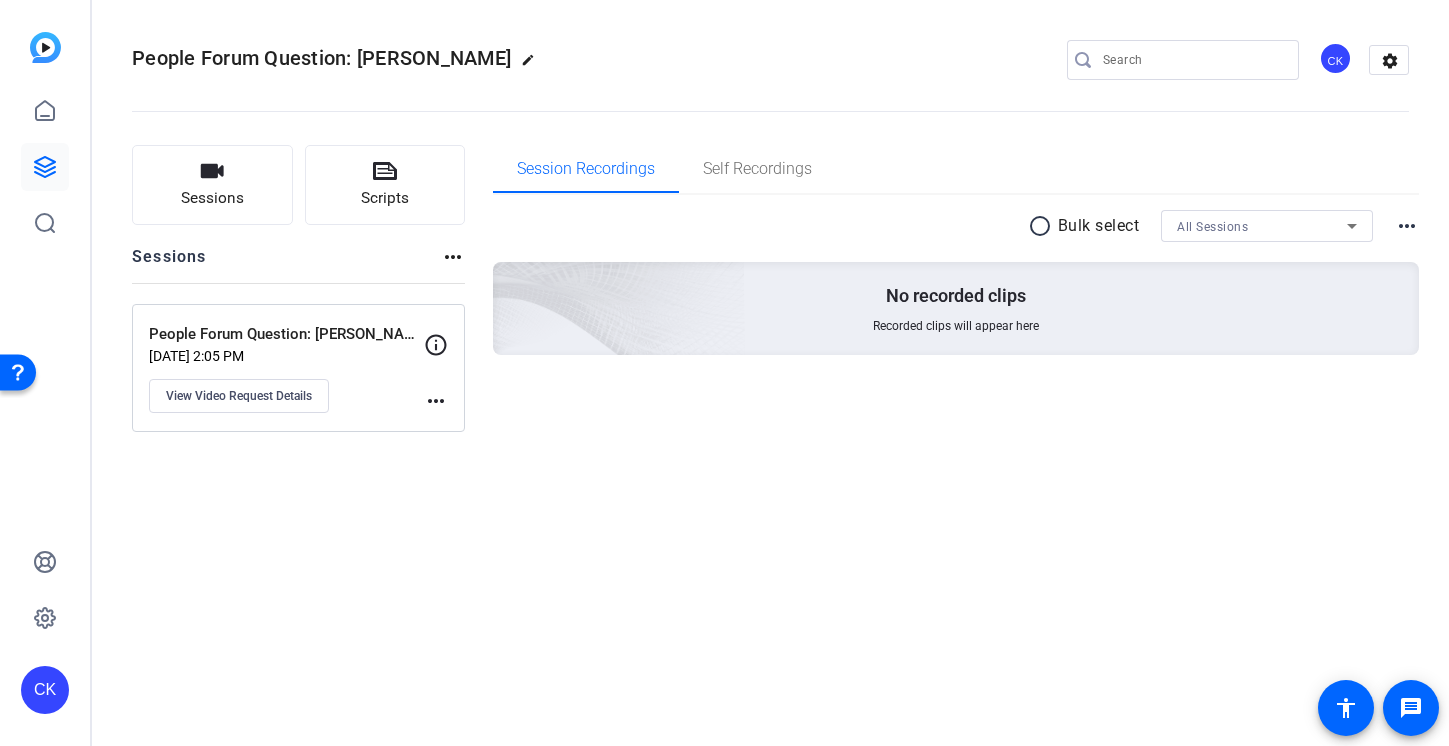 click 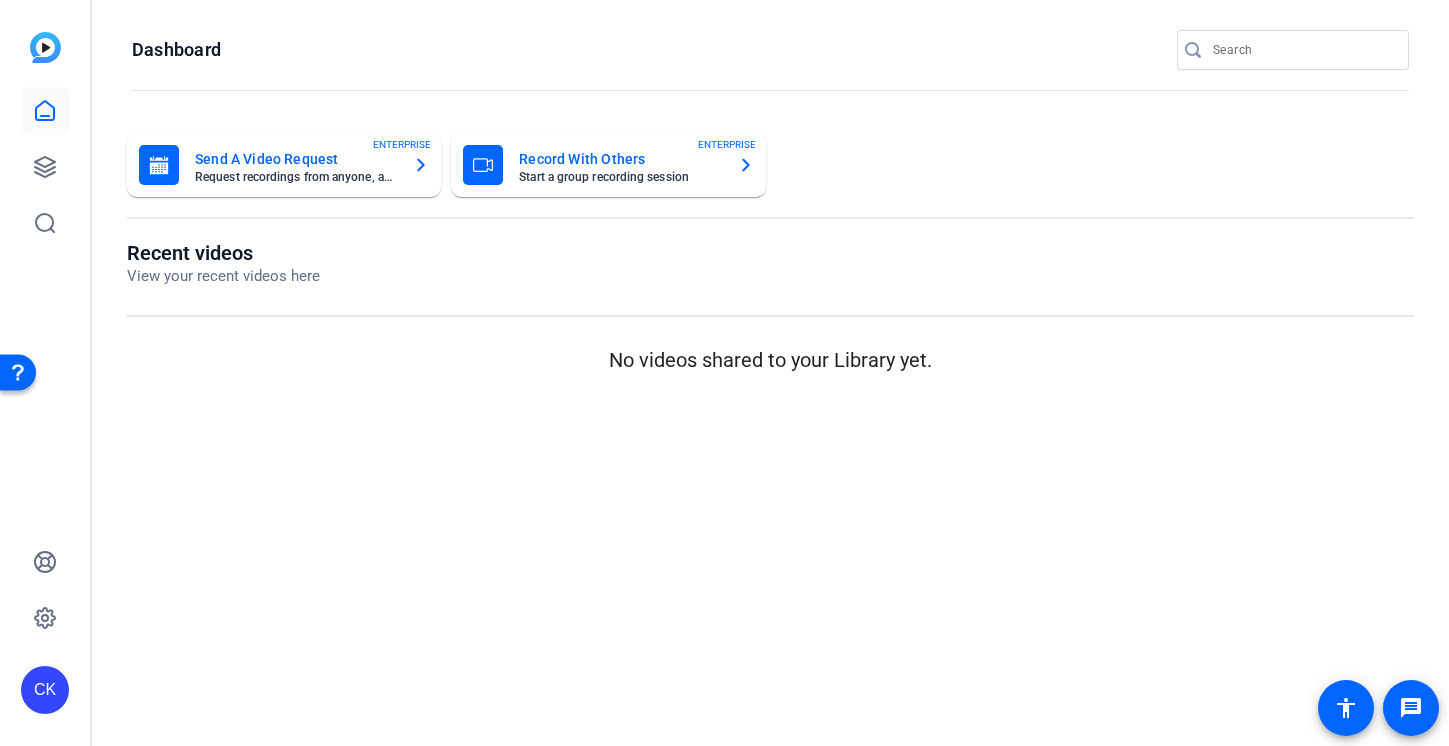 click on "Send A Video Request" 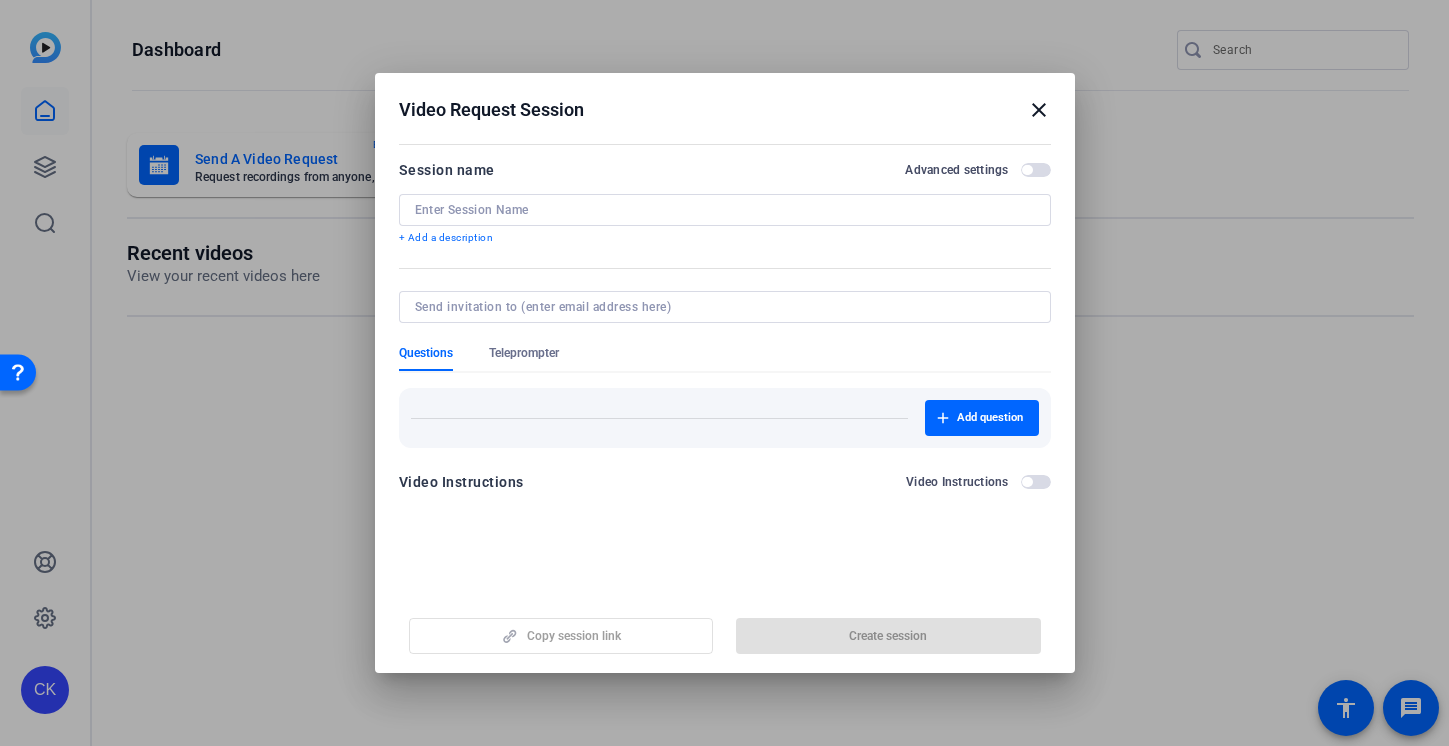 click at bounding box center (725, 210) 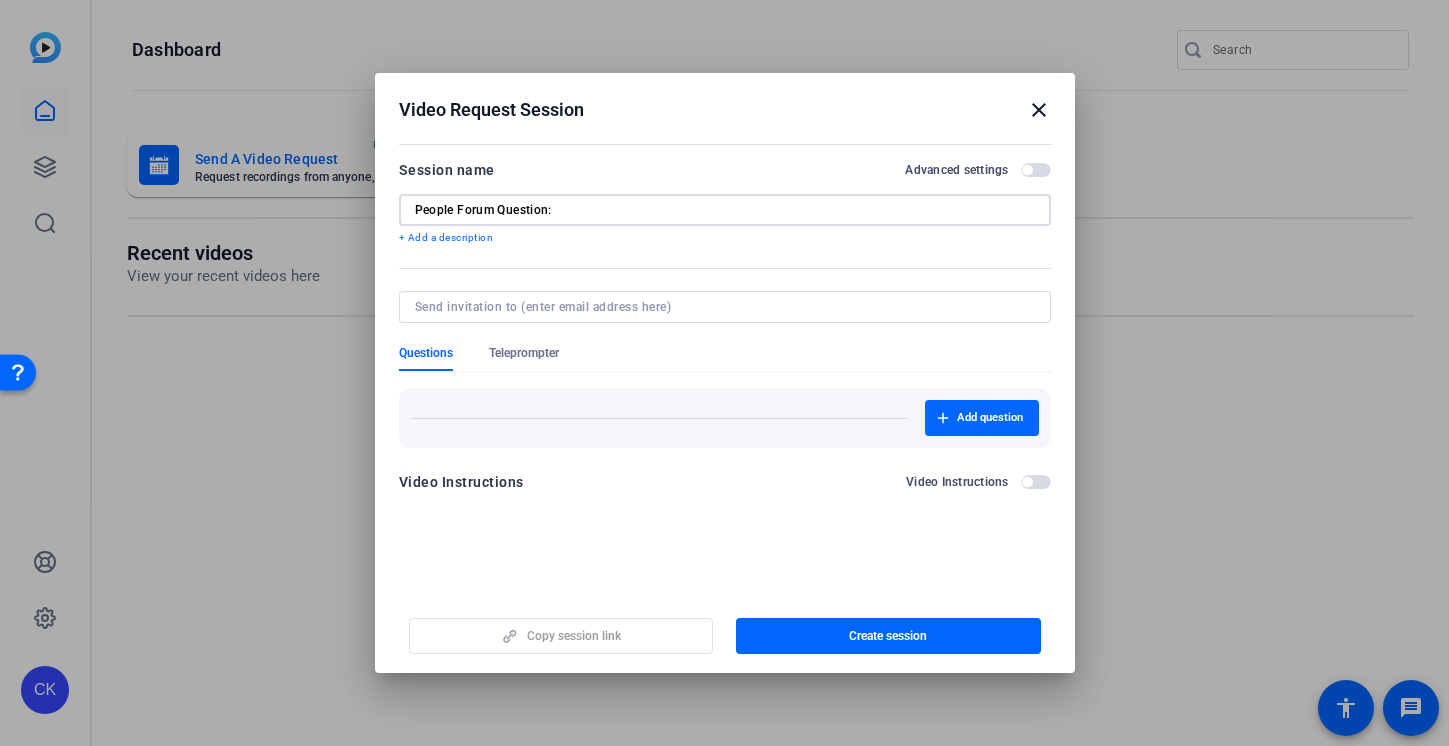 type on "People Forum Question:" 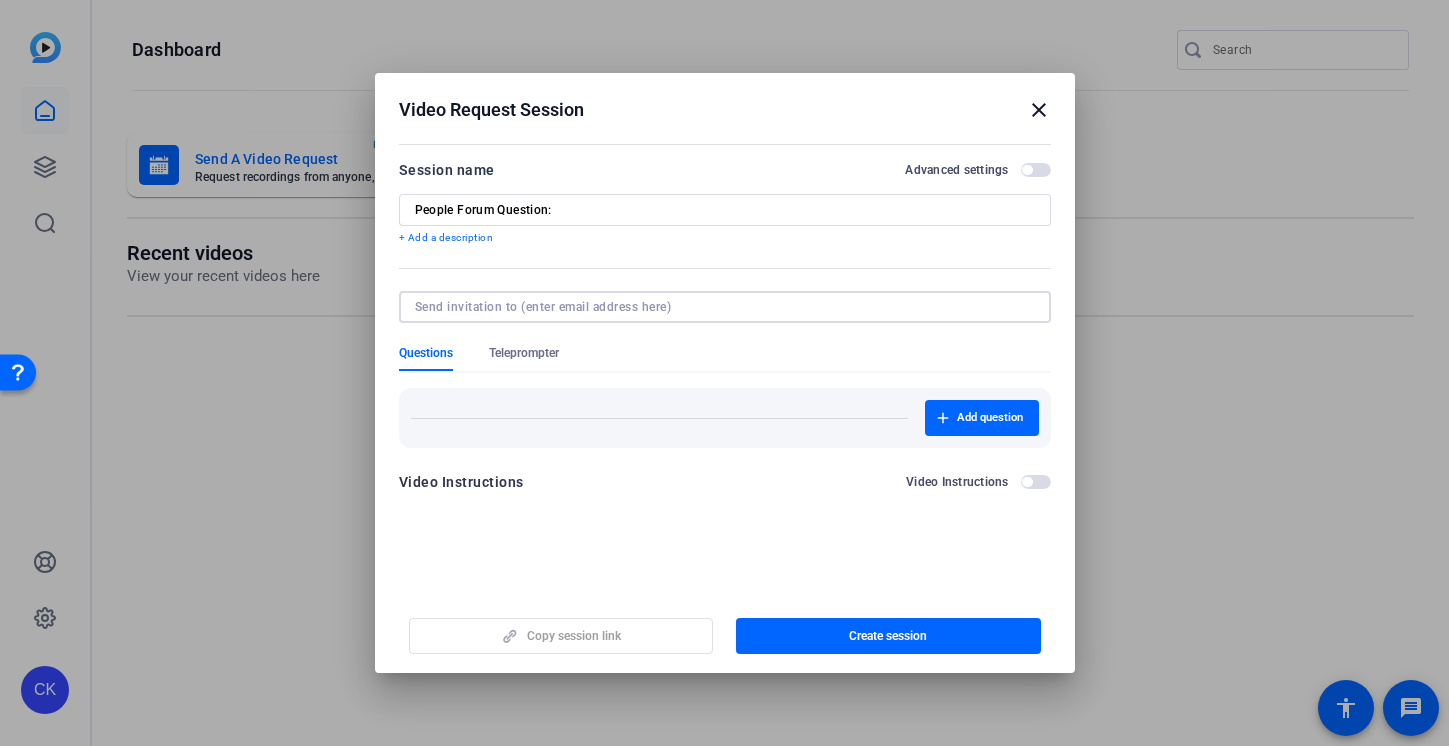paste on "[PERSON_NAME]" 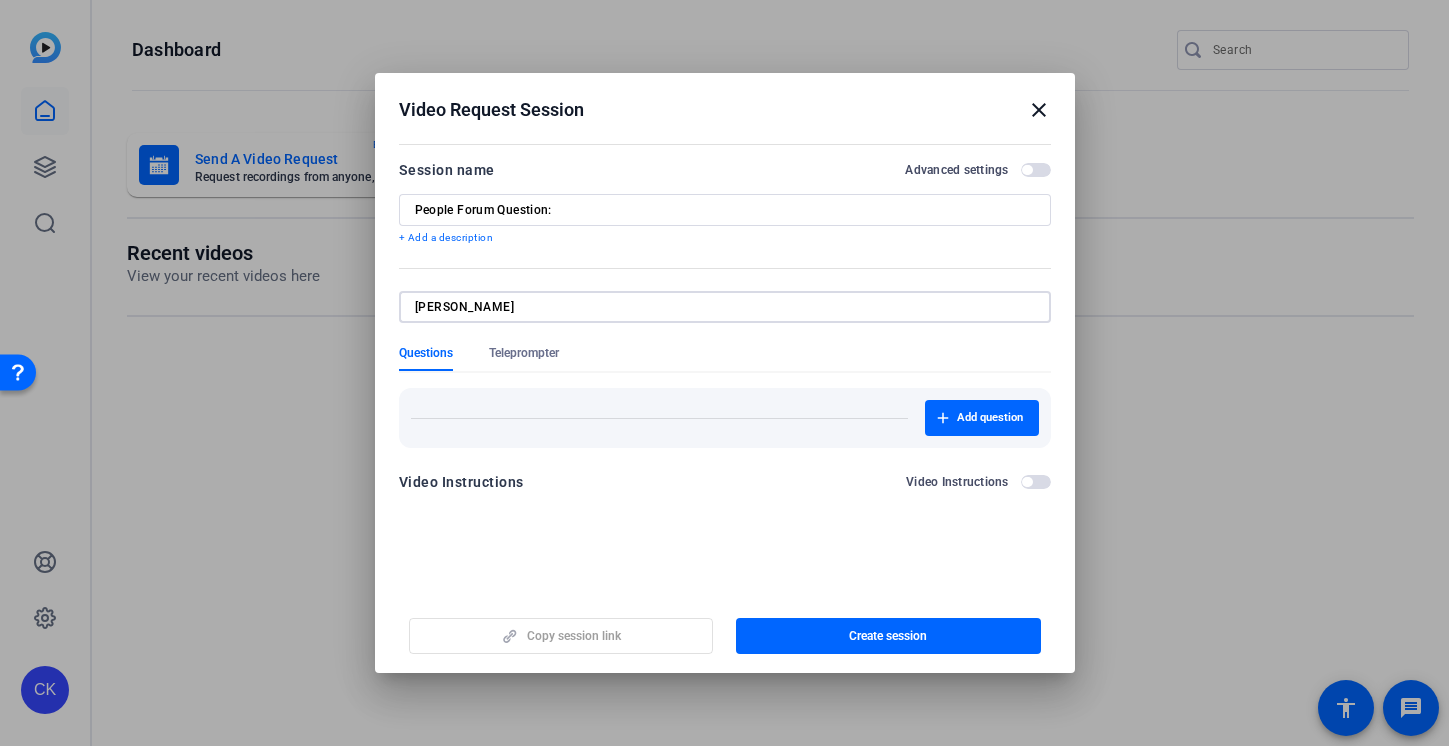 click on "[PERSON_NAME]" at bounding box center [721, 307] 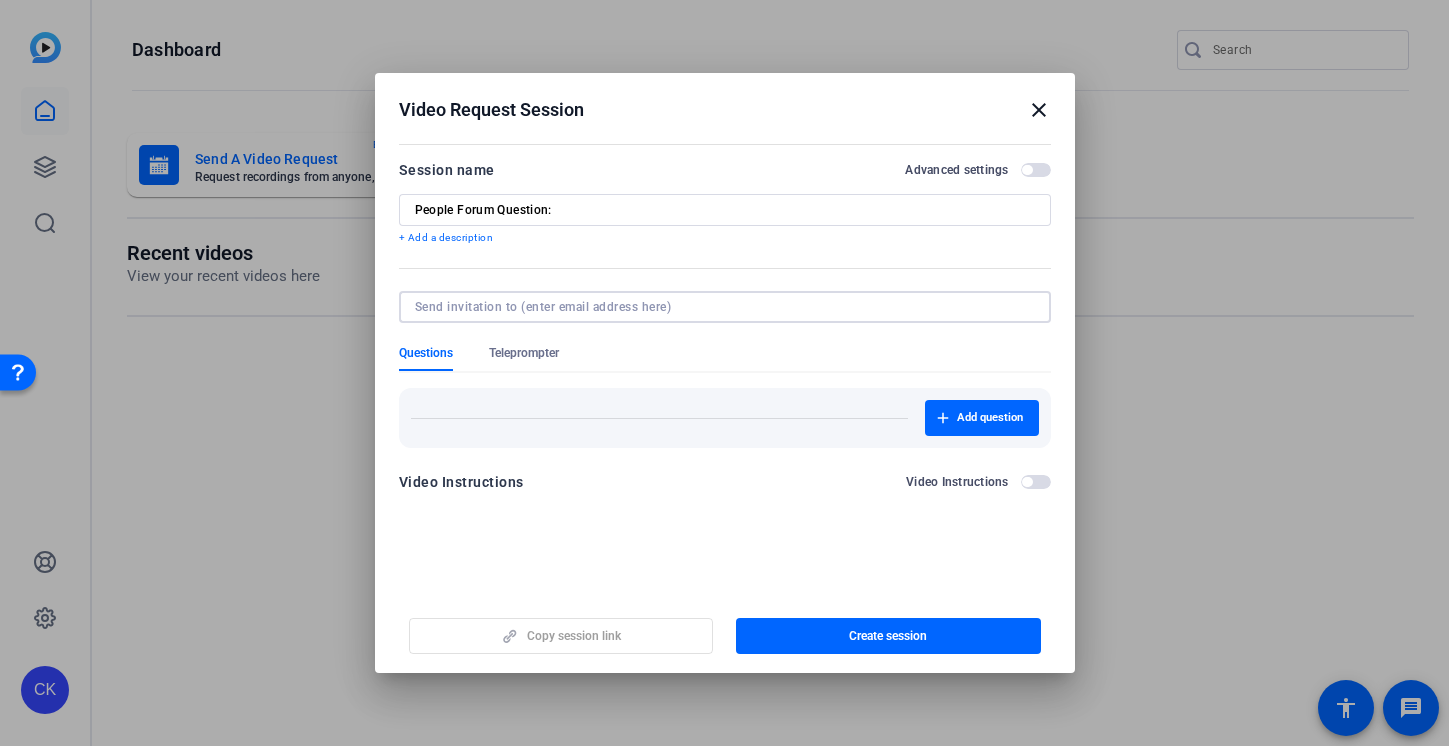 click on "People Forum Question:" at bounding box center (725, 210) 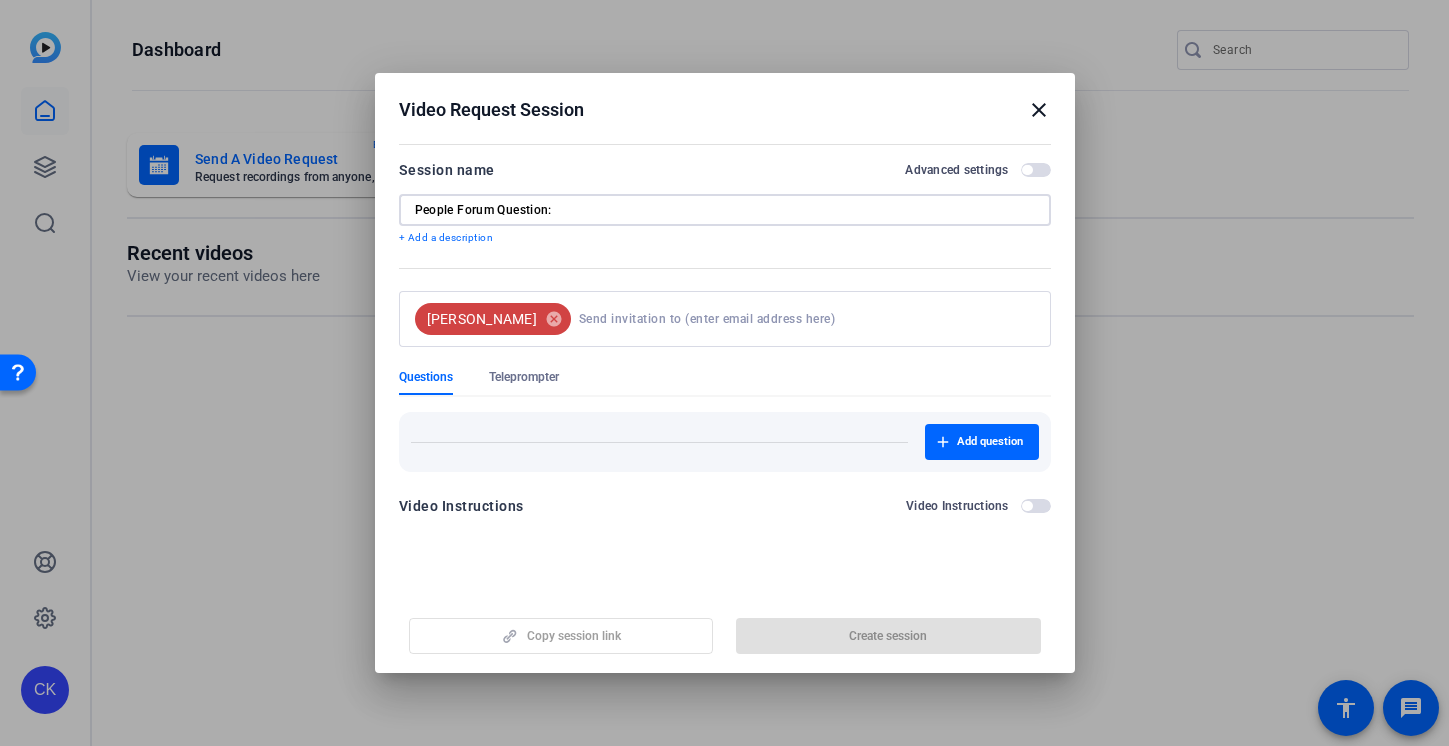paste on "[PERSON_NAME]" 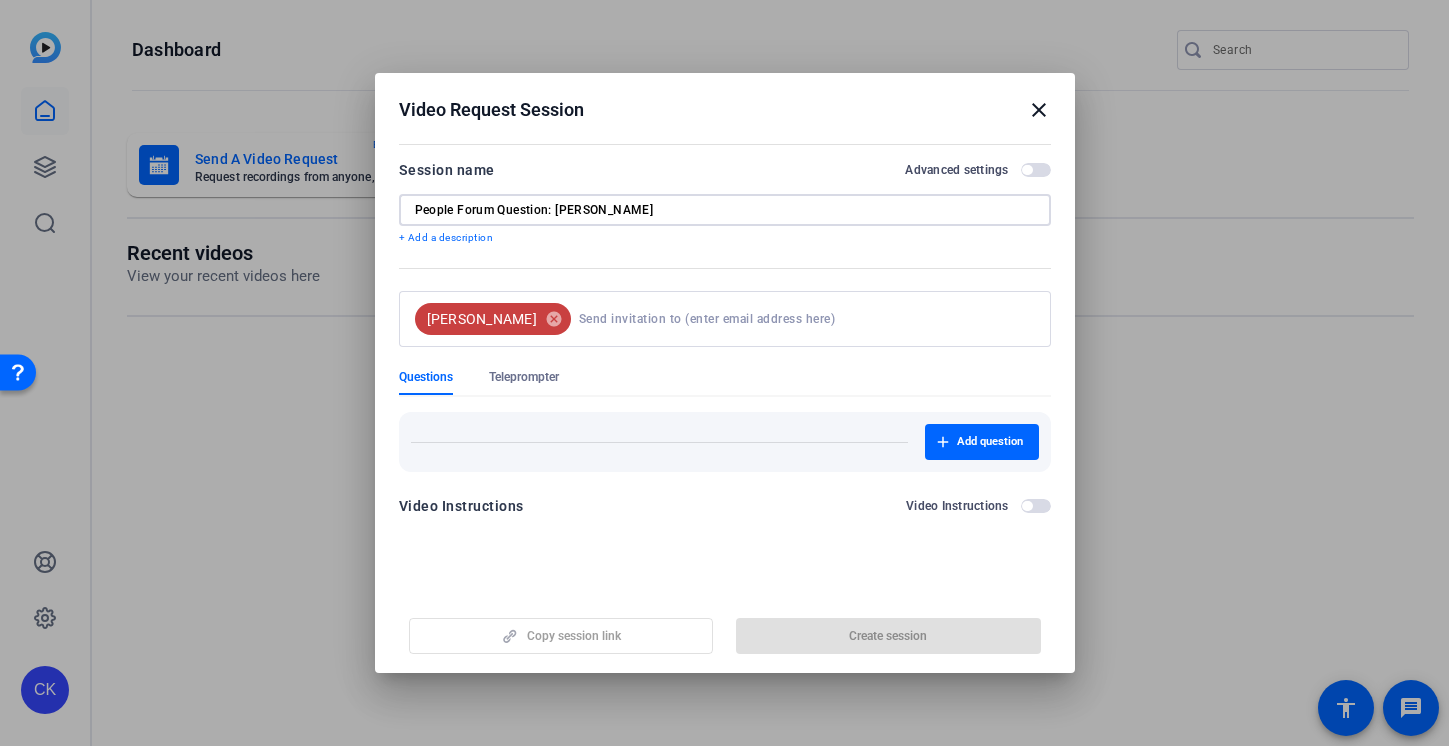 type on "People Forum Question: [PERSON_NAME]" 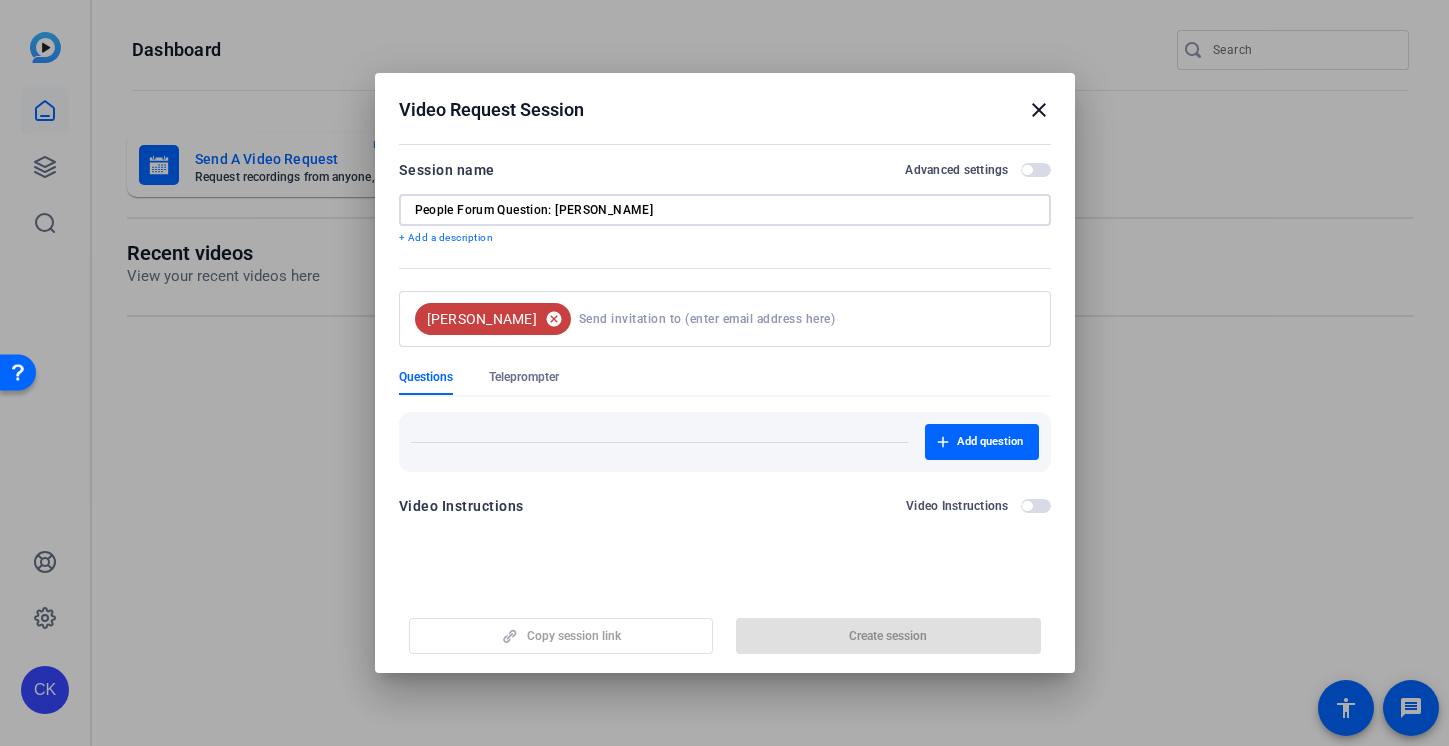 click on "cancel" at bounding box center [554, 319] 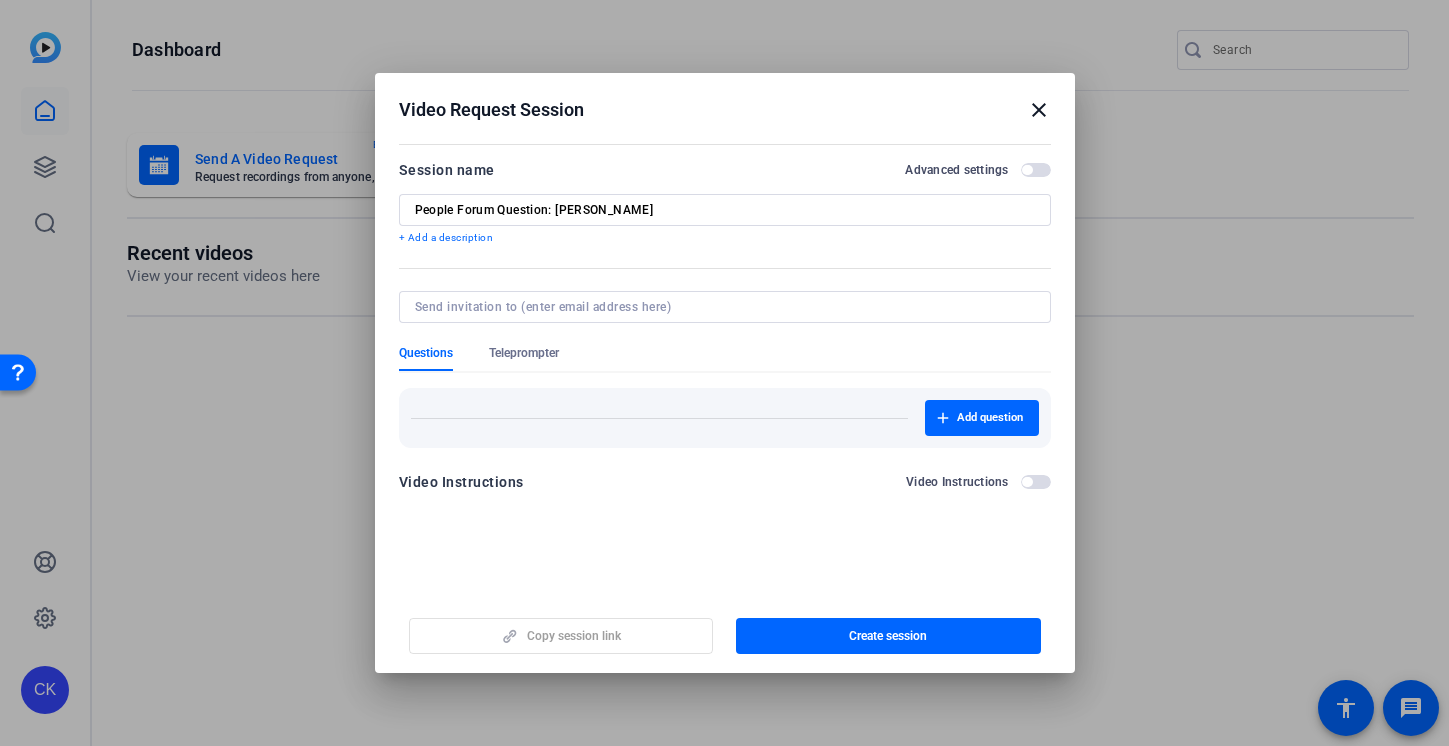 click at bounding box center [721, 307] 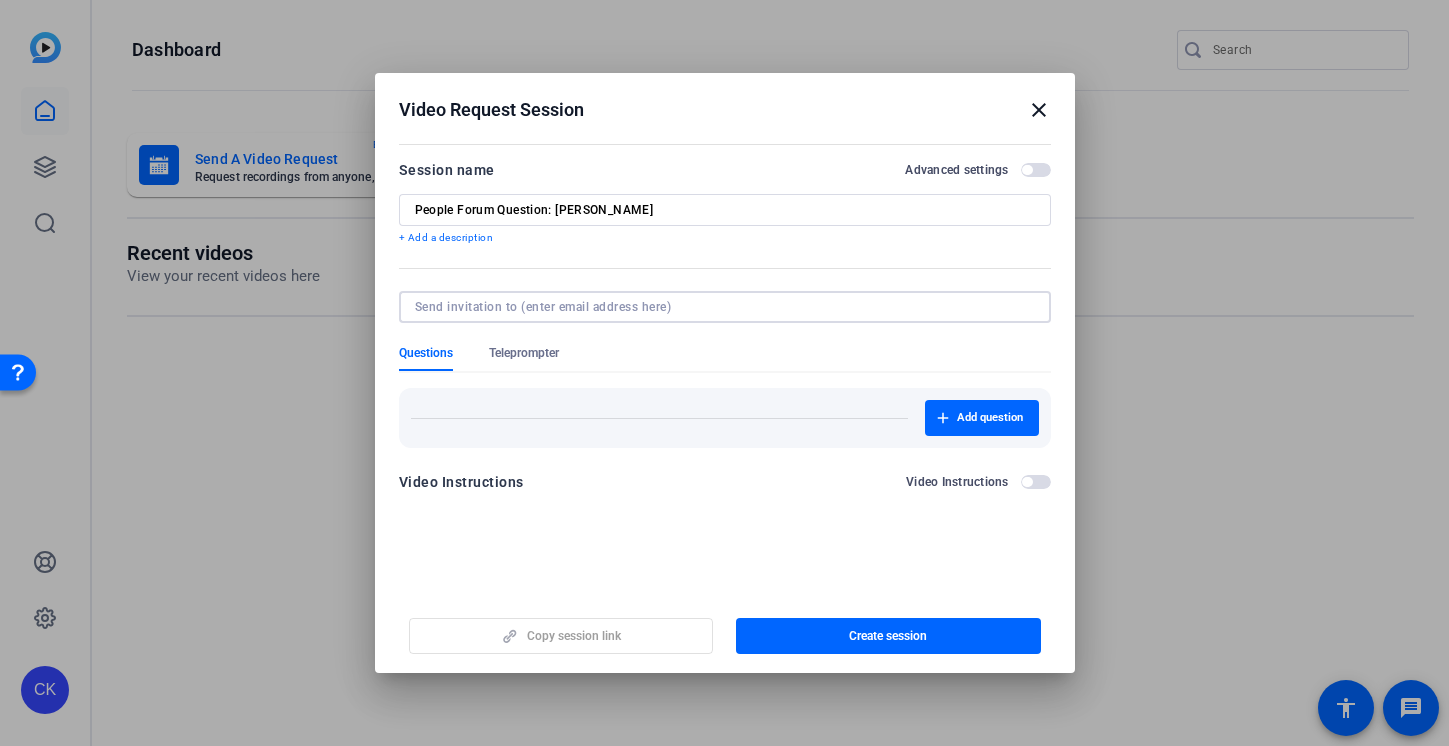 paste on "[PERSON_NAME]" 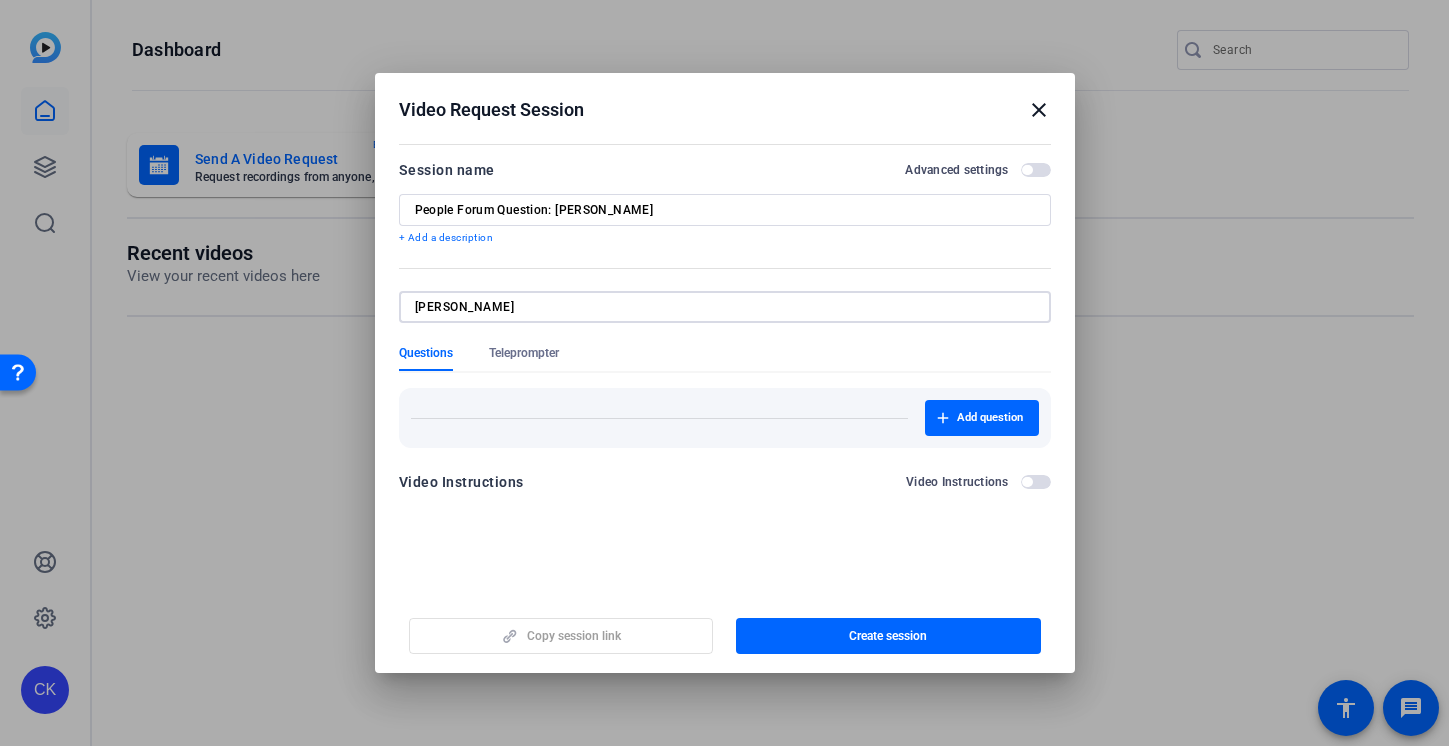 click on "[PERSON_NAME]" at bounding box center (721, 307) 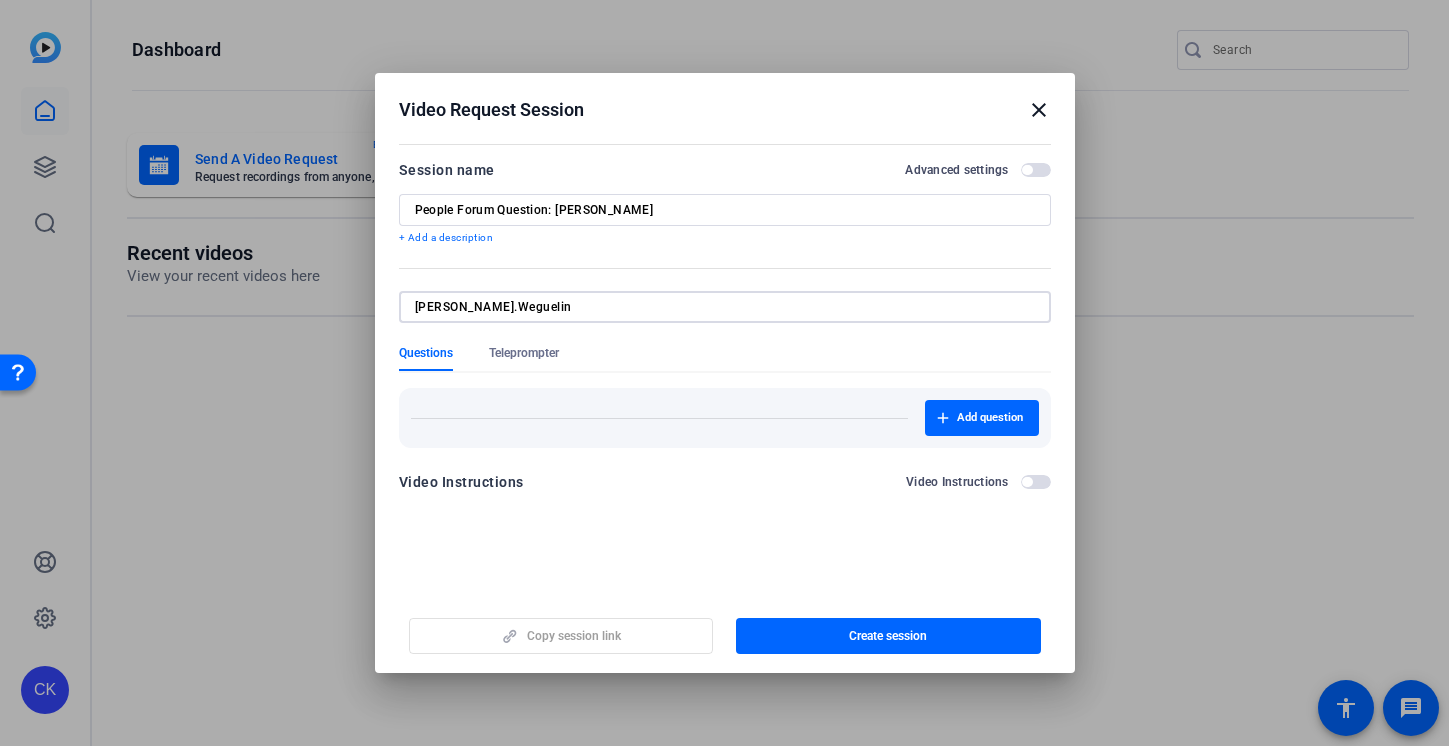 click on "[PERSON_NAME].Weguelin" at bounding box center [721, 307] 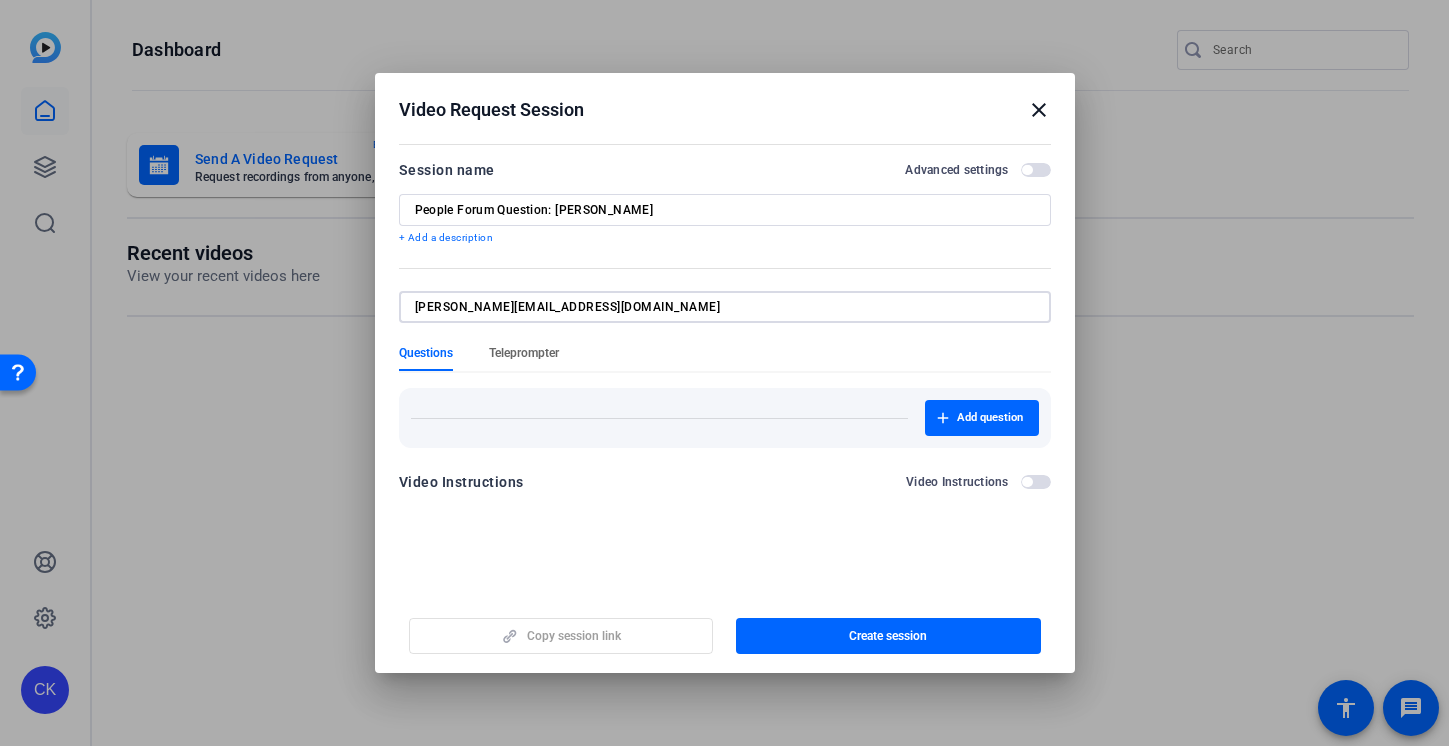 type on "[PERSON_NAME][EMAIL_ADDRESS][DOMAIN_NAME]" 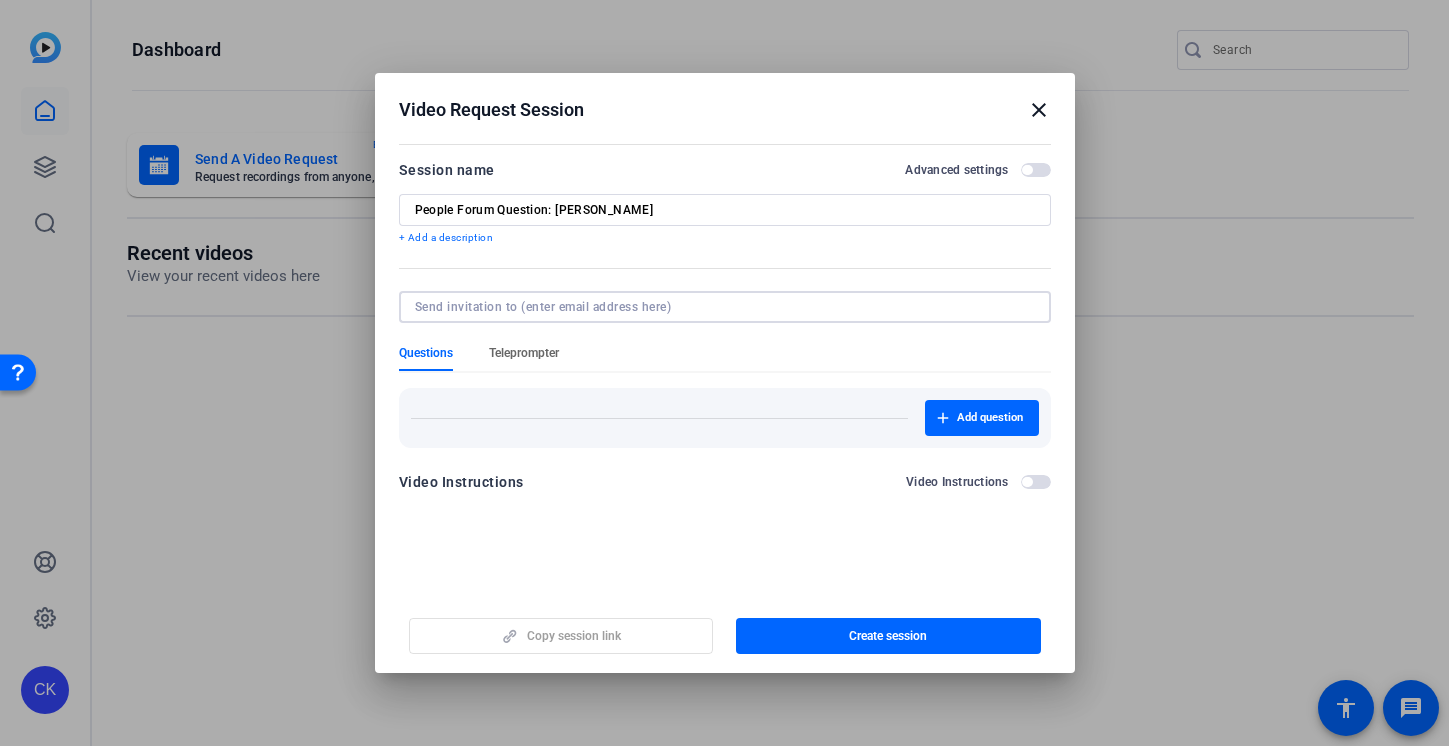 click on "Session name Advanced settings People Forum Question: [PERSON_NAME]  + Add a description  Questions Teleprompter
Add question  Video Instructions Video Instructions" at bounding box center [725, 332] 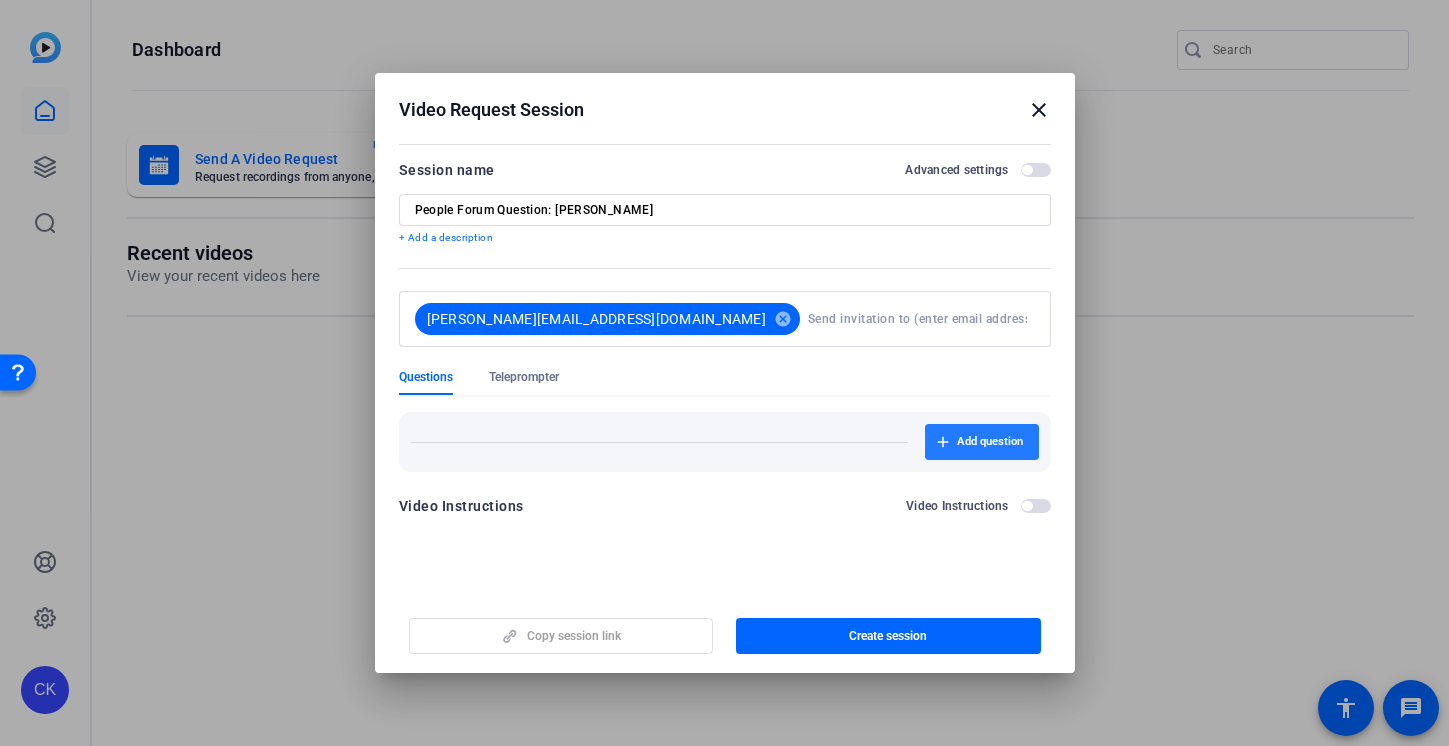 click on "Add question" at bounding box center (990, 442) 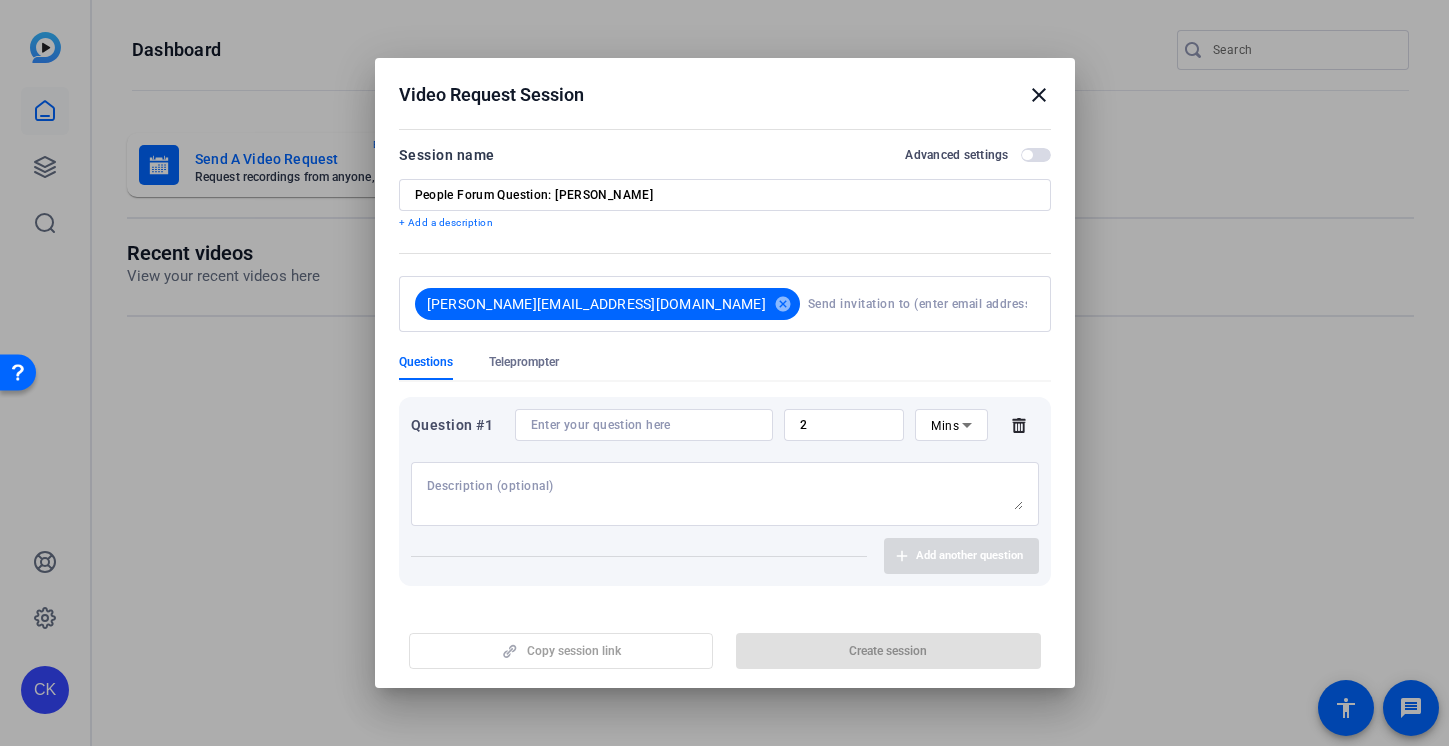 click at bounding box center [644, 425] 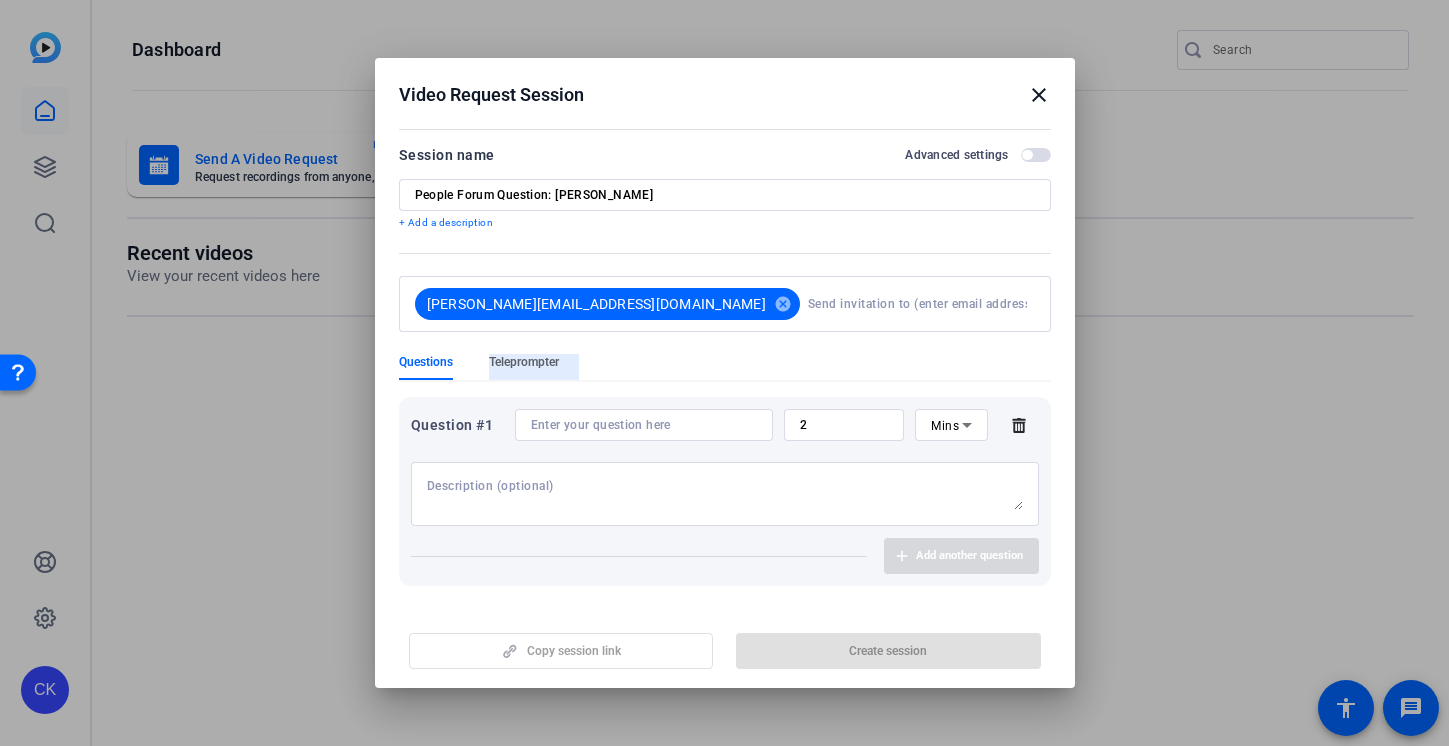 click on "Teleprompter" at bounding box center [524, 362] 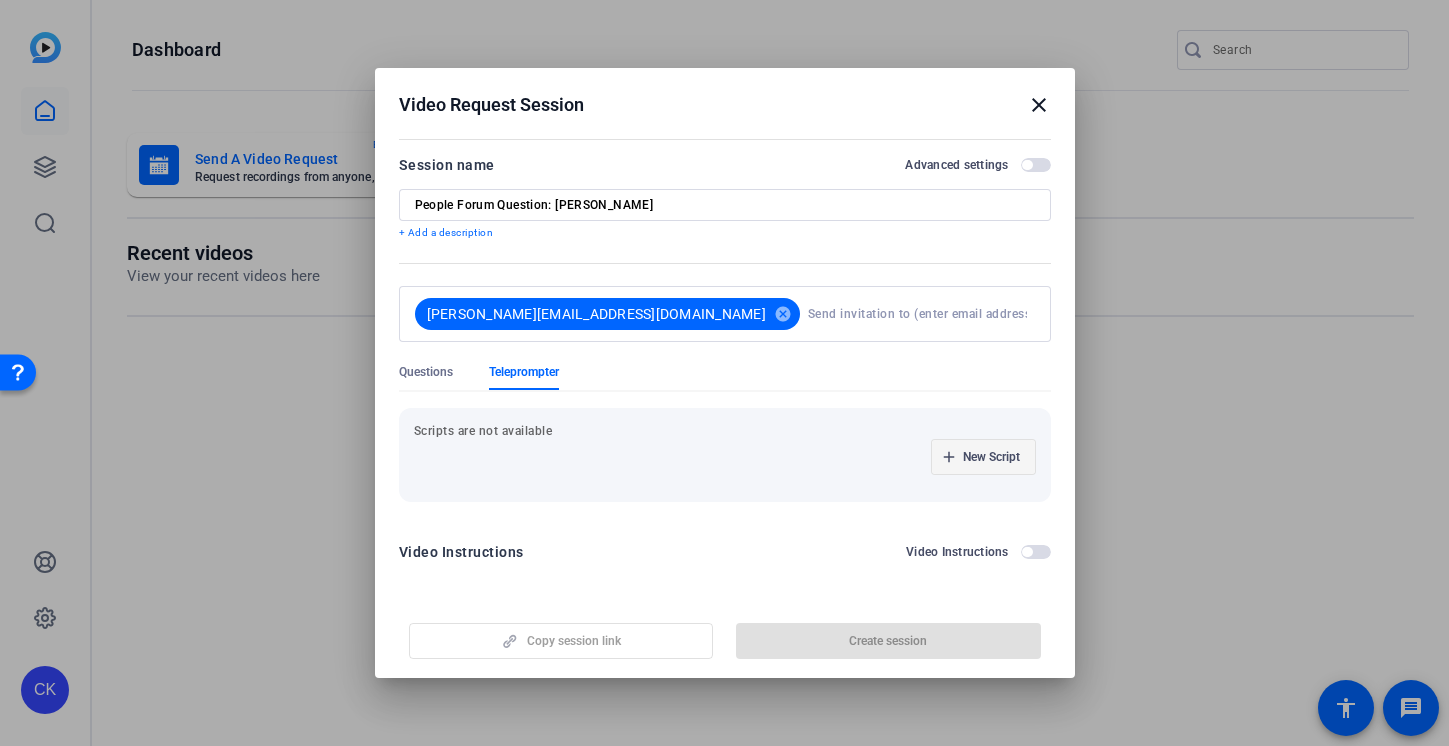 click on "New Script" at bounding box center (991, 457) 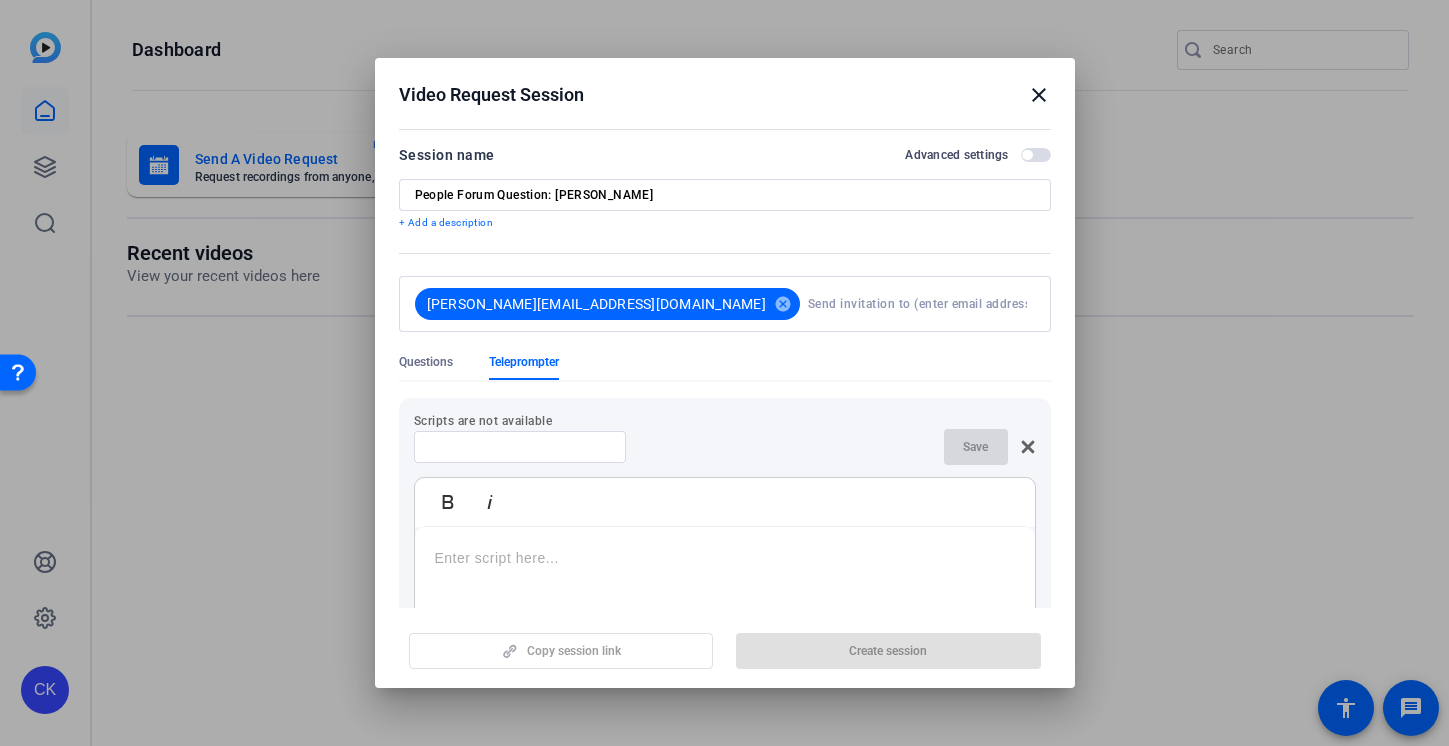 click at bounding box center (520, 447) 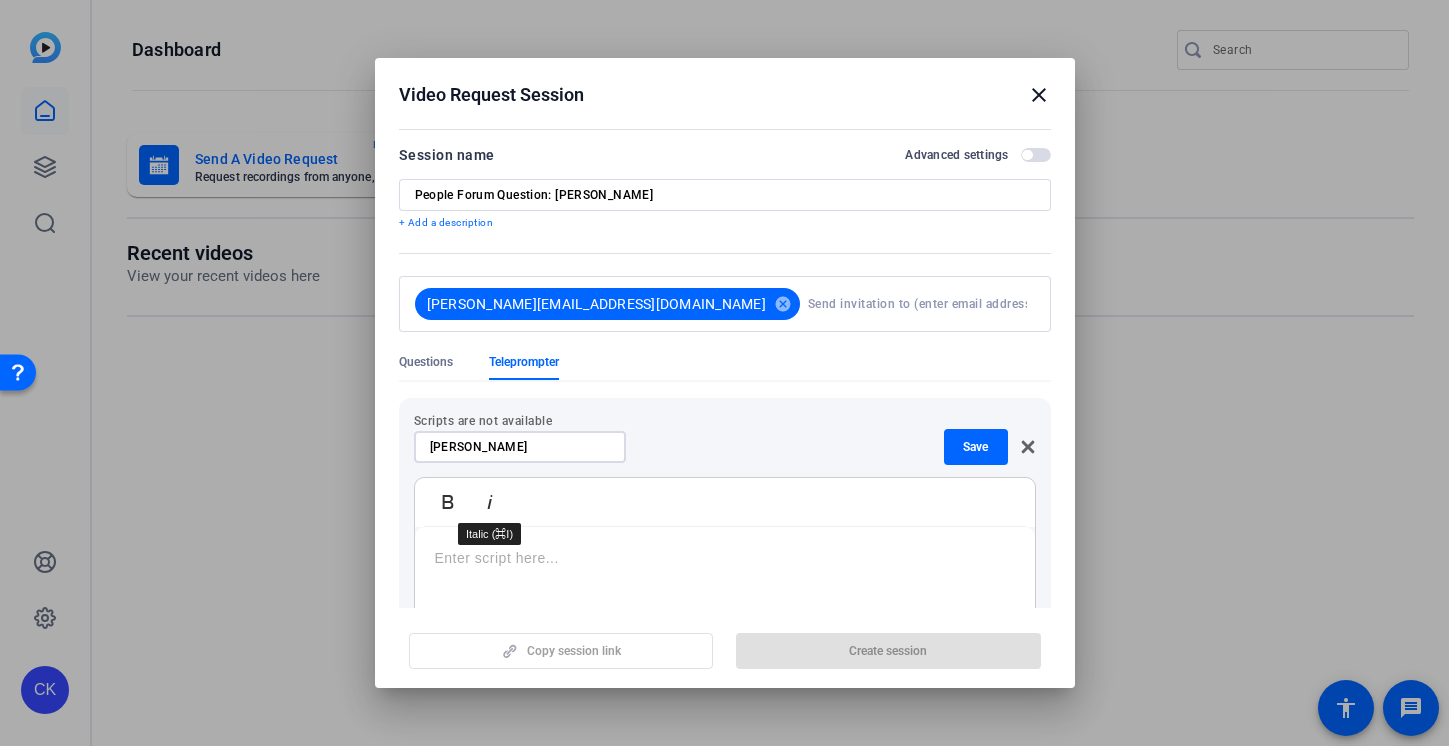 type on "[PERSON_NAME]" 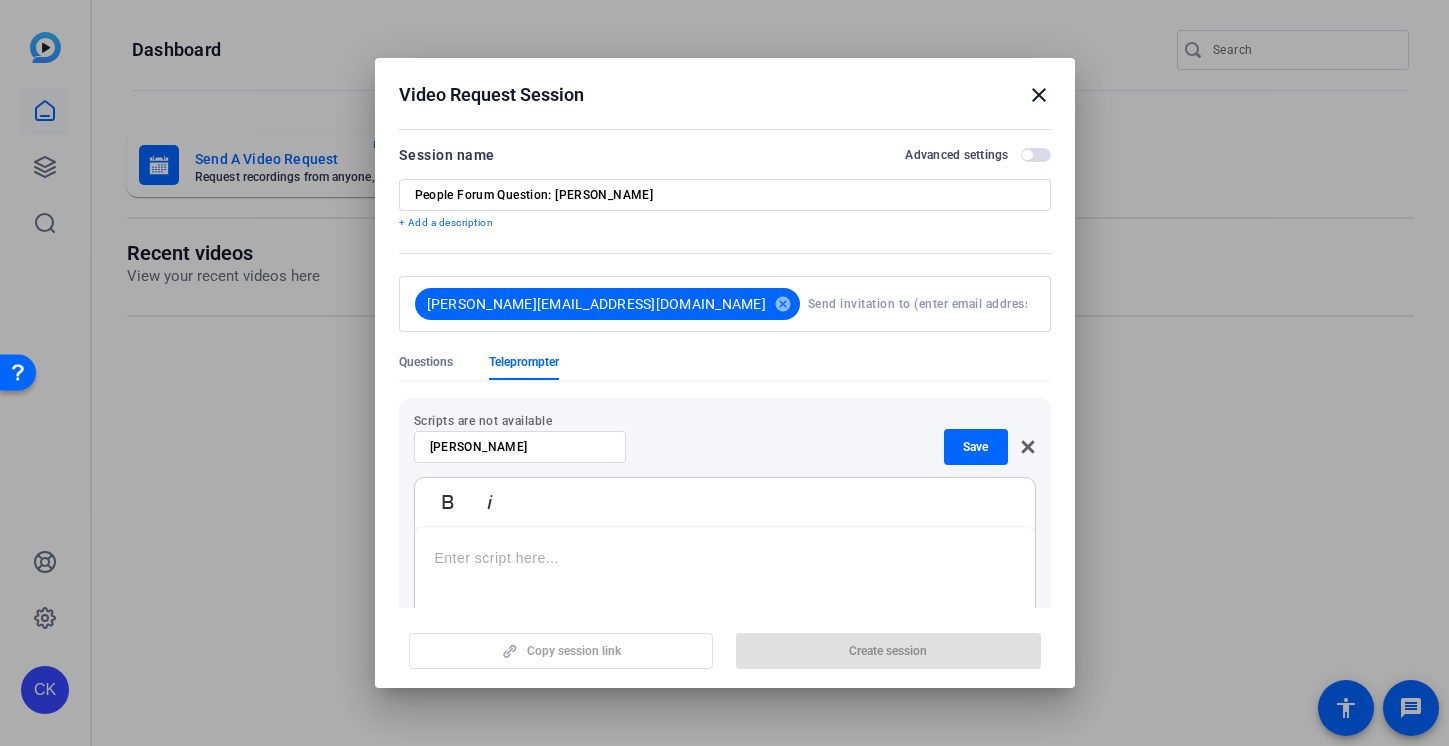 click at bounding box center [725, 652] 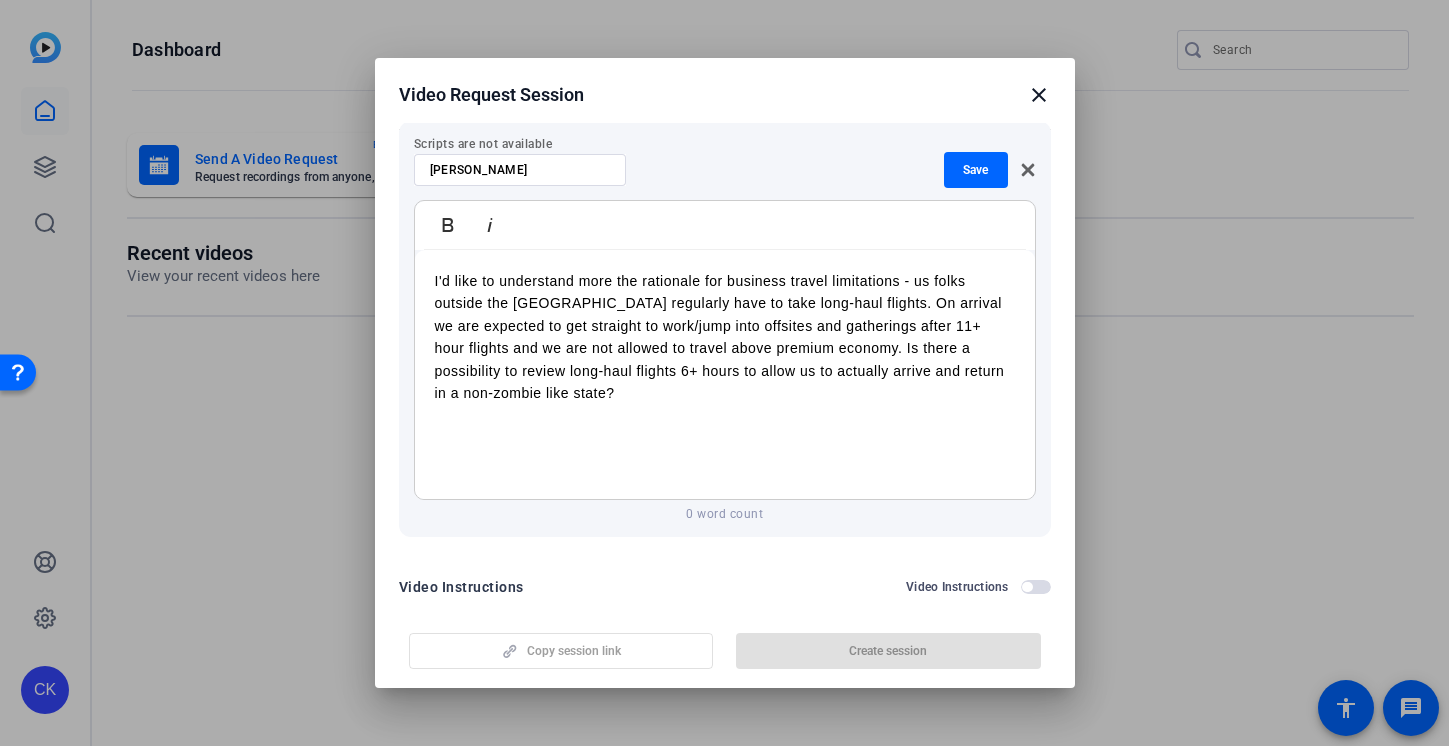 scroll, scrollTop: 279, scrollLeft: 0, axis: vertical 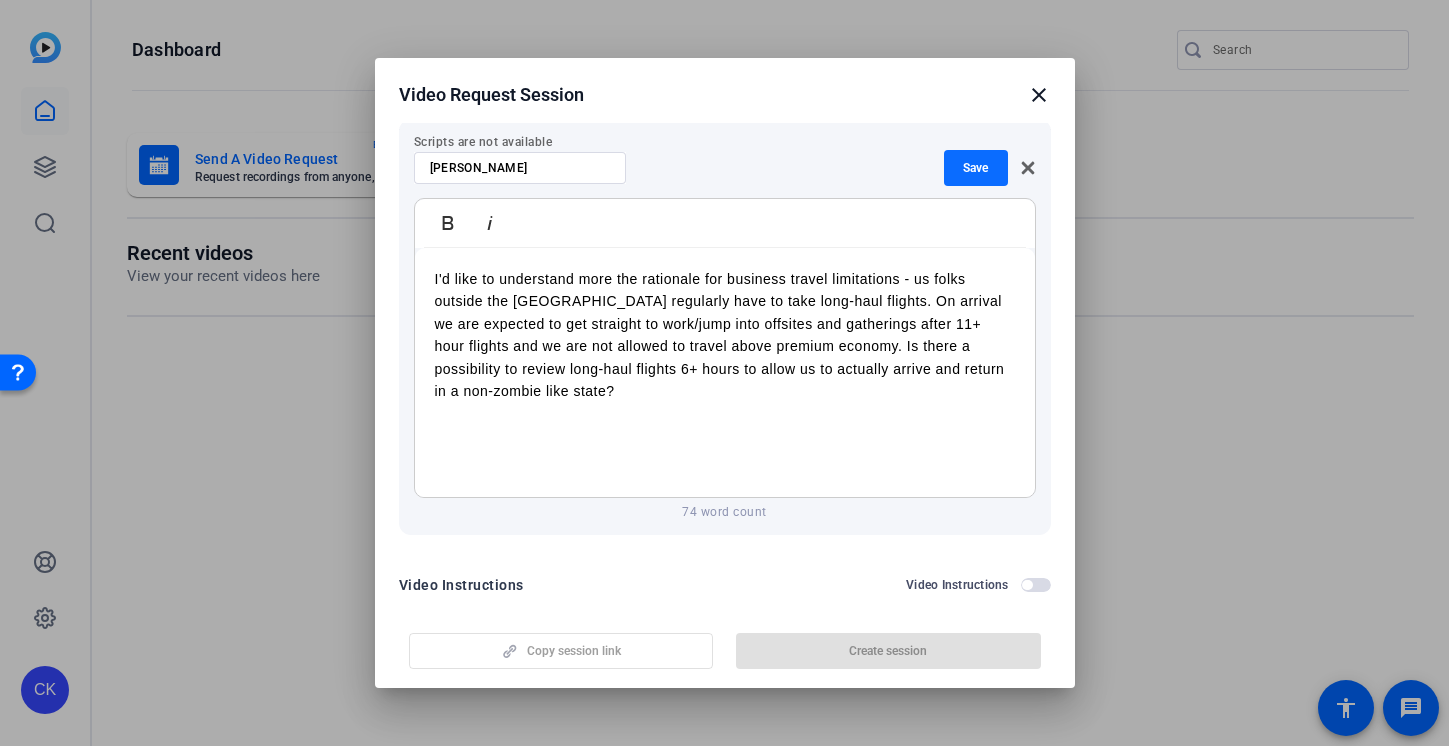 click on "Save" at bounding box center (975, 168) 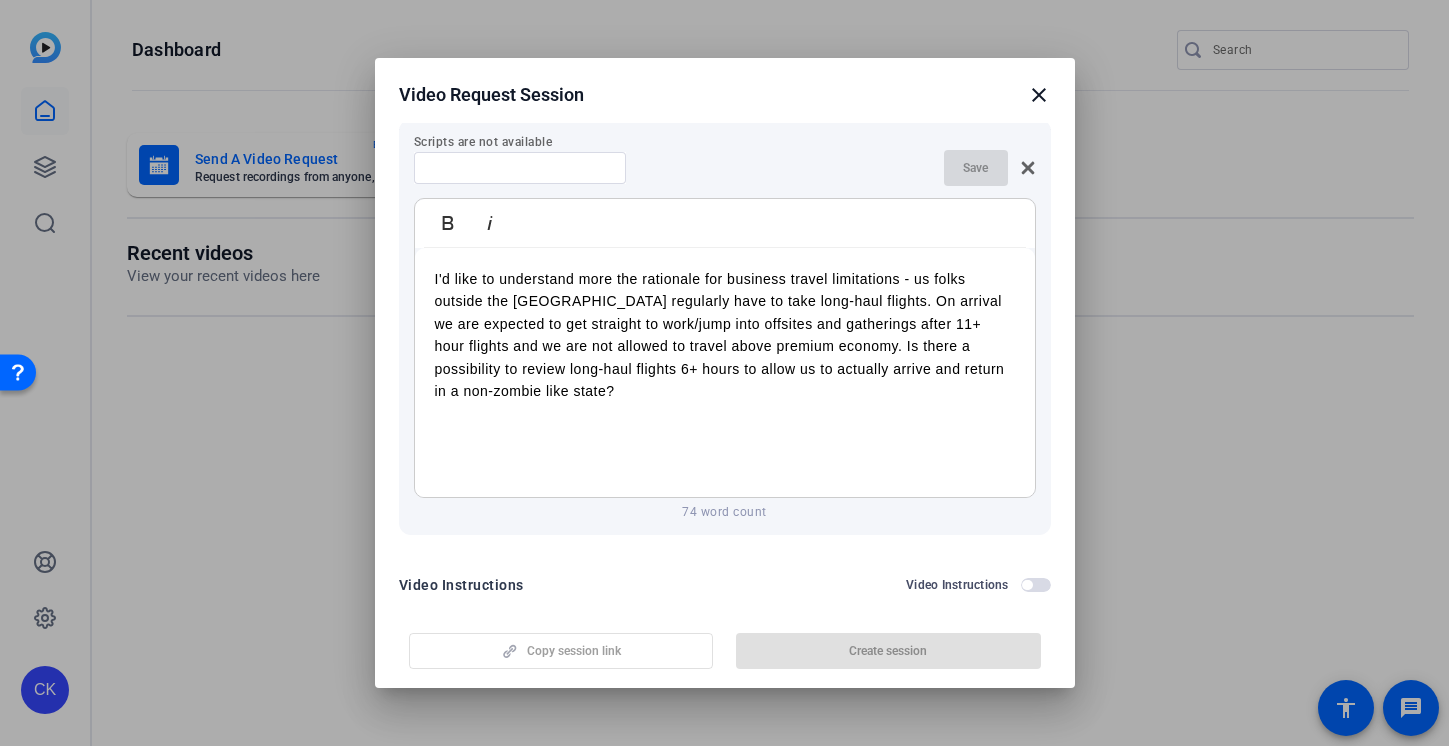 click at bounding box center [520, 195] 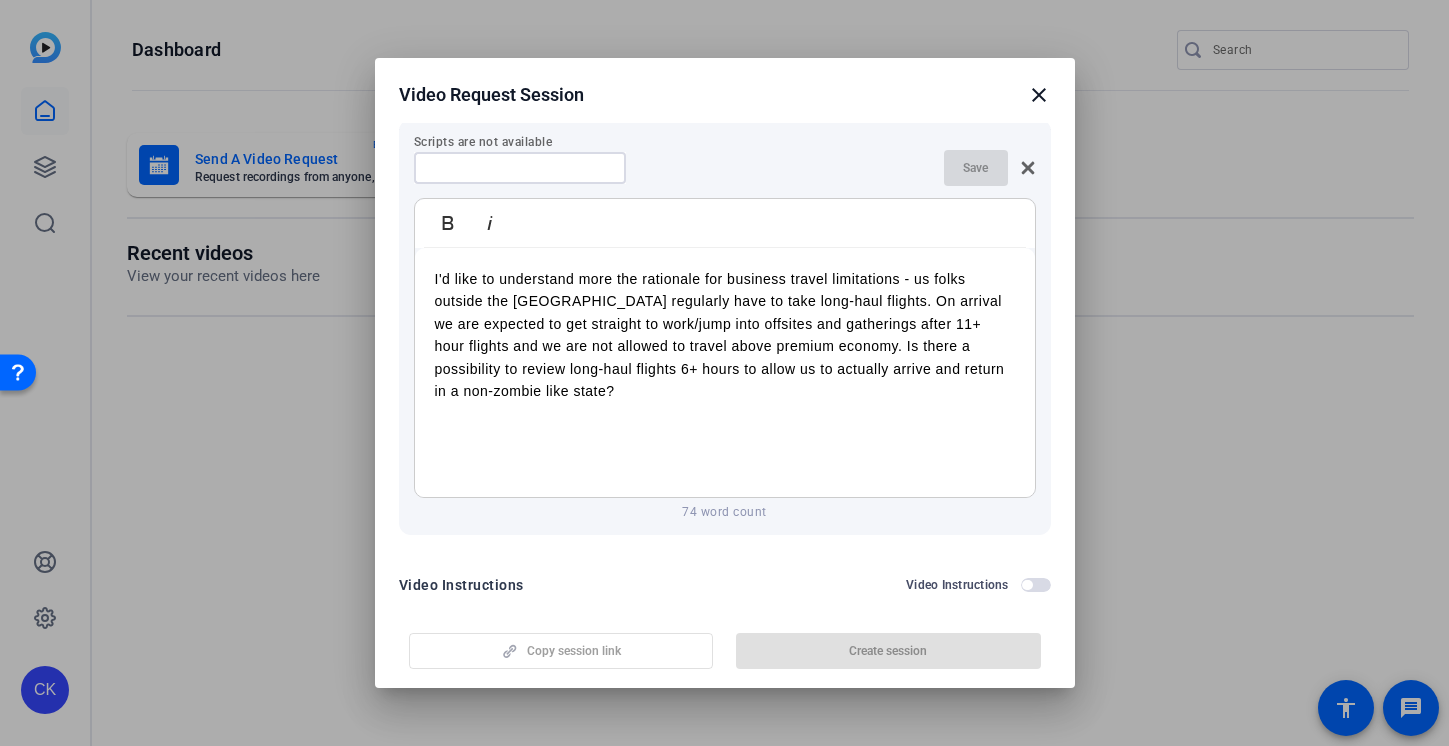 click at bounding box center (520, 168) 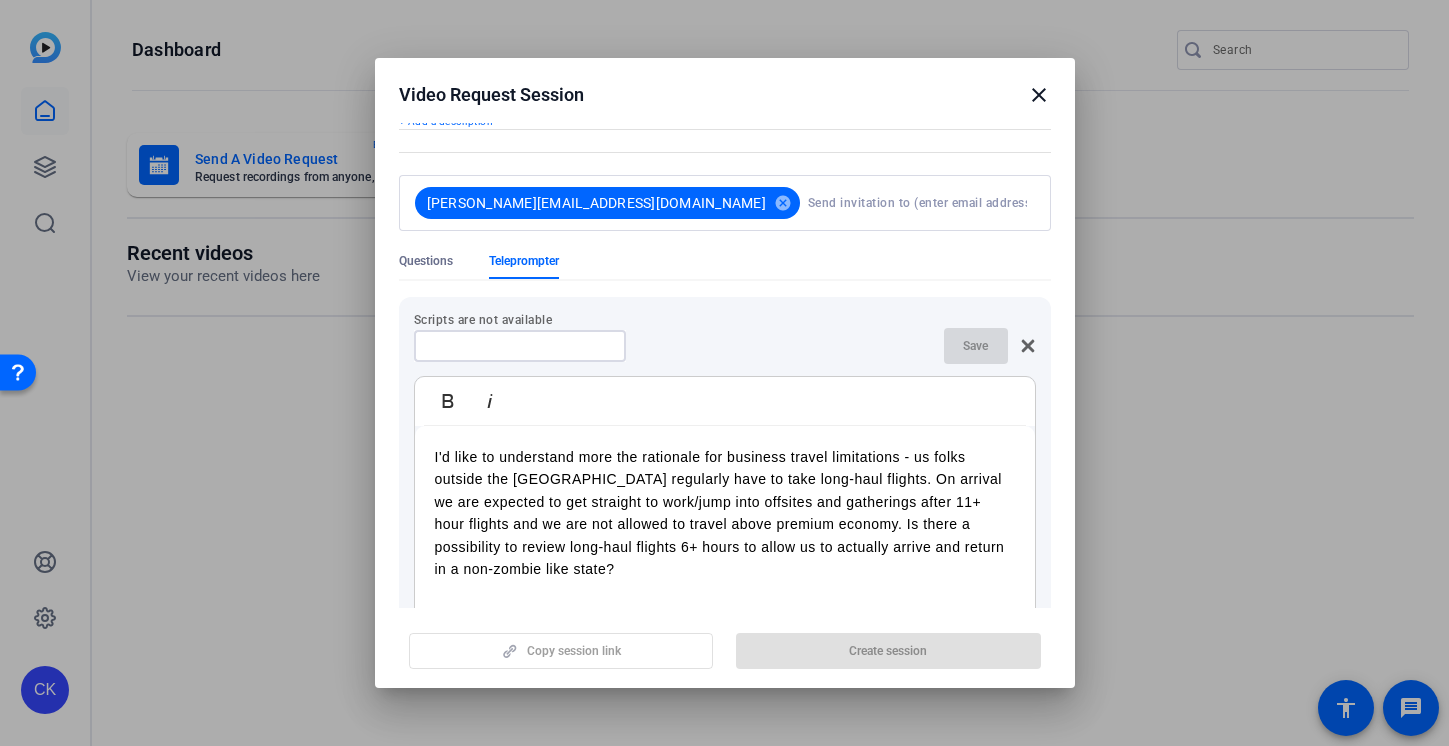 scroll, scrollTop: 0, scrollLeft: 0, axis: both 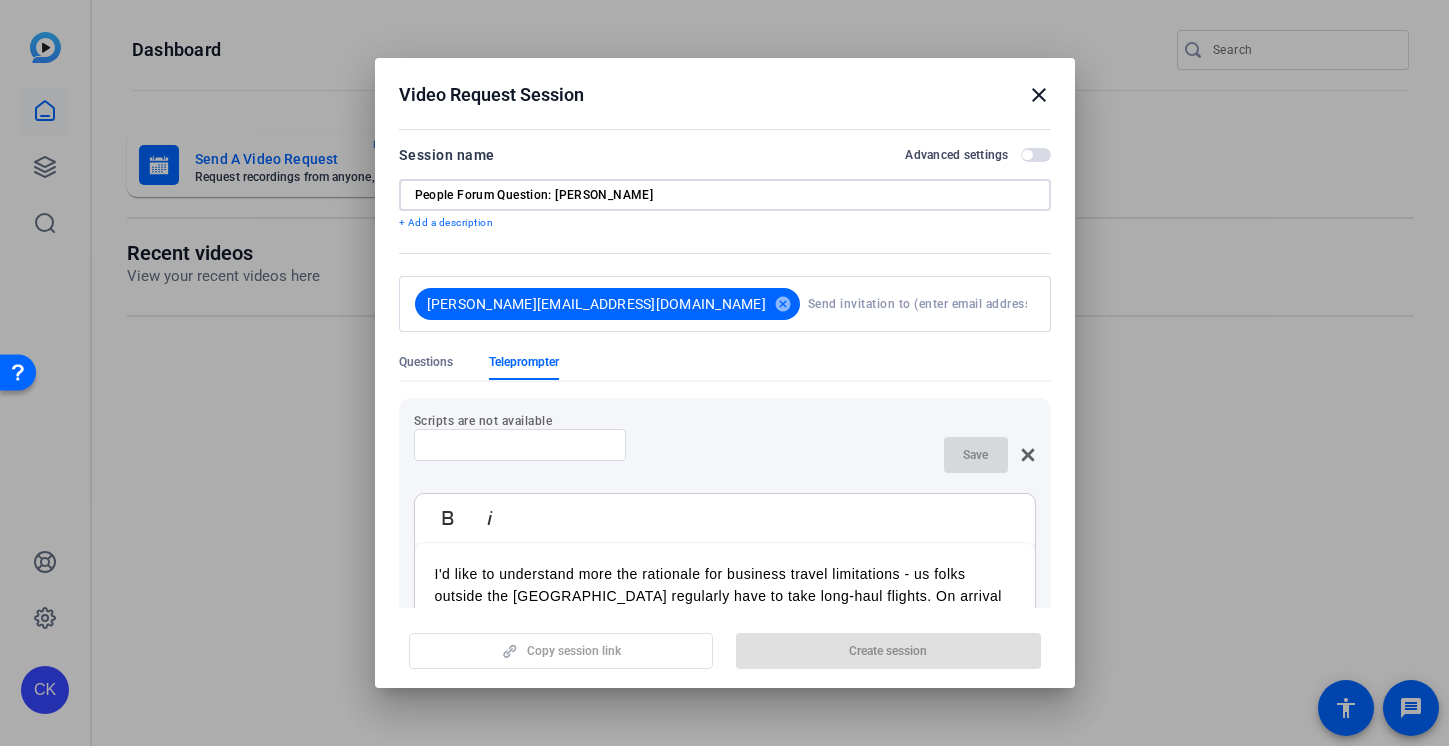 drag, startPoint x: 644, startPoint y: 199, endPoint x: 556, endPoint y: 199, distance: 88 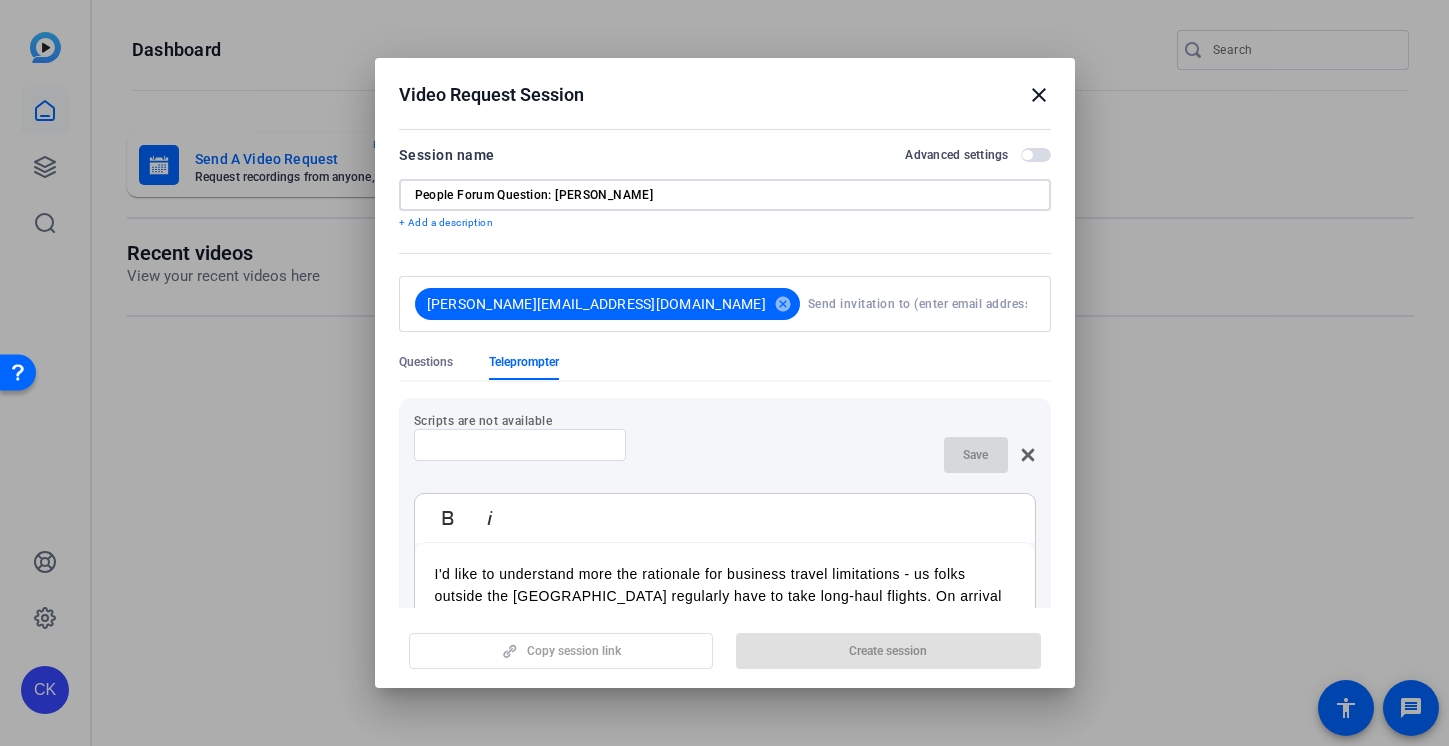 click at bounding box center [520, 445] 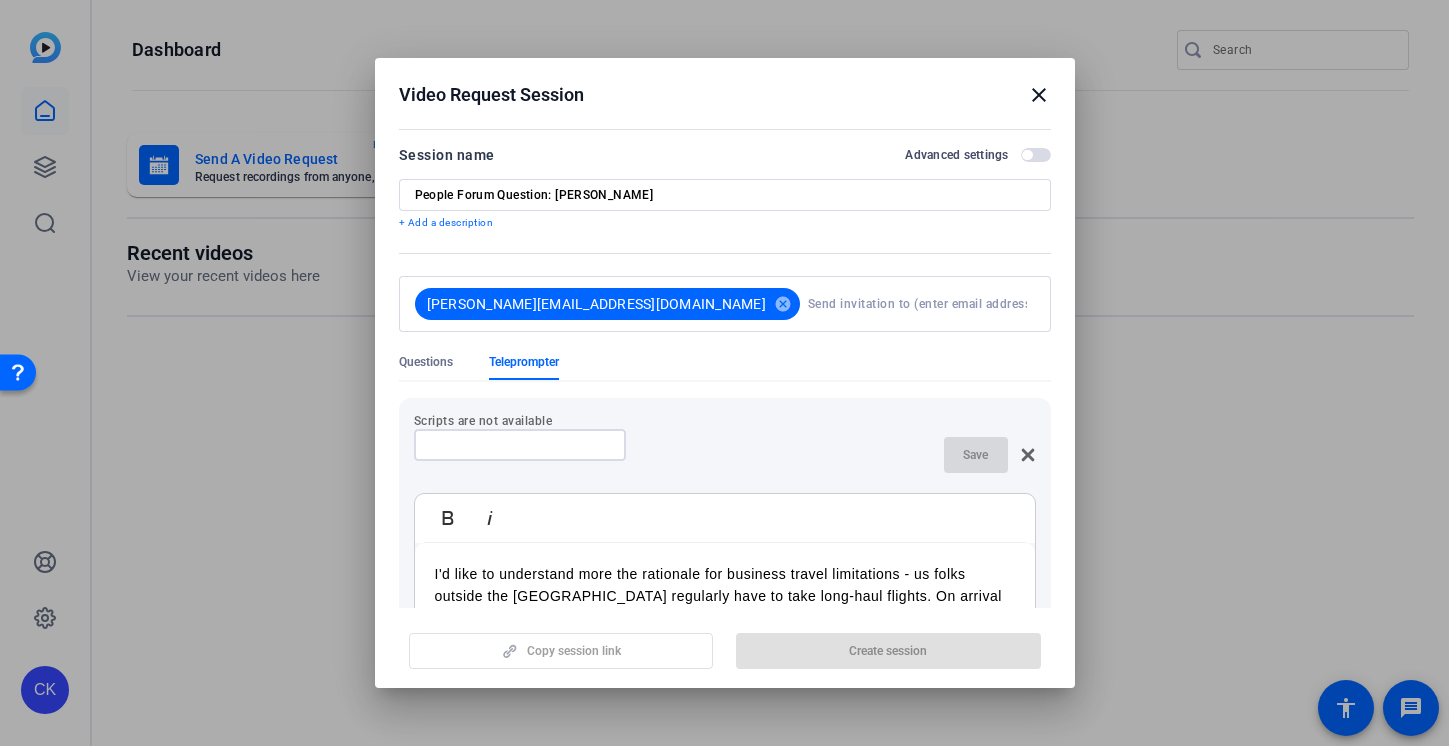 paste on "[PERSON_NAME]" 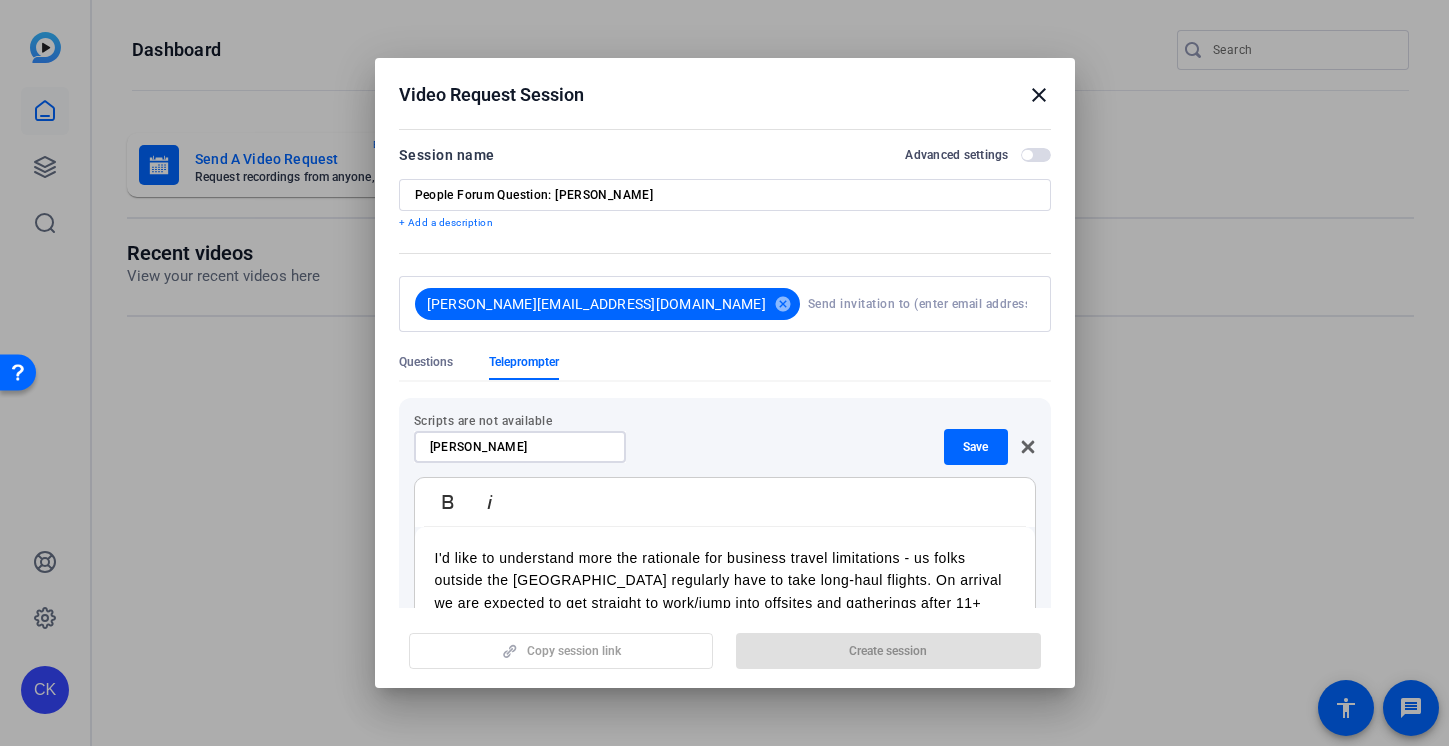 type on "[PERSON_NAME]" 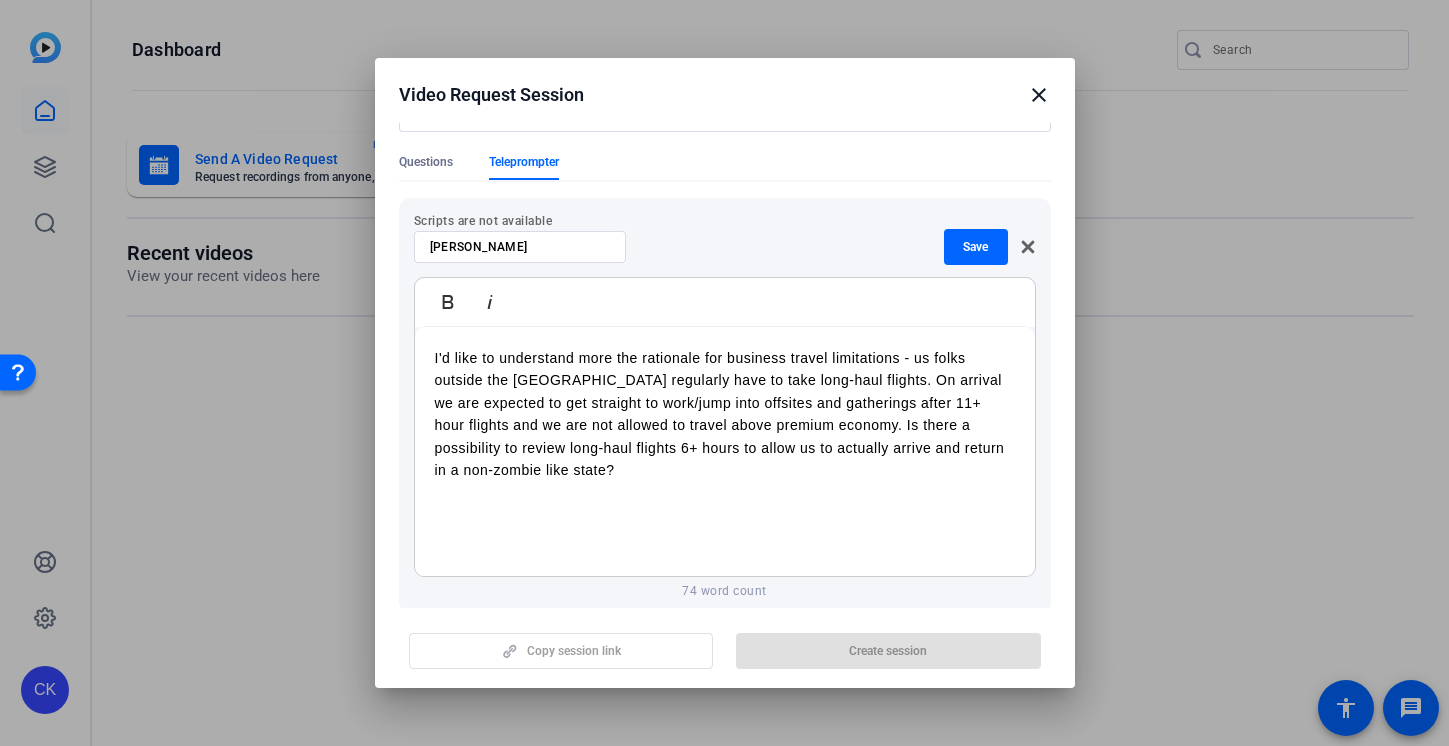 scroll, scrollTop: 204, scrollLeft: 0, axis: vertical 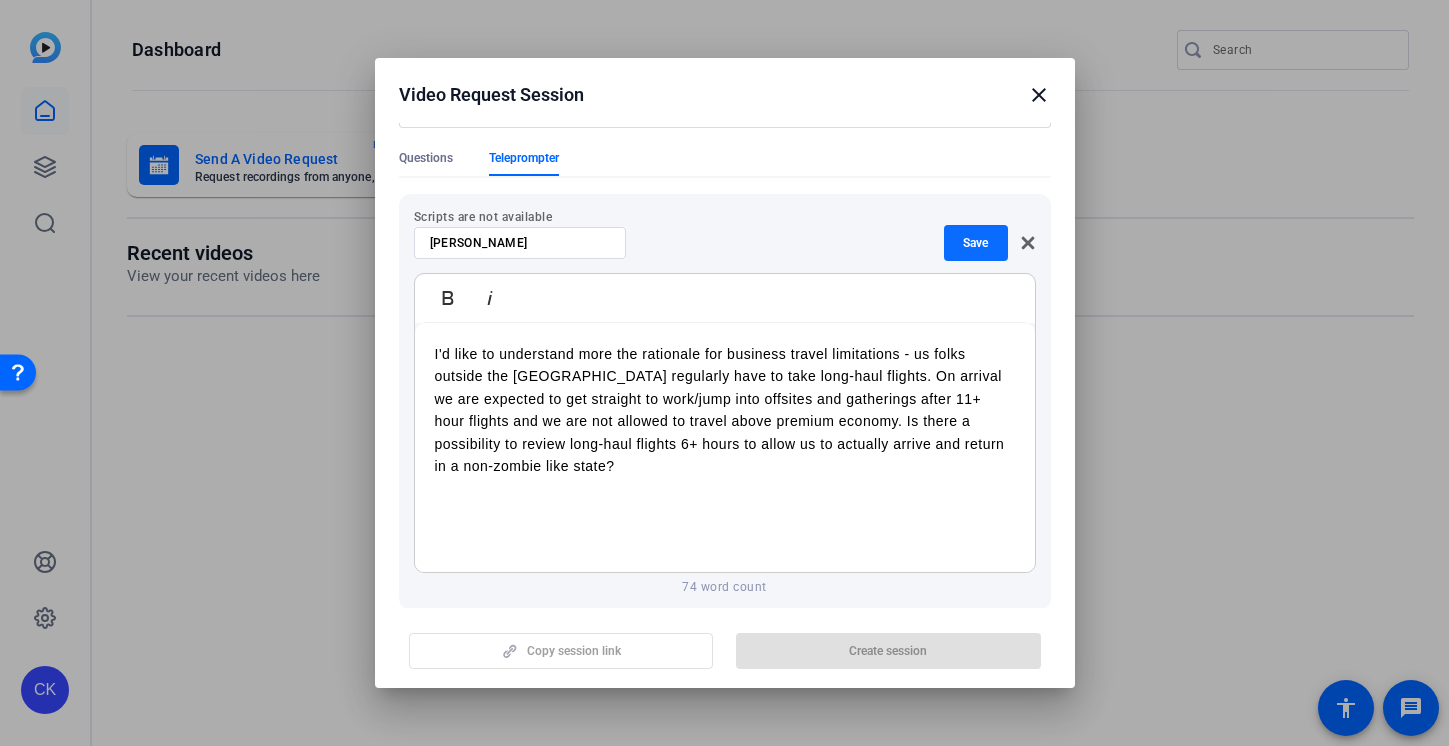 click at bounding box center (976, 243) 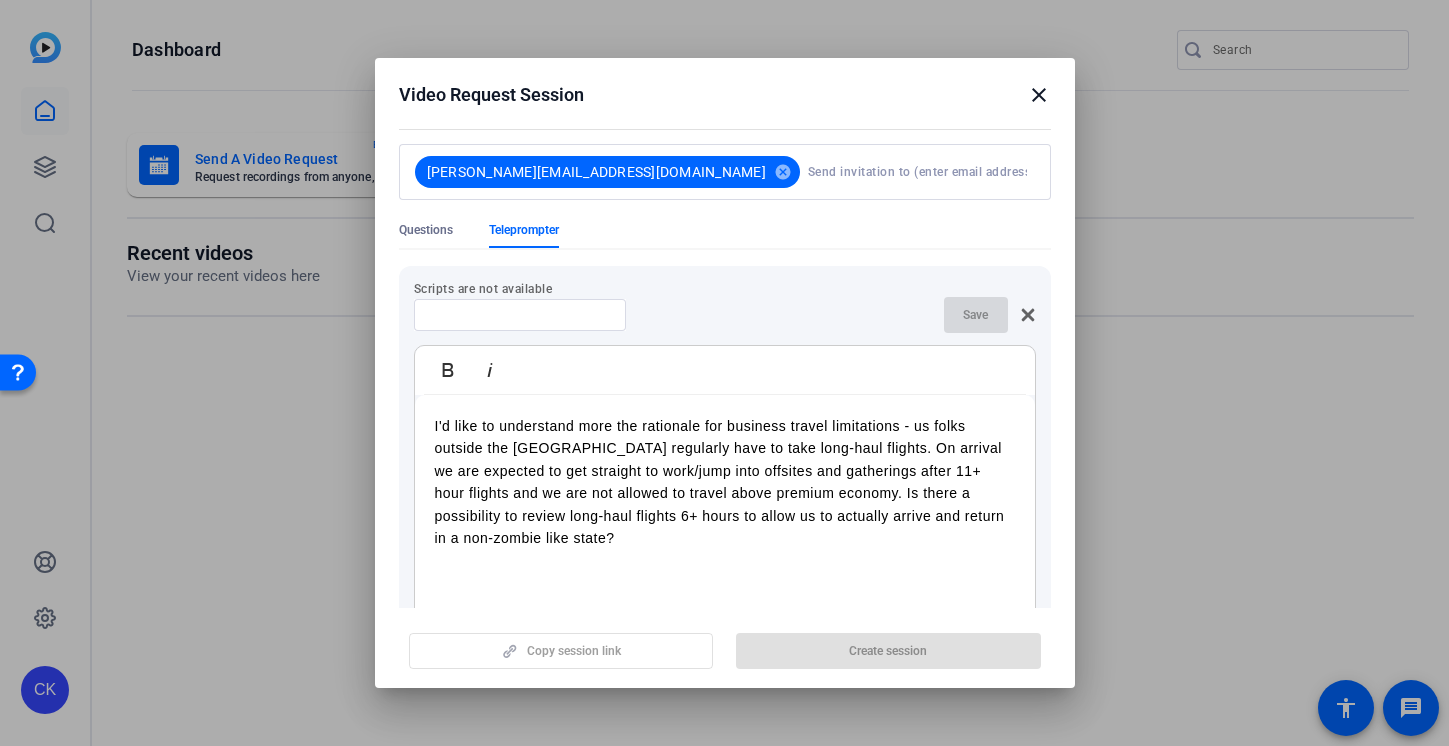 scroll, scrollTop: 302, scrollLeft: 0, axis: vertical 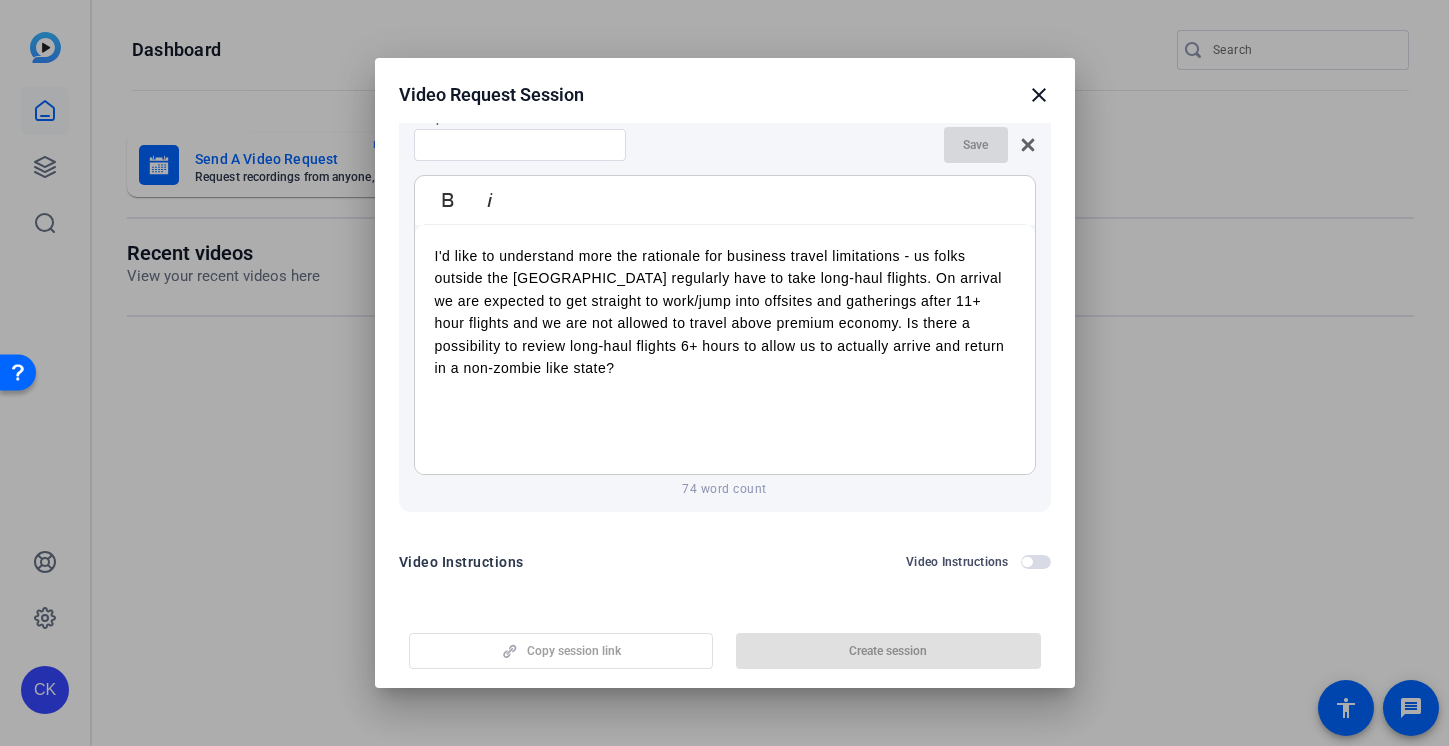 click at bounding box center [724, 373] 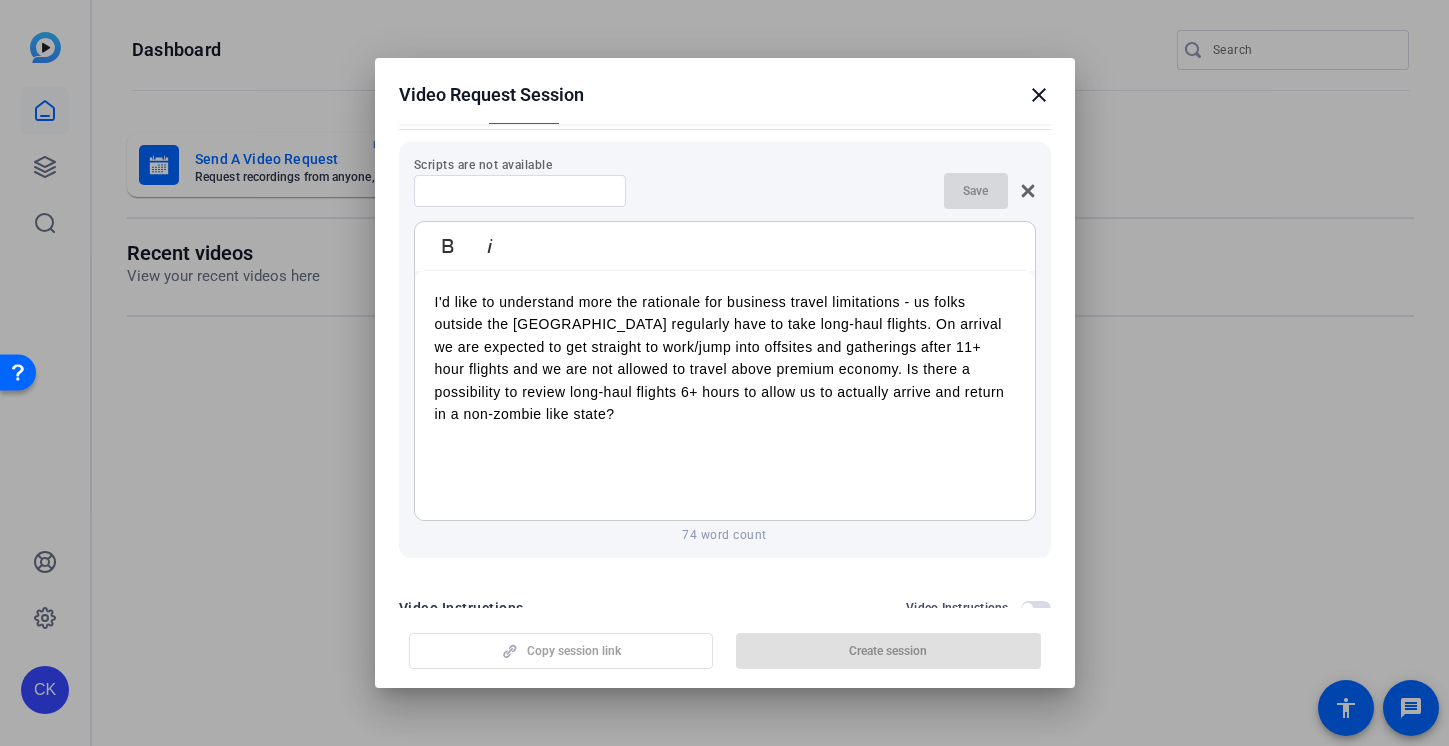 scroll, scrollTop: 302, scrollLeft: 0, axis: vertical 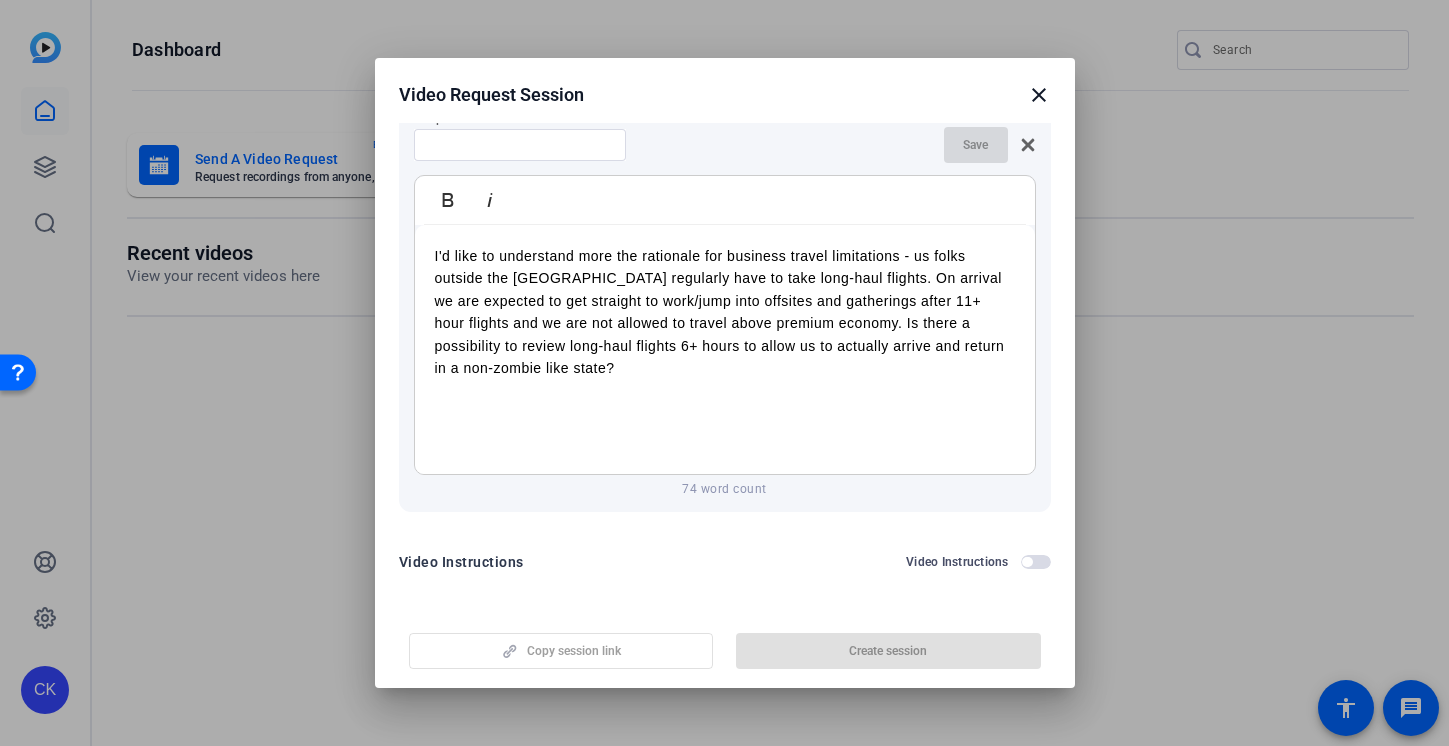 click on "I'd like to understand more the rationale for business travel limitations - us folks outside the [GEOGRAPHIC_DATA] regularly have to take long-haul flights. On arrival we are expected to get straight to work/jump into offsites and gatherings after 11+ hour flights and we are not allowed to travel above premium economy. Is there a possibility to review long-haul flights 6+ hours to allow us to actually arrive and return in a non-zombie like state?" at bounding box center (725, 312) 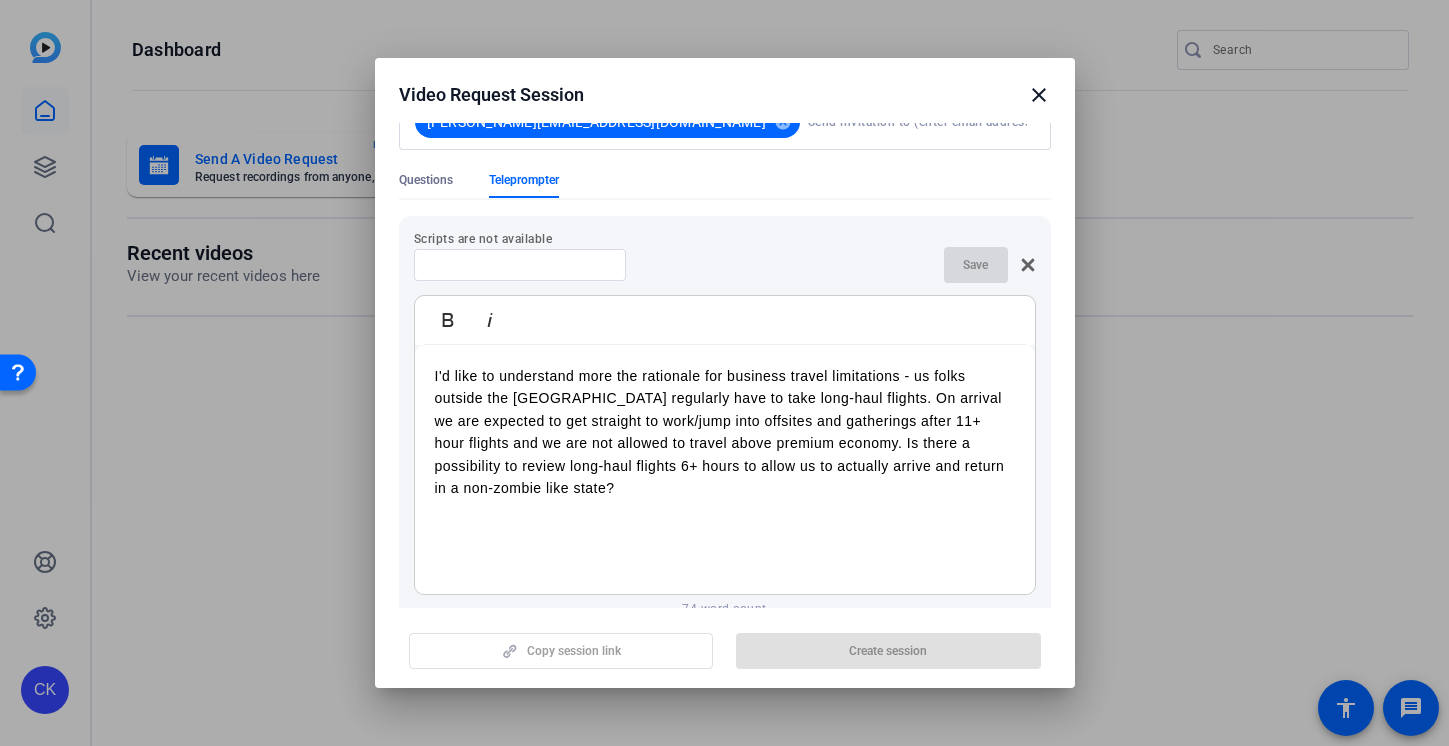 scroll, scrollTop: 156, scrollLeft: 0, axis: vertical 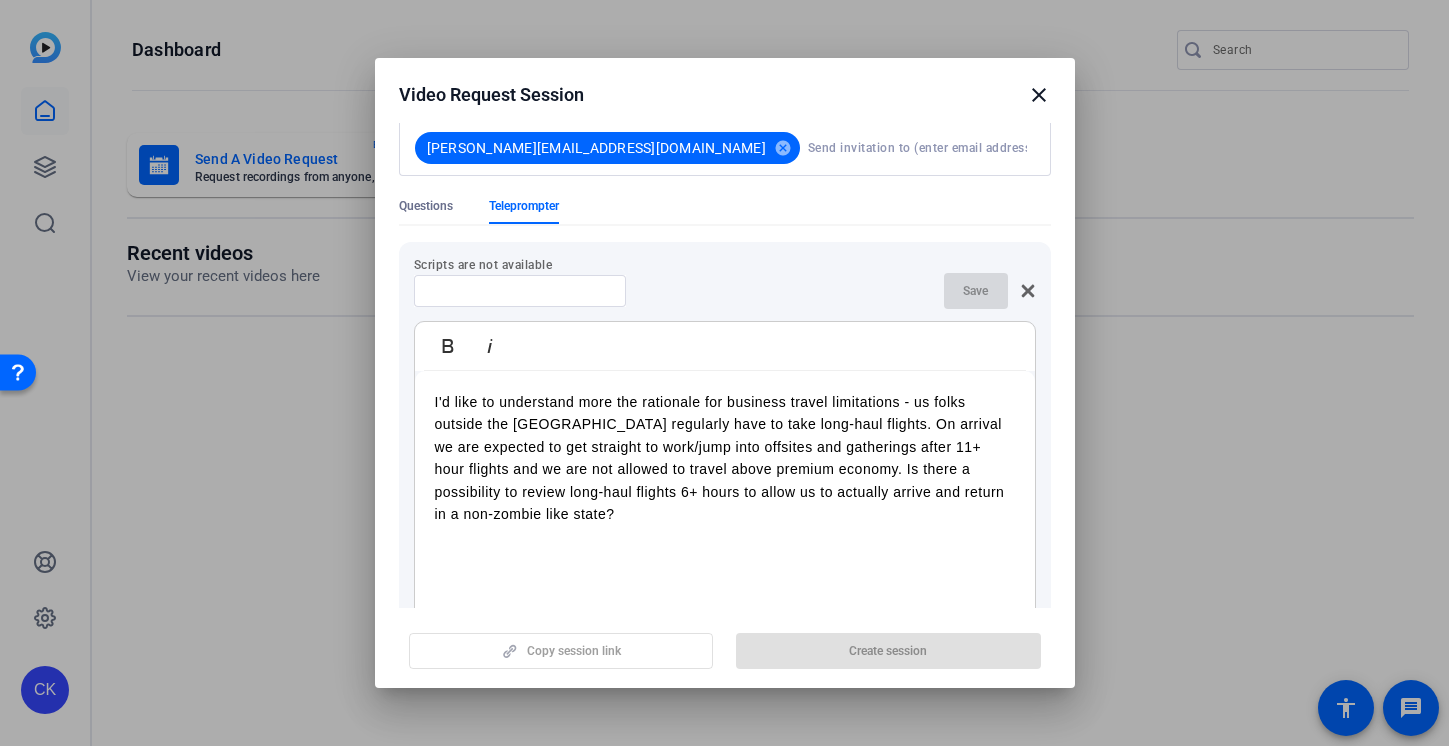 click on "I'd like to understand more the rationale for business travel limitations - us folks outside the [GEOGRAPHIC_DATA] regularly have to take long-haul flights. On arrival we are expected to get straight to work/jump into offsites and gatherings after 11+ hour flights and we are not allowed to travel above premium economy. Is there a possibility to review long-haul flights 6+ hours to allow us to actually arrive and return in a non-zombie like state?" at bounding box center (725, 496) 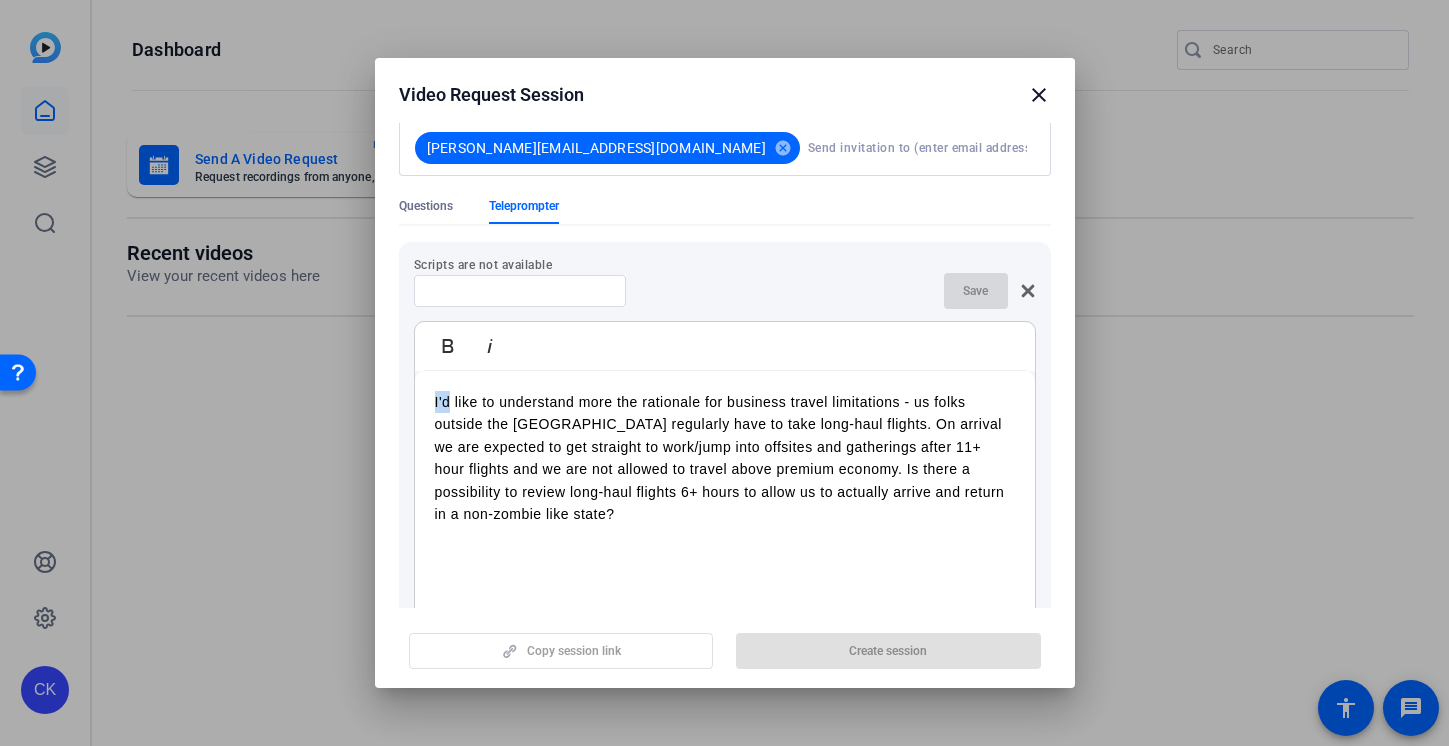click on "I'd like to understand more the rationale for business travel limitations - us folks outside the [GEOGRAPHIC_DATA] regularly have to take long-haul flights. On arrival we are expected to get straight to work/jump into offsites and gatherings after 11+ hour flights and we are not allowed to travel above premium economy. Is there a possibility to review long-haul flights 6+ hours to allow us to actually arrive and return in a non-zombie like state?" at bounding box center (725, 496) 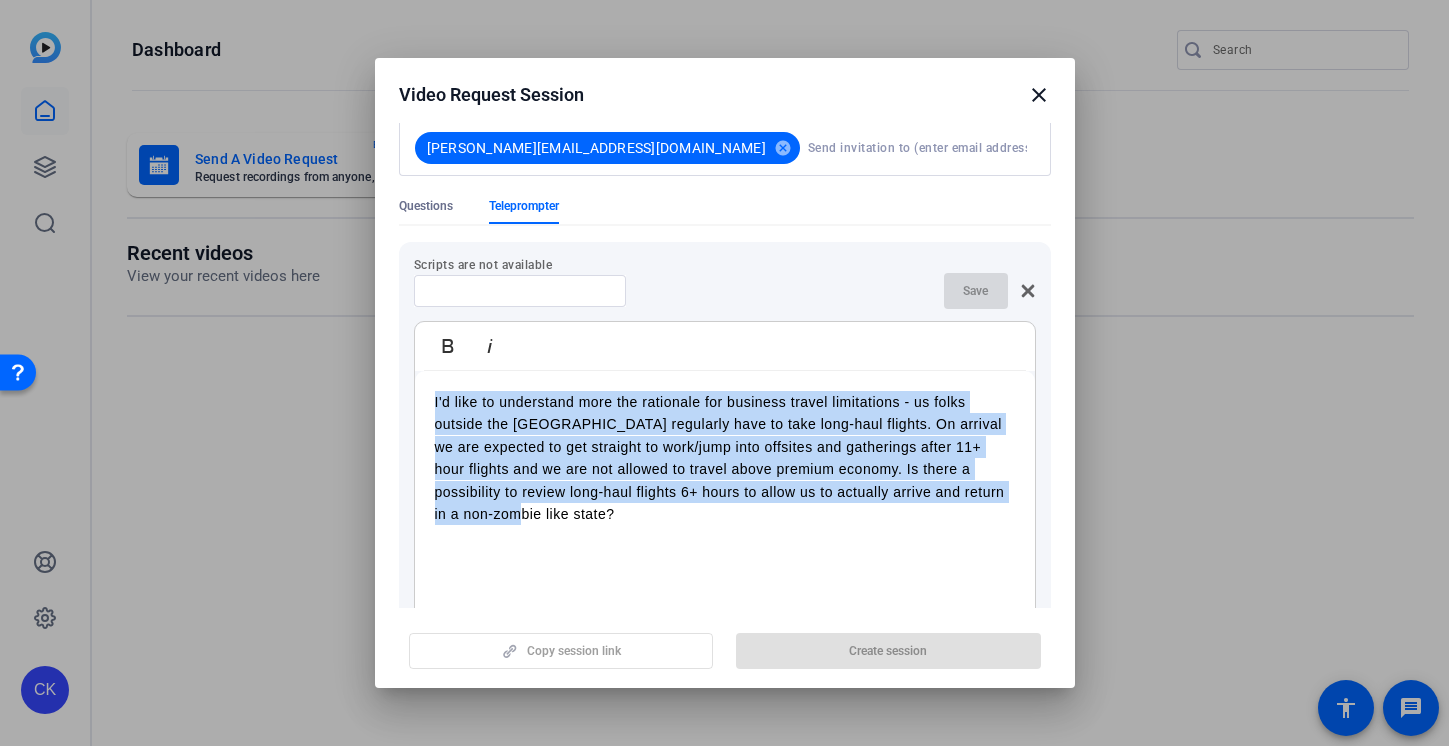 click on "I'd like to understand more the rationale for business travel limitations - us folks outside the [GEOGRAPHIC_DATA] regularly have to take long-haul flights. On arrival we are expected to get straight to work/jump into offsites and gatherings after 11+ hour flights and we are not allowed to travel above premium economy. Is there a possibility to review long-haul flights 6+ hours to allow us to actually arrive and return in a non-zombie like state?" at bounding box center (725, 496) 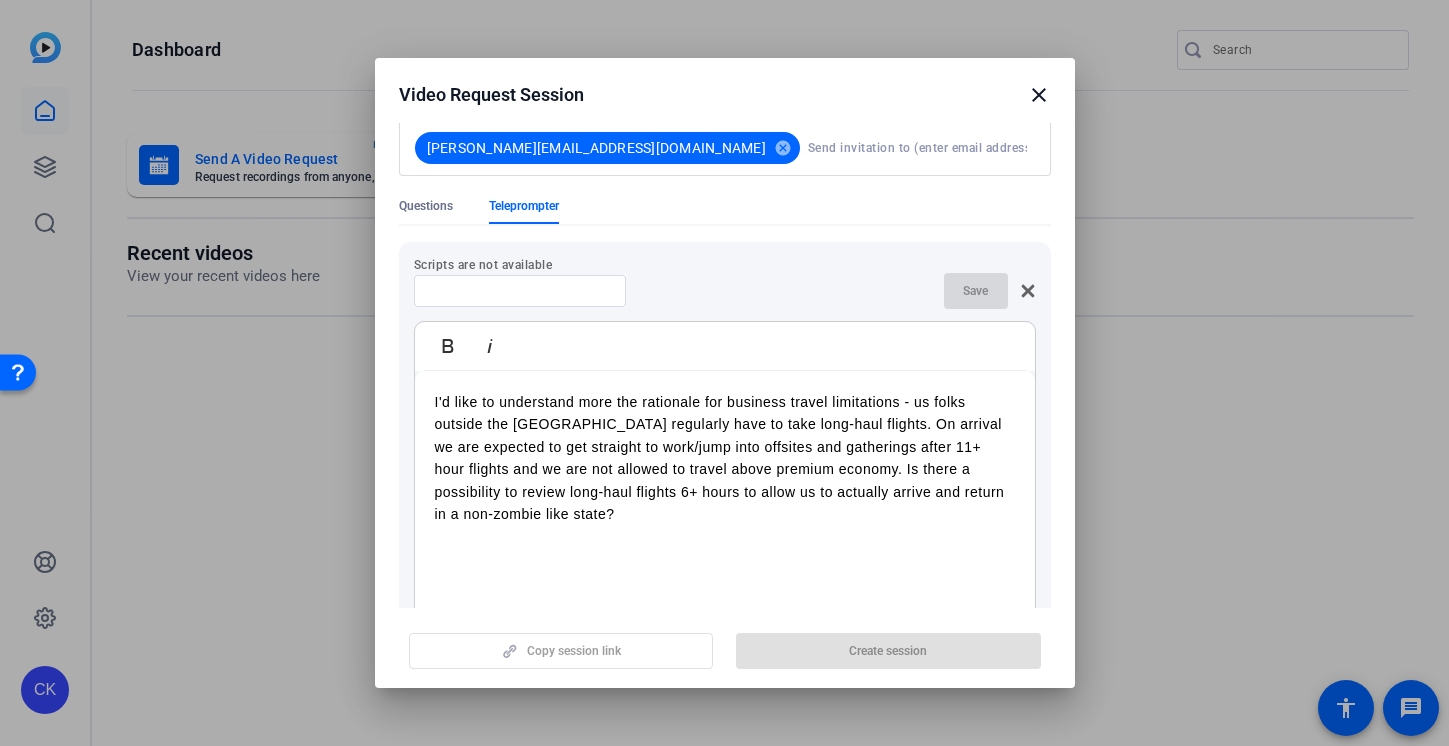 click on "I'd like to understand more the rationale for business travel limitations - us folks outside the [GEOGRAPHIC_DATA] regularly have to take long-haul flights. On arrival we are expected to get straight to work/jump into offsites and gatherings after 11+ hour flights and we are not allowed to travel above premium economy. Is there a possibility to review long-haul flights 6+ hours to allow us to actually arrive and return in a non-zombie like state?" at bounding box center [725, 496] 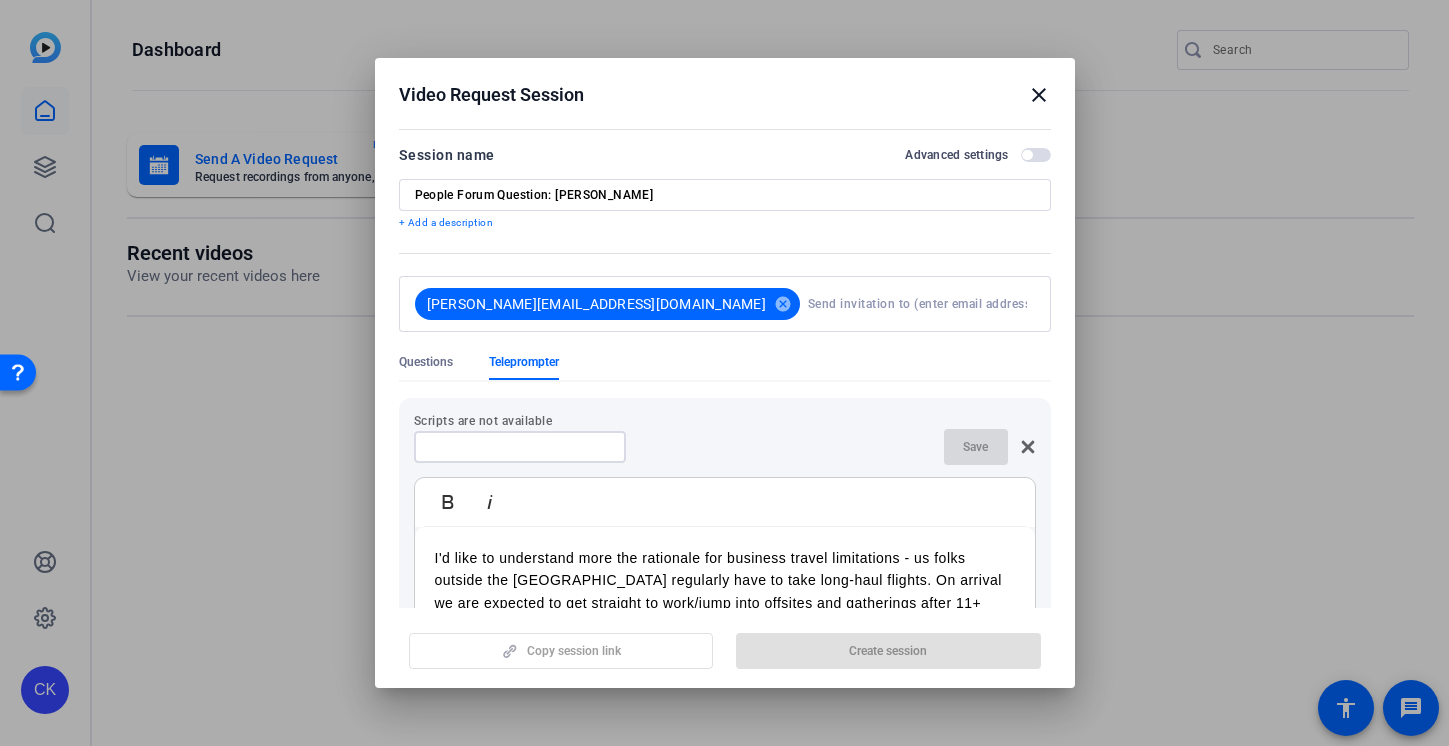 click at bounding box center [520, 447] 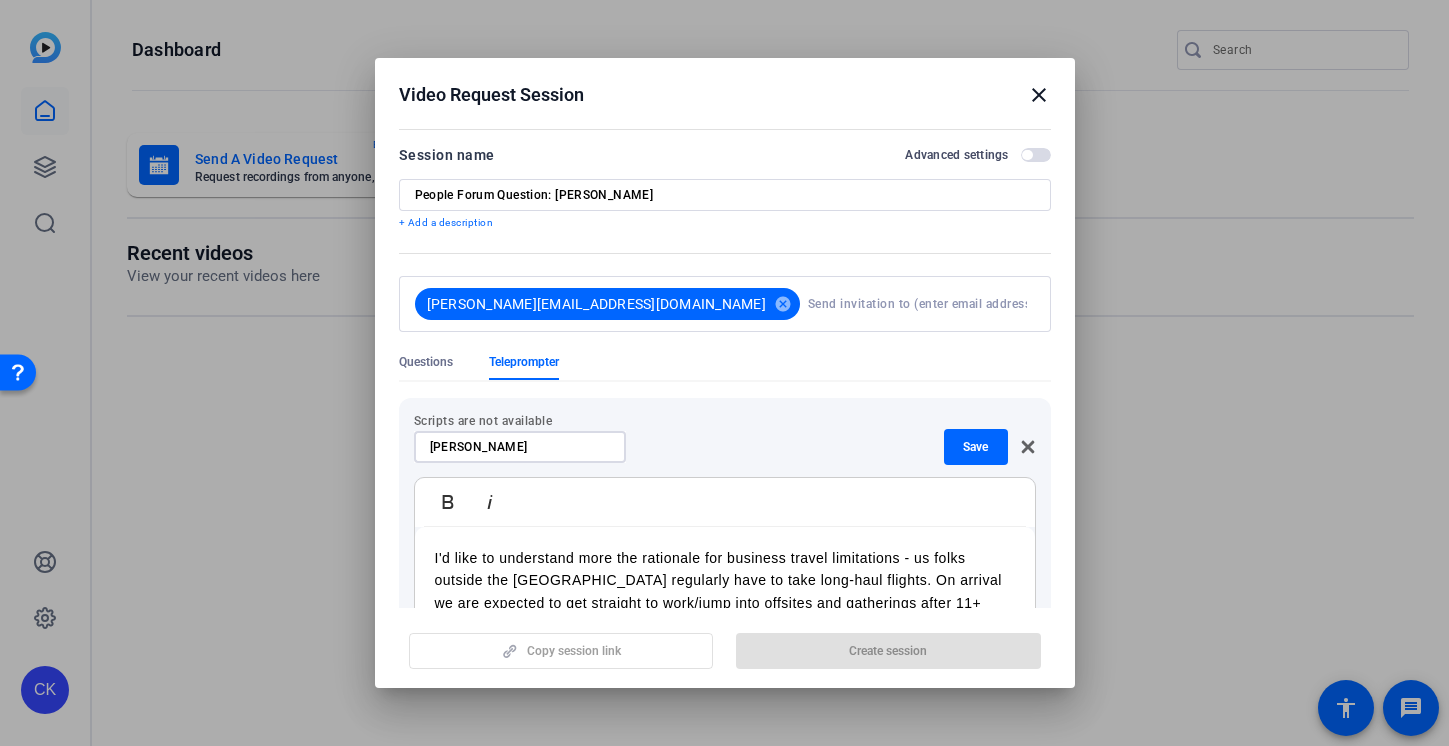 type on "[PERSON_NAME]" 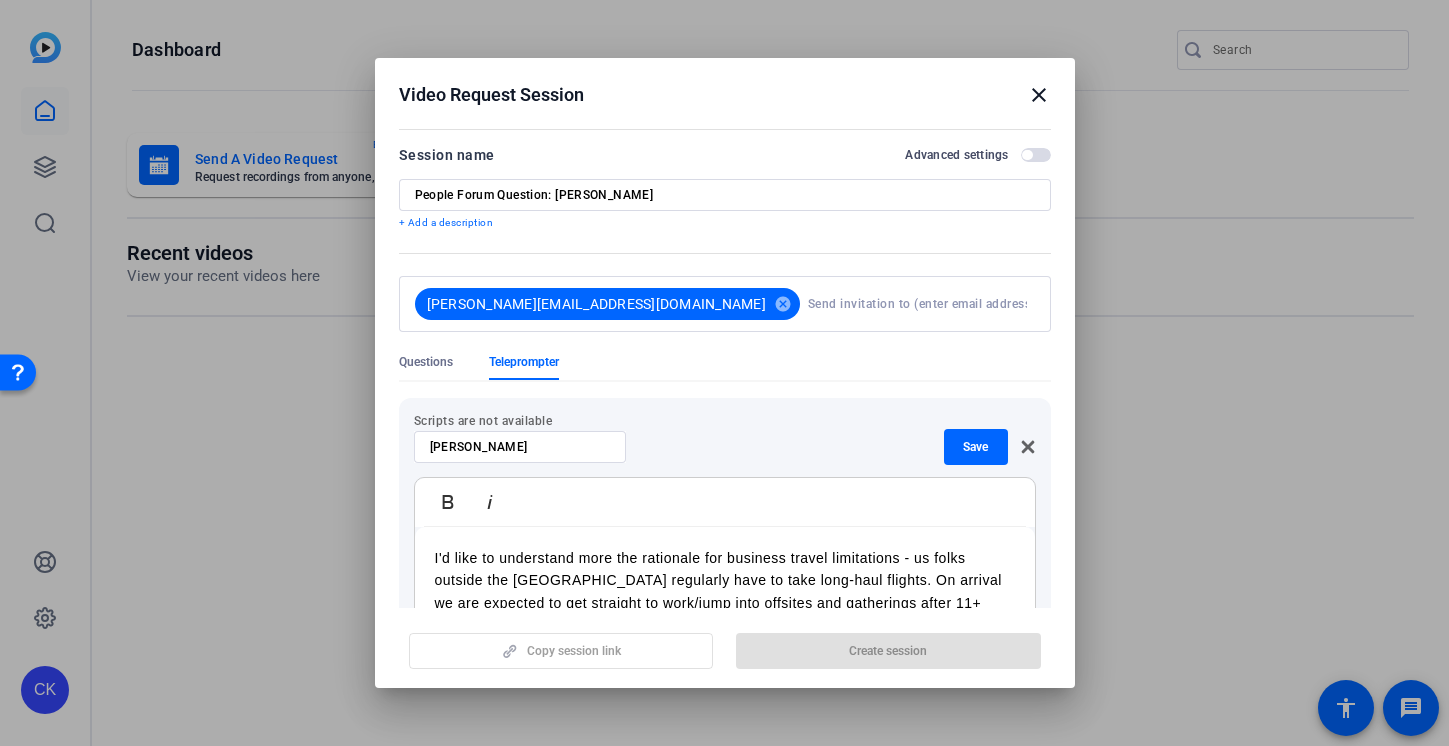 click on "Scripts are not available [PERSON_NAME]  Save
Bold Italic I'd like to understand more the rationale for business travel limitations - us folks outside the [GEOGRAPHIC_DATA] regularly have to take long-haul flights. On arrival we are expected to get straight to work/jump into offsites and gatherings after 11+ hour flights and we are not allowed to travel above premium economy. Is there a possibility to review long-haul flights 6+ hours to allow us to actually arrive and return in a non-zombie like state? Enter script here... 74 word count" at bounding box center (725, 606) 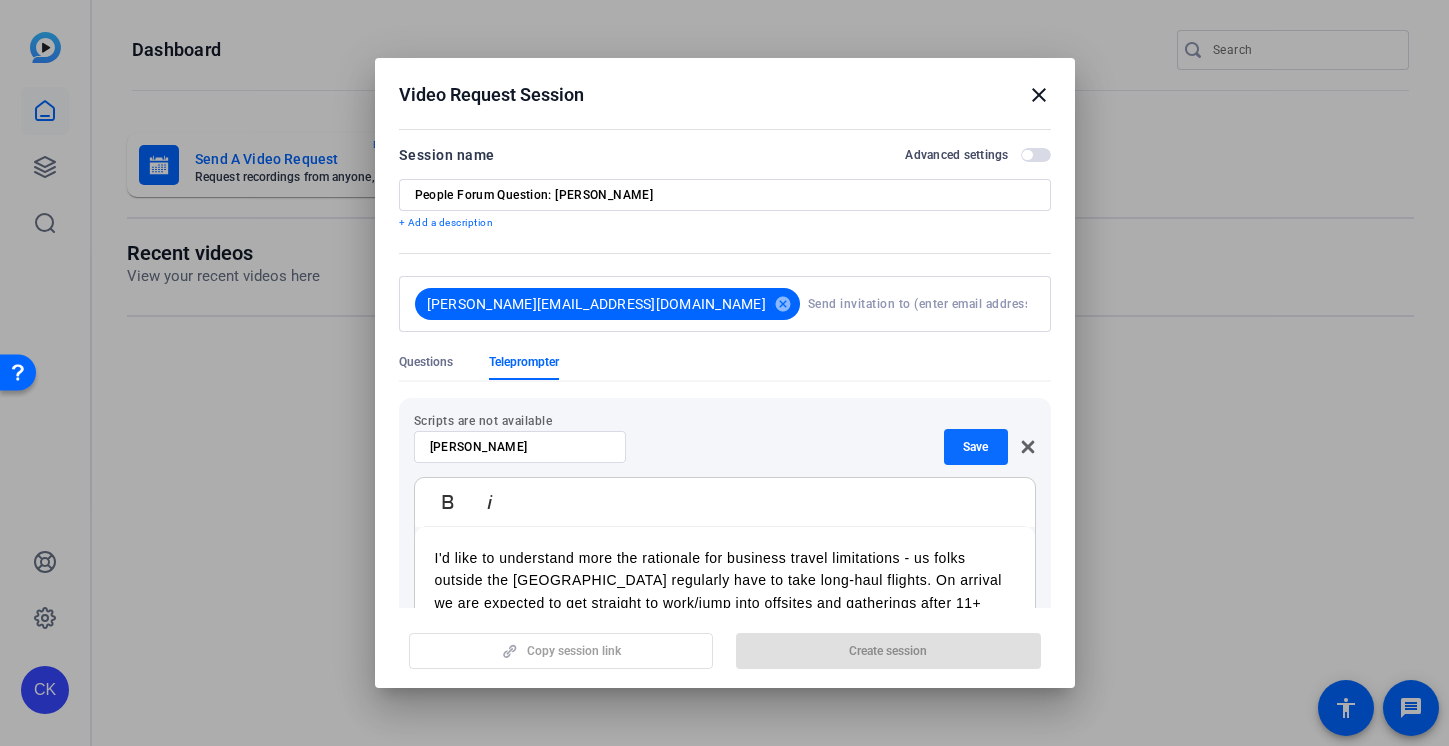click at bounding box center (976, 447) 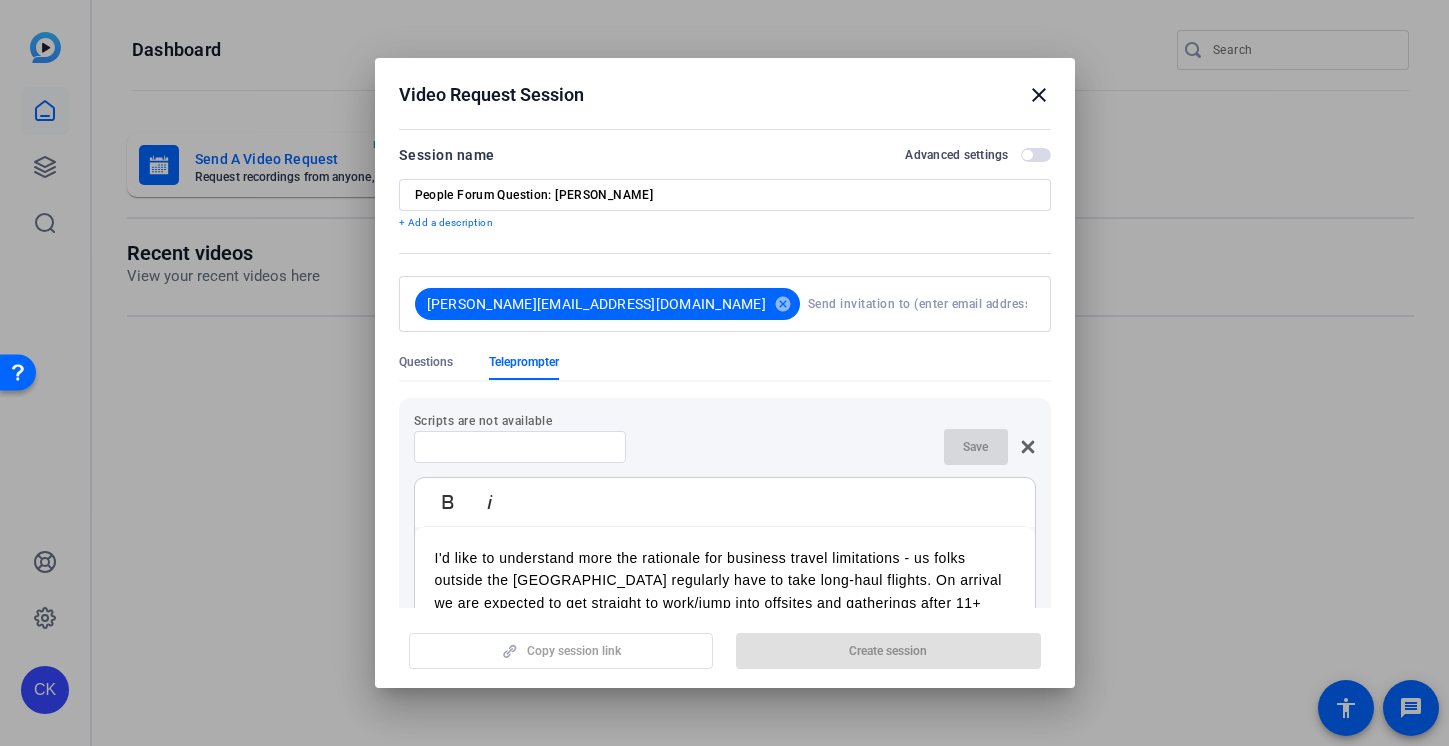 click 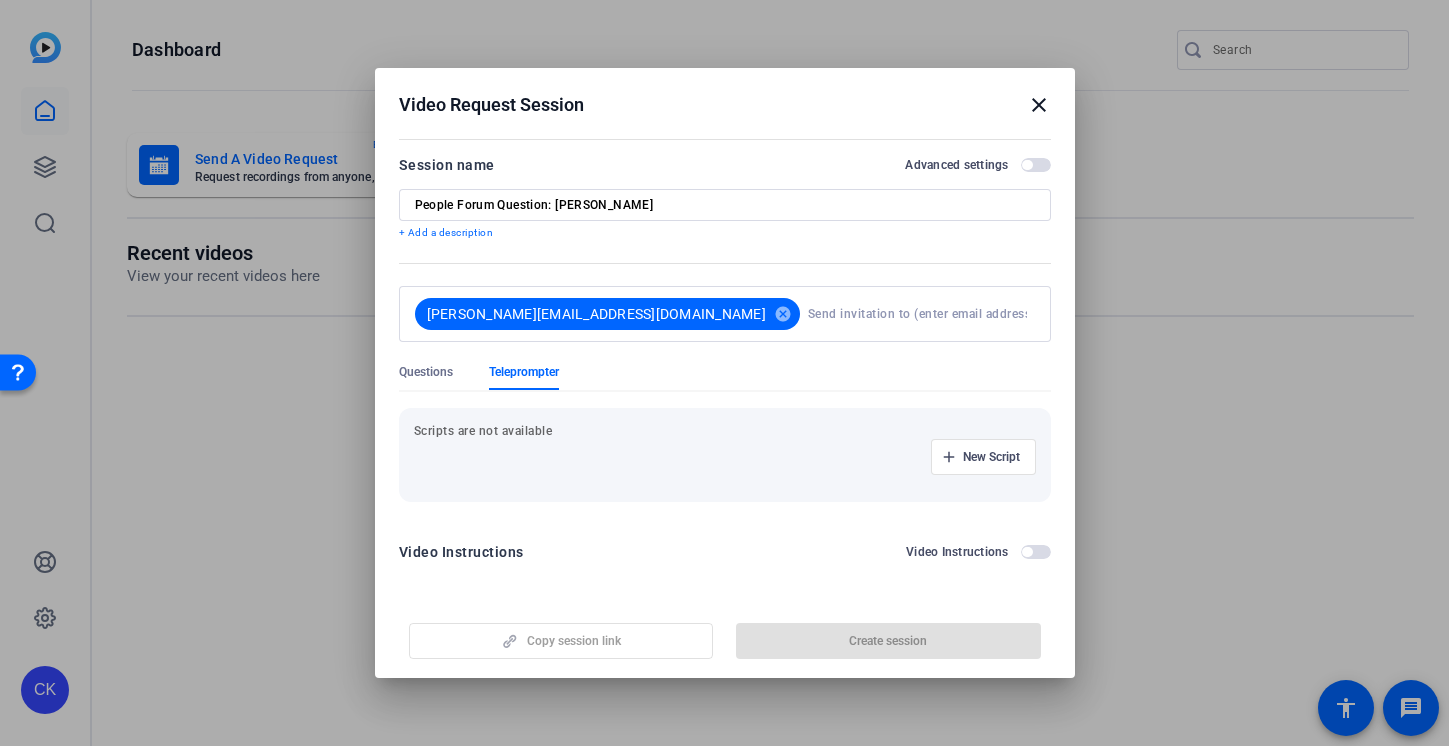 click on "Scripts are not available
New Script" at bounding box center (725, 455) 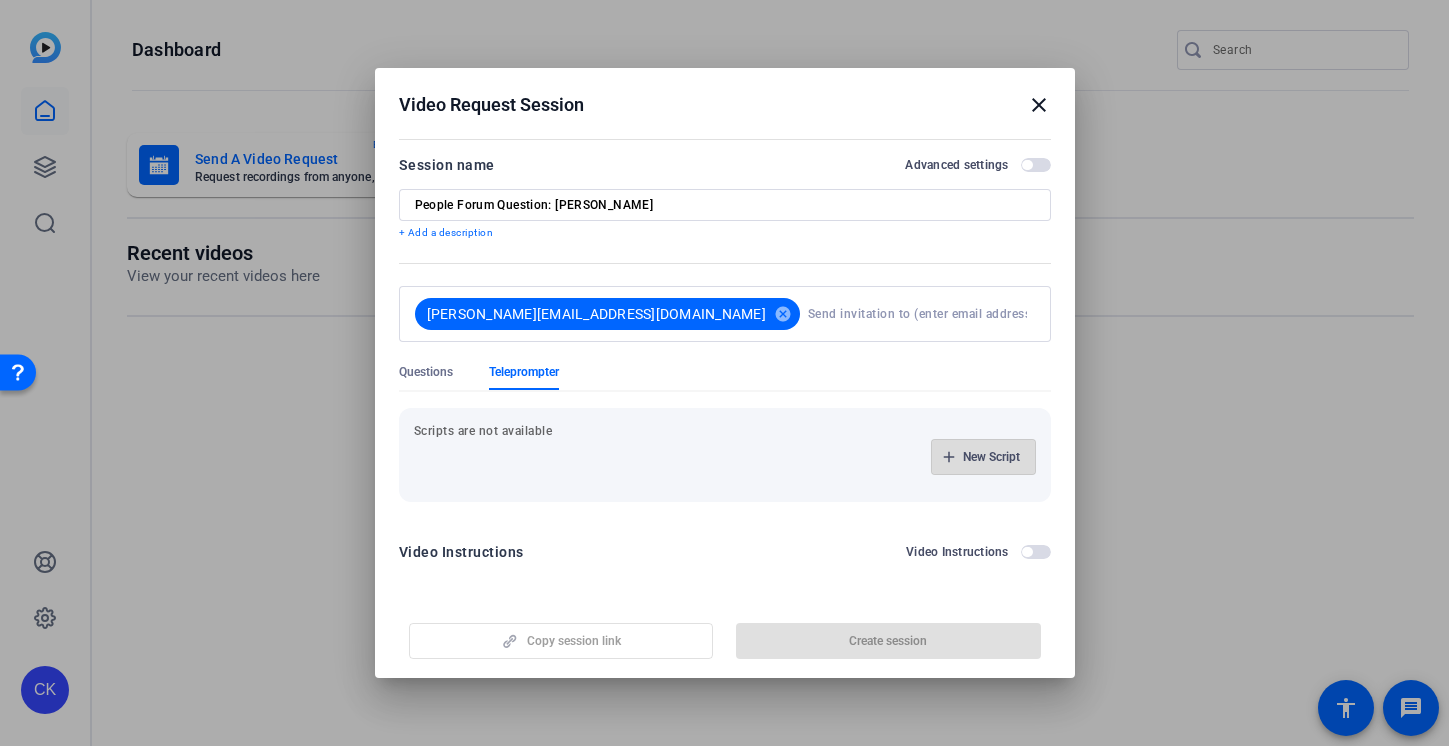 click on "New Script" at bounding box center (991, 457) 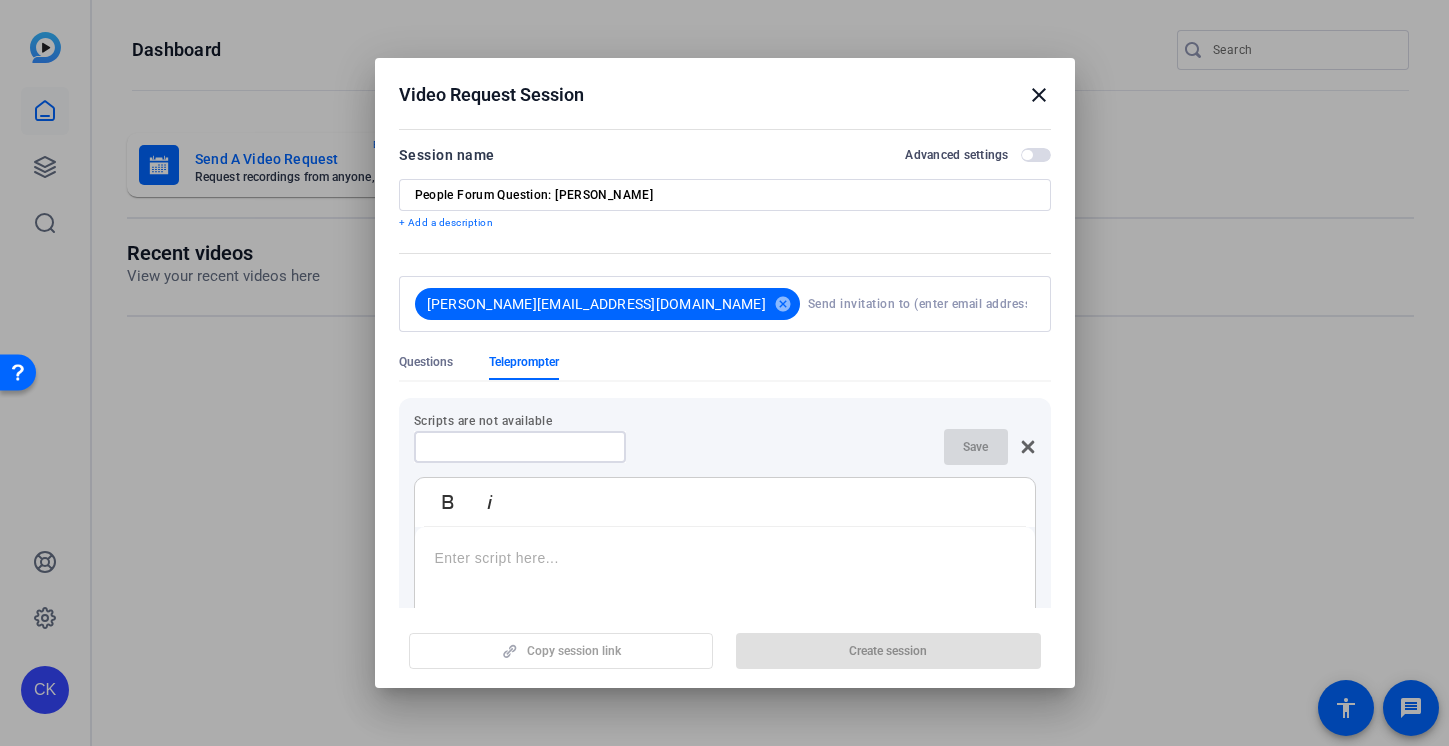 click at bounding box center [520, 447] 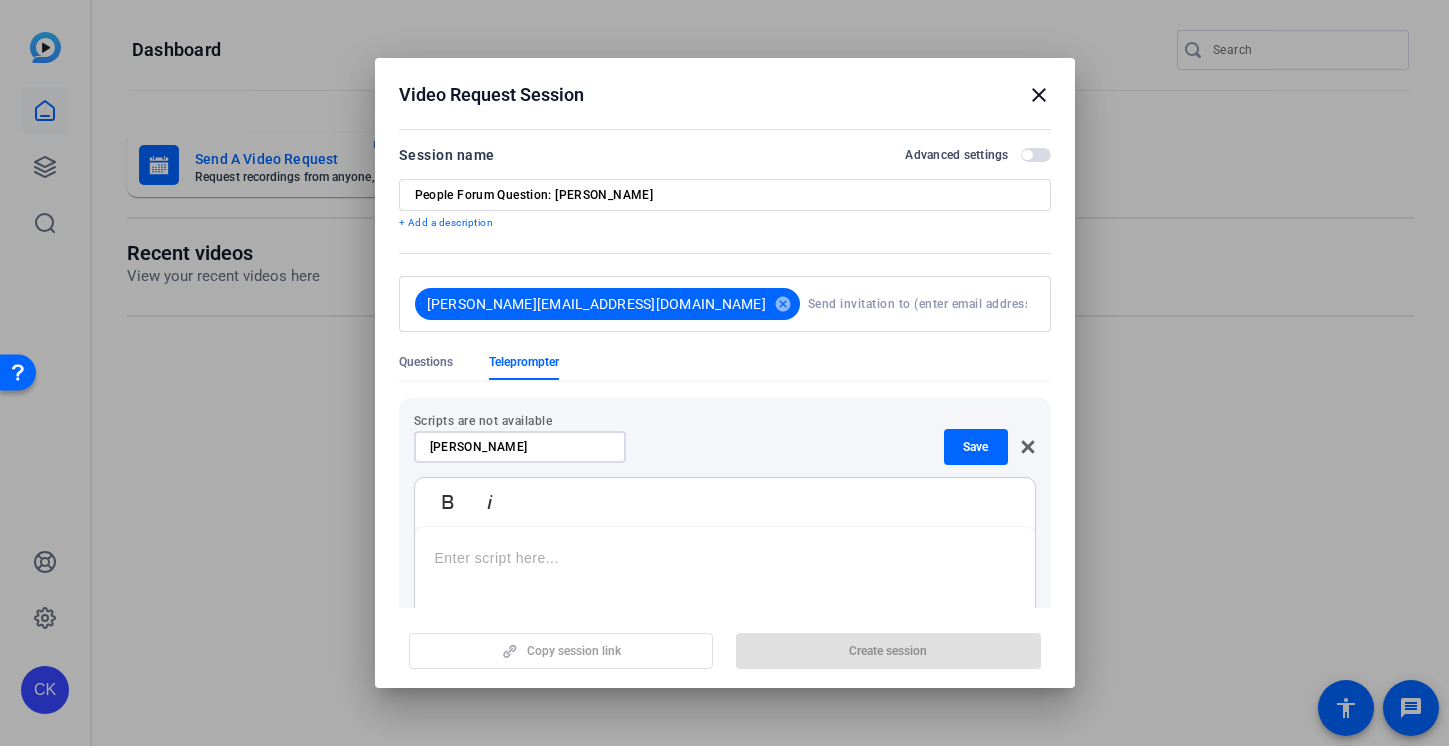 click on "Bold Italic" at bounding box center (469, 502) 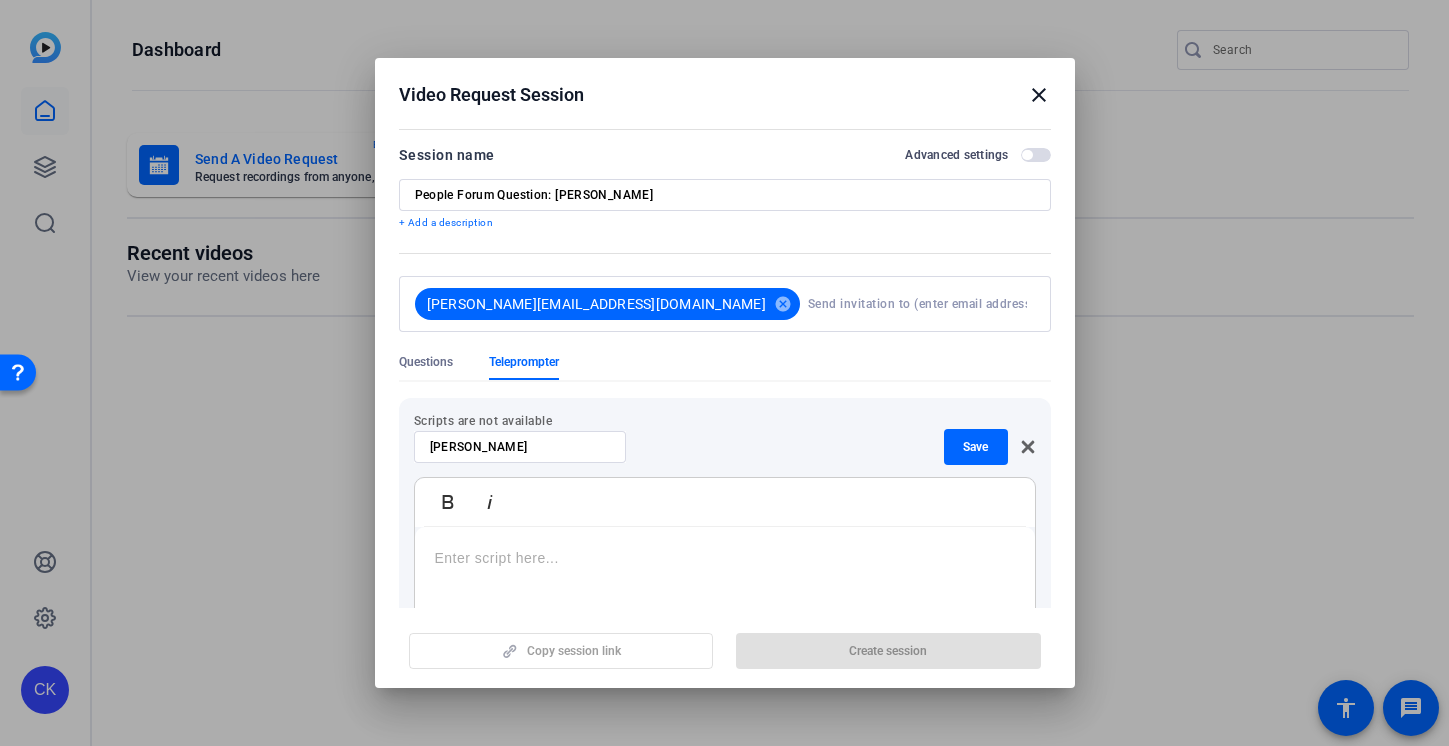 click at bounding box center [724, 373] 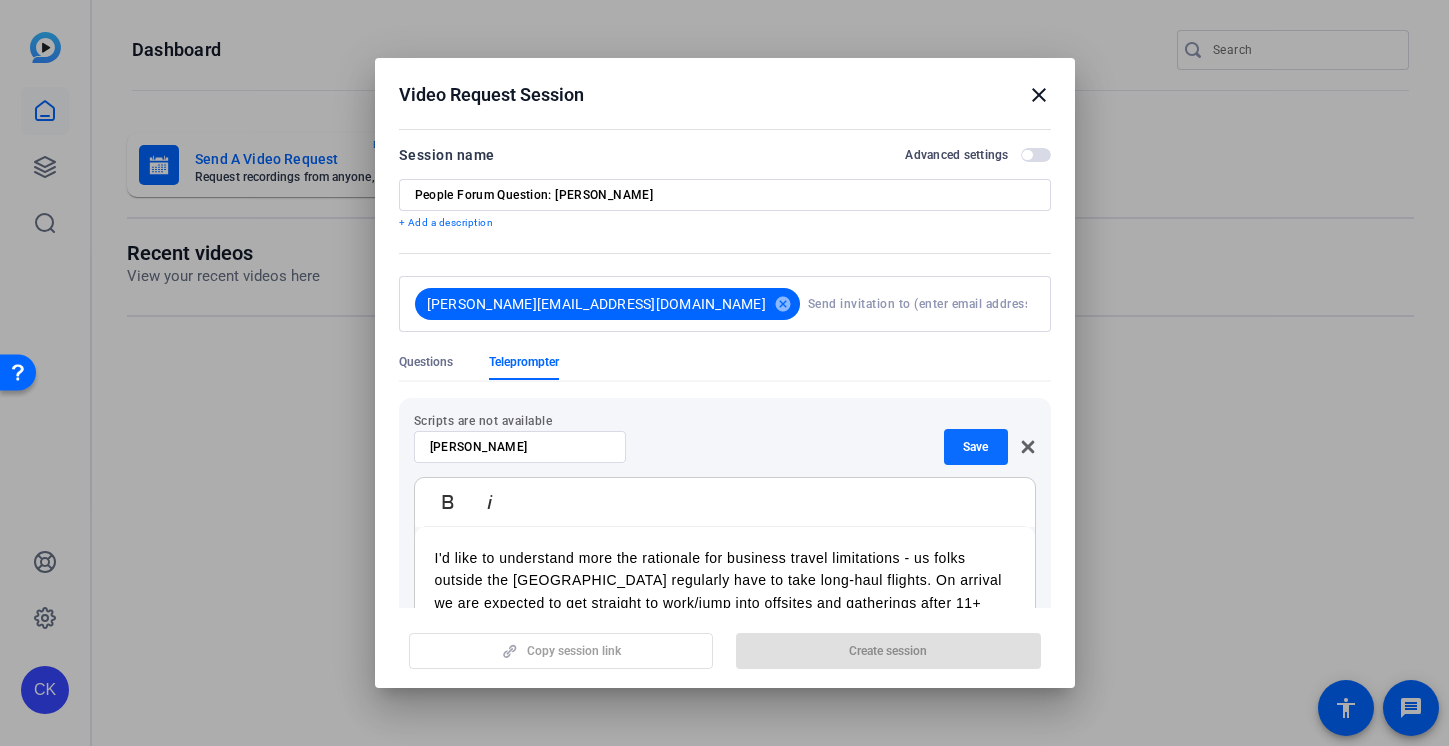 click on "Save" at bounding box center [975, 447] 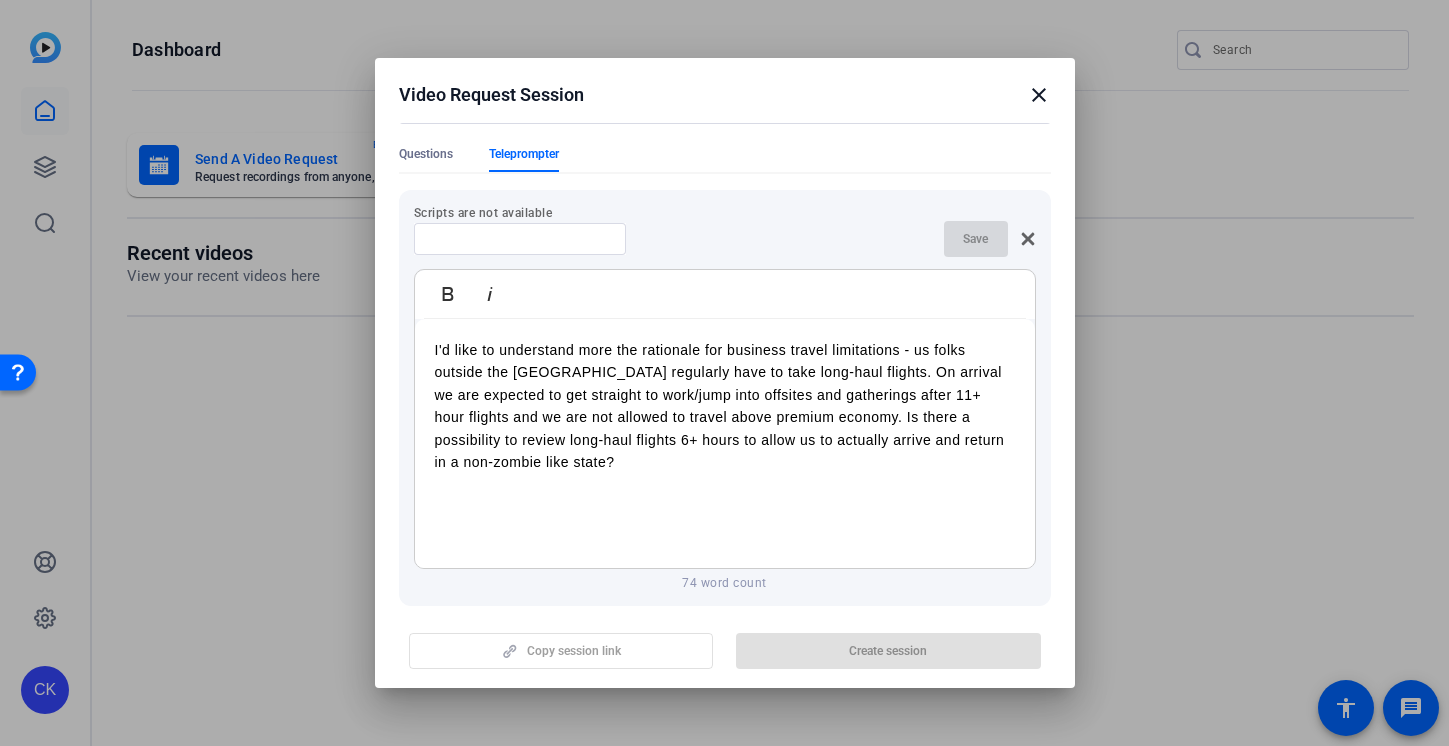 scroll, scrollTop: 302, scrollLeft: 0, axis: vertical 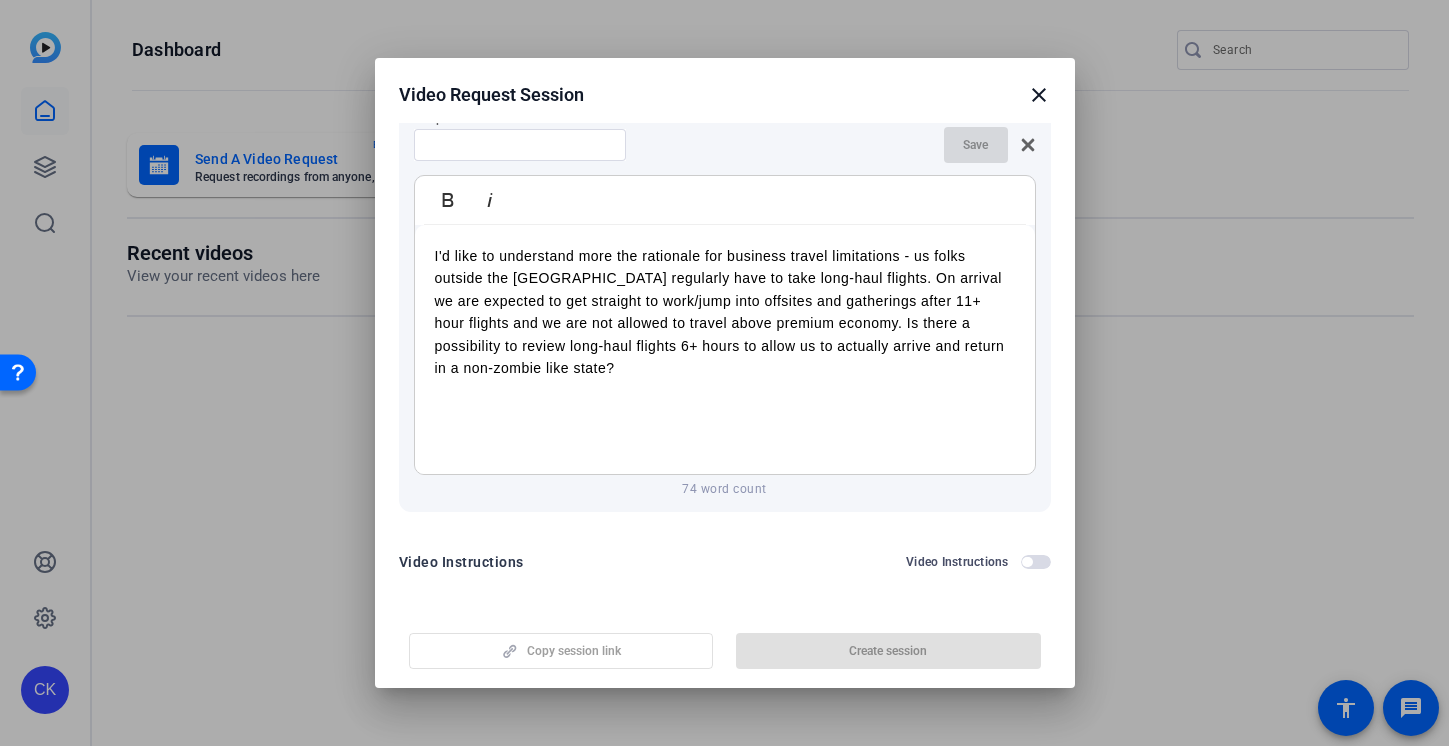 click on "Copy session link   Create session" at bounding box center [725, 643] 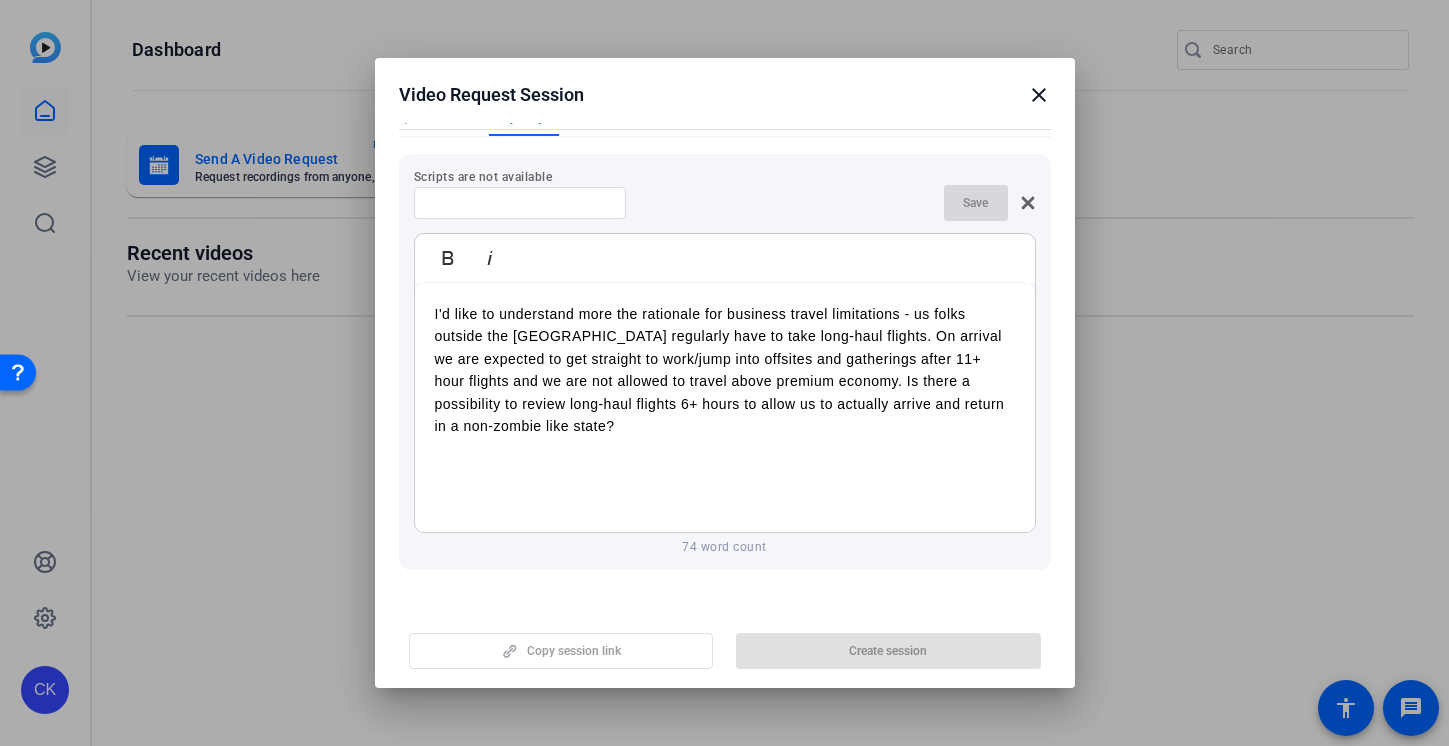 scroll, scrollTop: 239, scrollLeft: 0, axis: vertical 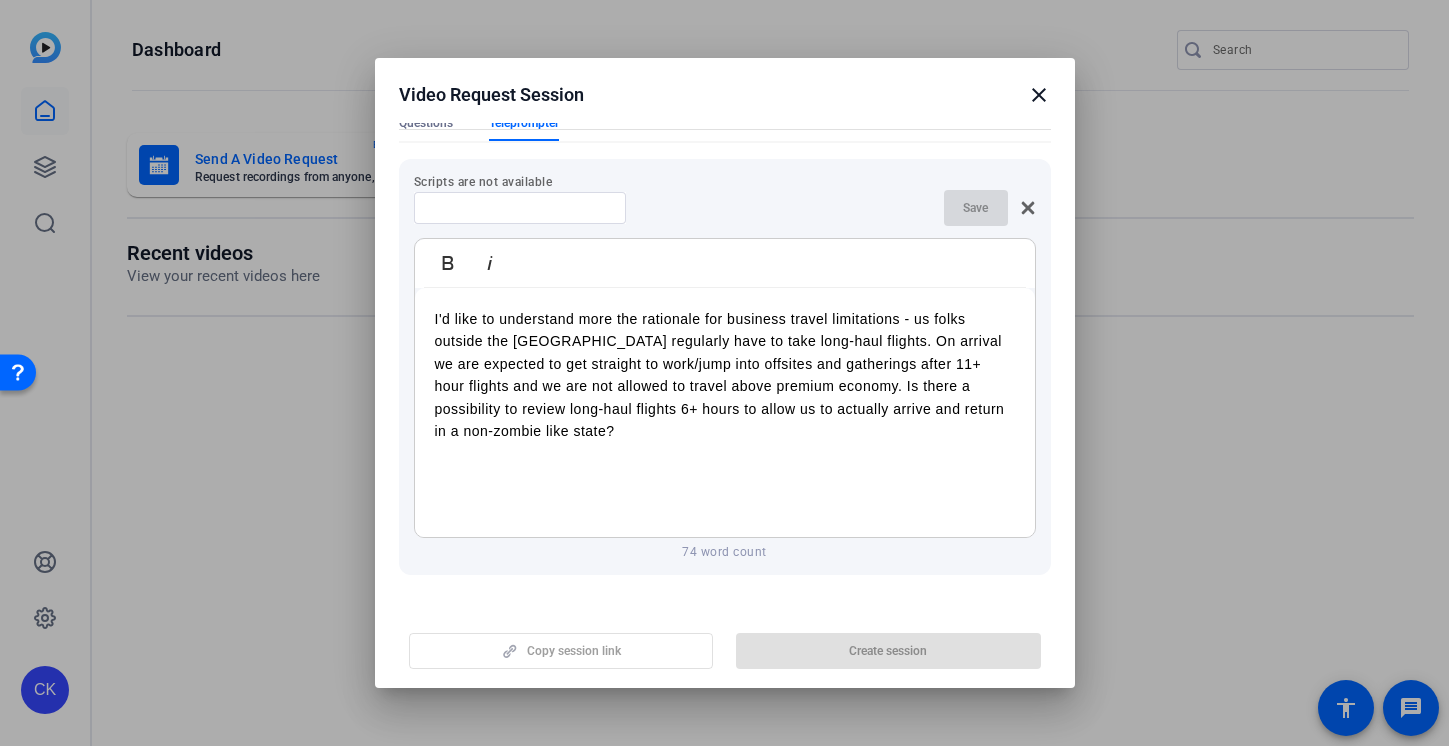 click on "Save" at bounding box center (990, 208) 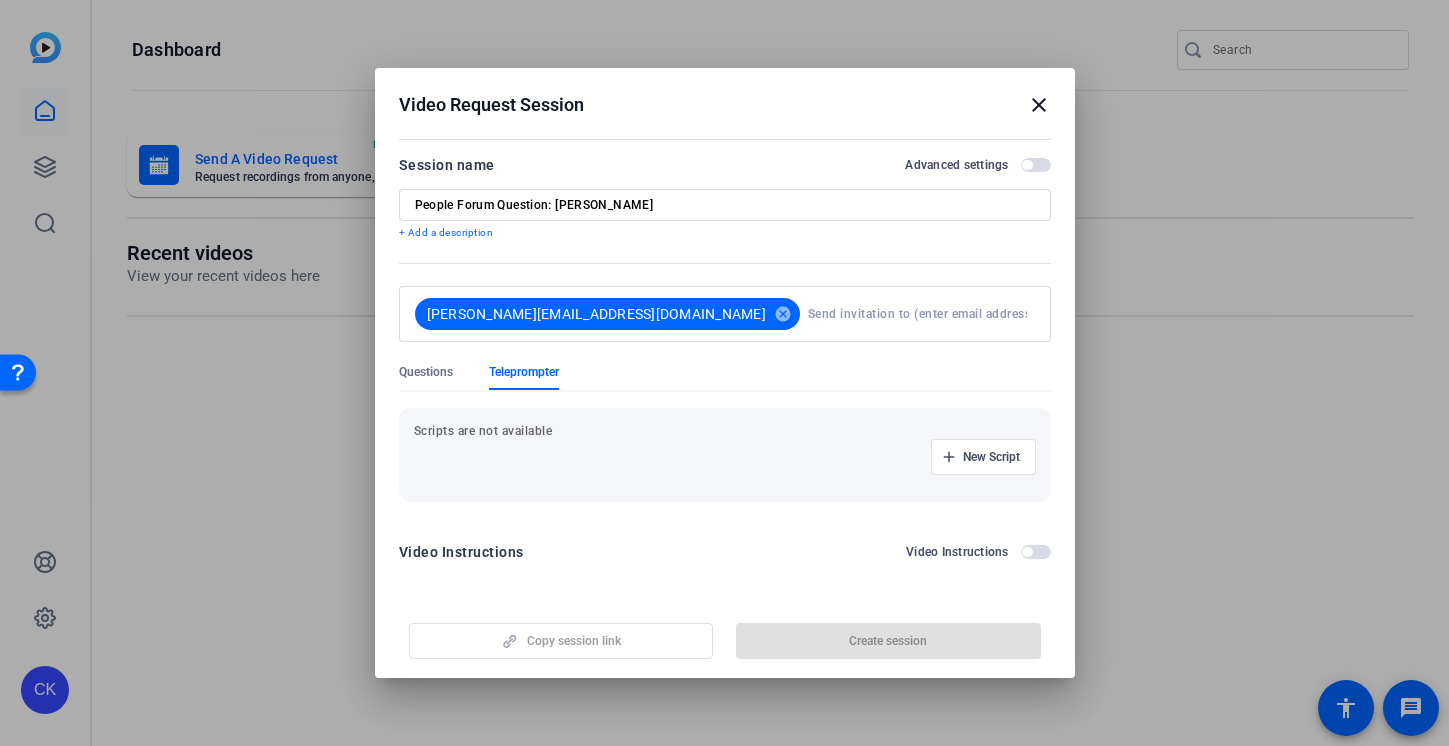 click on "Copy session link   Create session" at bounding box center [725, 633] 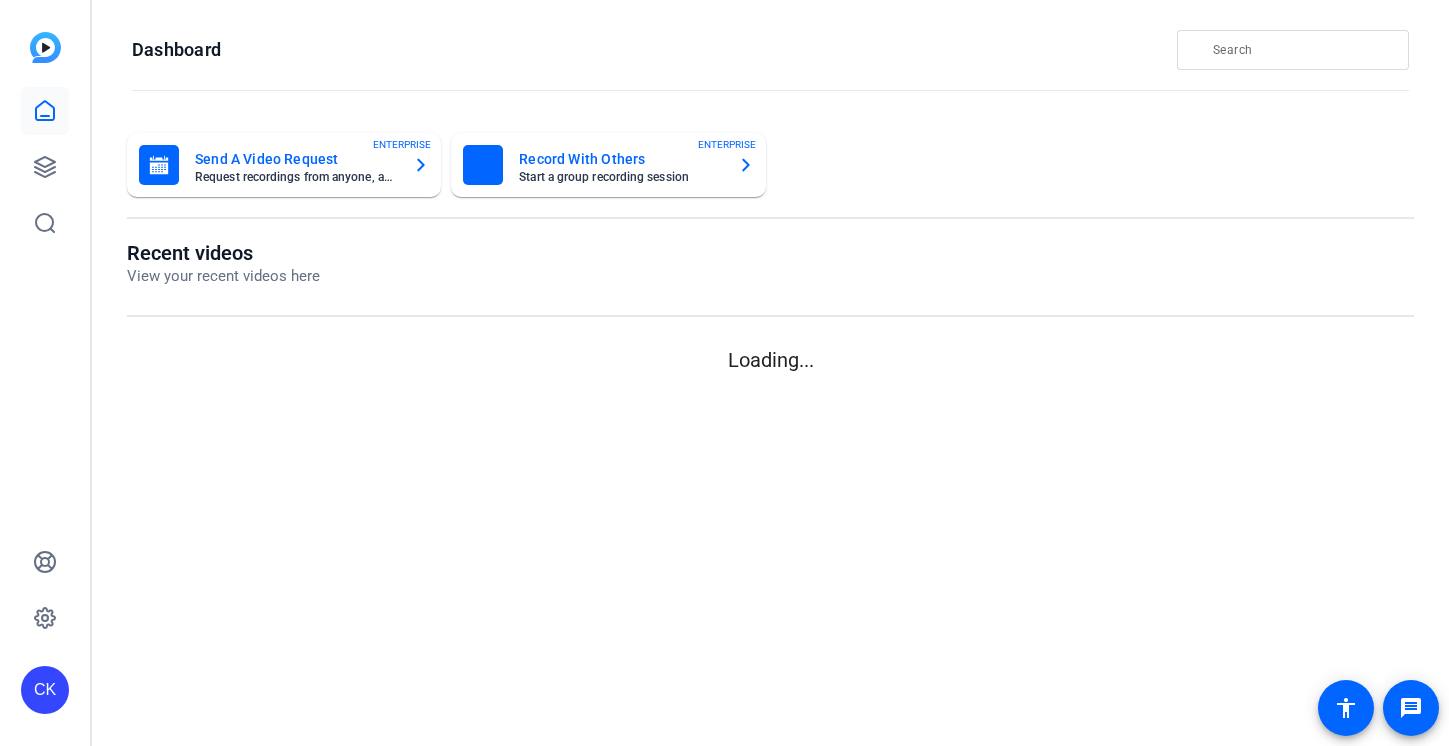 scroll, scrollTop: 0, scrollLeft: 0, axis: both 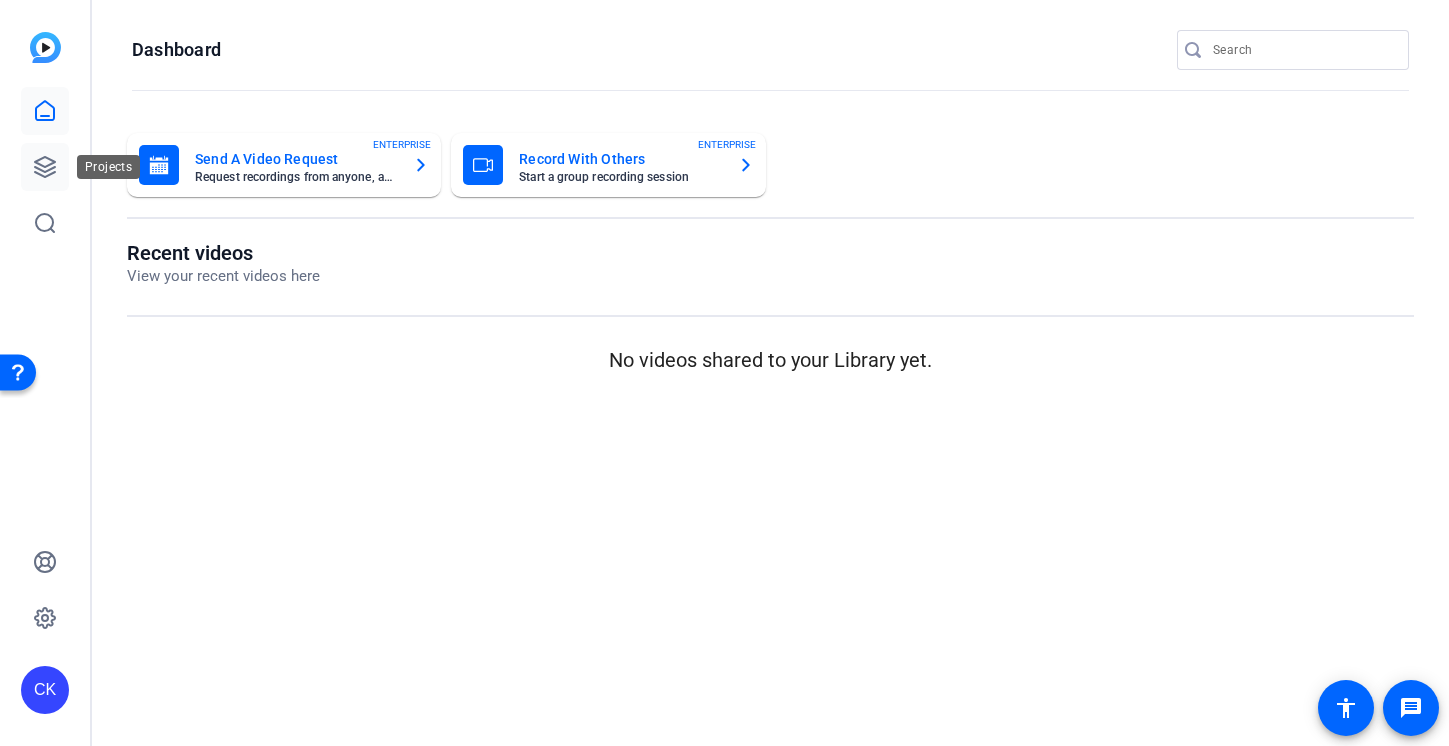 click 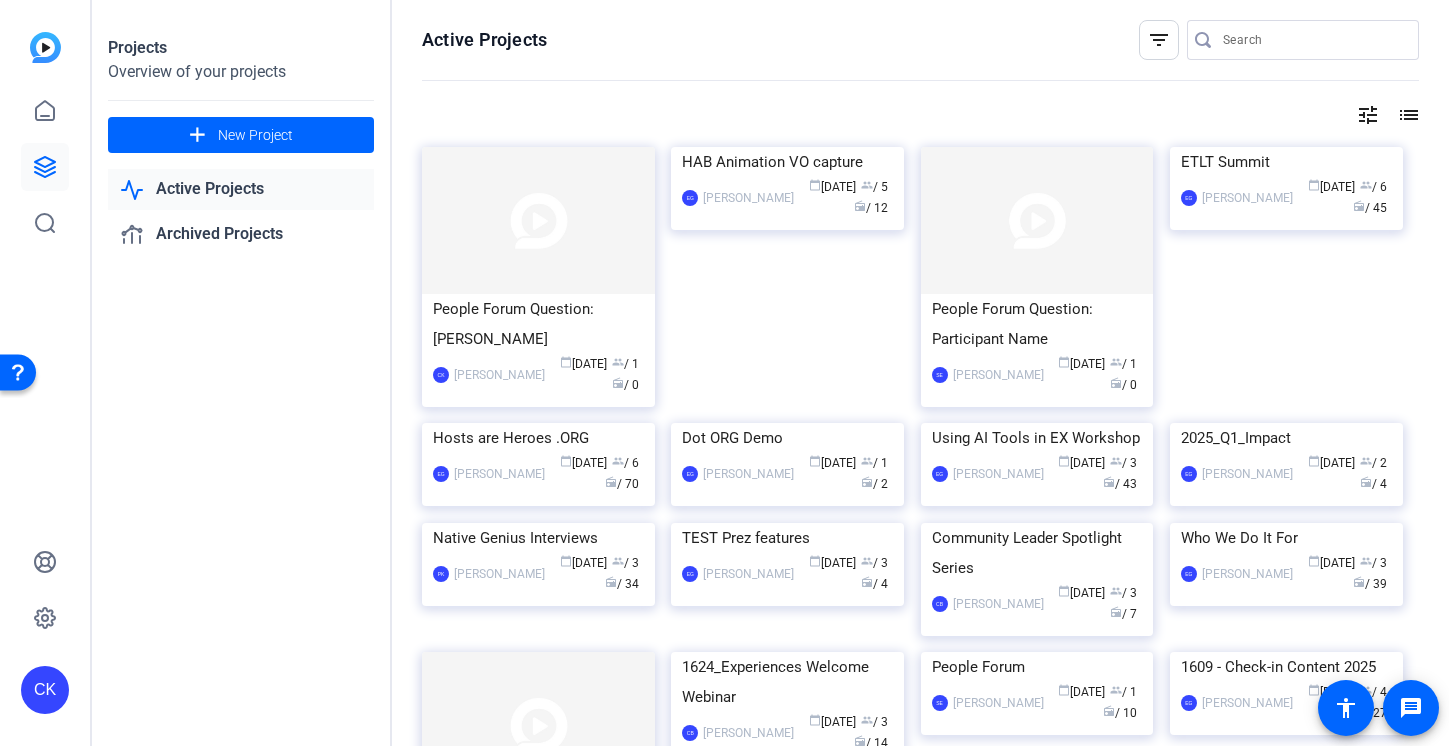 click 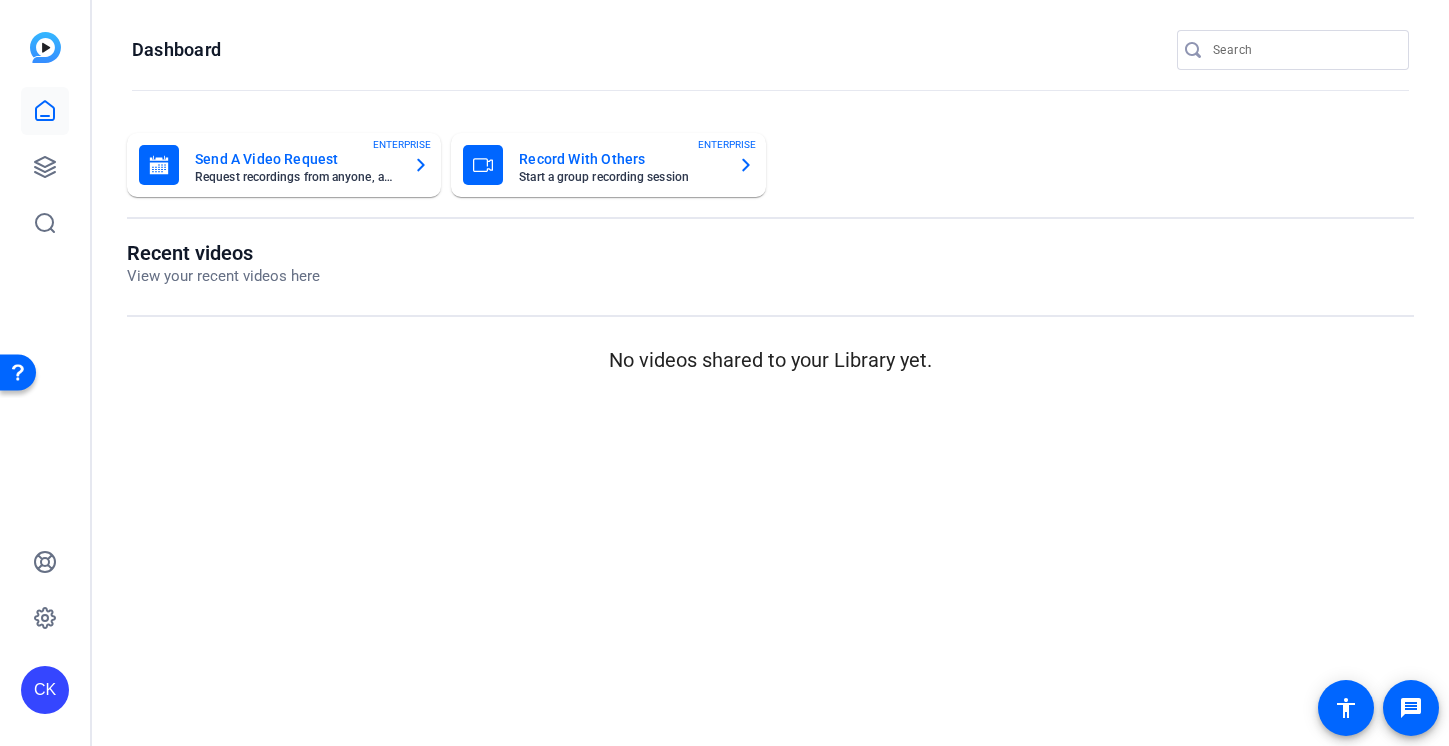 click 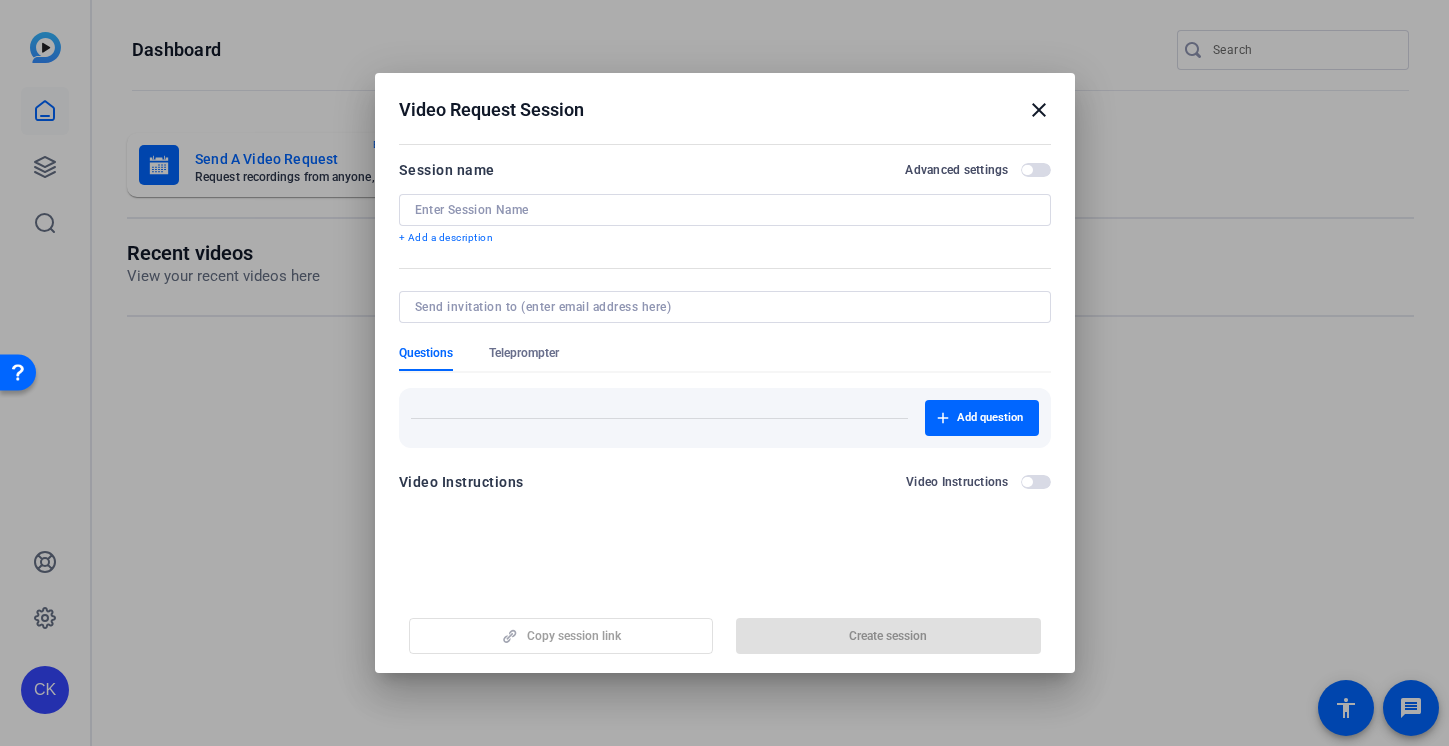 click on "+ Add a description" at bounding box center (725, 238) 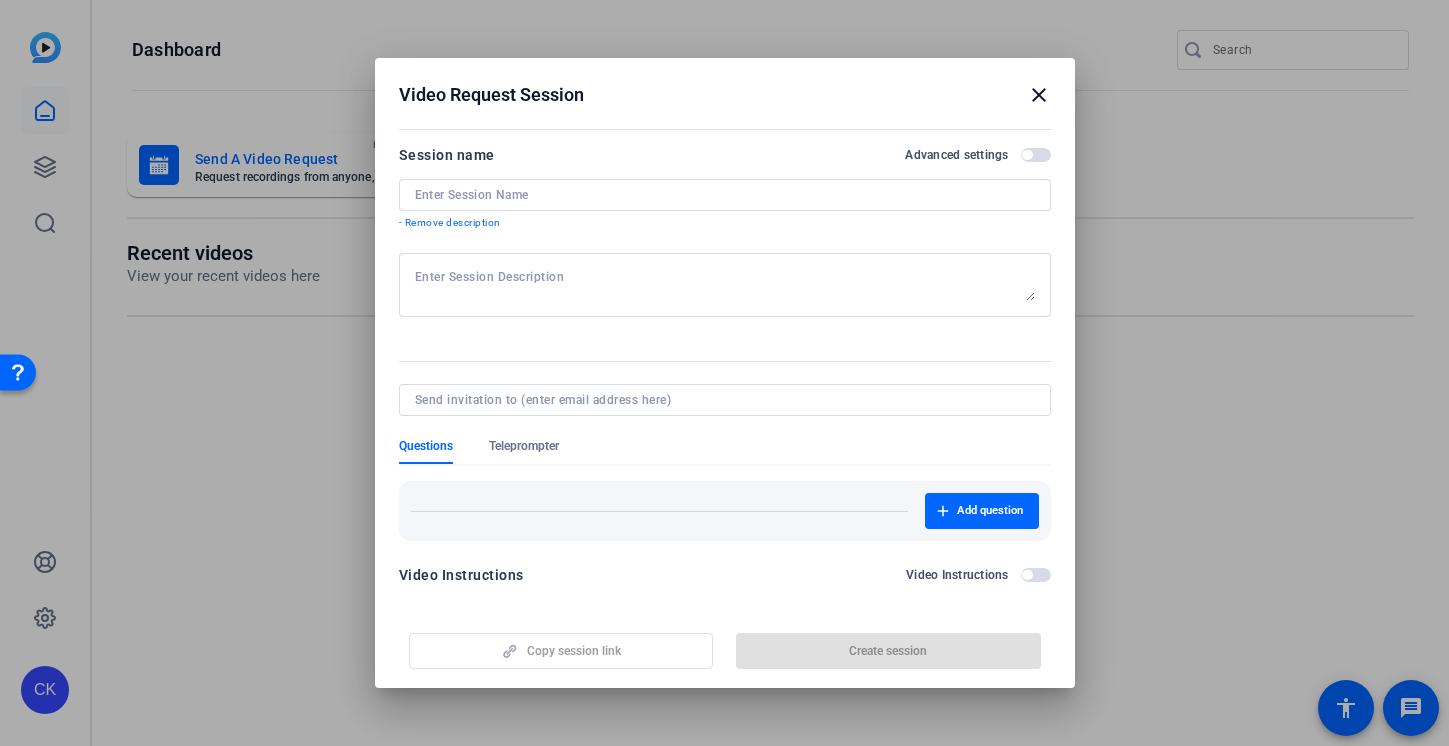 click on "- Remove description" at bounding box center [725, 223] 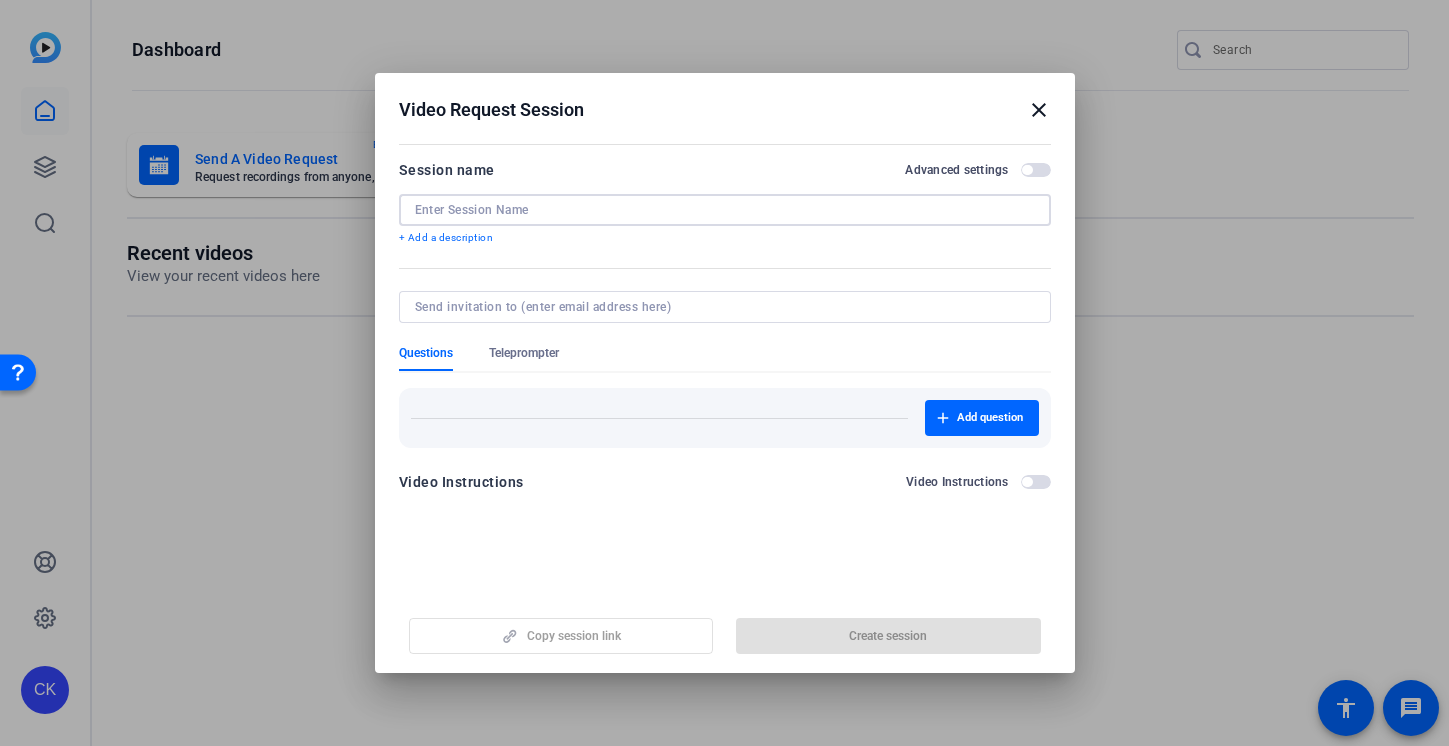click at bounding box center [725, 210] 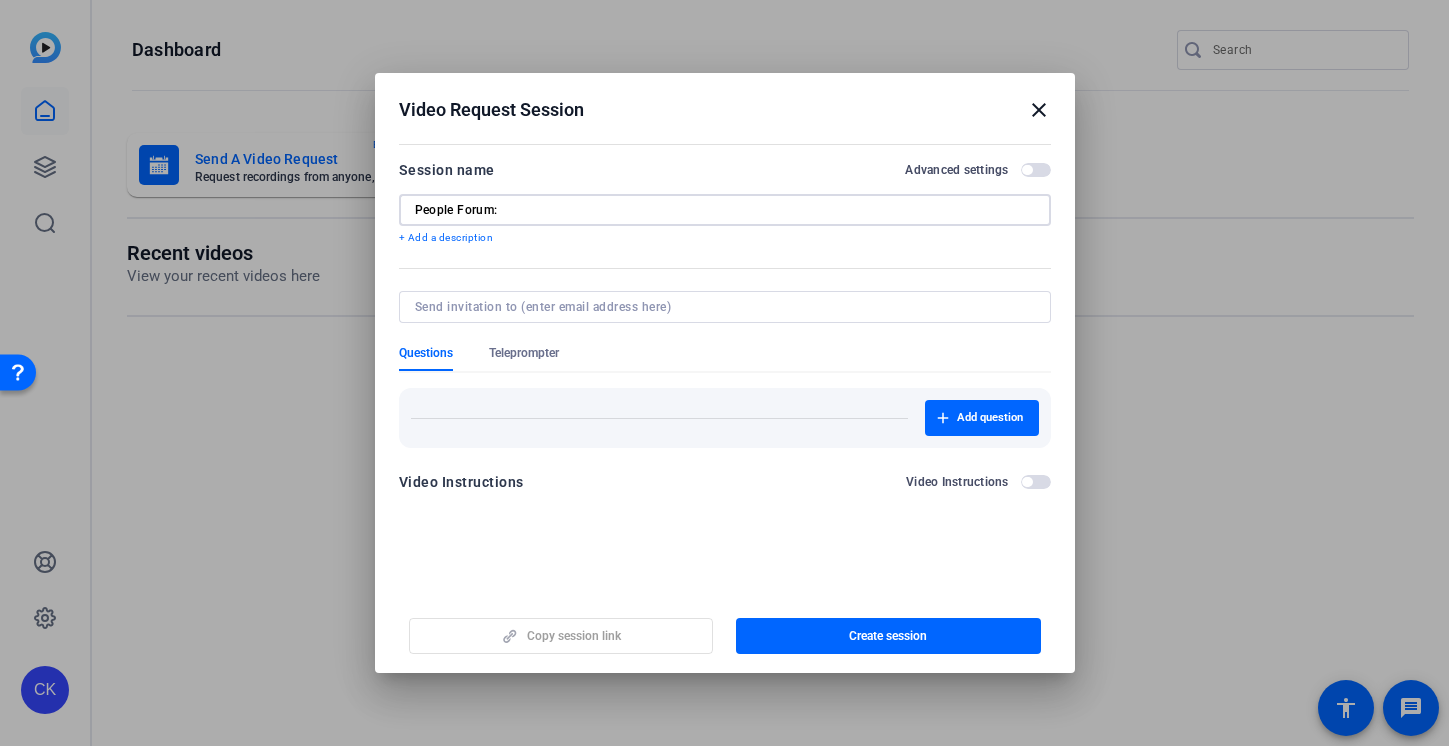 paste on "I'd like to understand more the rati" 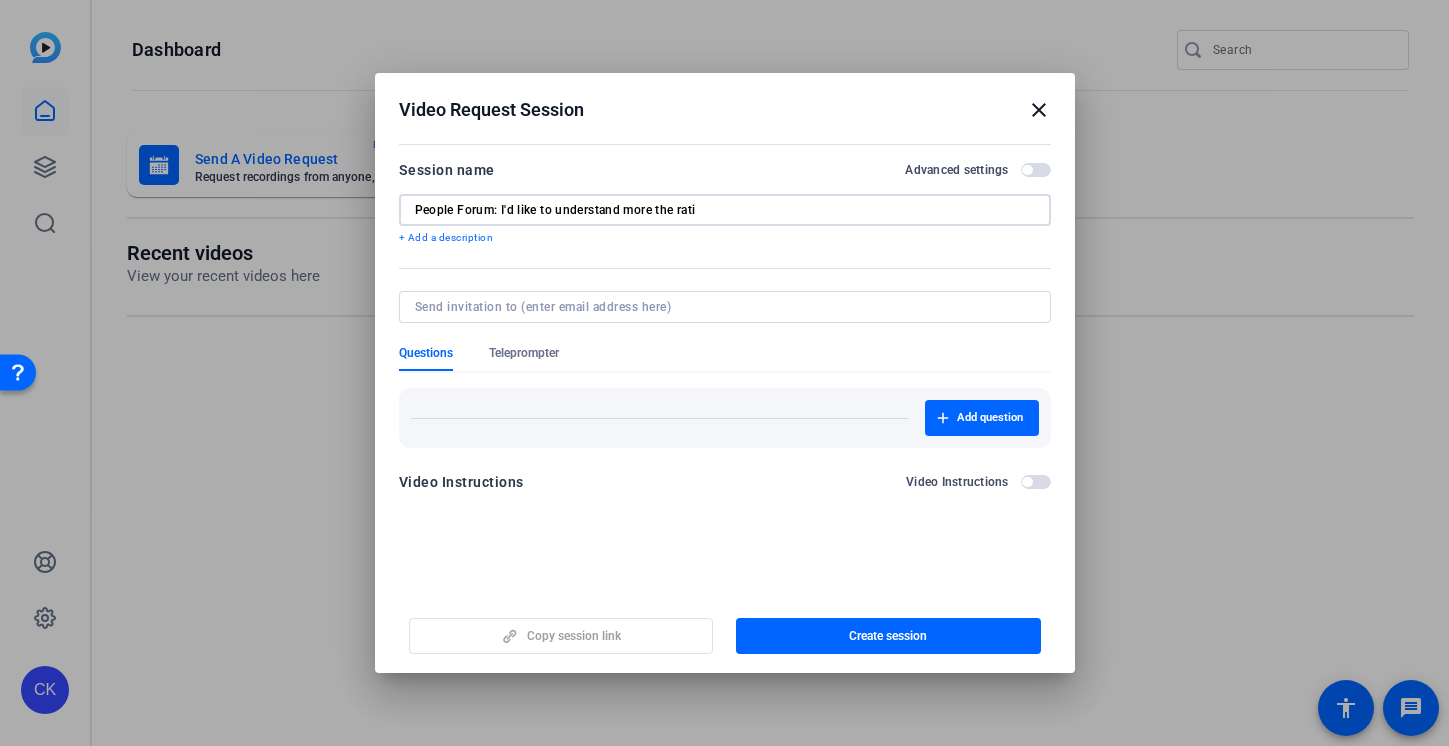 drag, startPoint x: 734, startPoint y: 204, endPoint x: 502, endPoint y: 212, distance: 232.1379 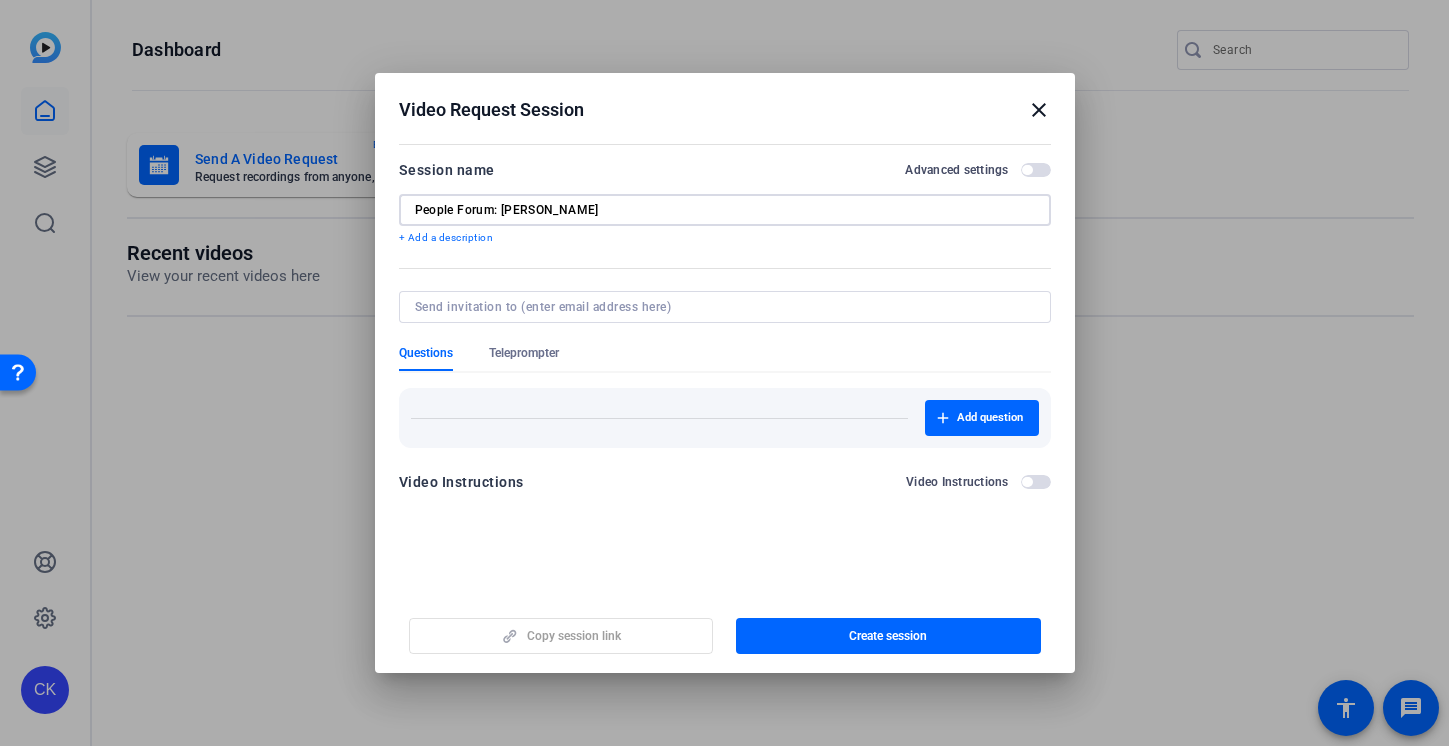 drag, startPoint x: 528, startPoint y: 209, endPoint x: 501, endPoint y: 209, distance: 27 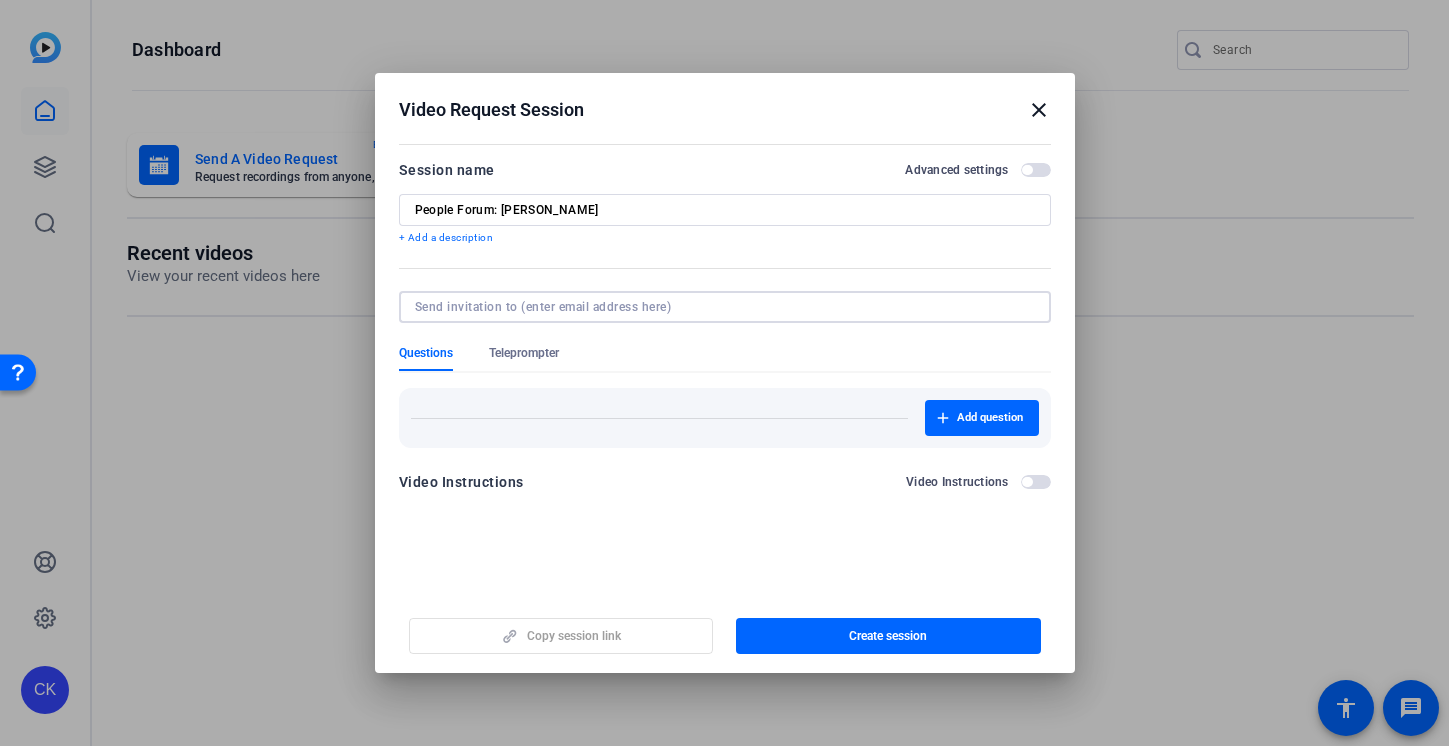 click at bounding box center (721, 307) 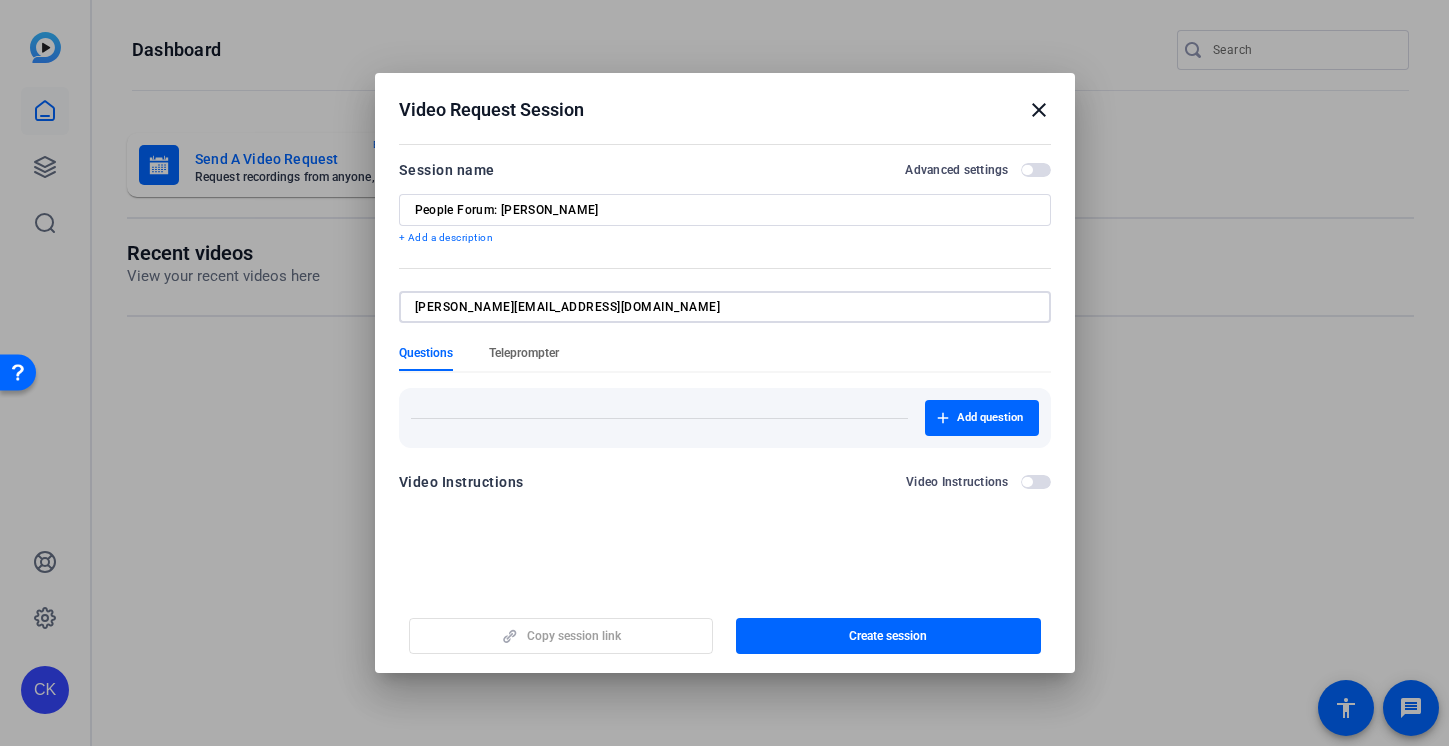 type on "emily.weguelin@airbnb.com" 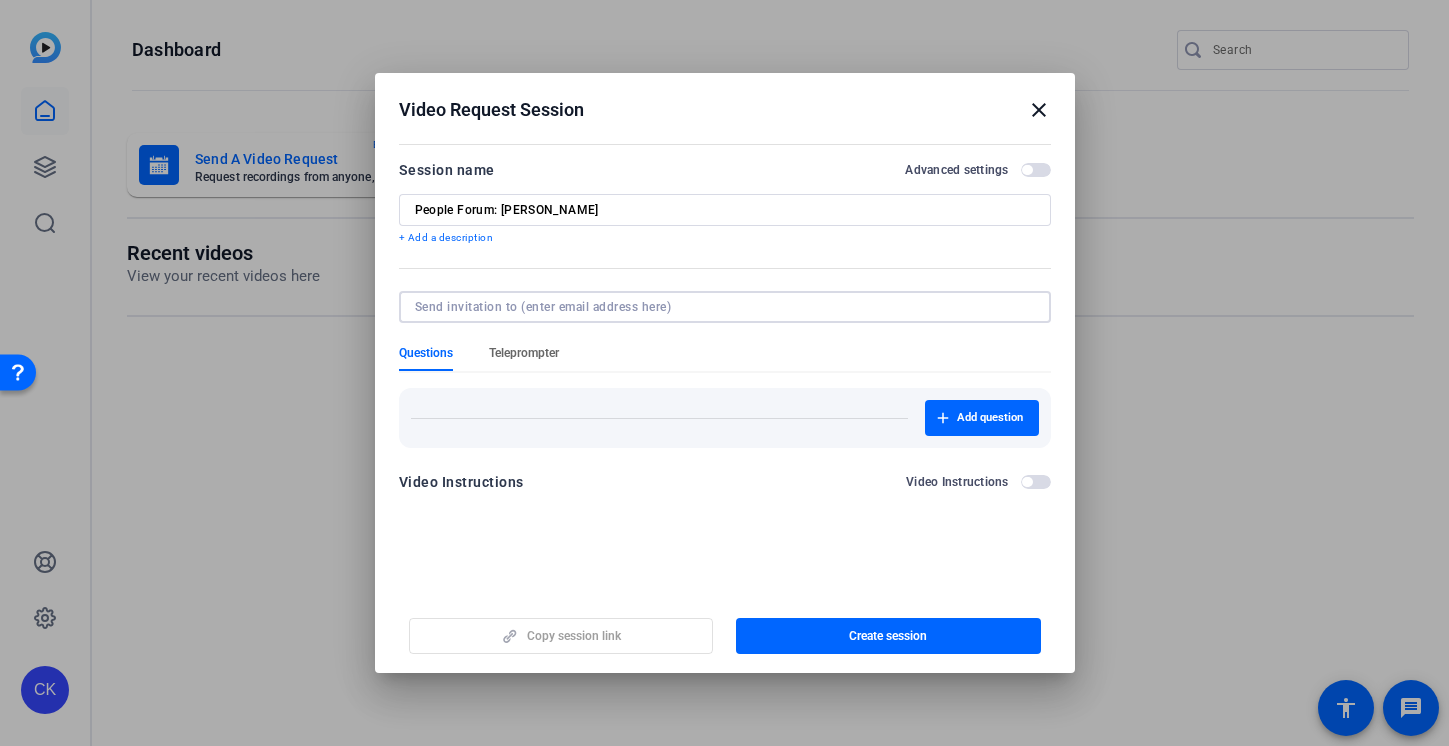 click on "Session name Advanced settings People Forum: Emily Weguelin  + Add a description  Questions Teleprompter
Add question  Video Instructions Video Instructions" at bounding box center (725, 332) 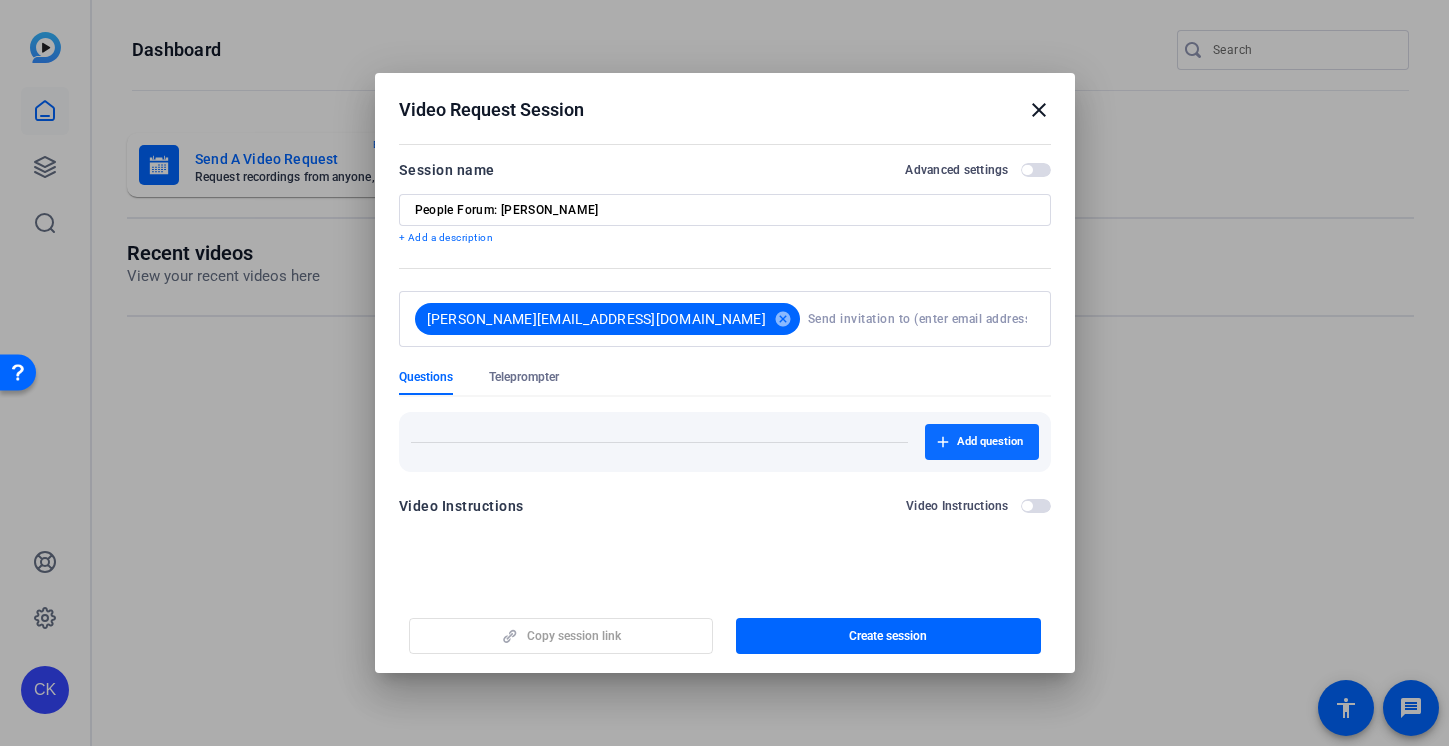 click on "Add question" at bounding box center [990, 442] 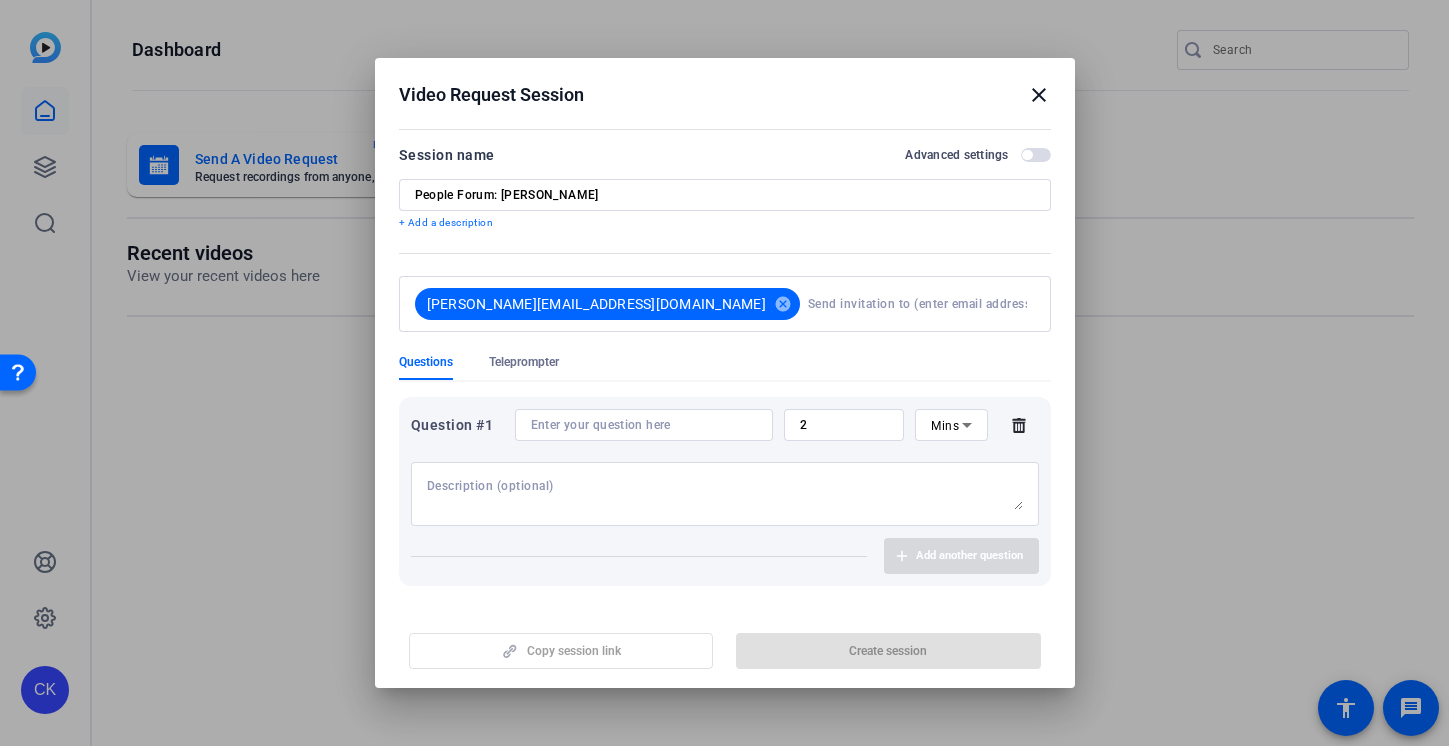click at bounding box center [644, 425] 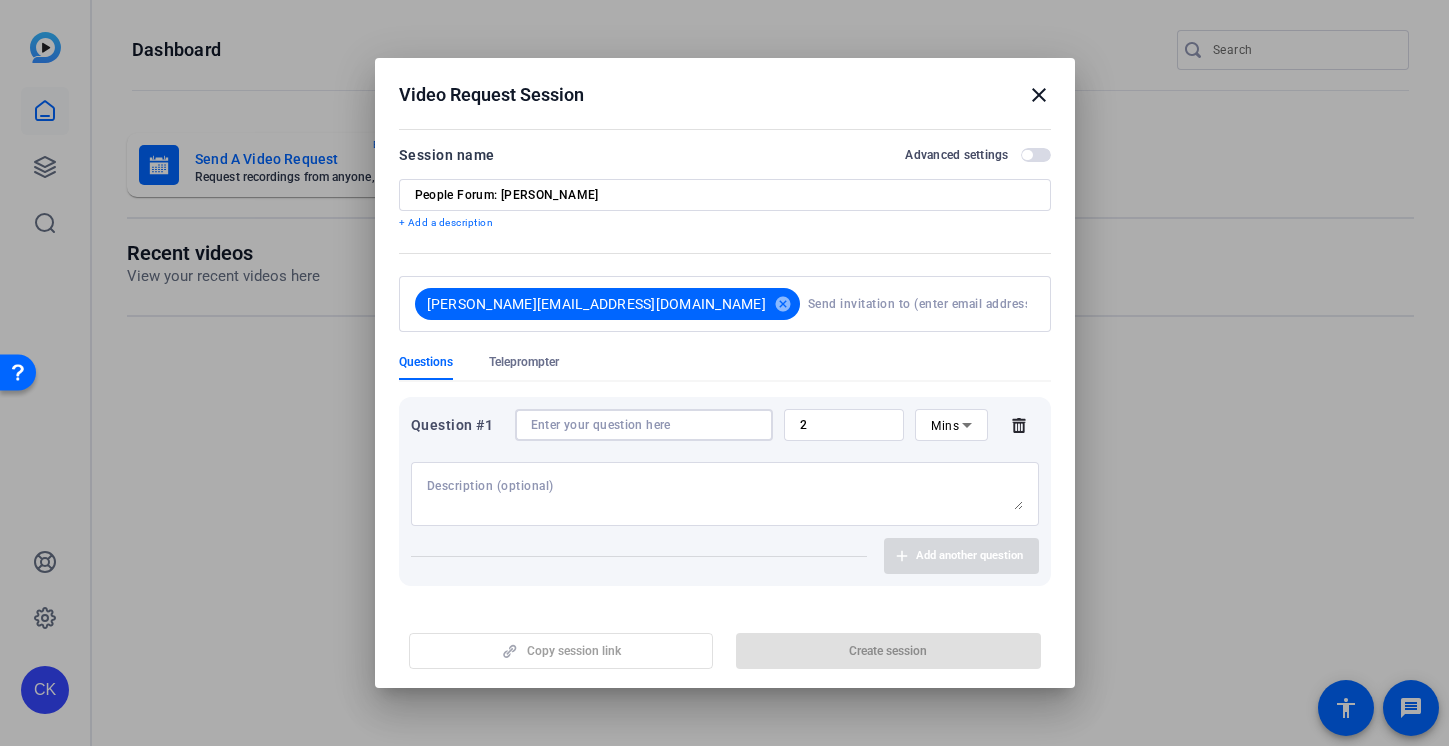paste on "emily.weguelin@airbnb.com" 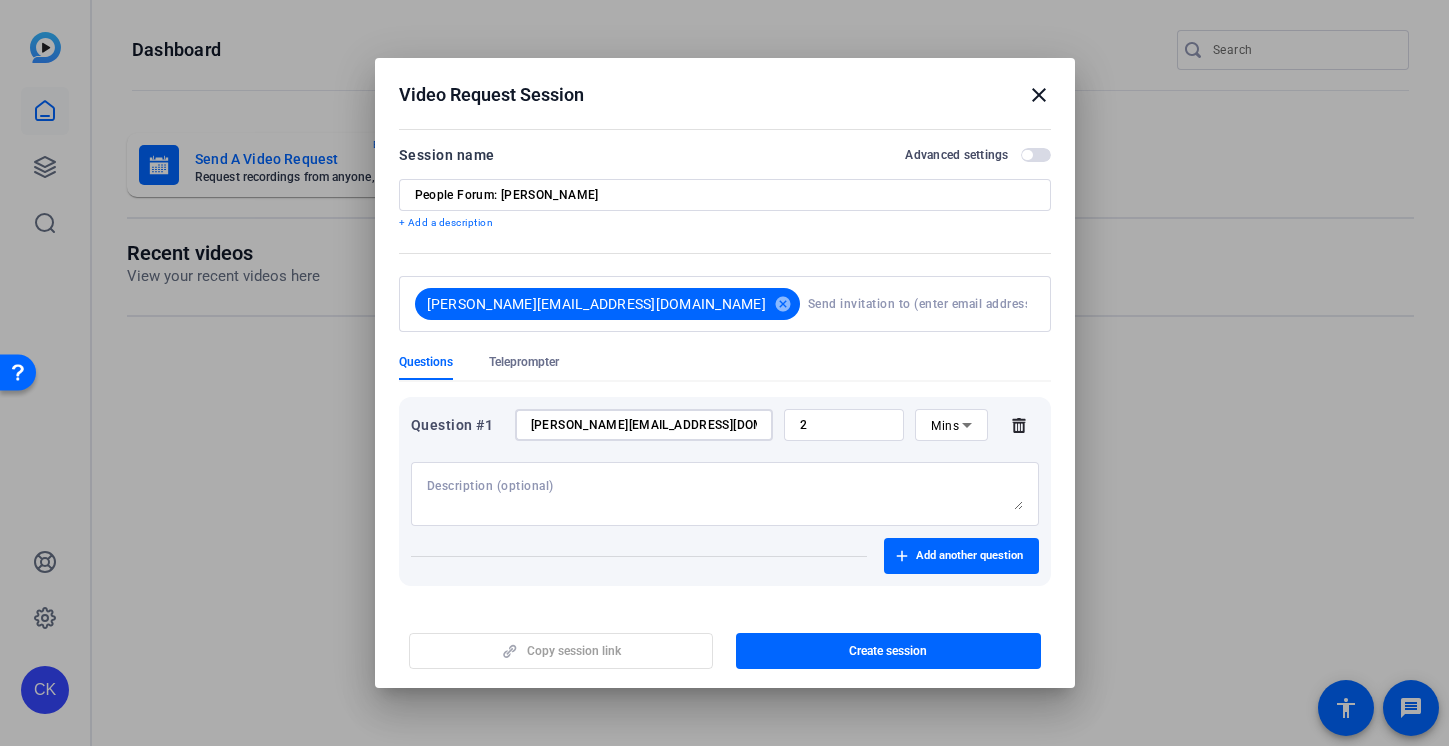 click on "emily.weguelin@airbnb.com" at bounding box center [644, 425] 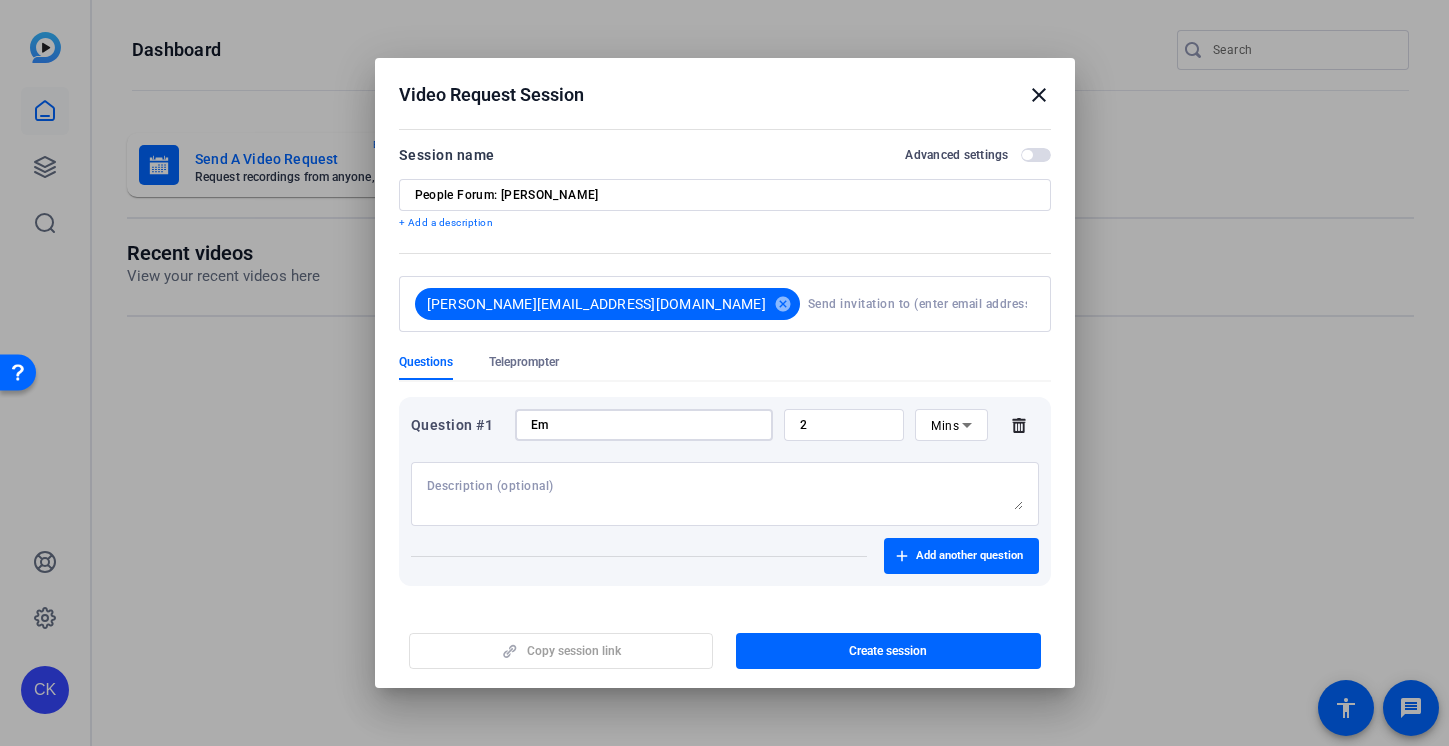 type on "E" 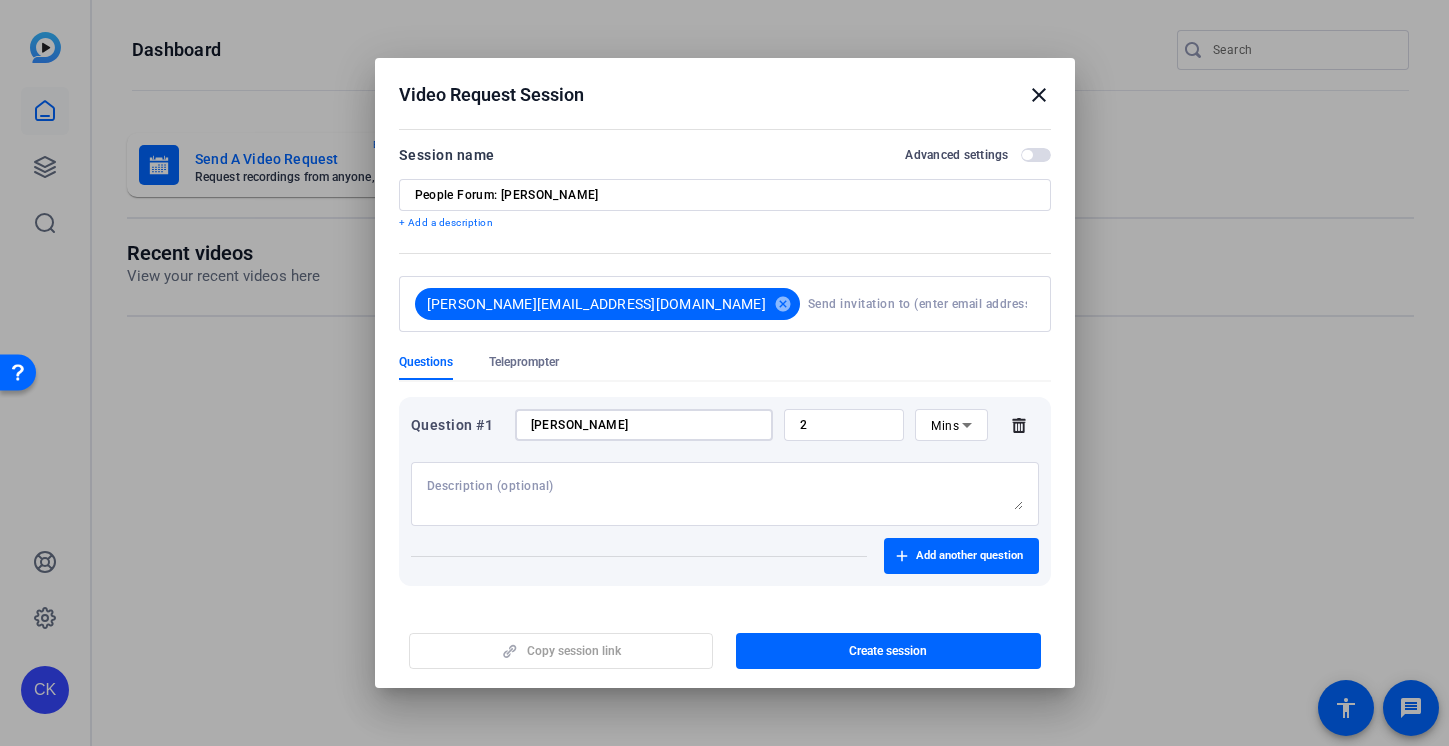 type on "[PERSON_NAME]" 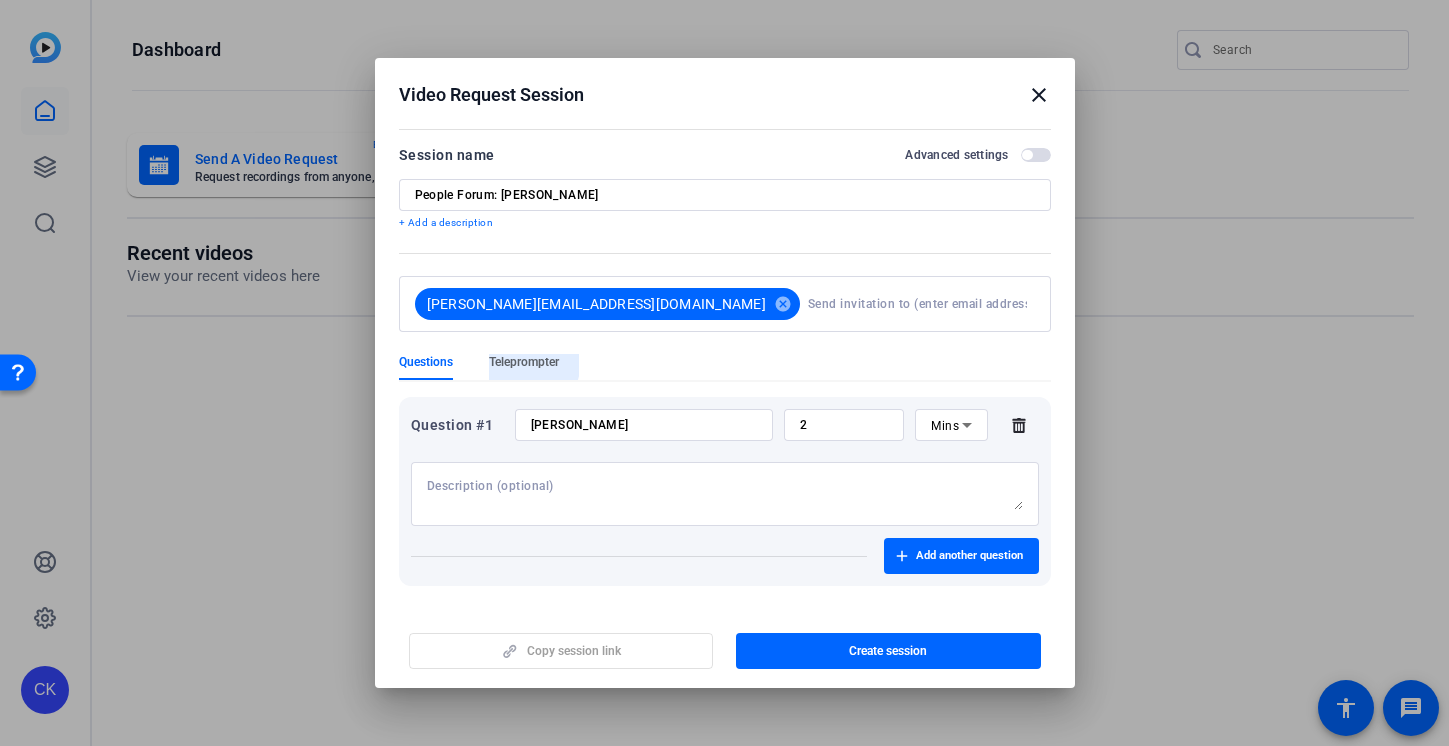 click on "Teleprompter" at bounding box center (524, 362) 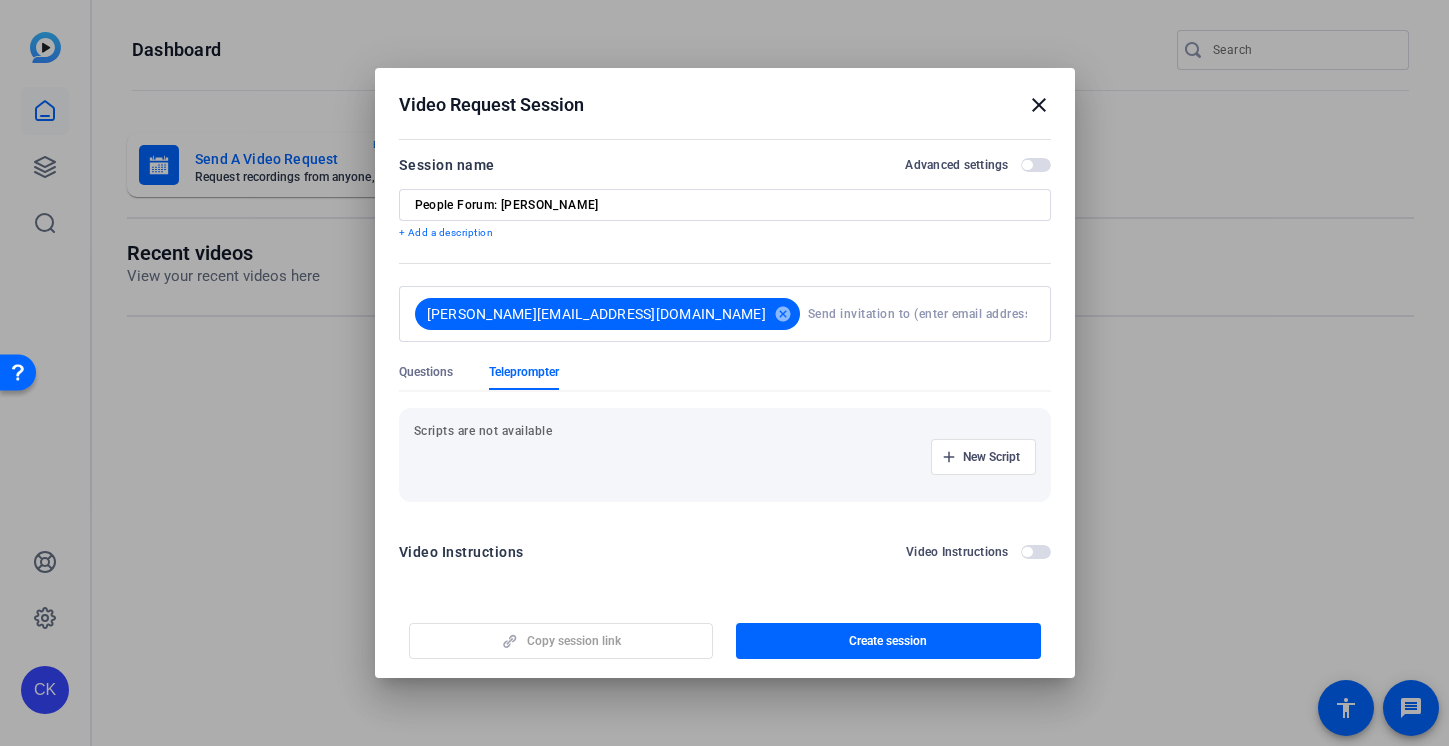 click on "New Script" at bounding box center [725, 457] 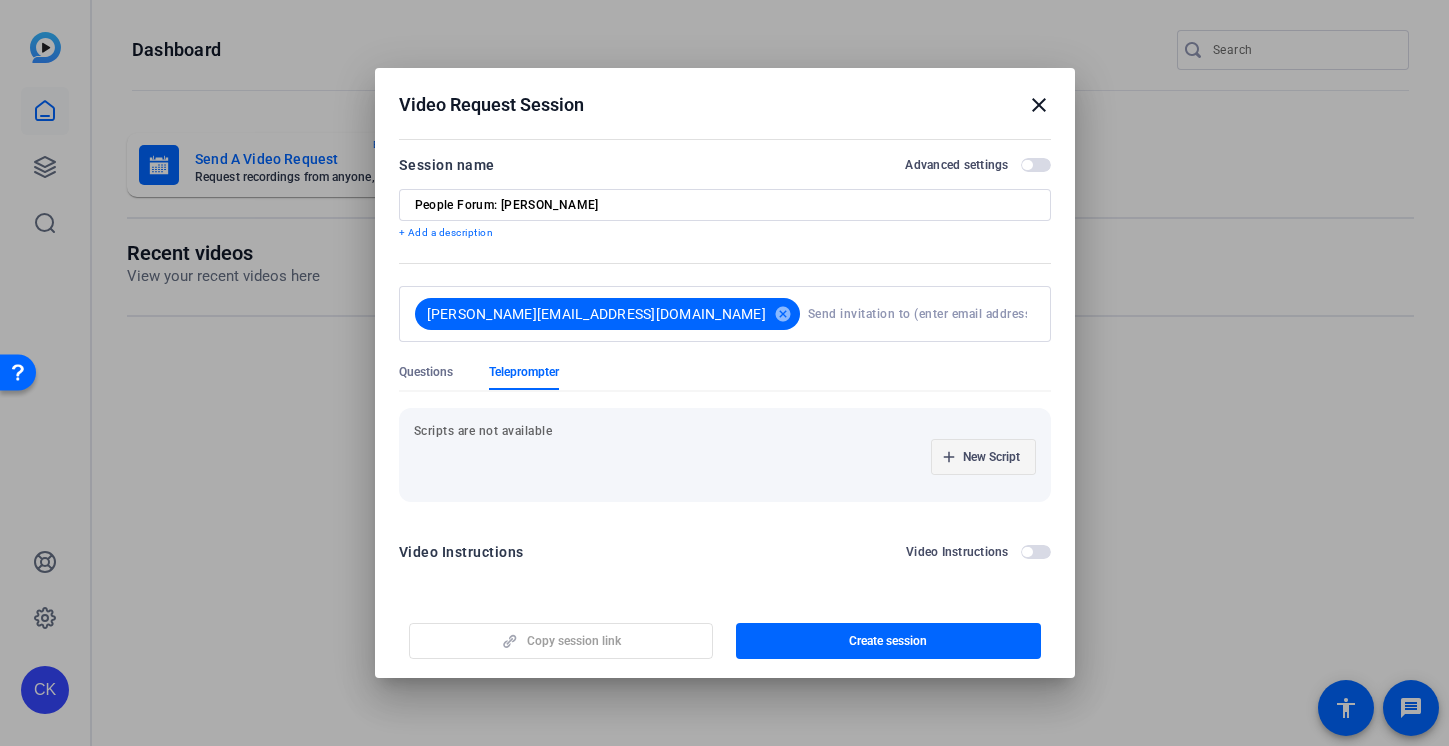click on "New Script" at bounding box center (991, 457) 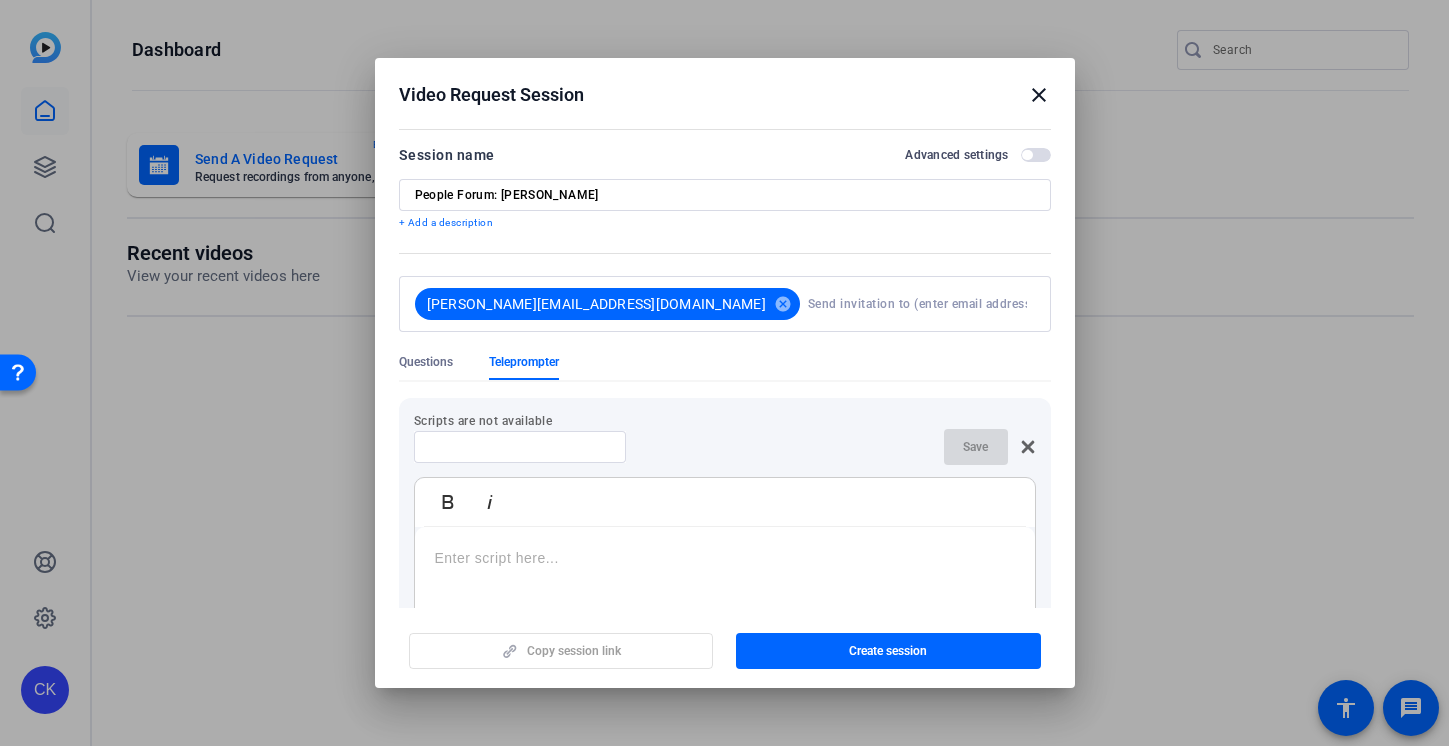 click at bounding box center [520, 447] 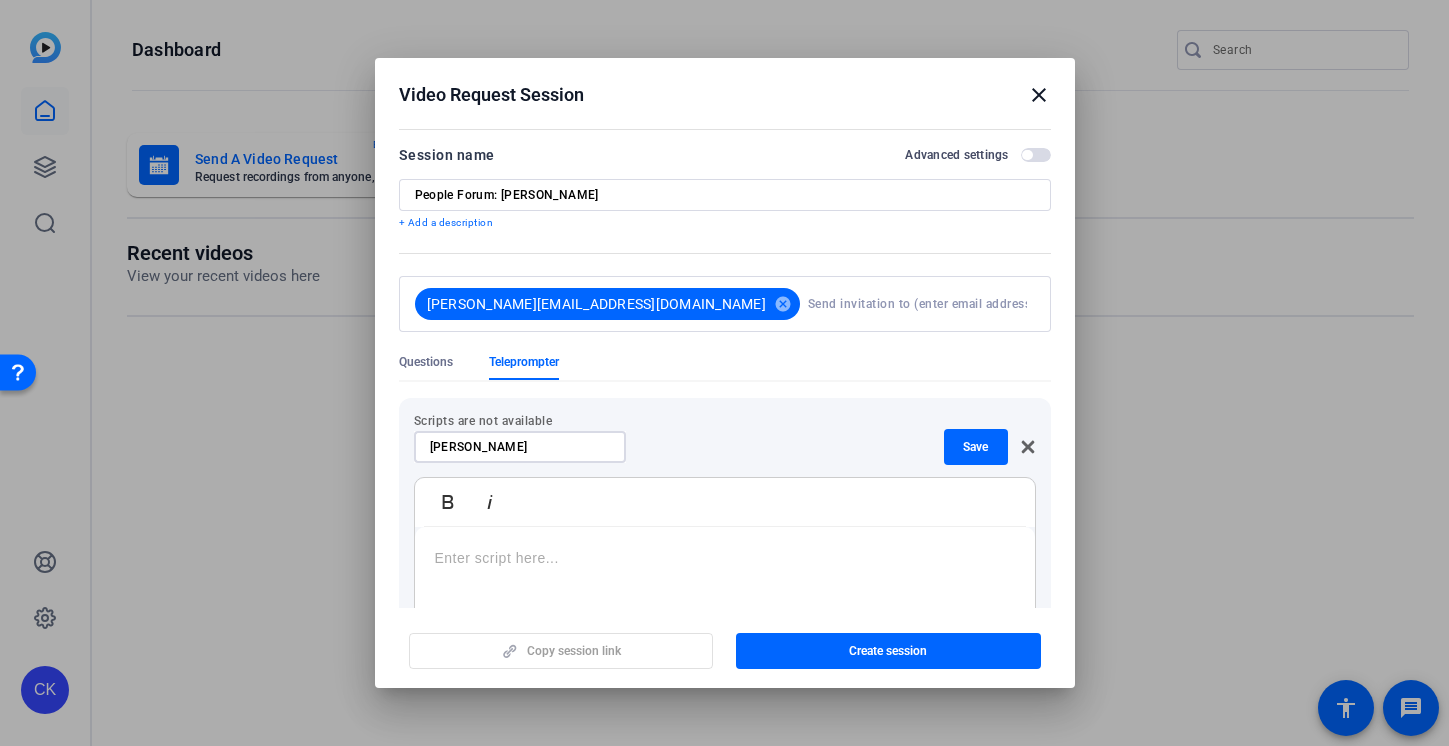 type on "[PERSON_NAME]" 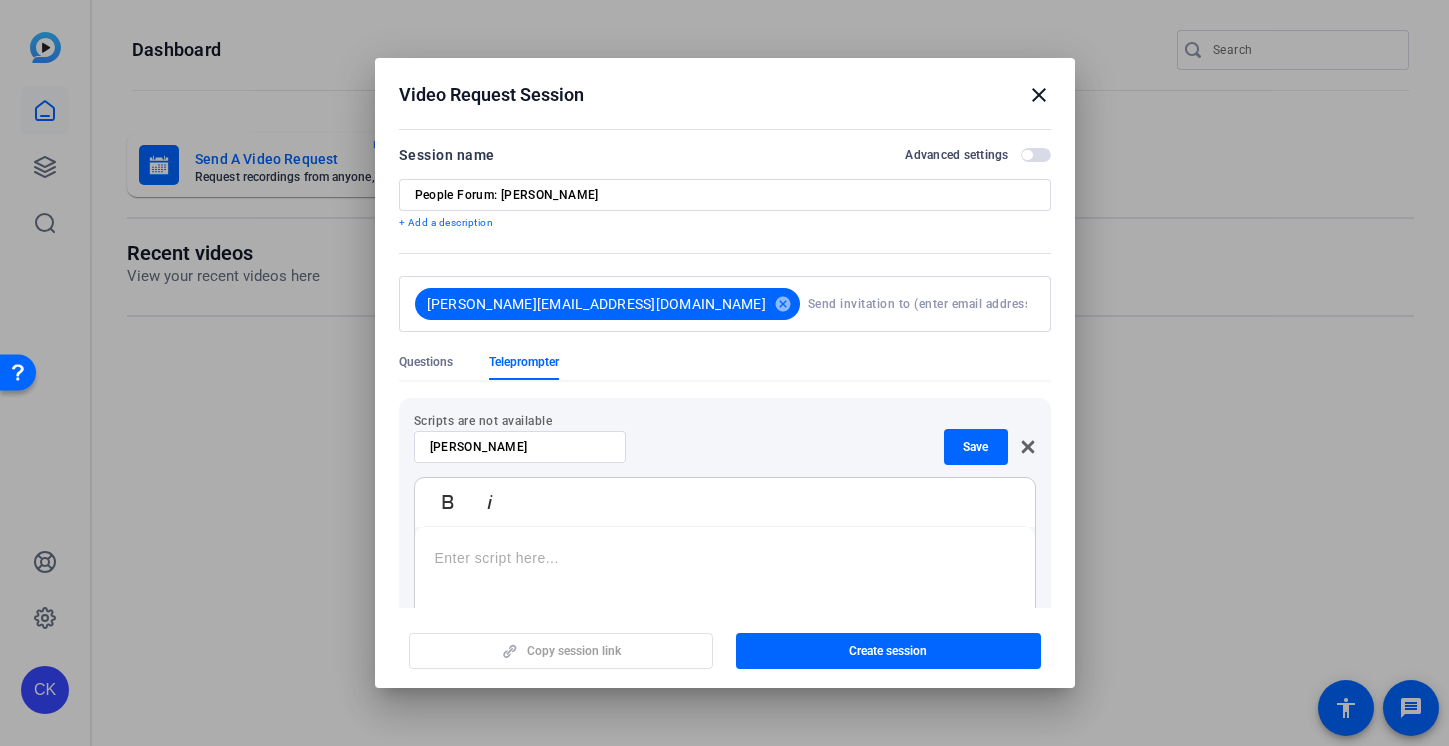 click at bounding box center [725, 558] 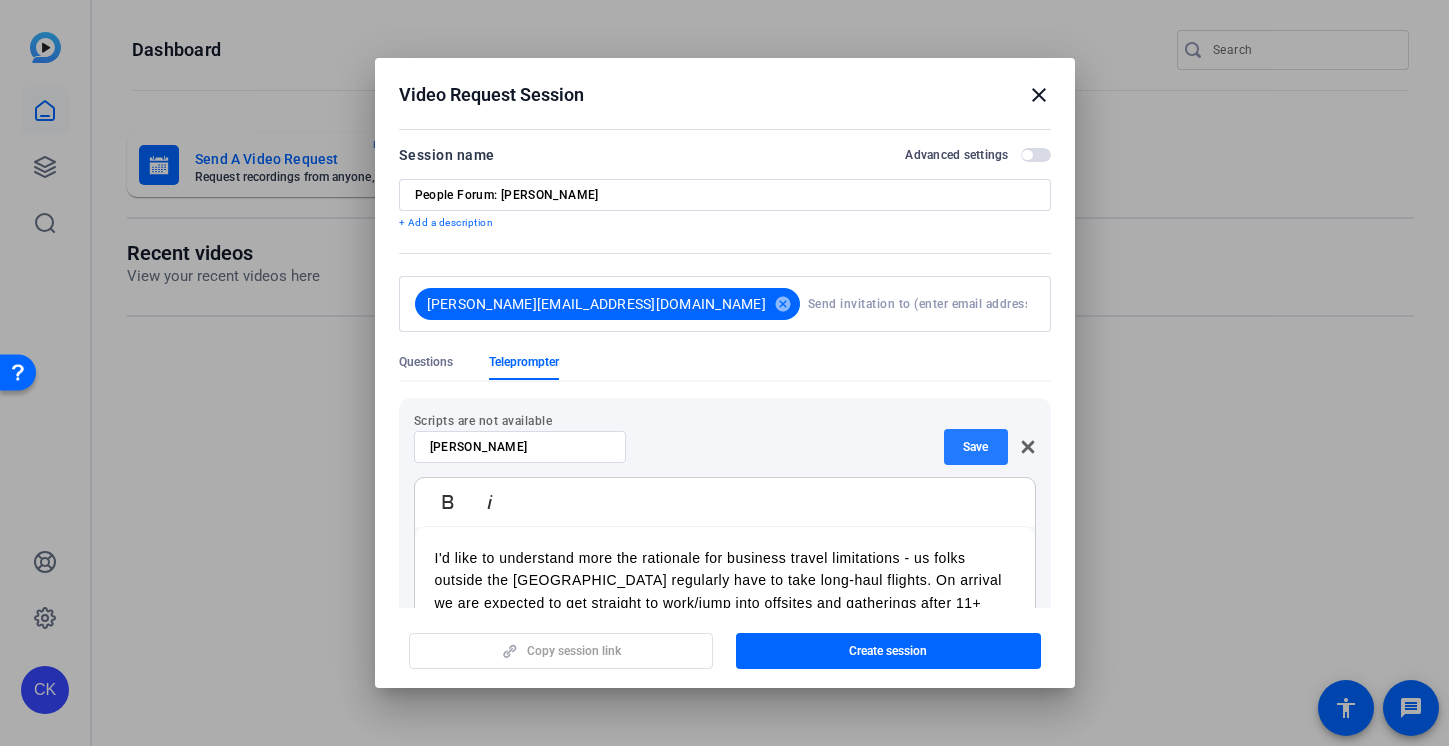 click on "Save" at bounding box center (975, 447) 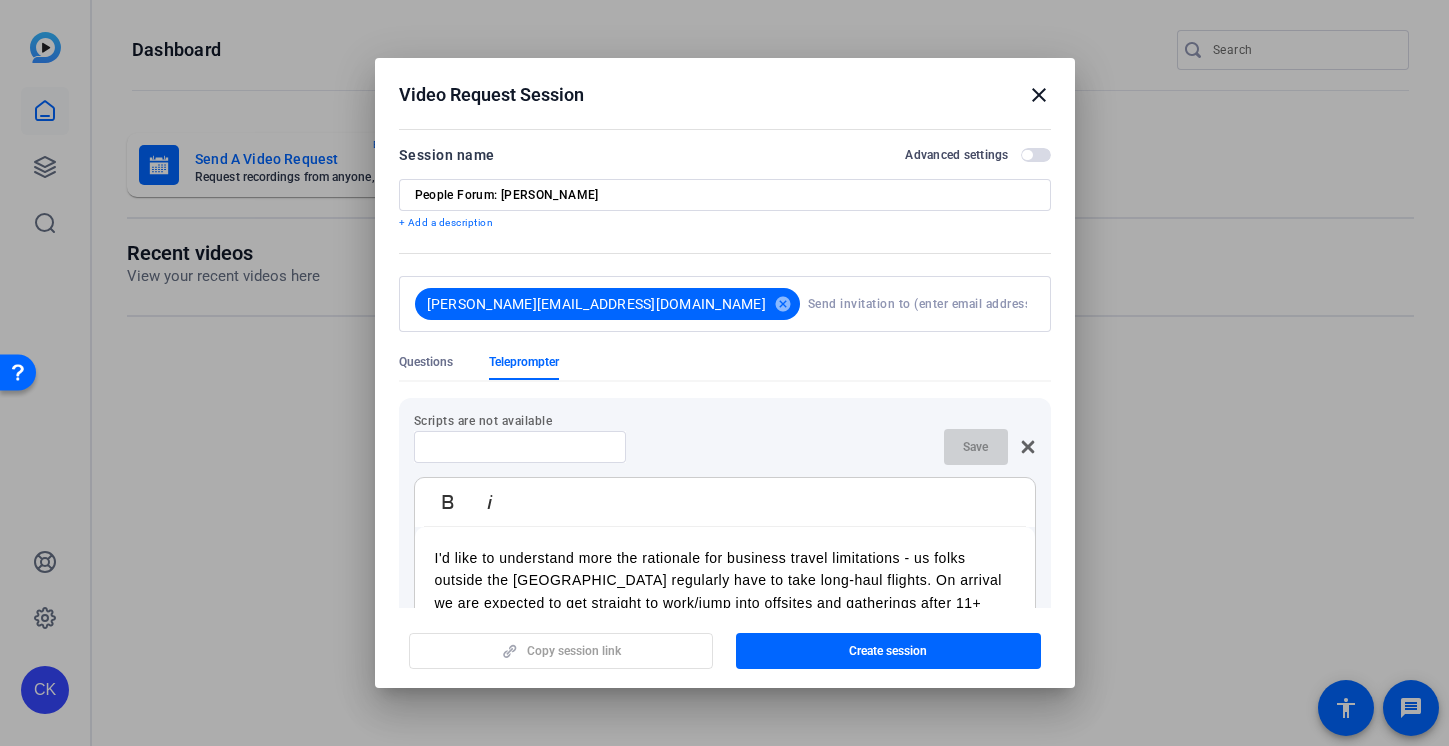 scroll, scrollTop: 302, scrollLeft: 0, axis: vertical 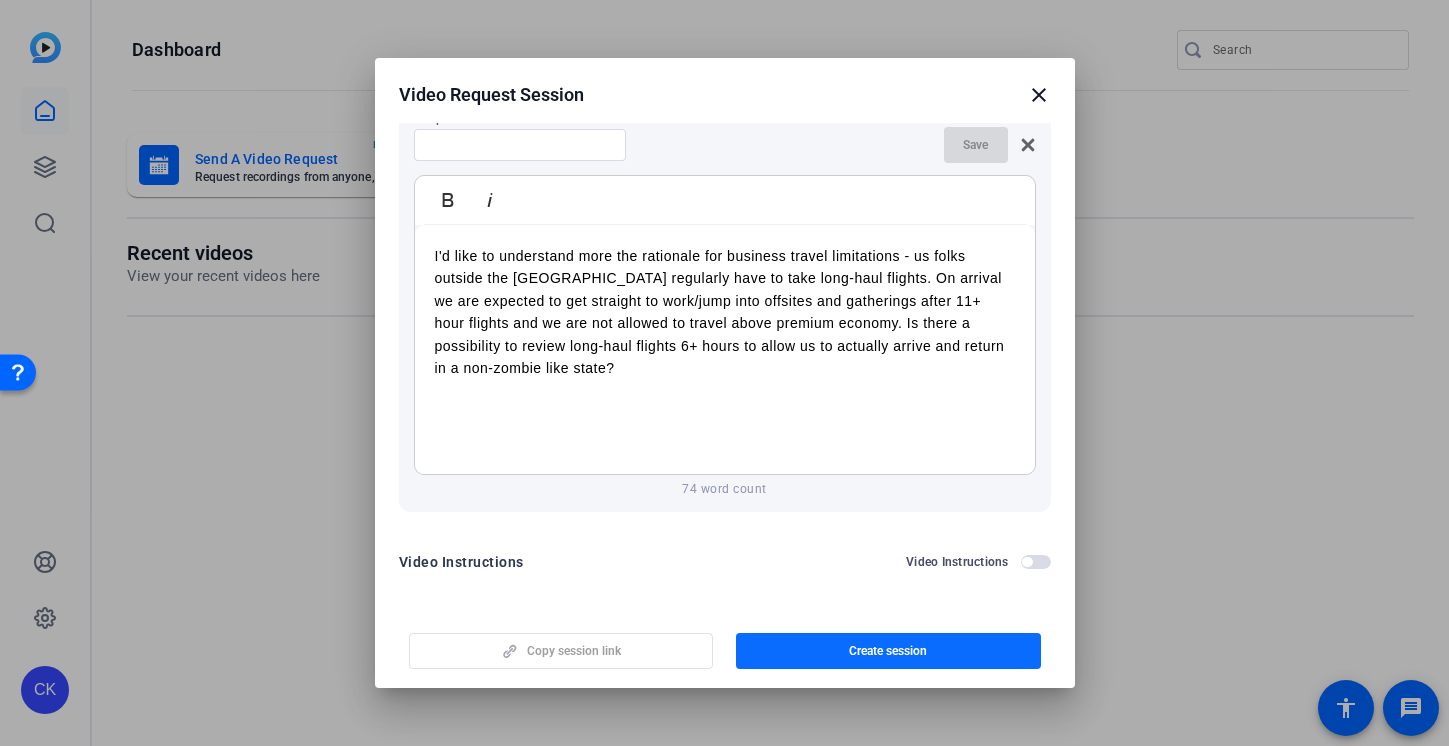 click on "Create session" at bounding box center (888, 651) 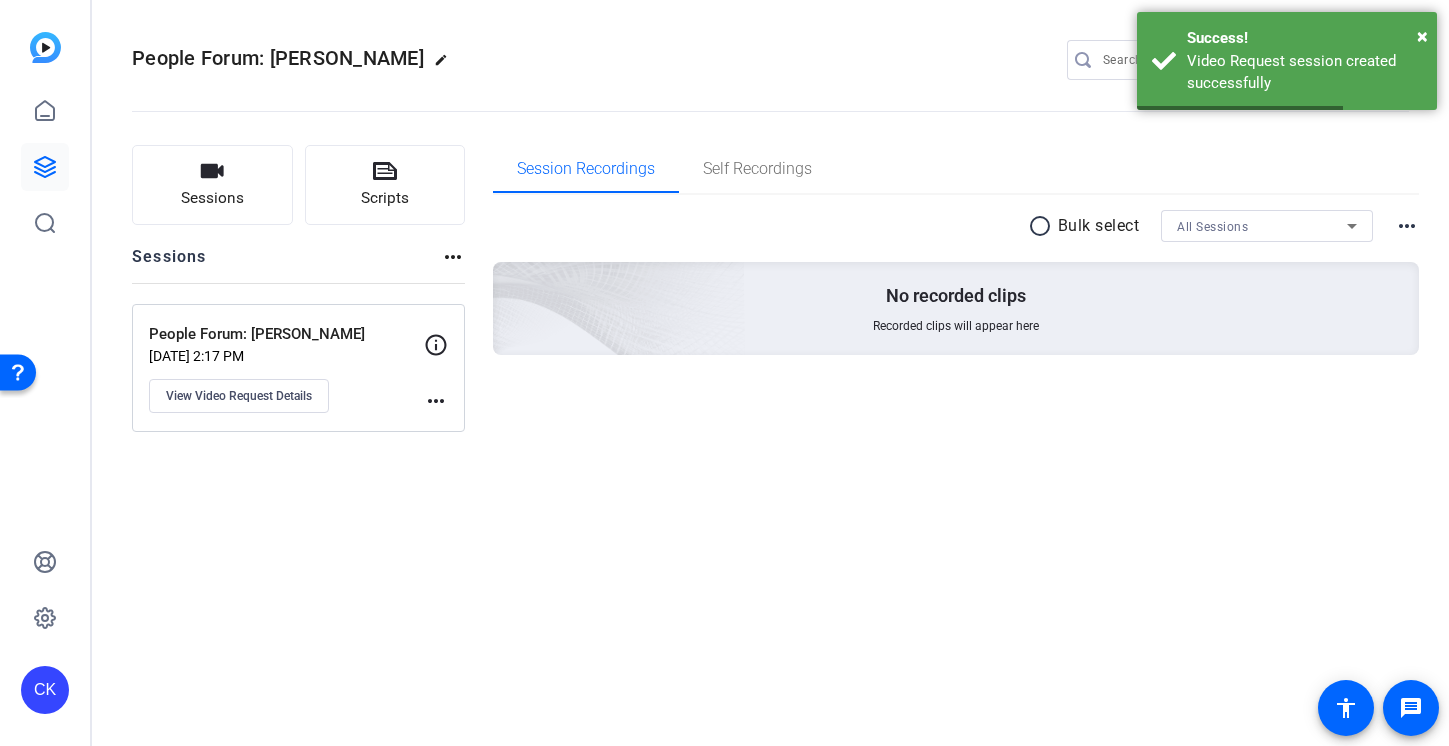 click on "Jul 25, 2025 @ 2:17 PM" 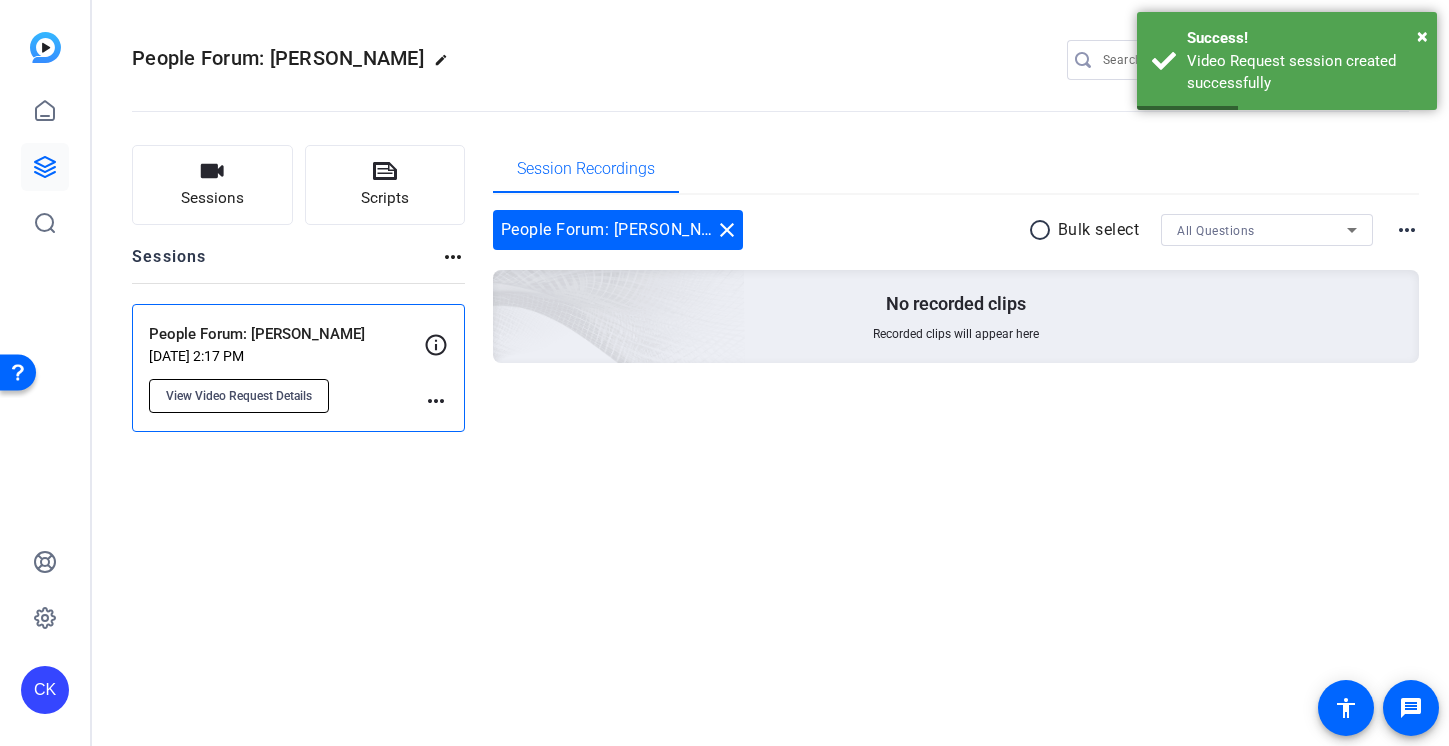 click on "View Video Request Details" 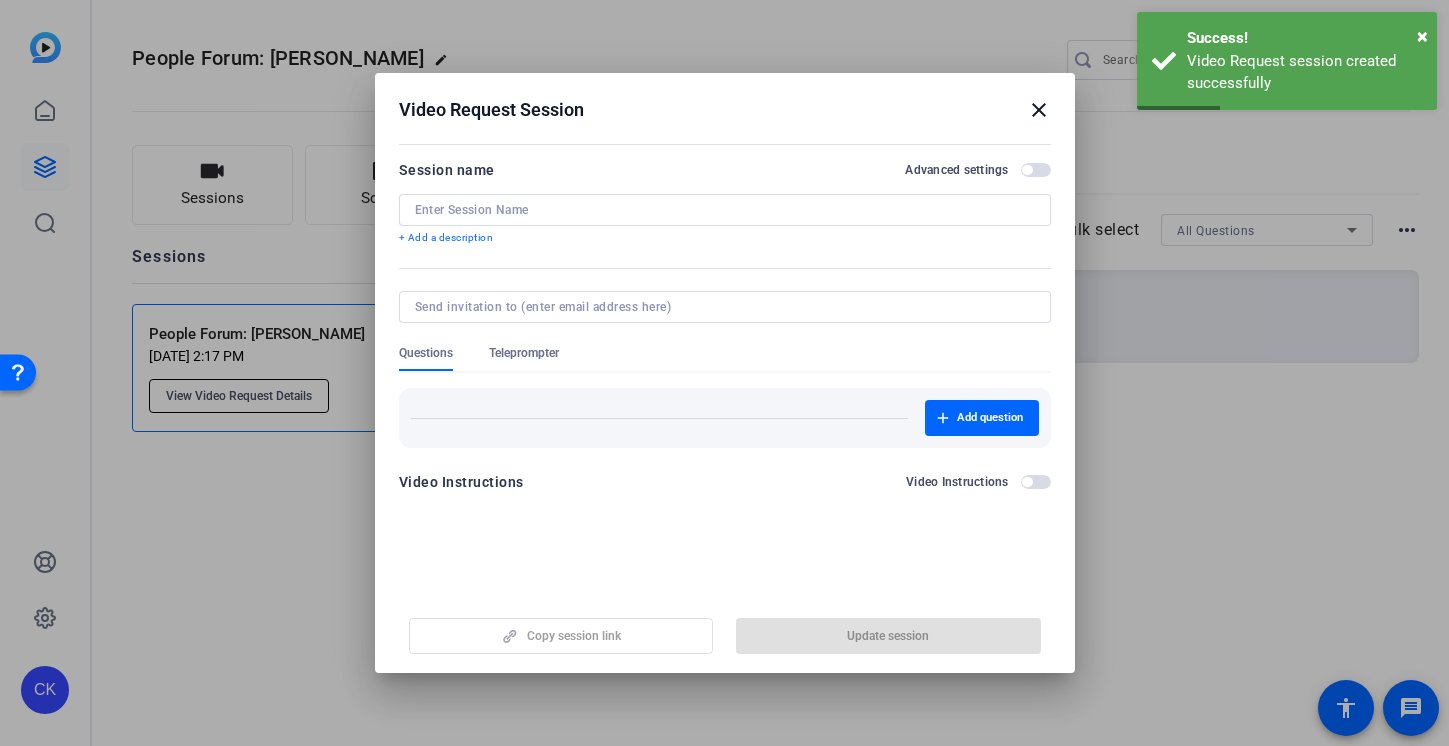 type on "People Forum: Emily Weguelin" 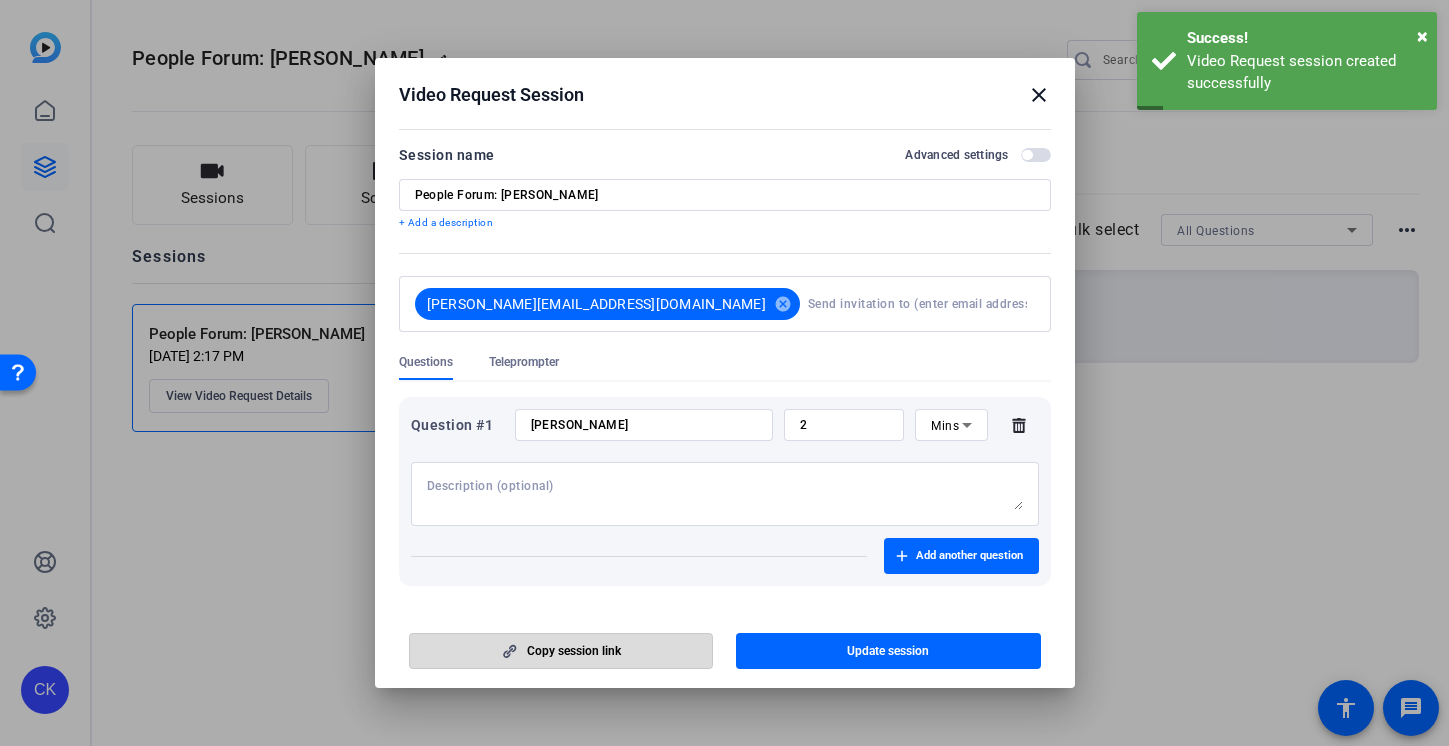 click on "Copy session link" at bounding box center [574, 651] 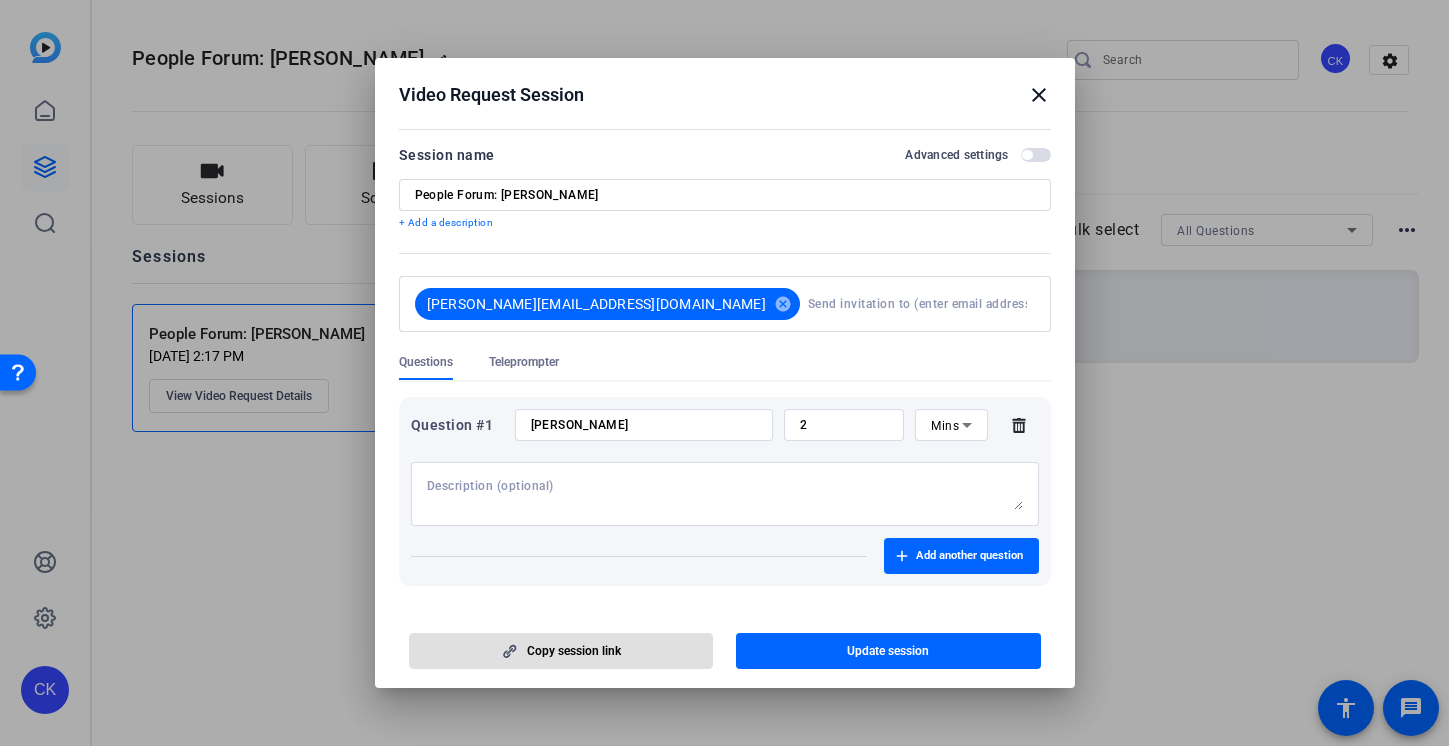 click on "close" at bounding box center (1039, 95) 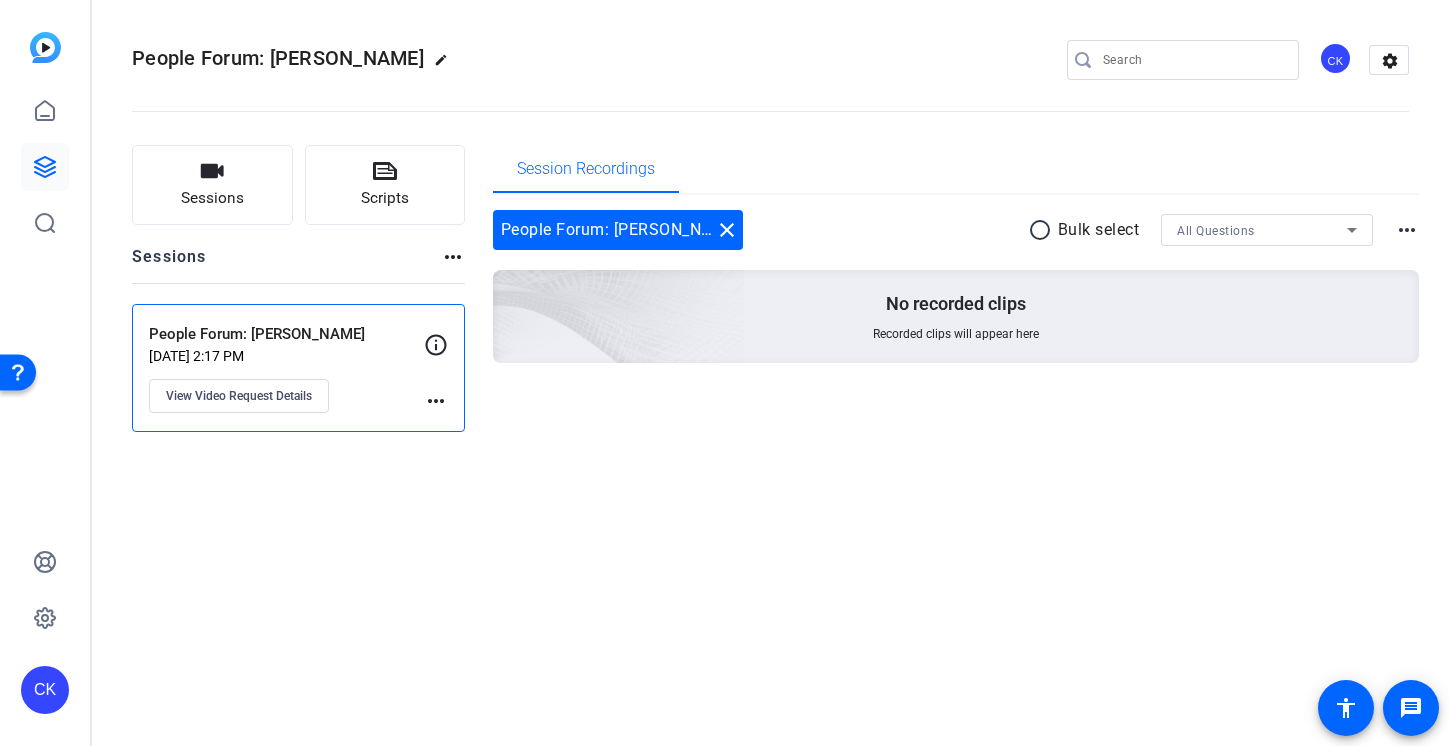 click 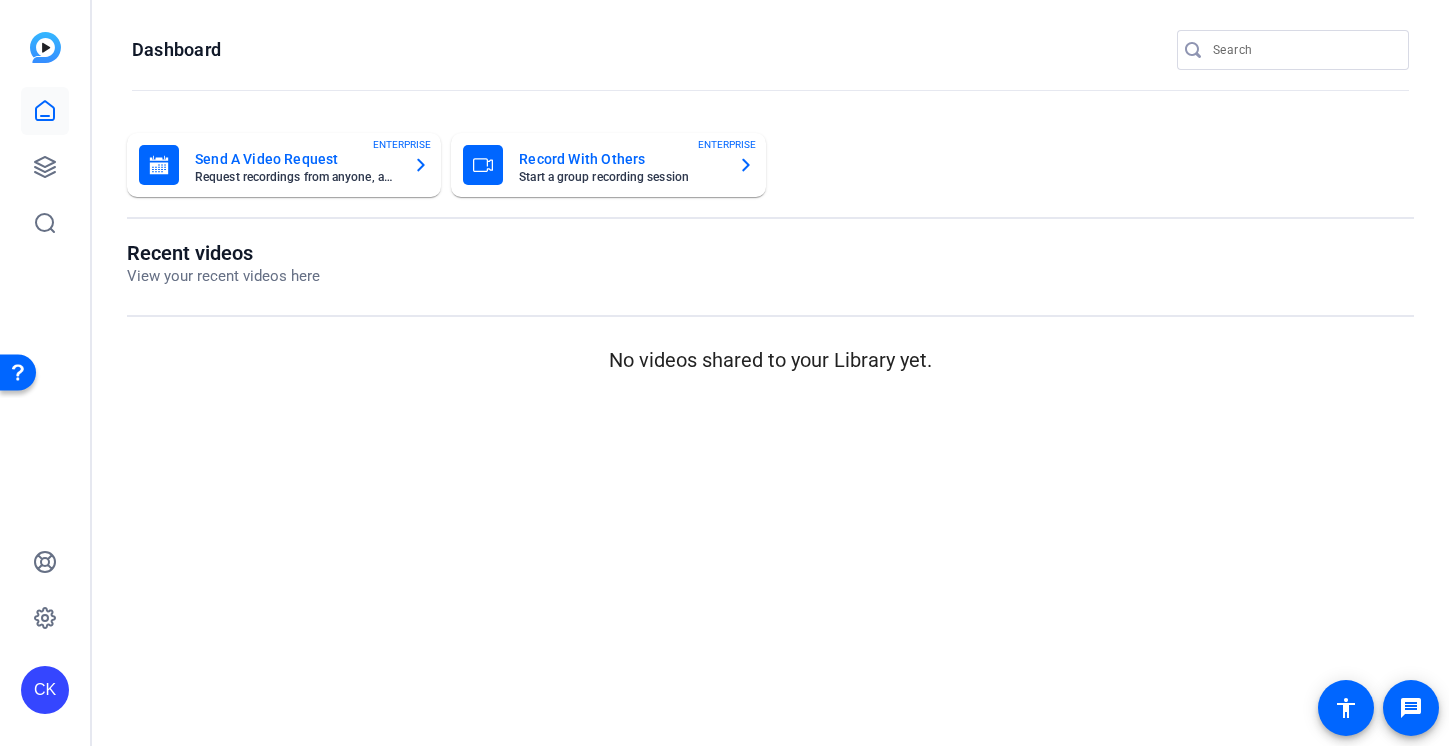 click on "Send A Video Request" 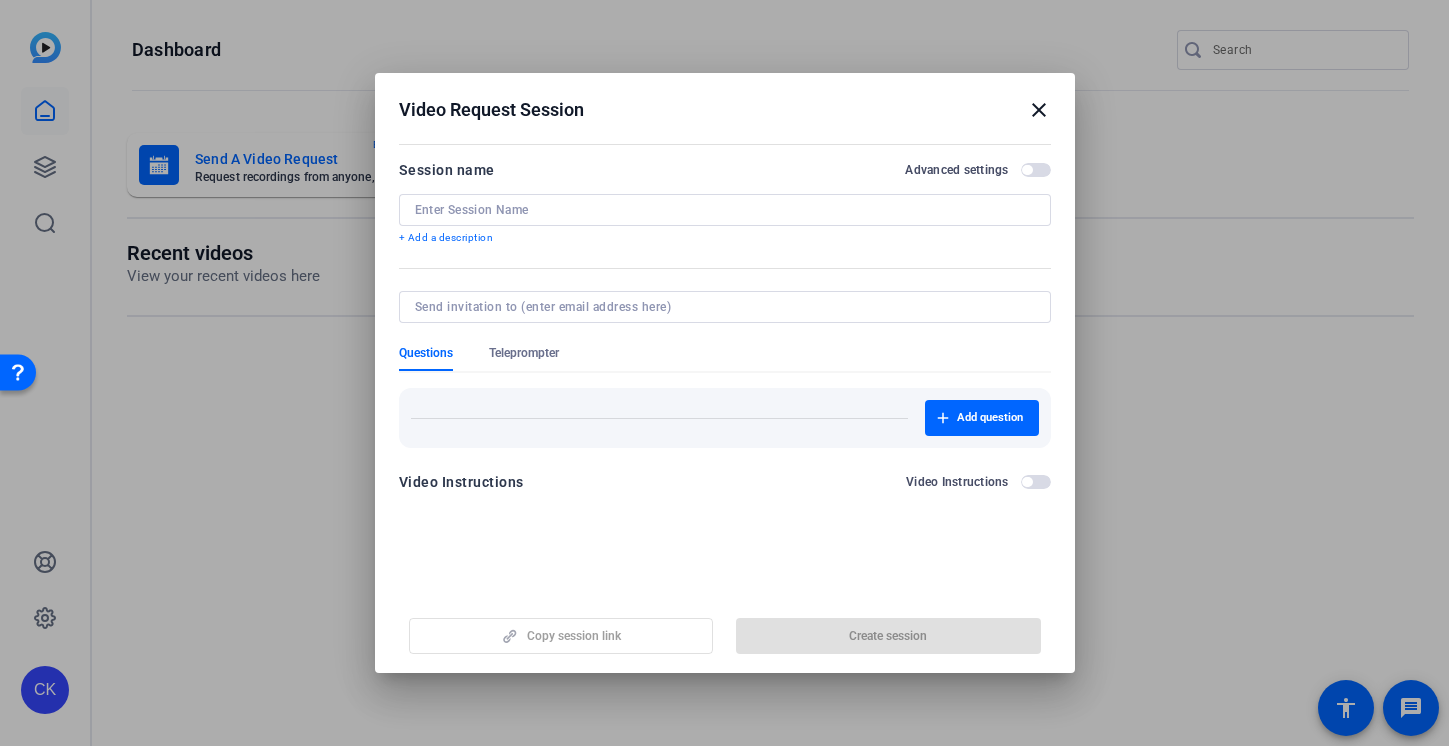 click at bounding box center [725, 210] 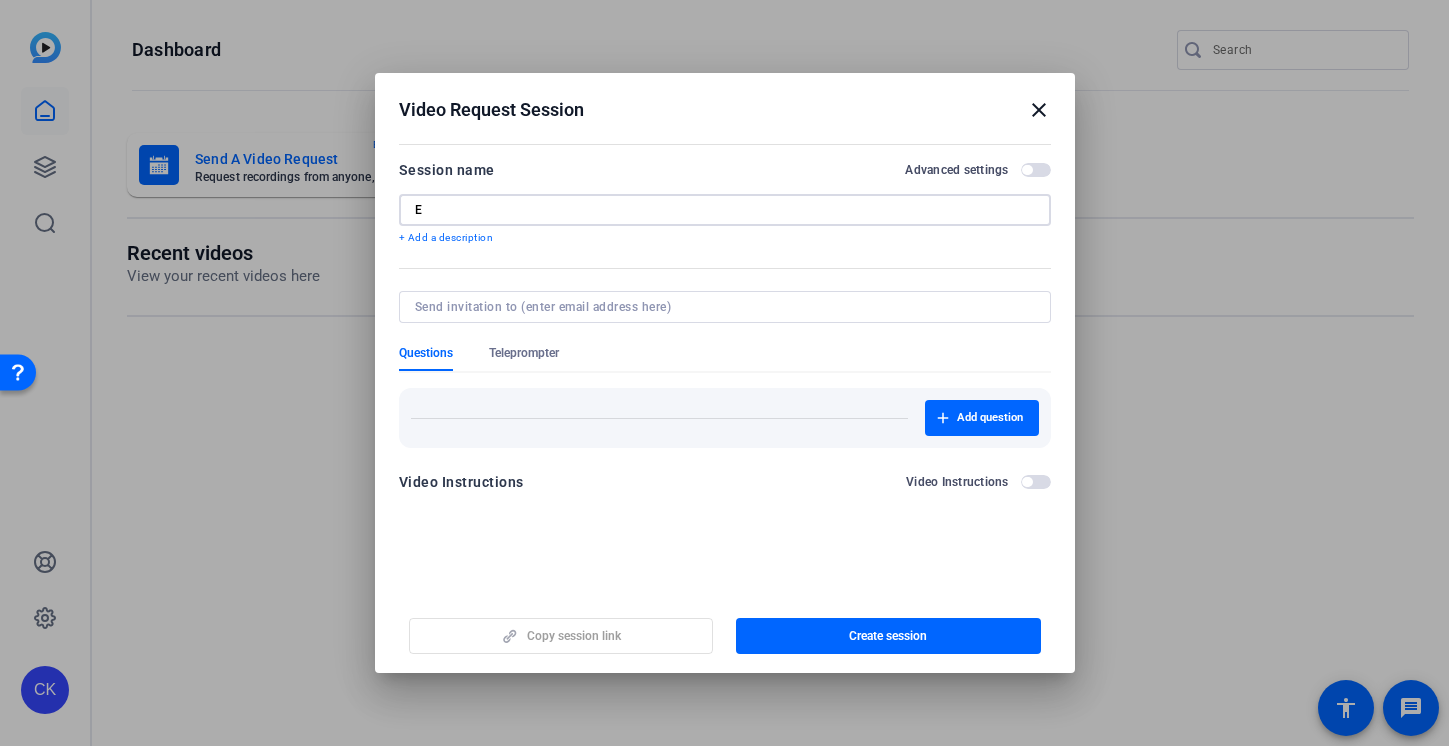 type on "E" 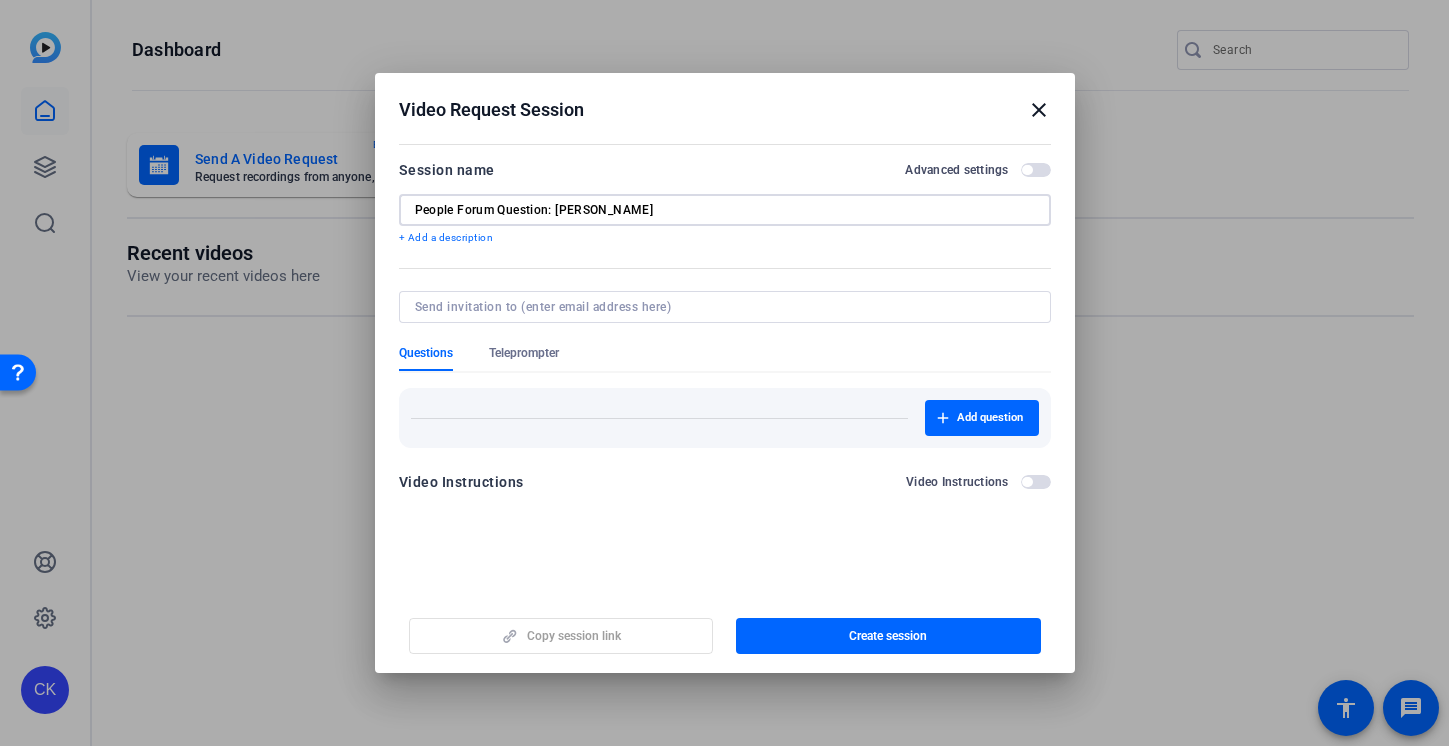 type on "People Forum Question: Emily Anderson" 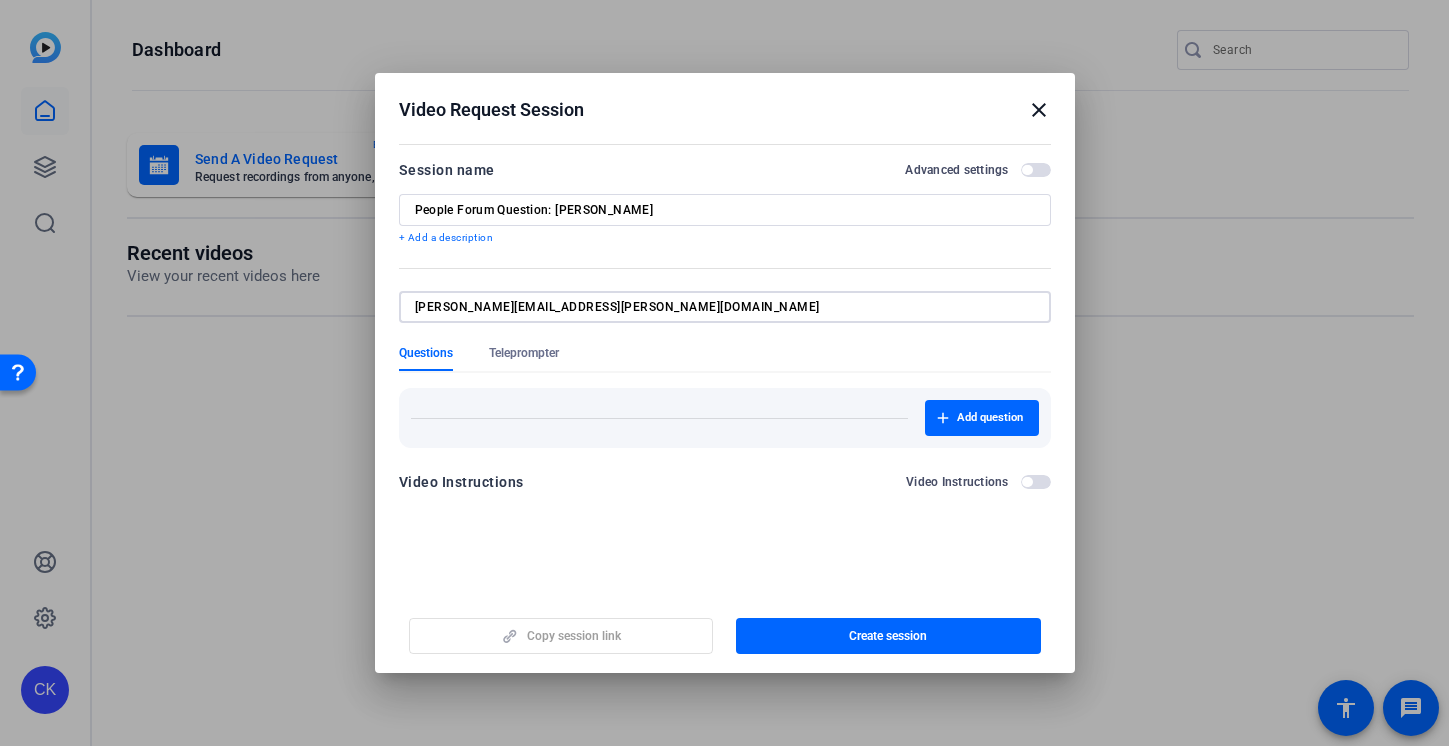 type on "emily.anderson@airbnb.com" 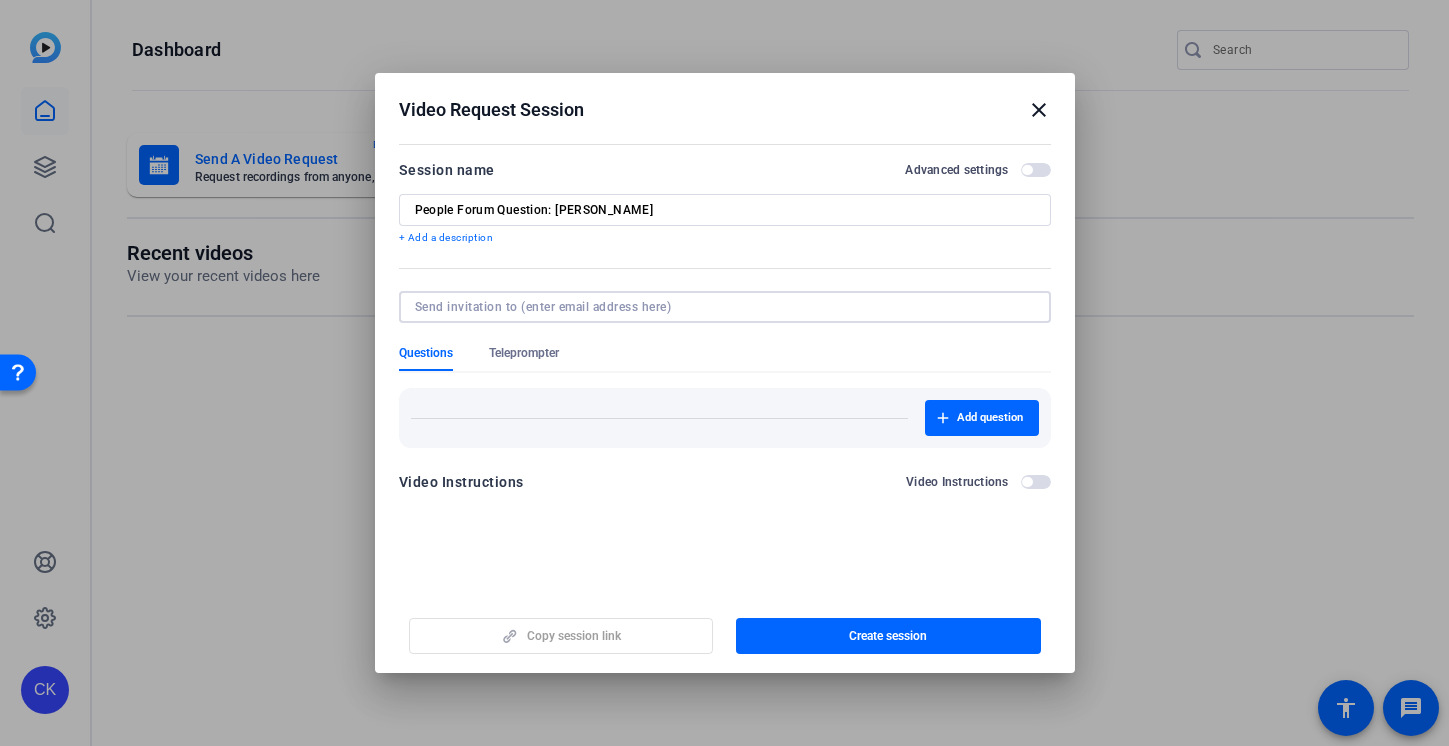 click on "Questions Teleprompter
Add question" 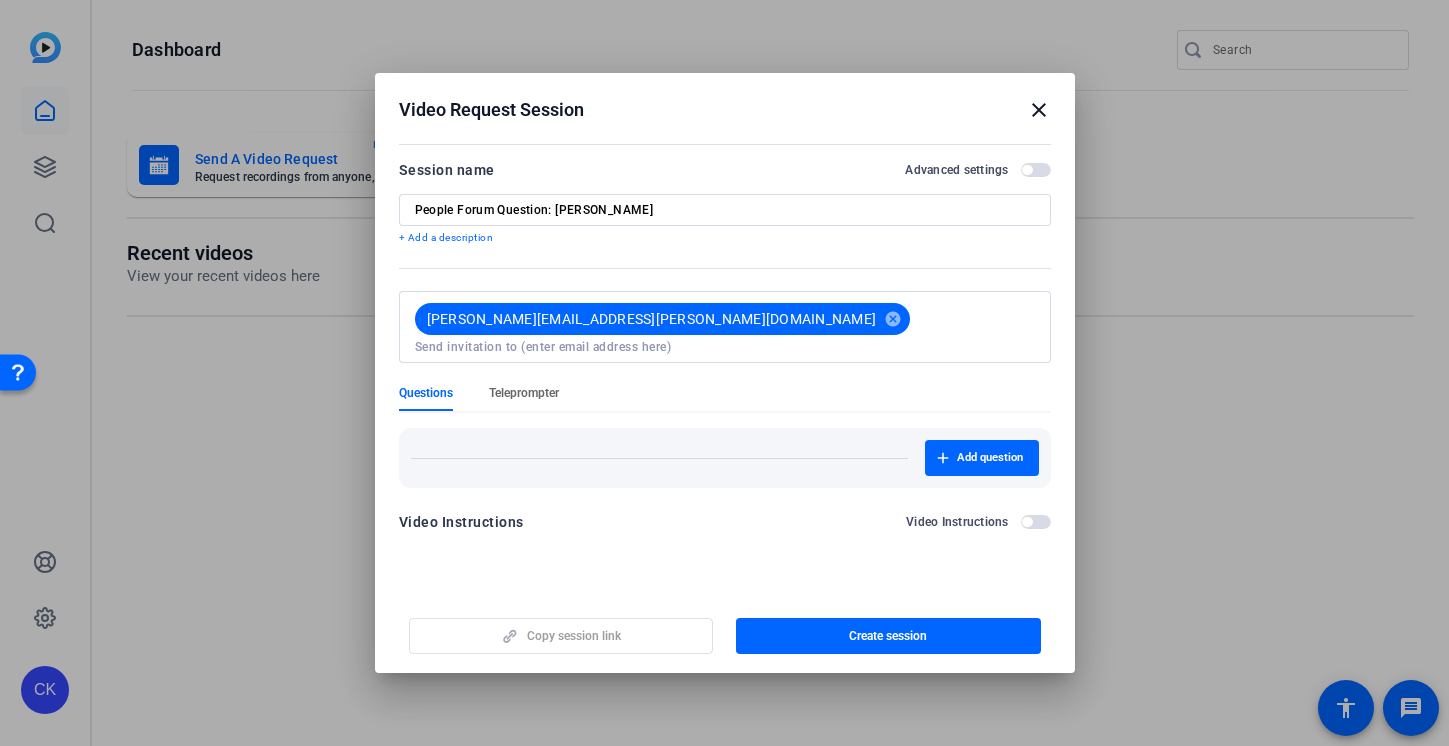 click on "Teleprompter" at bounding box center [524, 393] 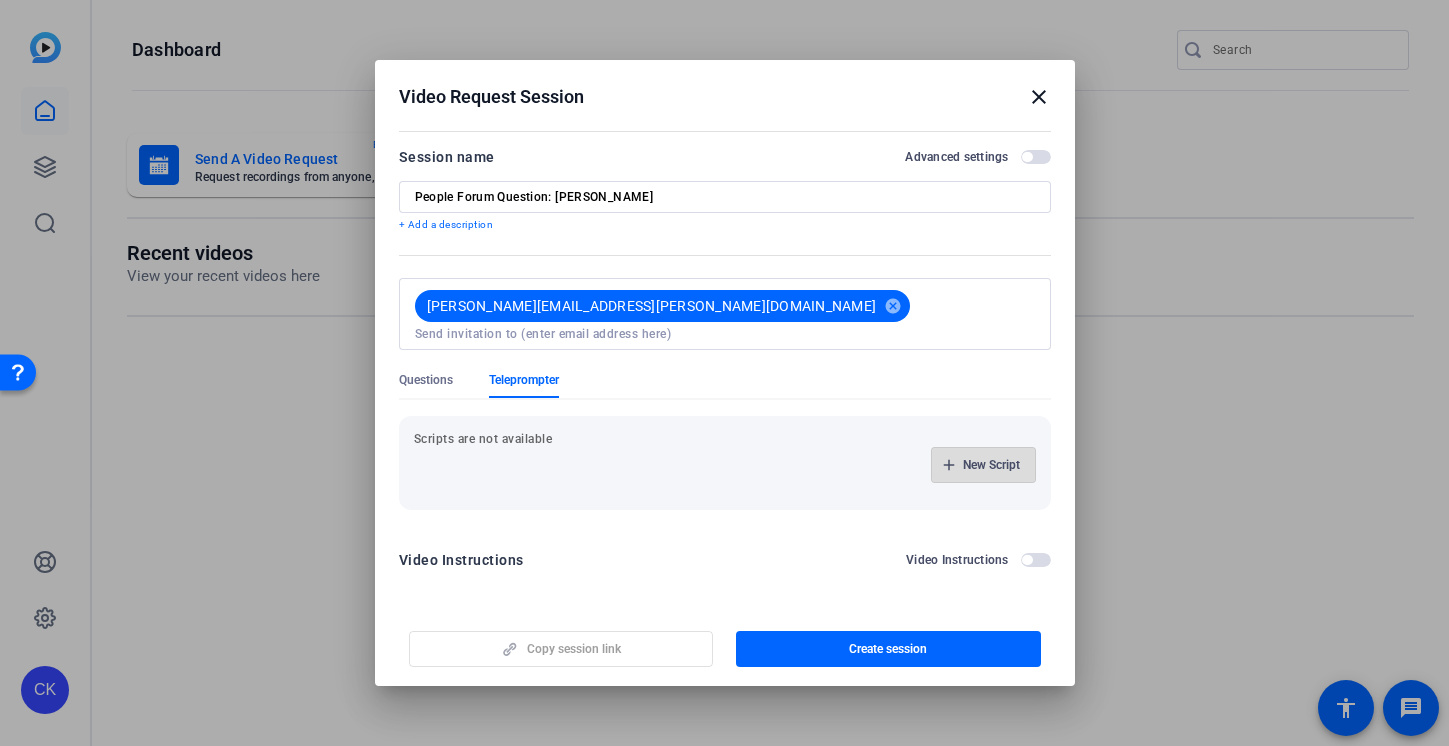 click on "New Script" at bounding box center (991, 465) 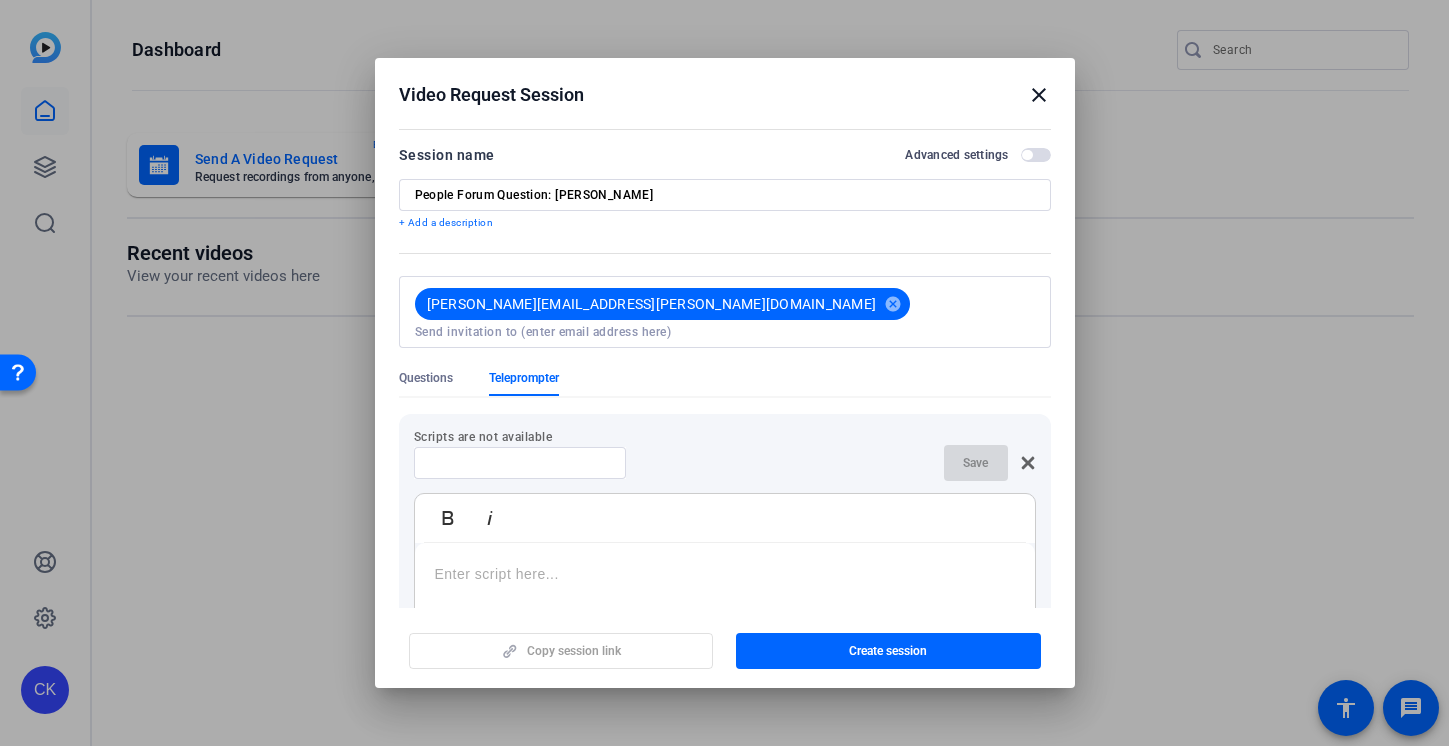 click at bounding box center [520, 463] 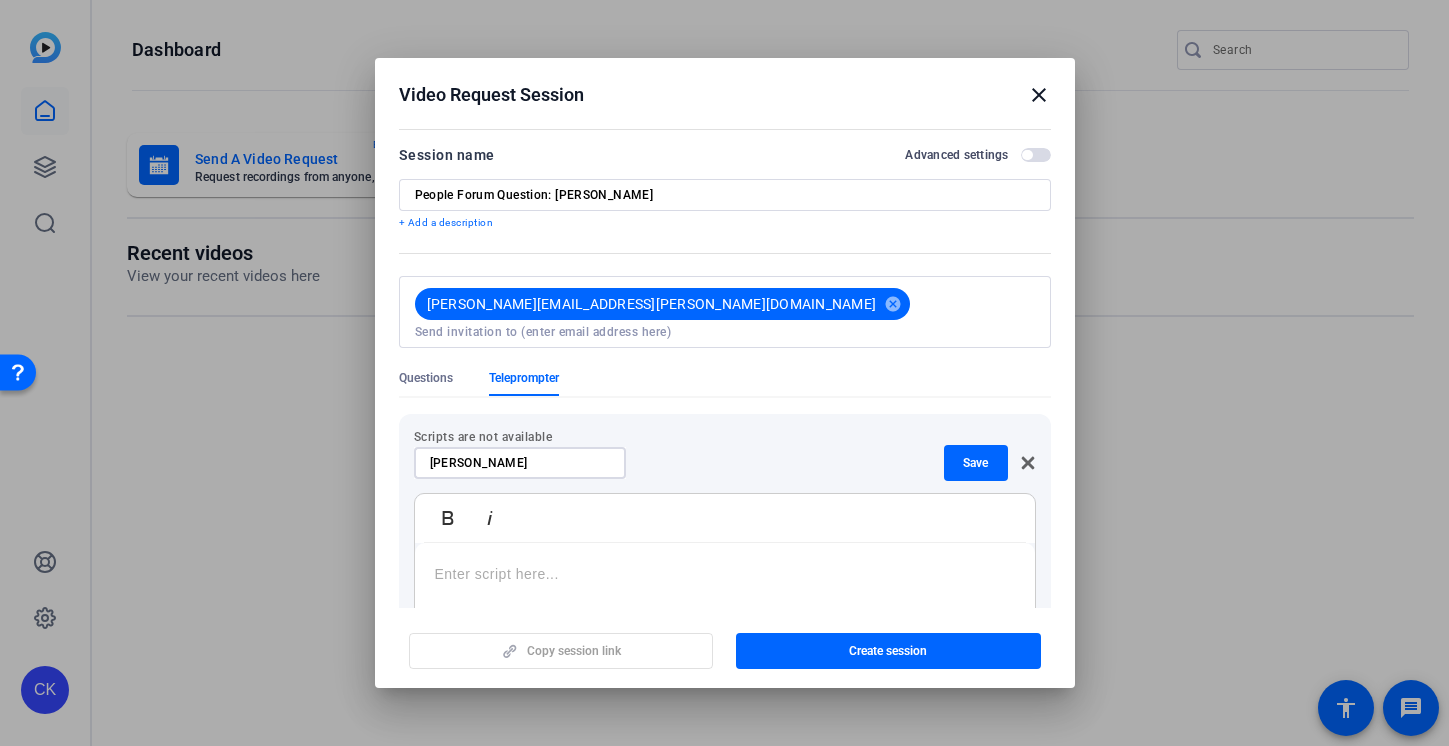 type on "Emily Anderson" 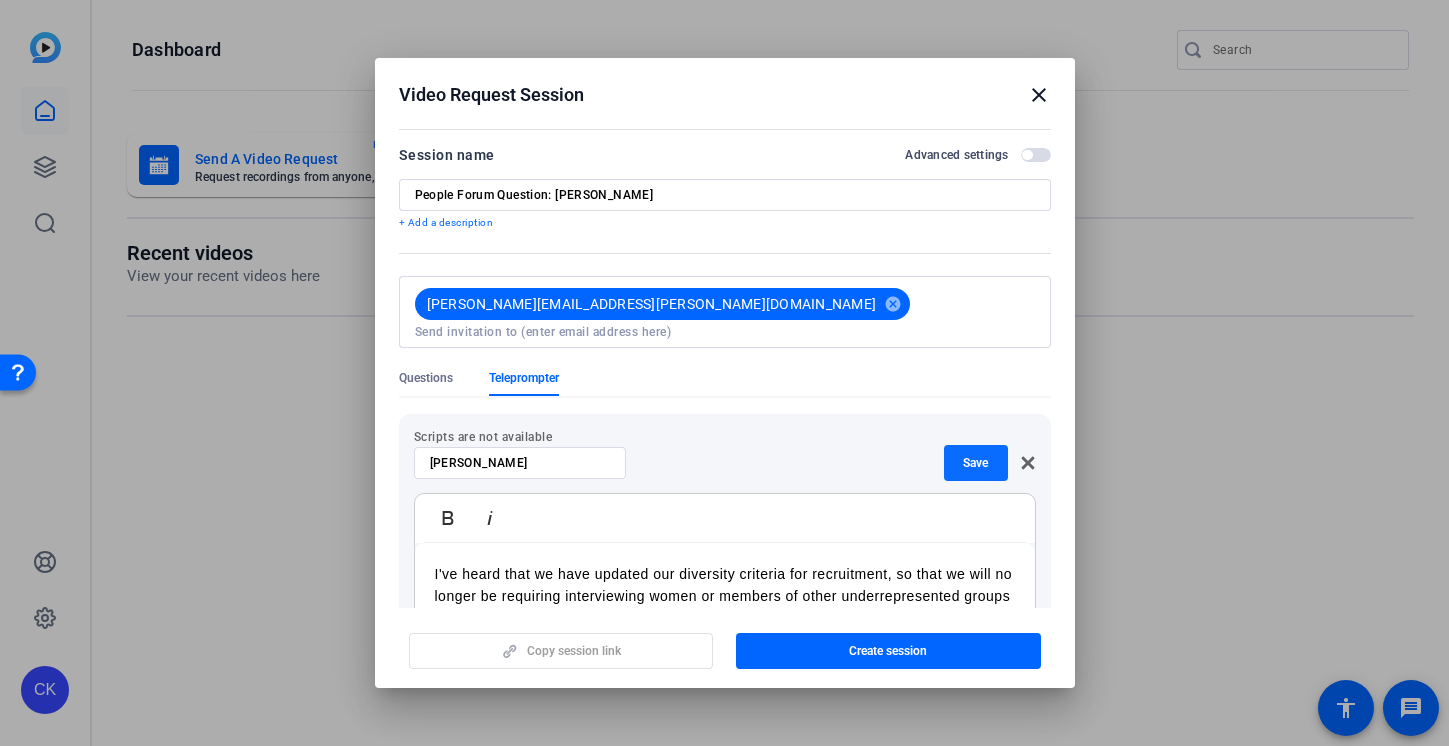 click on "Save" at bounding box center [975, 463] 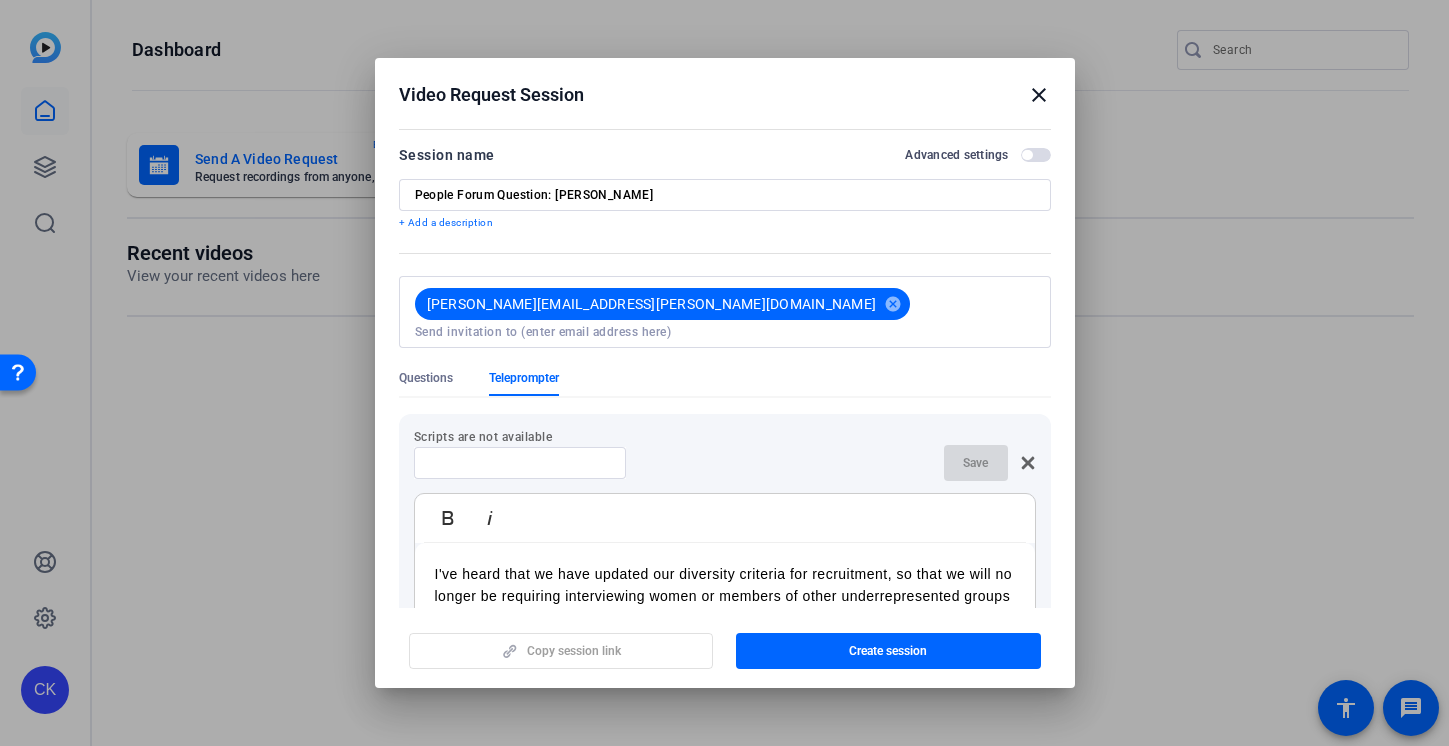 scroll, scrollTop: 302, scrollLeft: 0, axis: vertical 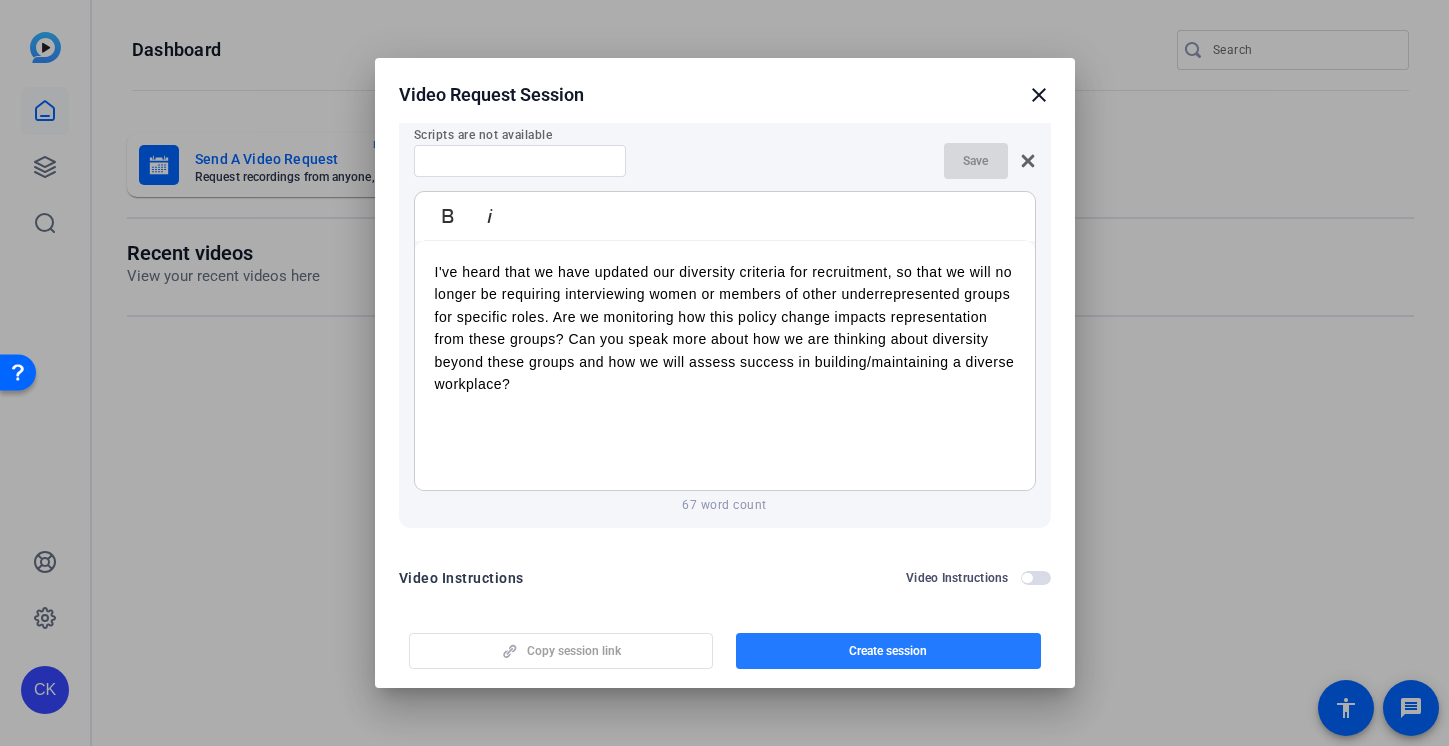 click on "Create session" at bounding box center [888, 651] 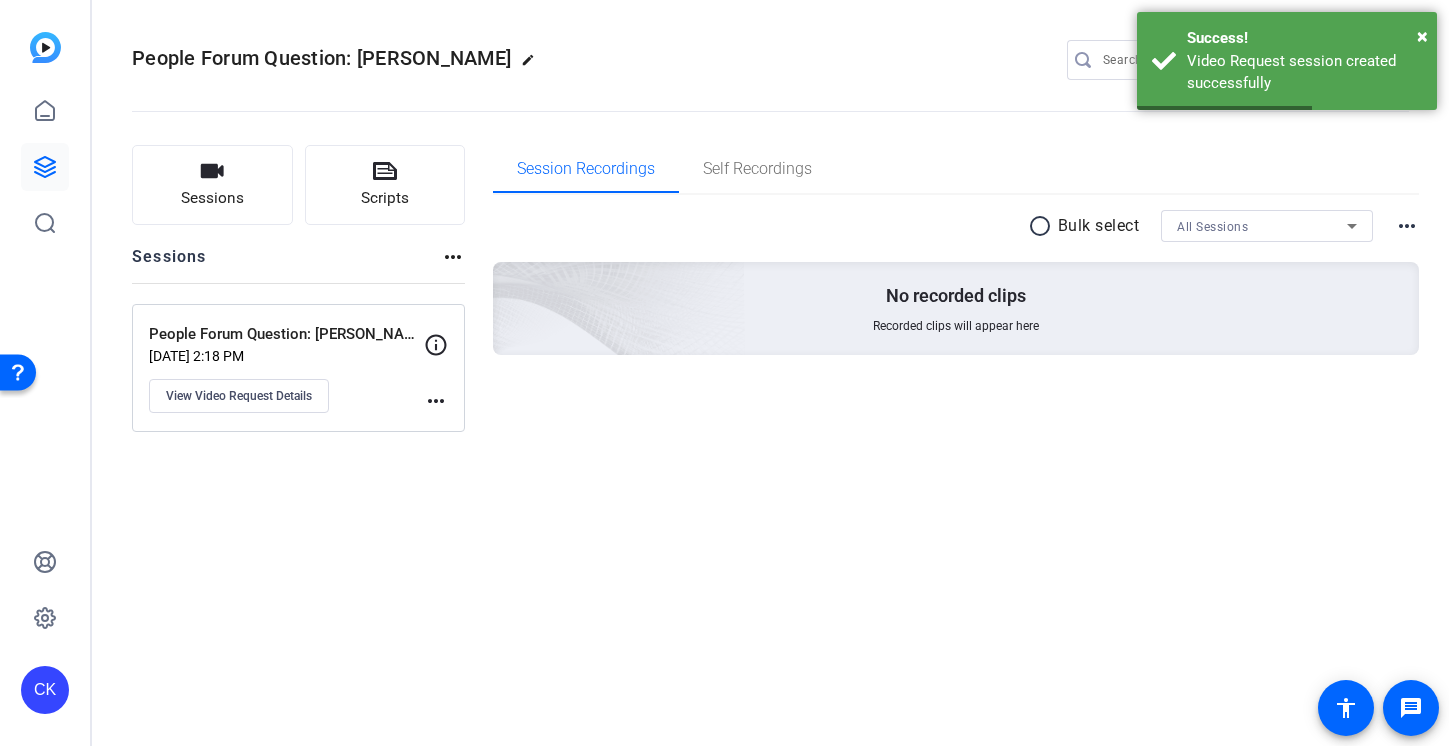 click on "Jul 25, 2025 @ 2:18 PM" 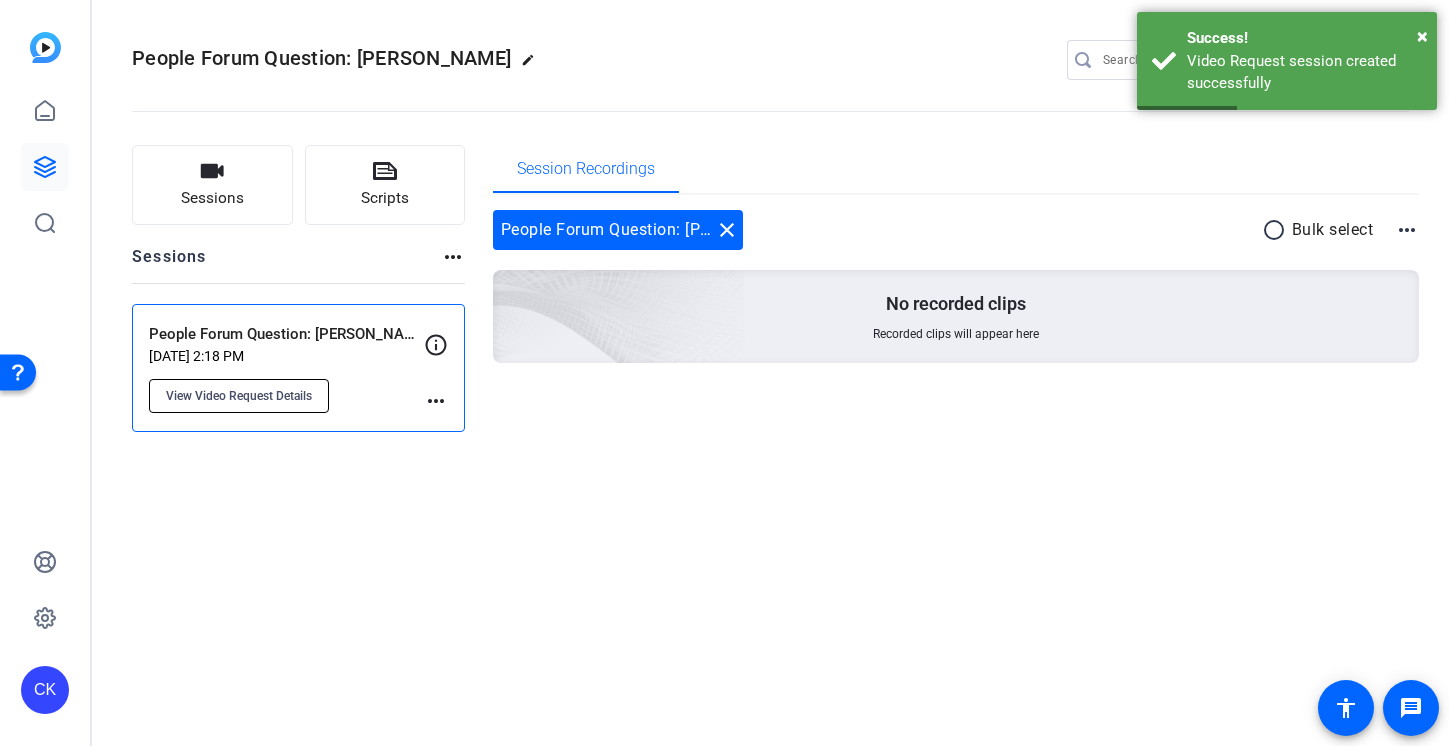 click on "View Video Request Details" 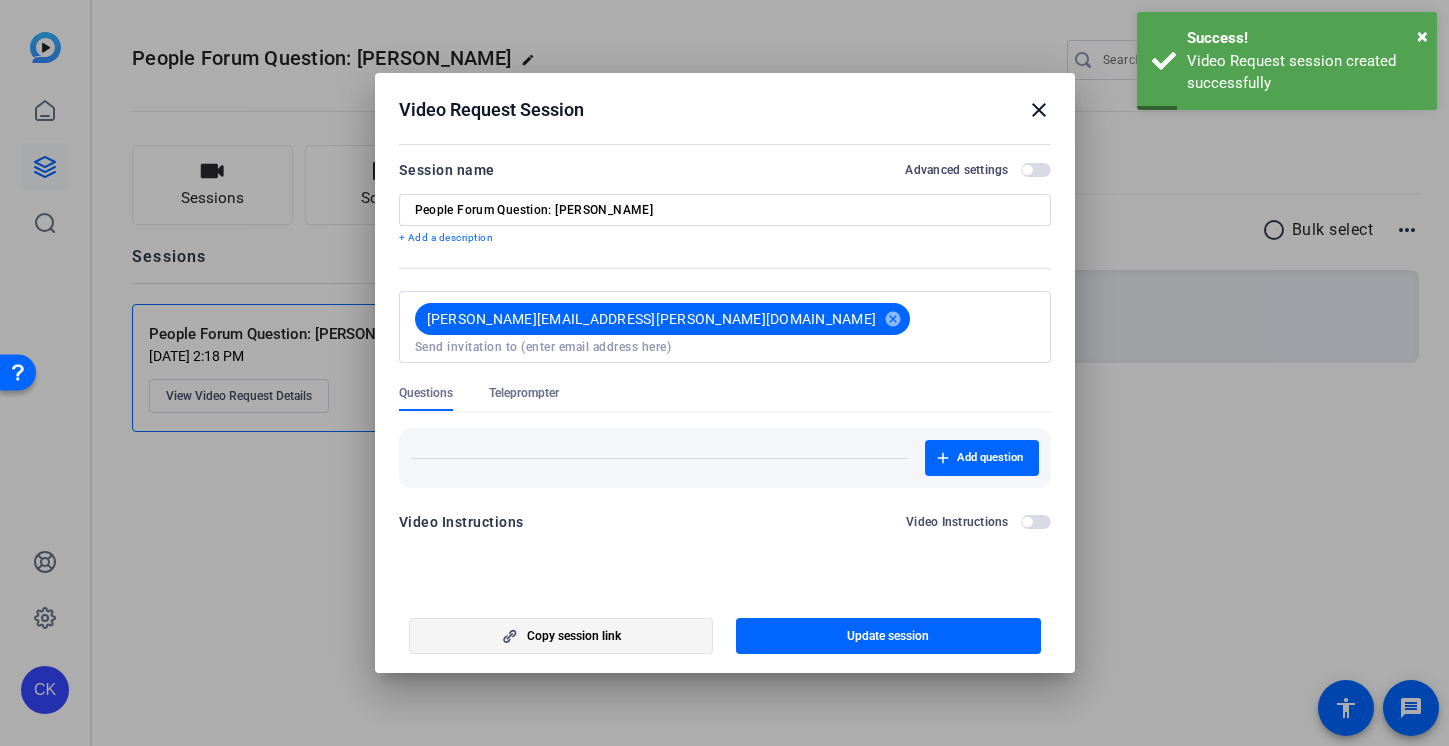click 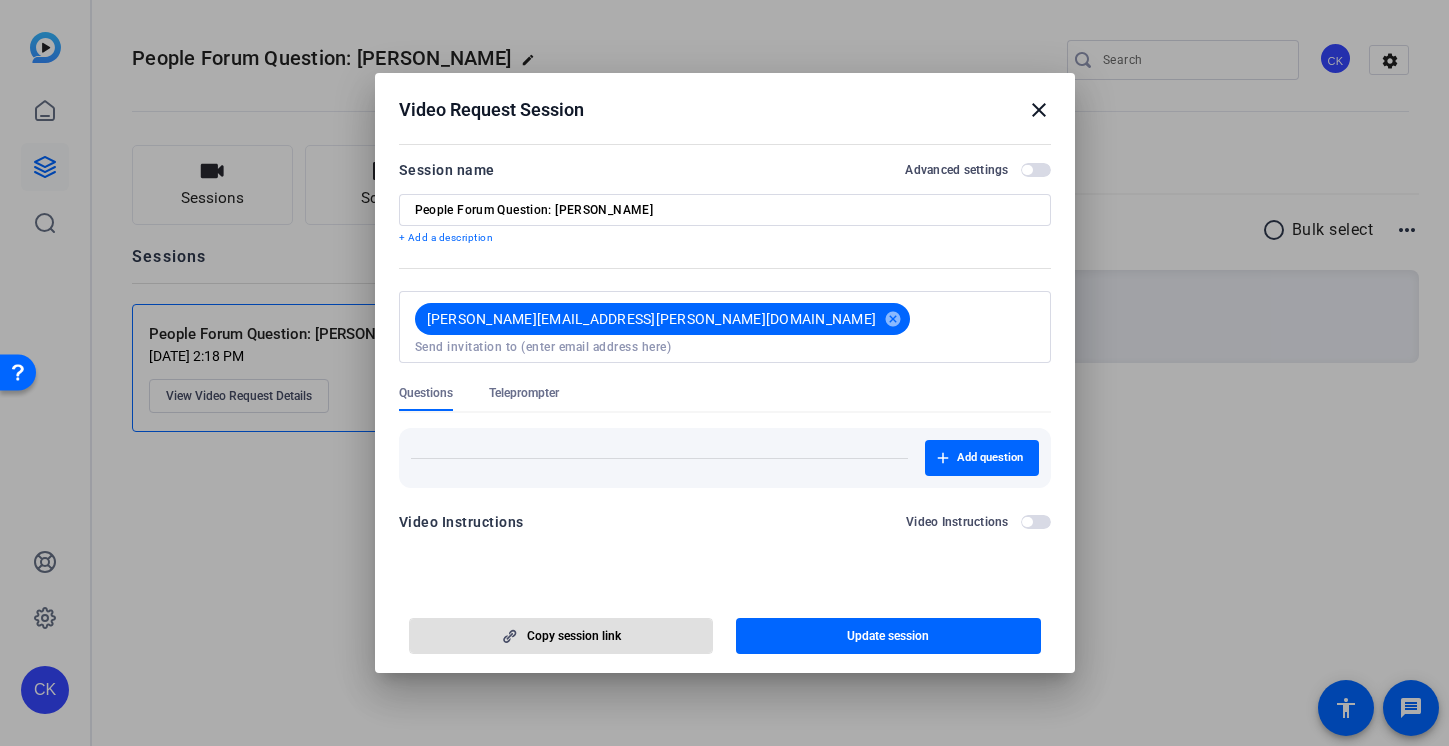 click on "Video Request Session  close" at bounding box center (725, 105) 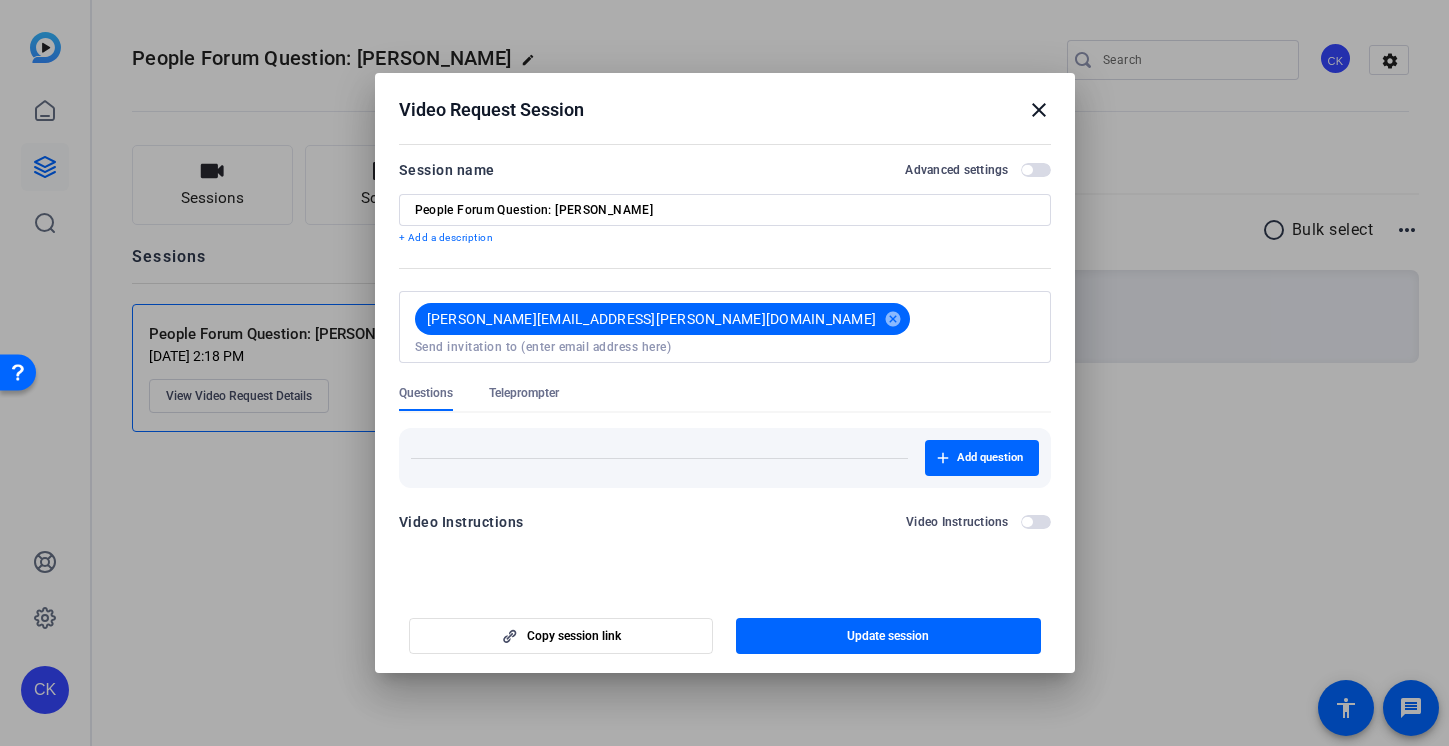 click on "close" at bounding box center (1039, 110) 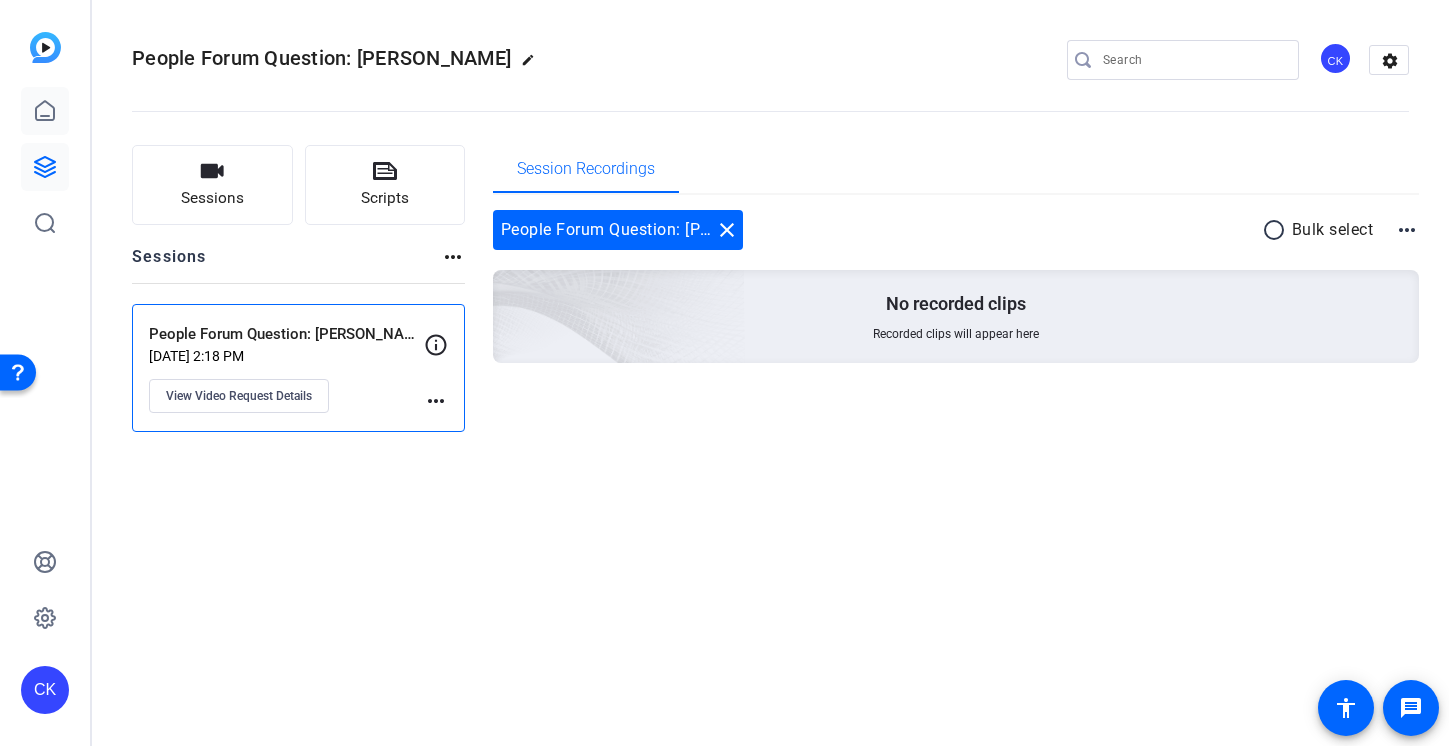 click 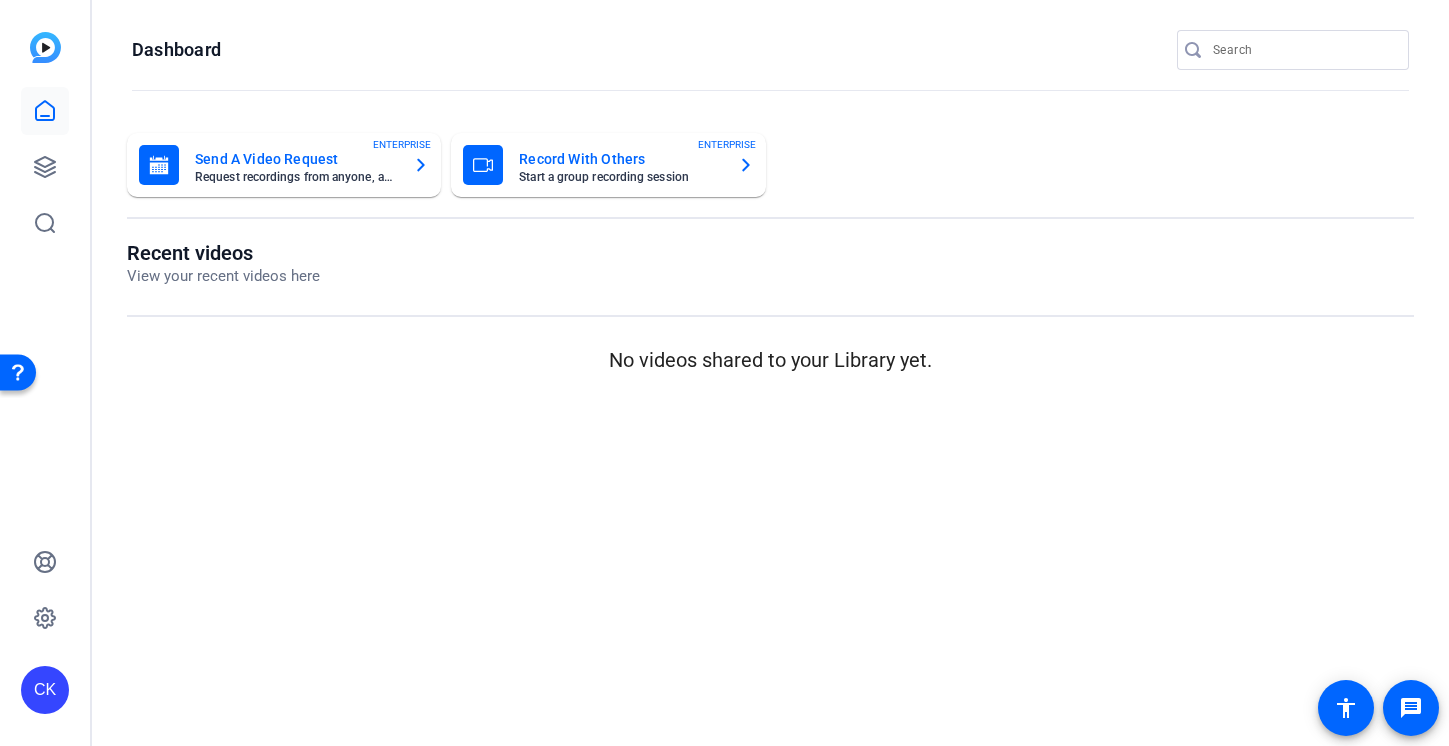 click on "Send A Video Request" 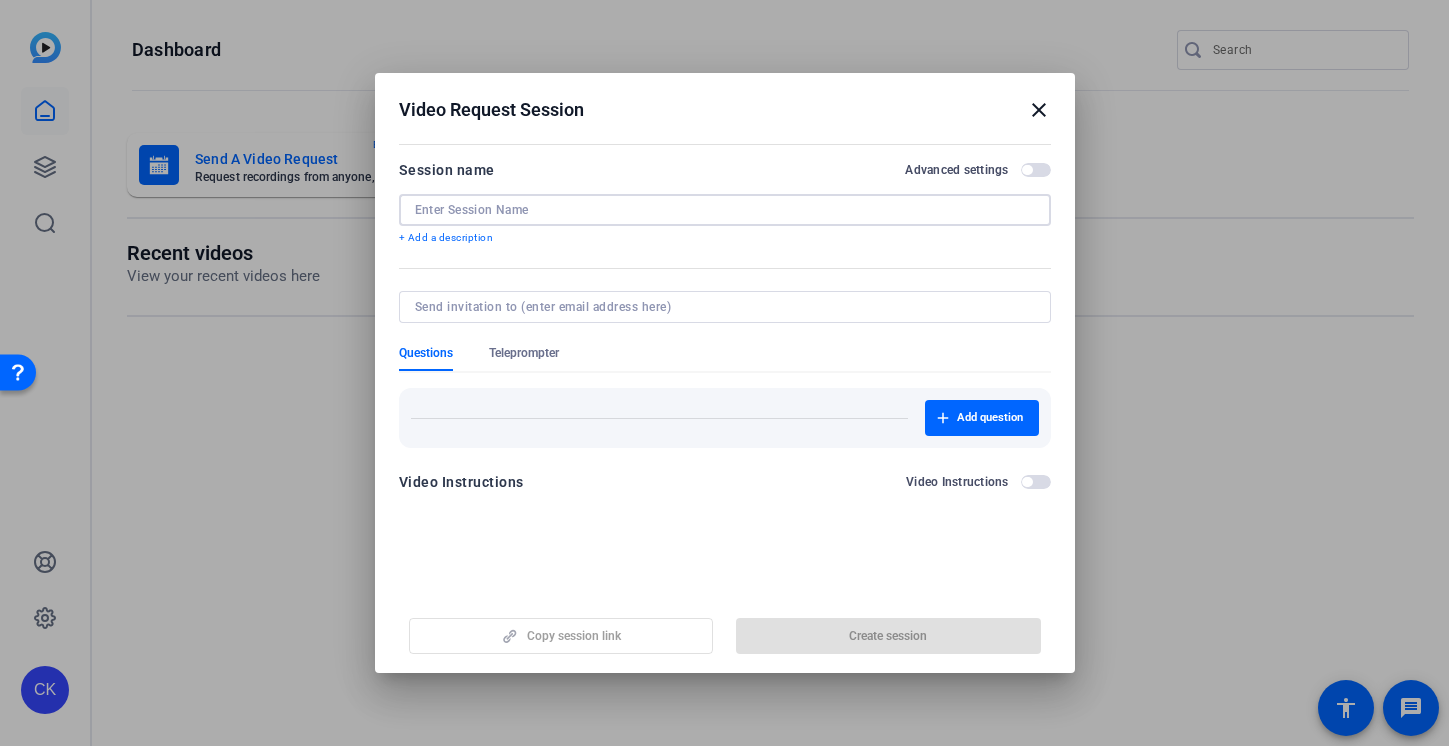 click at bounding box center (725, 210) 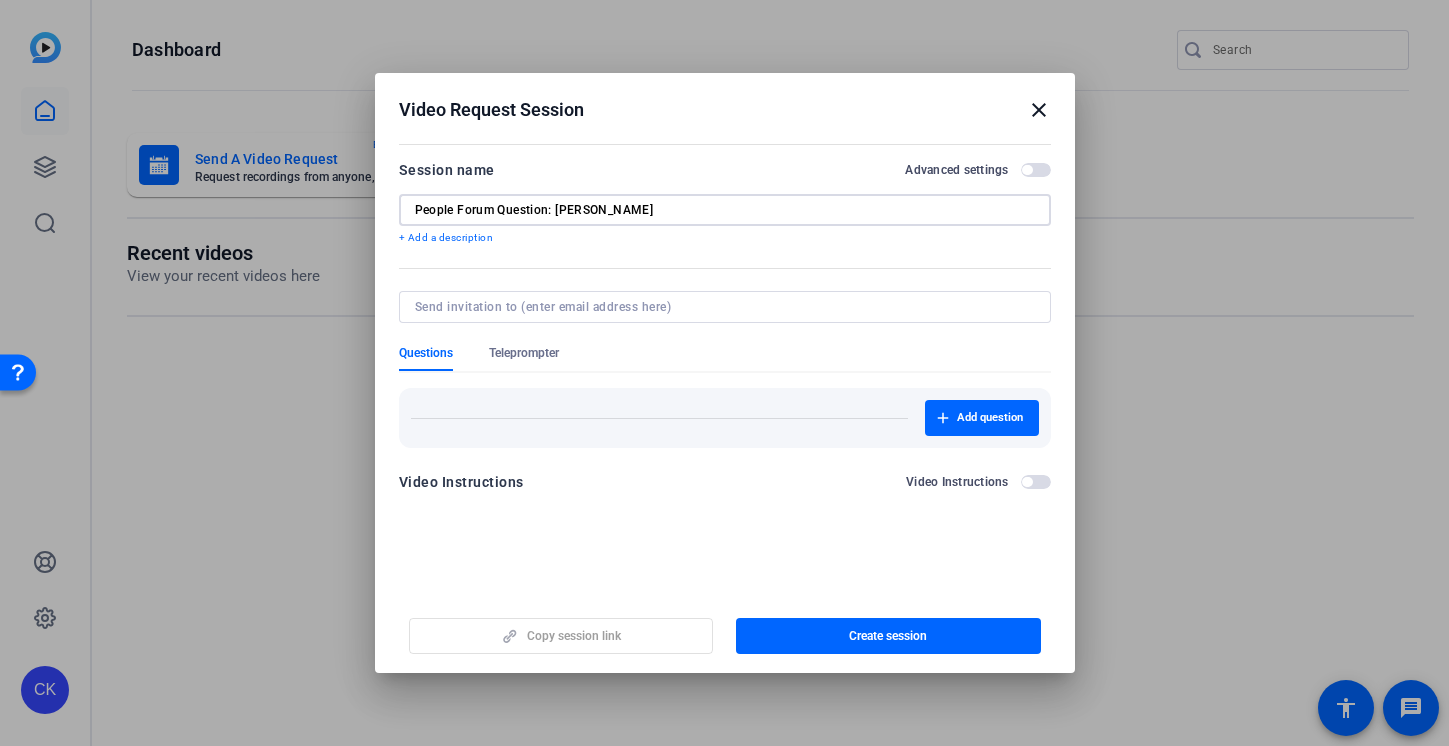 type on "People Forum Question: Sarah Baker" 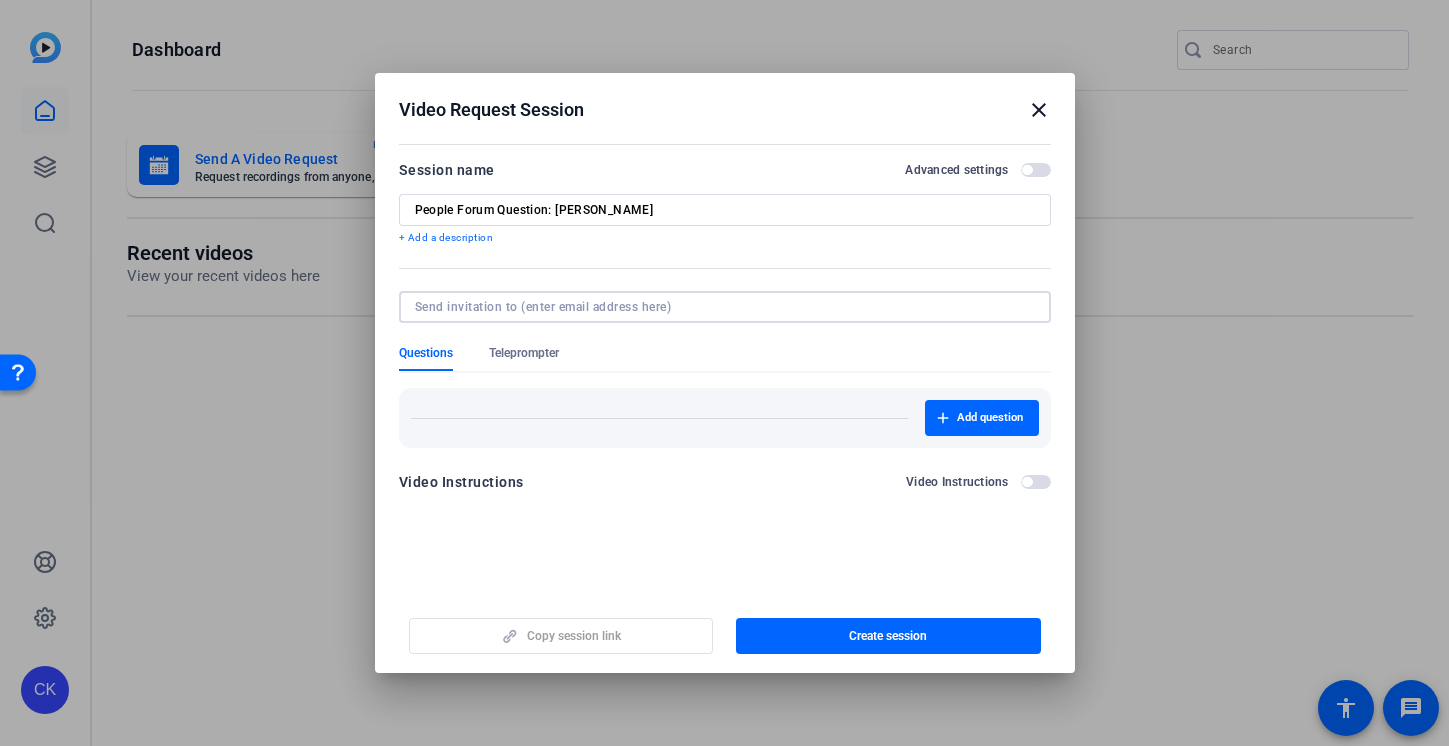 click at bounding box center [721, 307] 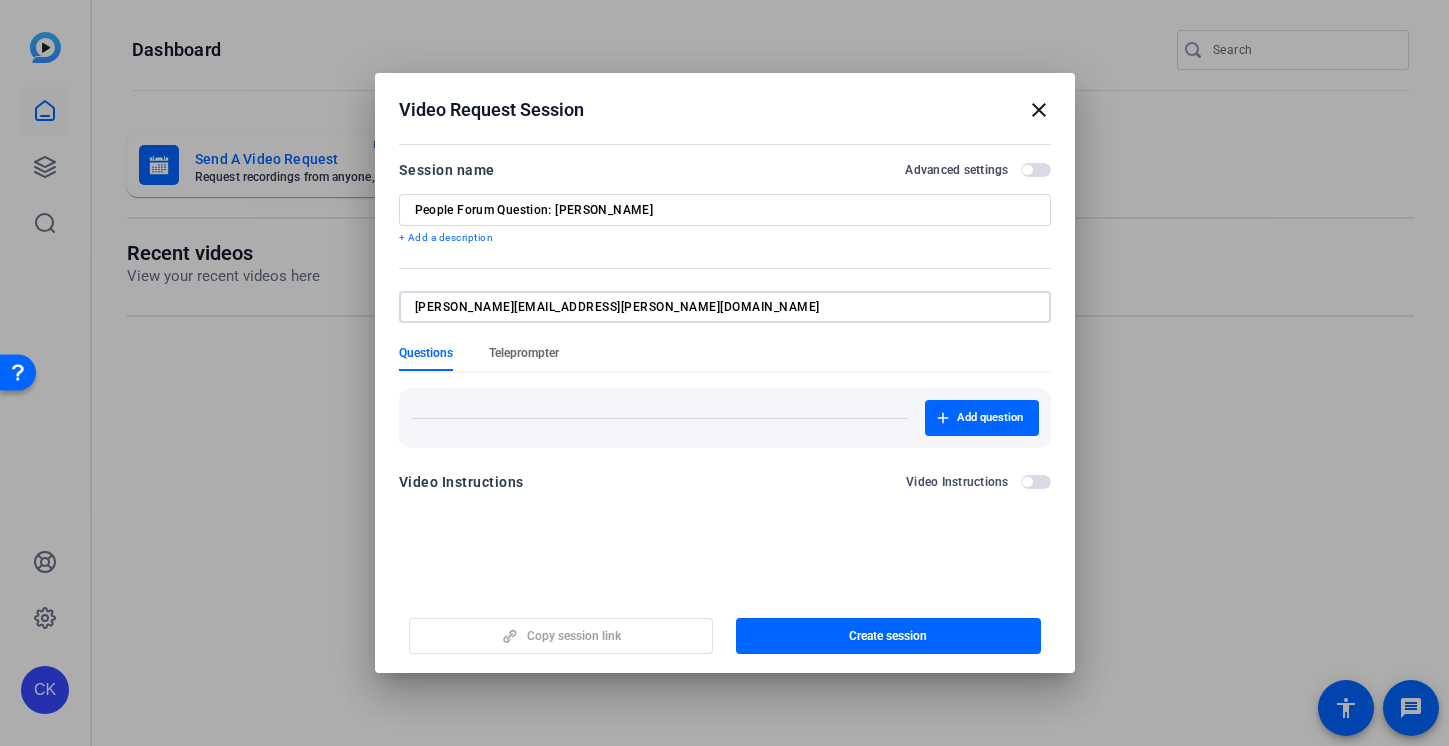 type on "sarah.baker@airbnb.com" 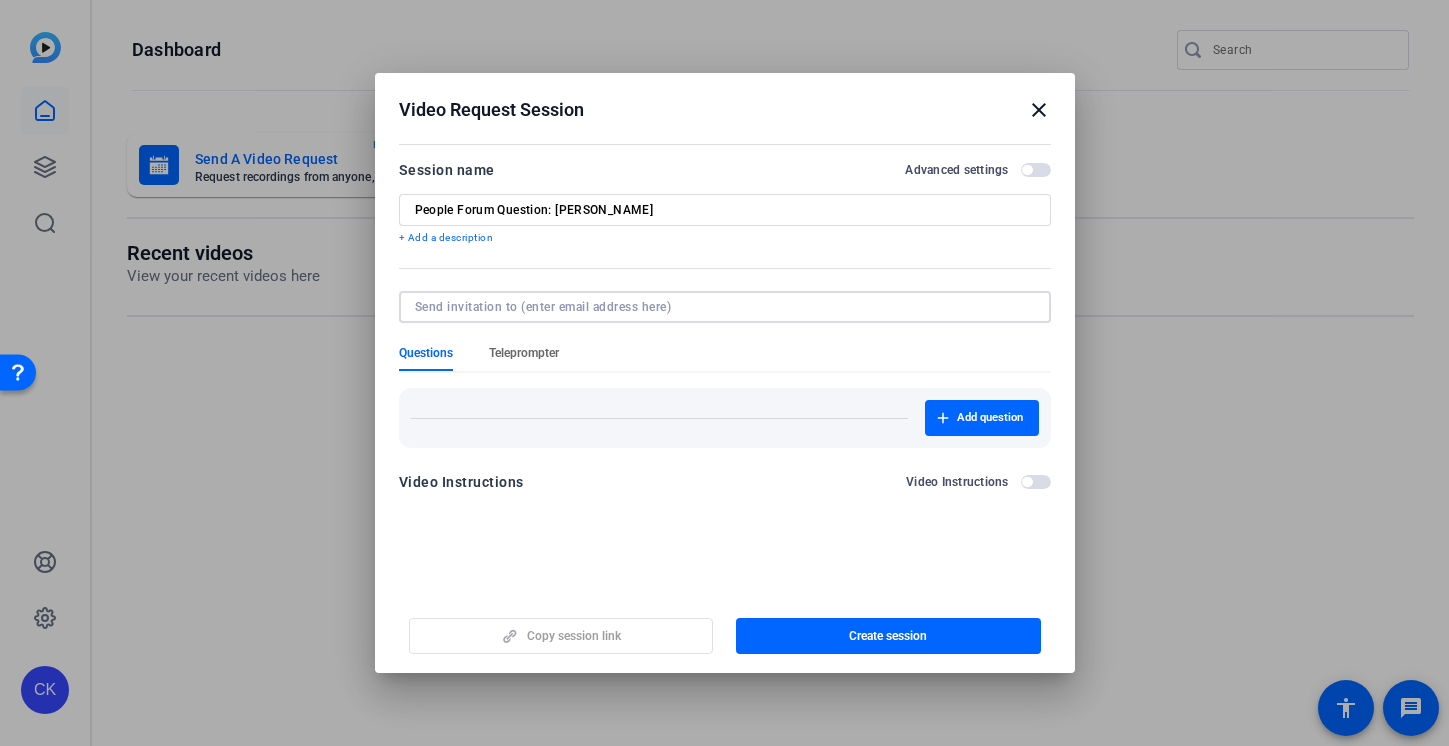 click on "Session name Advanced settings People Forum Question: Sarah Baker  + Add a description  Questions Teleprompter
Add question  Video Instructions Video Instructions" at bounding box center [725, 332] 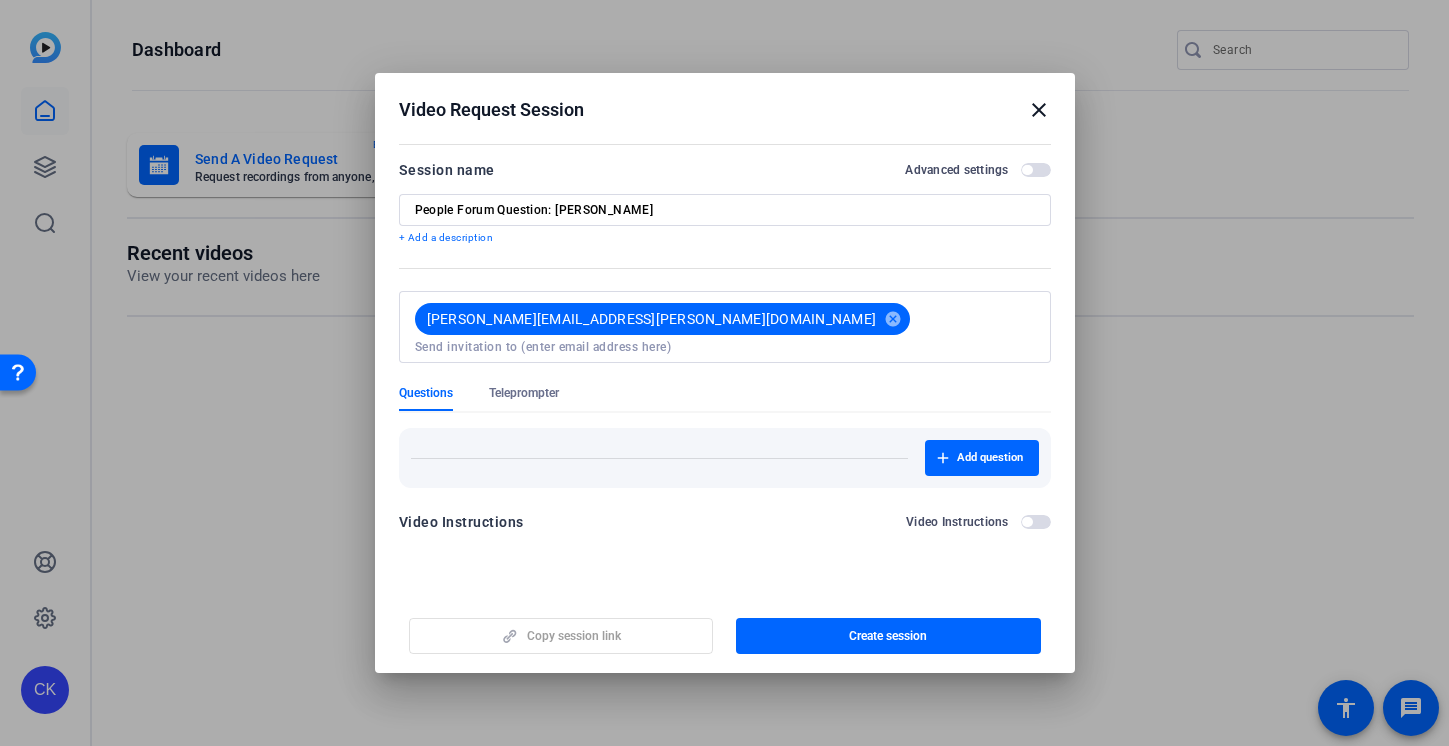 click at bounding box center (725, 374) 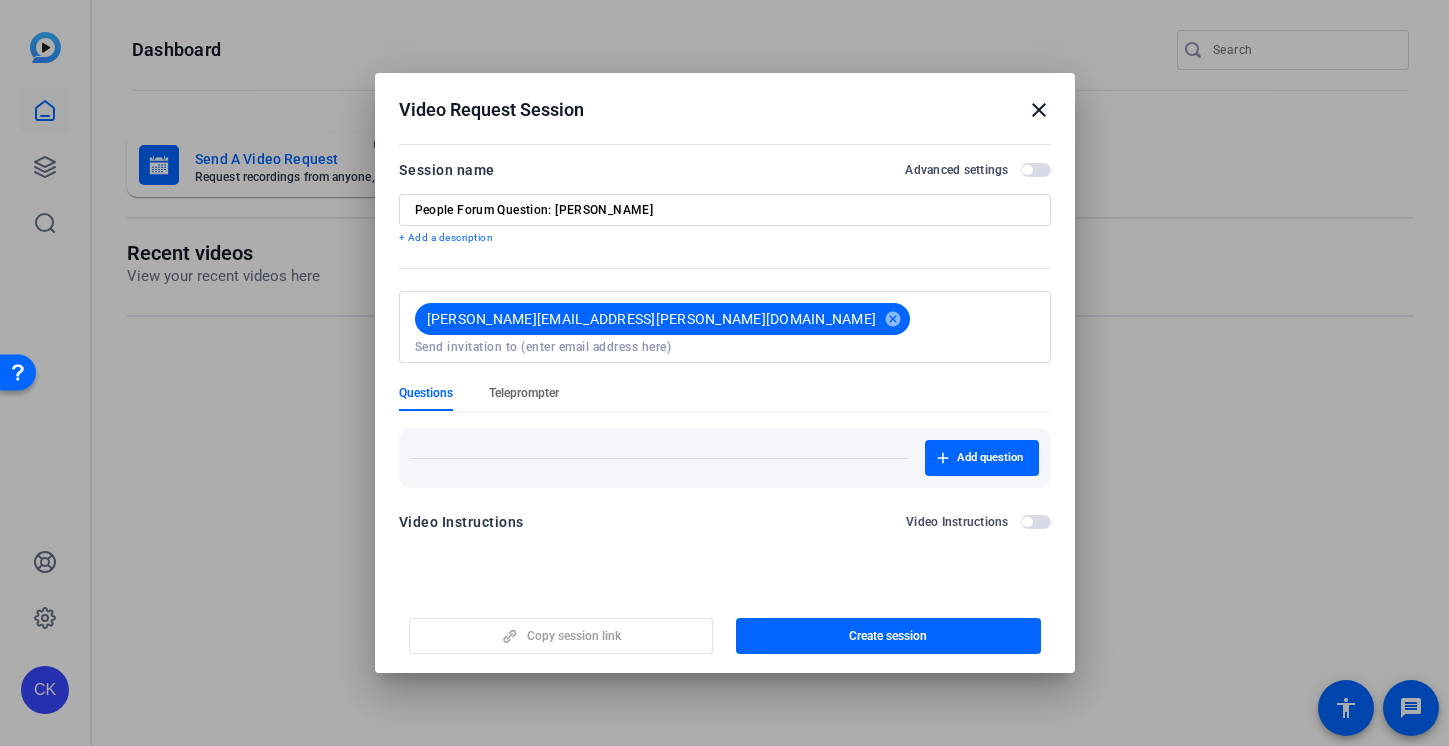 click on "Teleprompter" at bounding box center (524, 393) 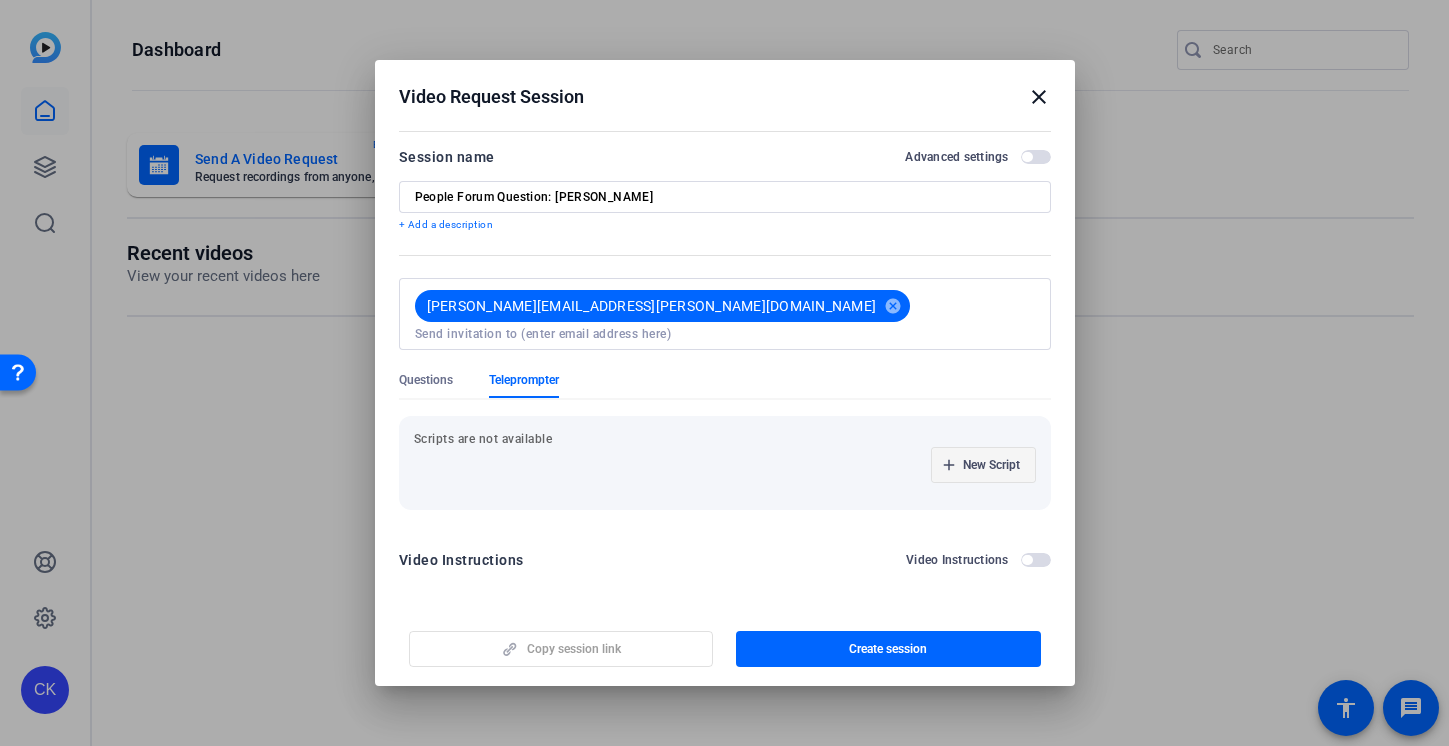 click on "New Script" at bounding box center (991, 465) 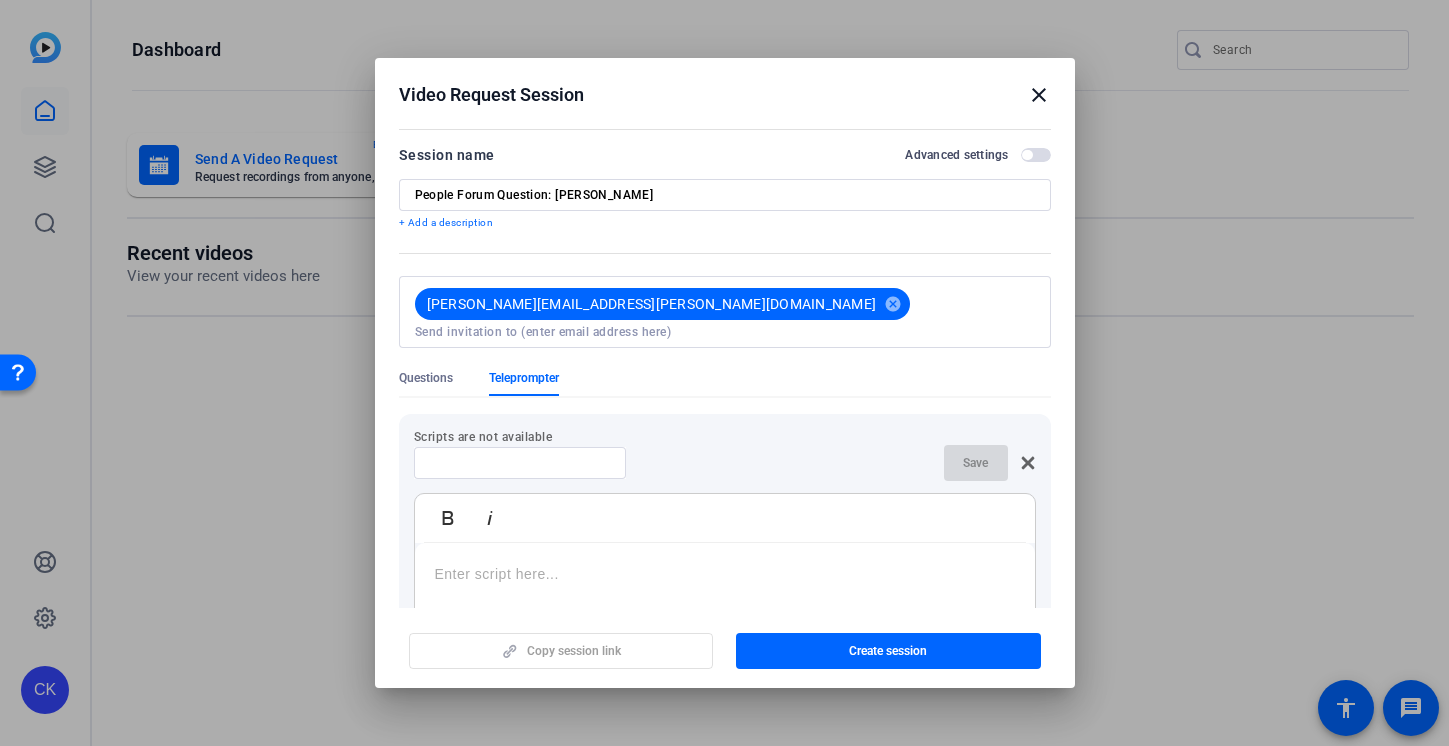 click at bounding box center (520, 463) 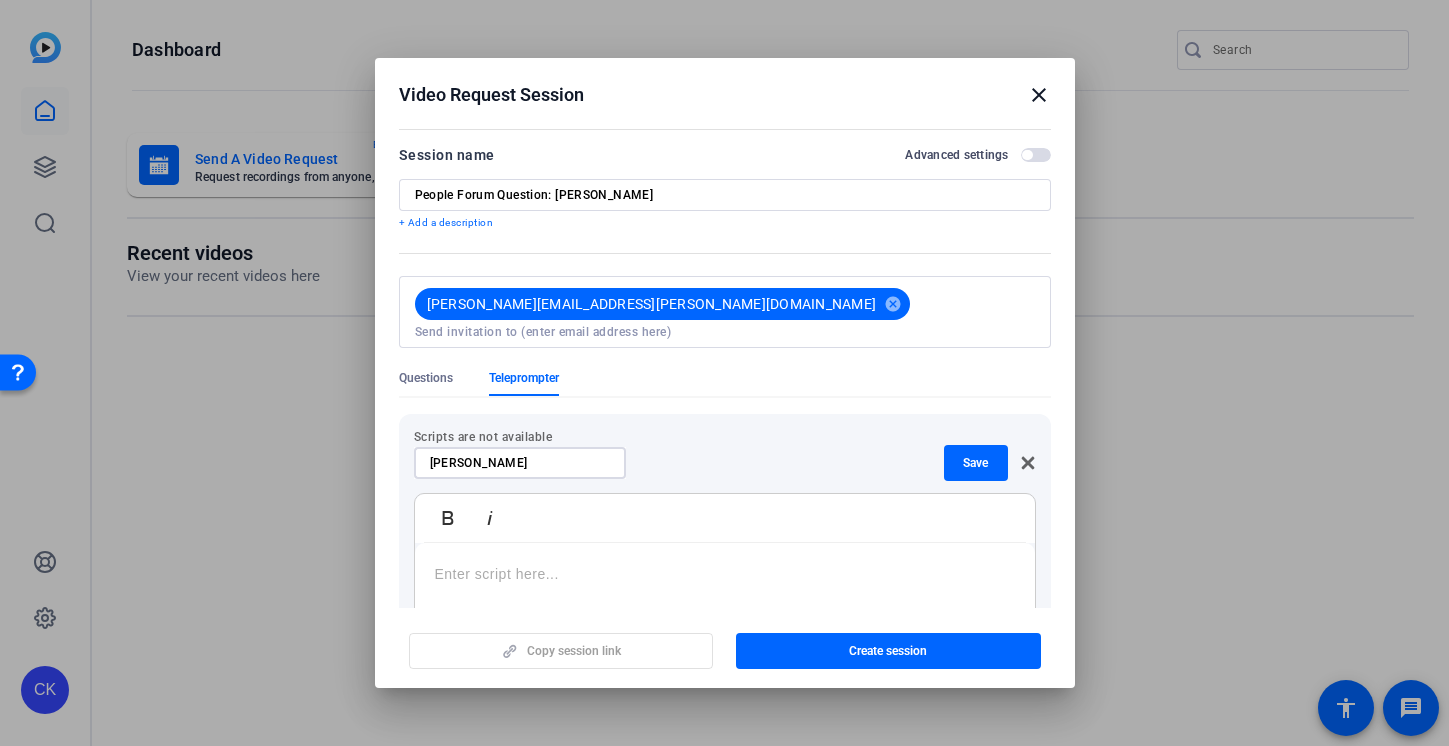 type on "Sarah Baker" 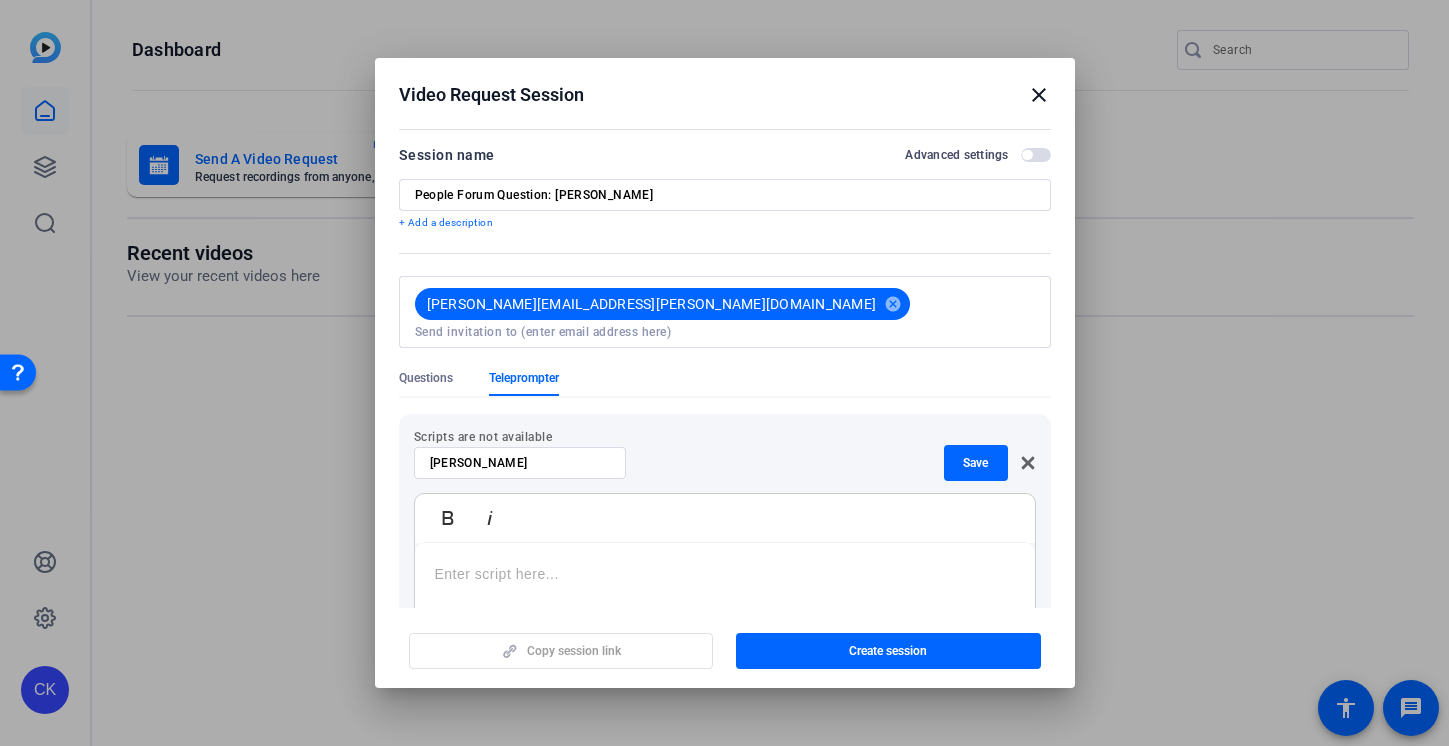 click at bounding box center [725, 574] 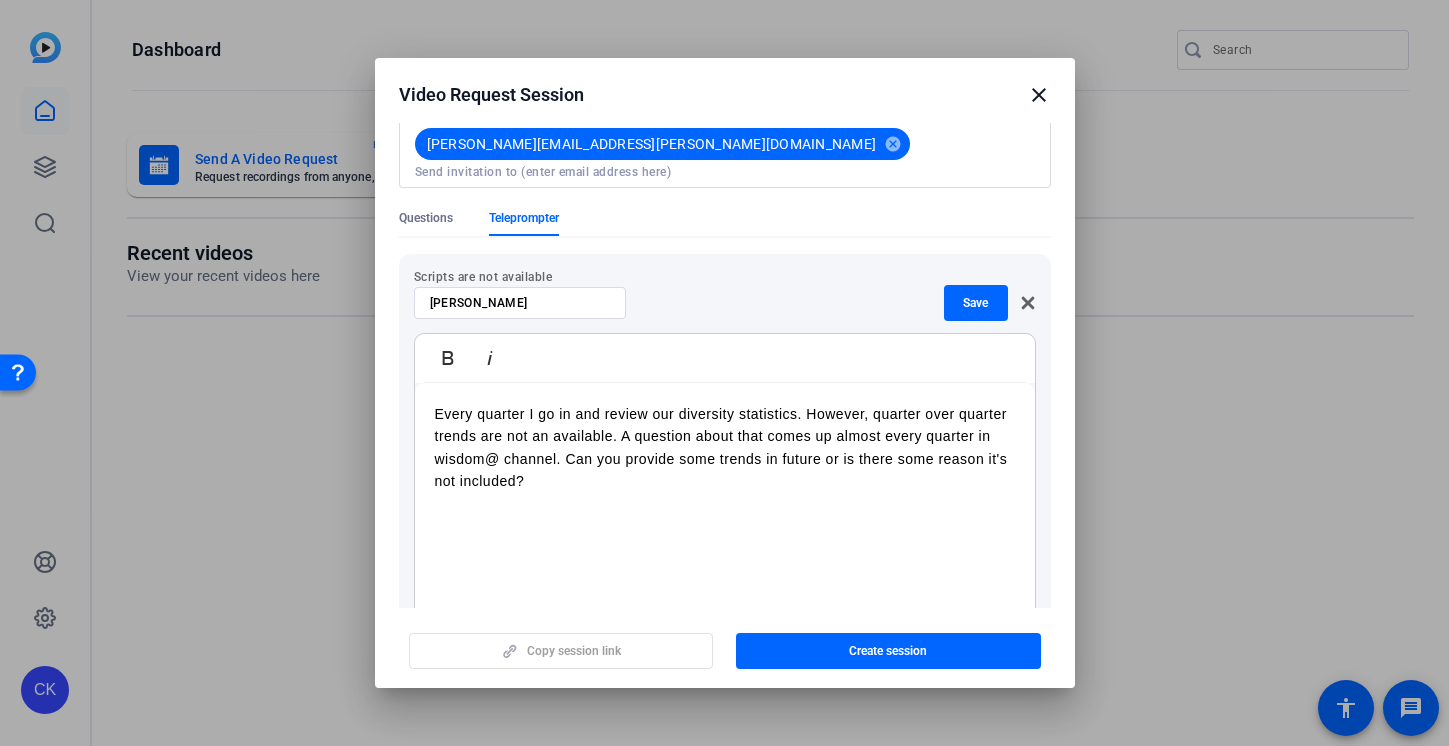 scroll, scrollTop: 164, scrollLeft: 0, axis: vertical 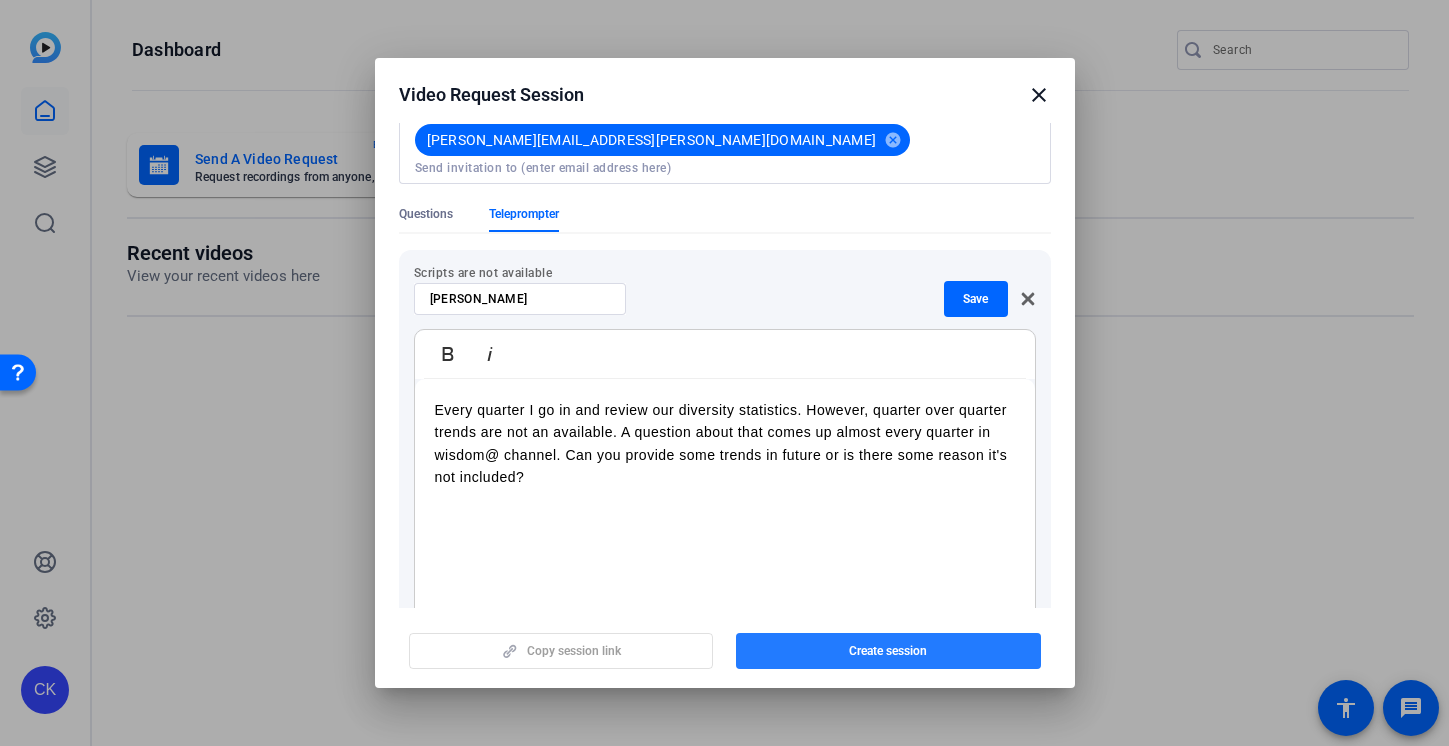 click at bounding box center (888, 651) 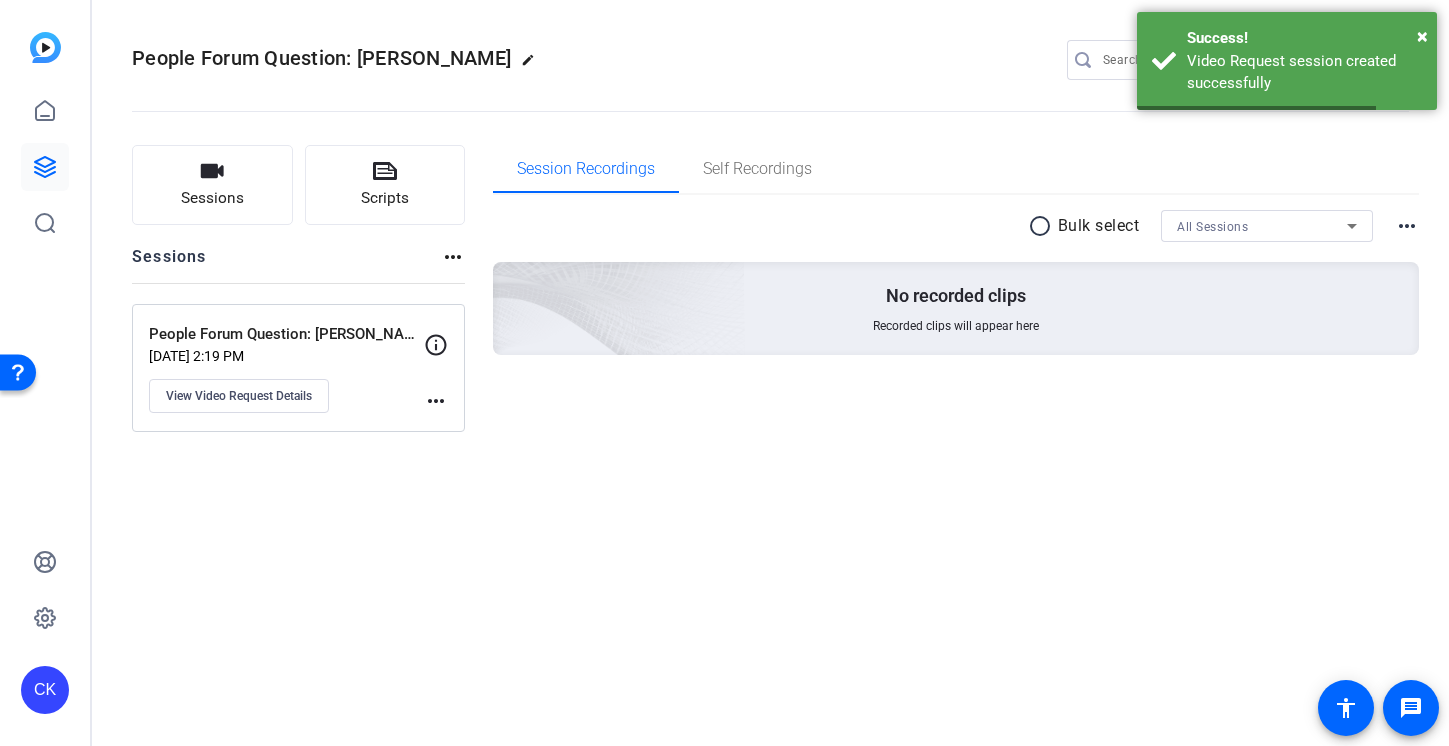 click on "People Forum Question: Sarah Baker" 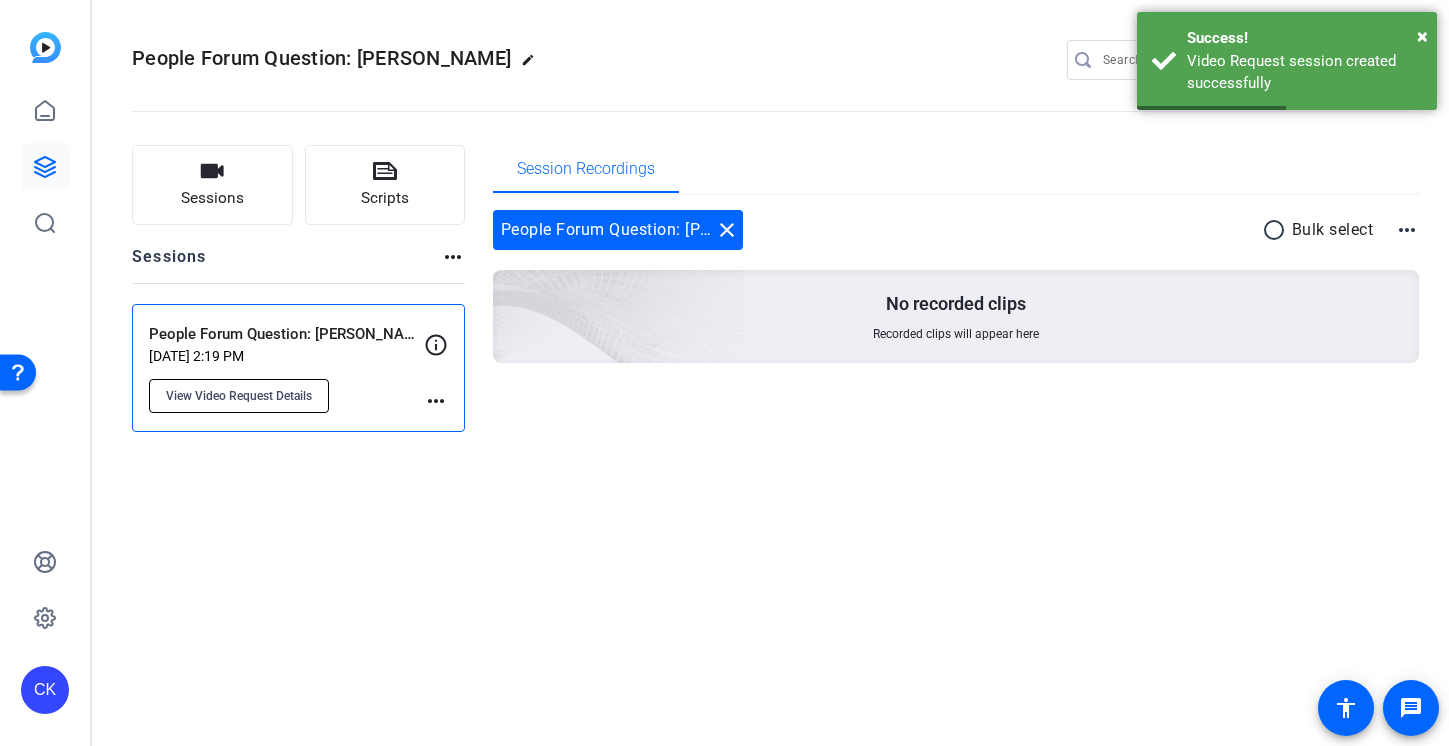 click on "View Video Request Details" 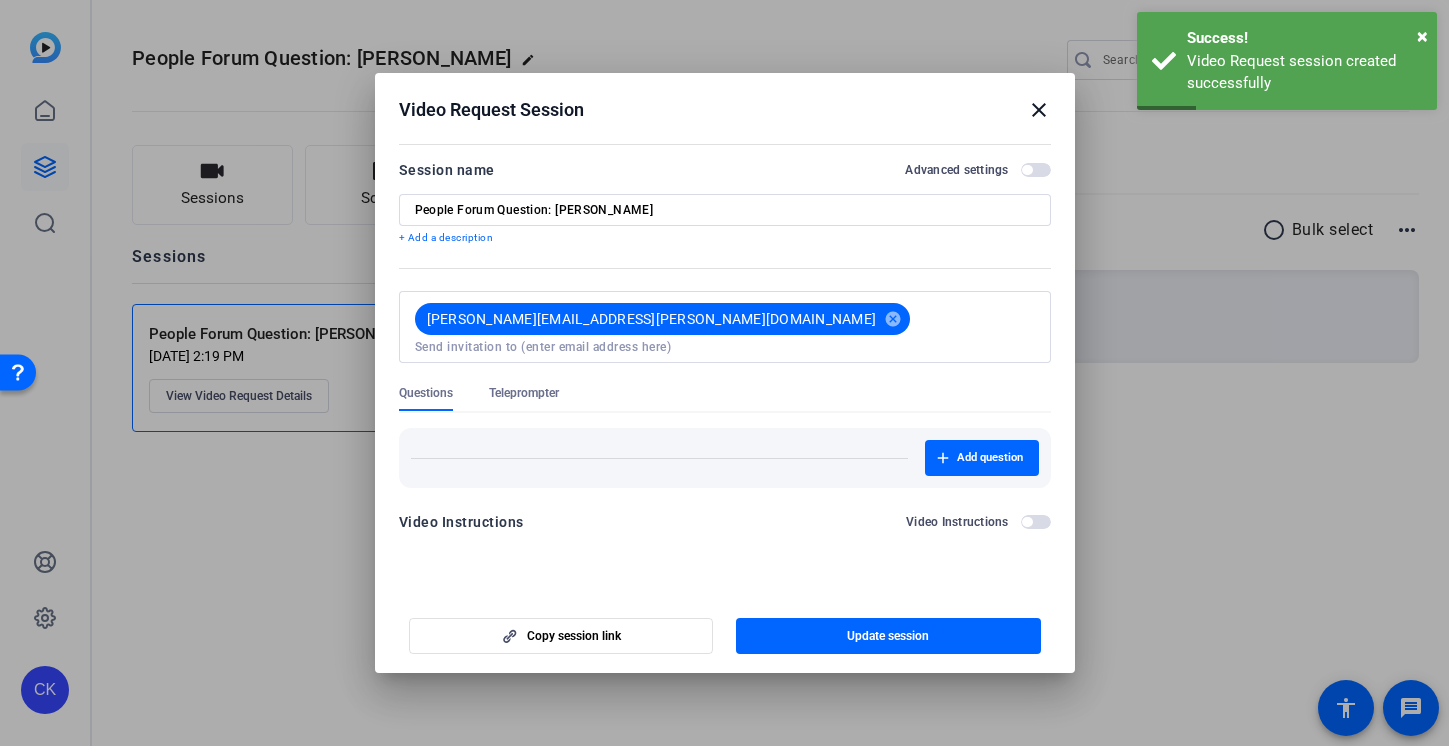 click on "Teleprompter" at bounding box center [524, 393] 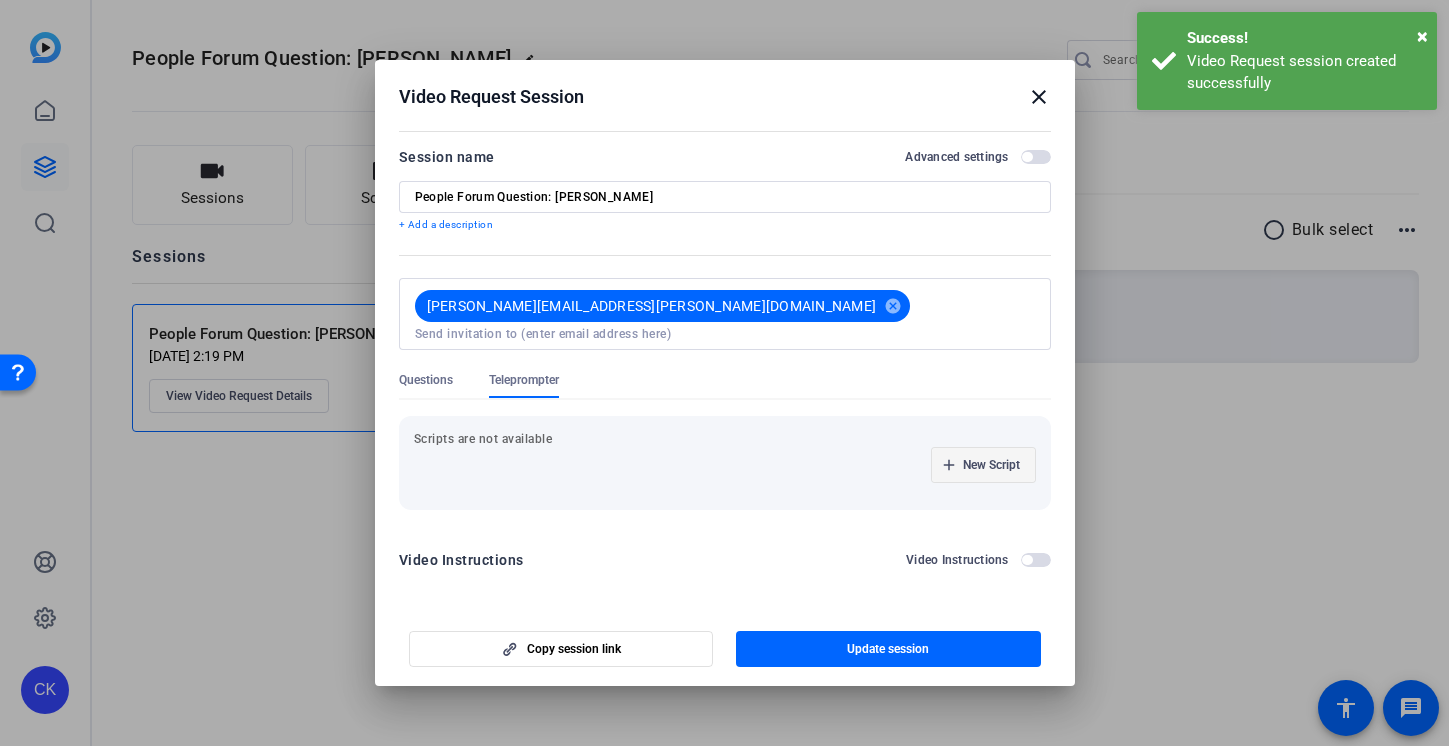 click on "New Script" at bounding box center (991, 465) 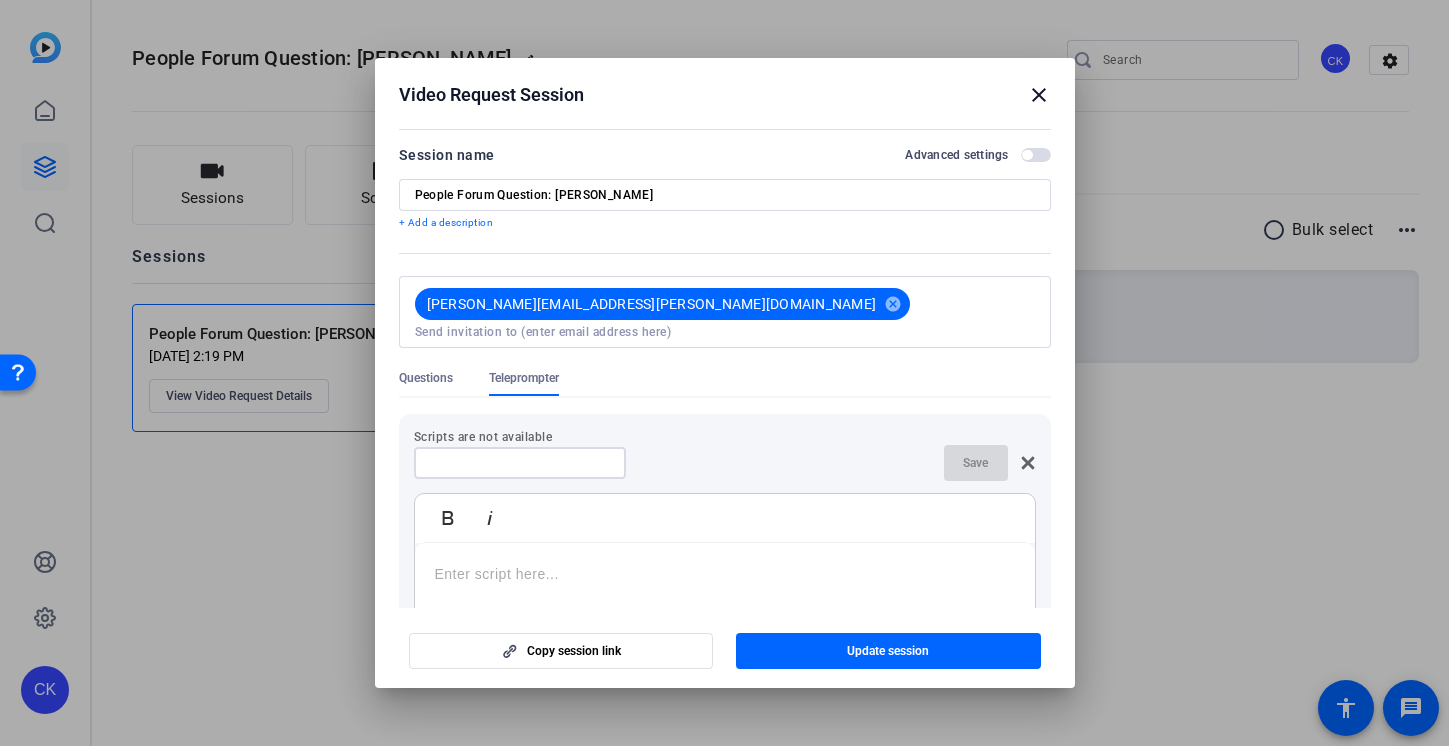 click at bounding box center (520, 463) 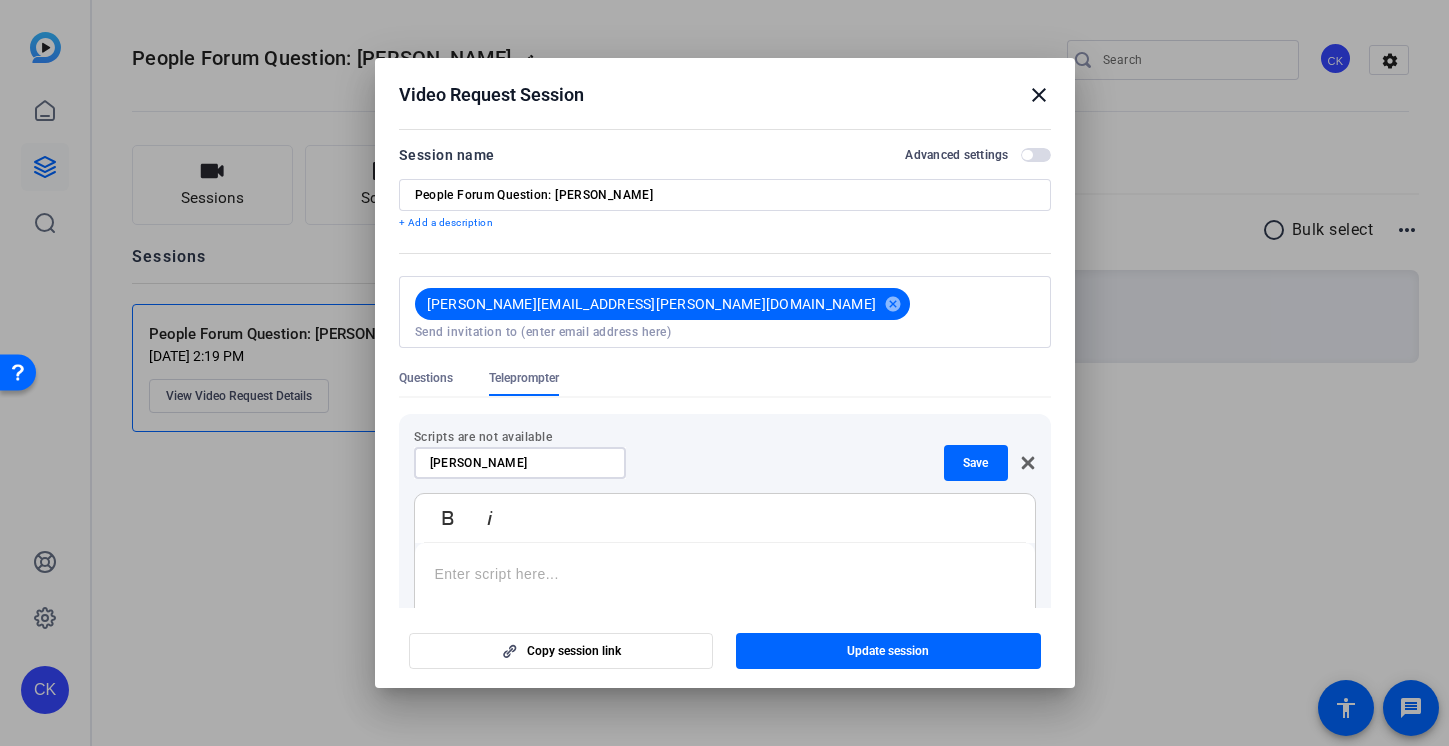 type on "Sarah Baker" 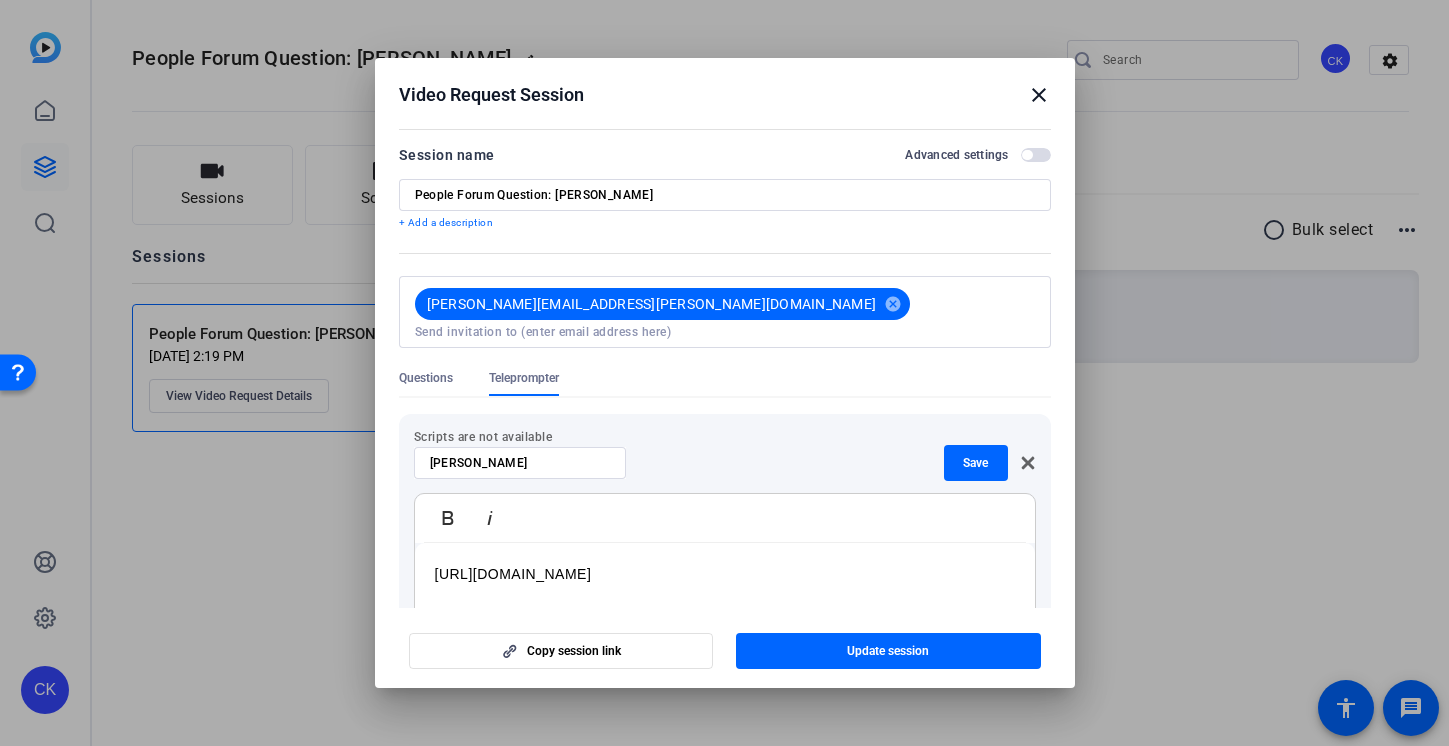 scroll, scrollTop: 613, scrollLeft: 6, axis: both 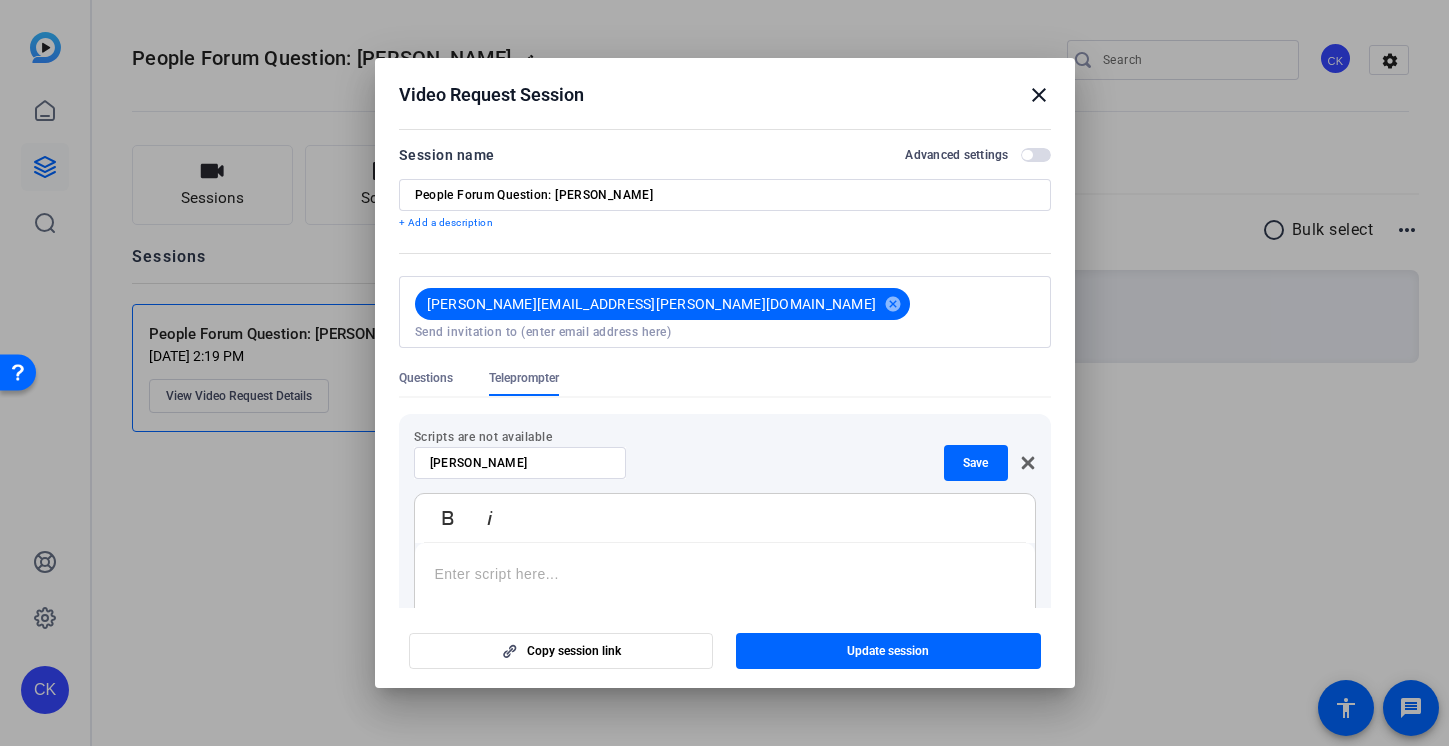 click at bounding box center (725, 574) 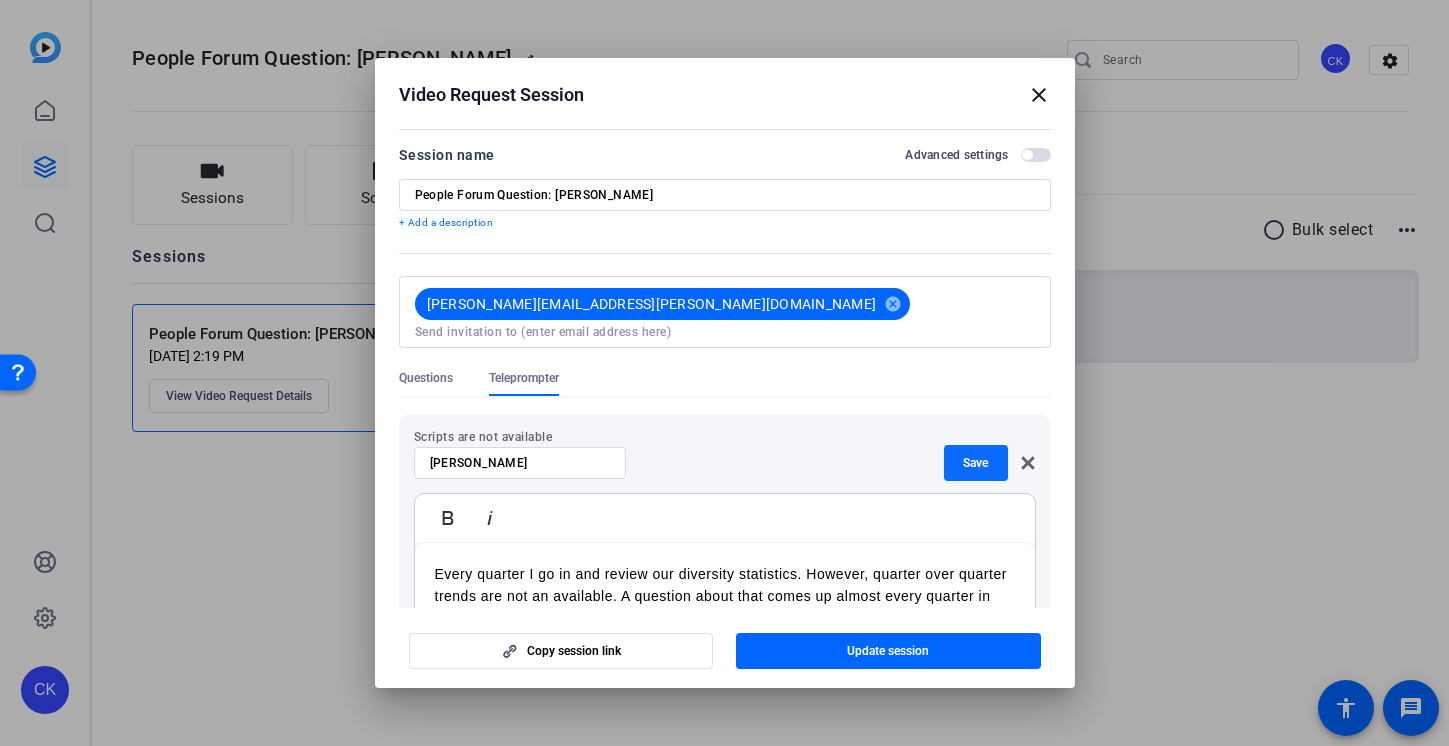 click at bounding box center [976, 463] 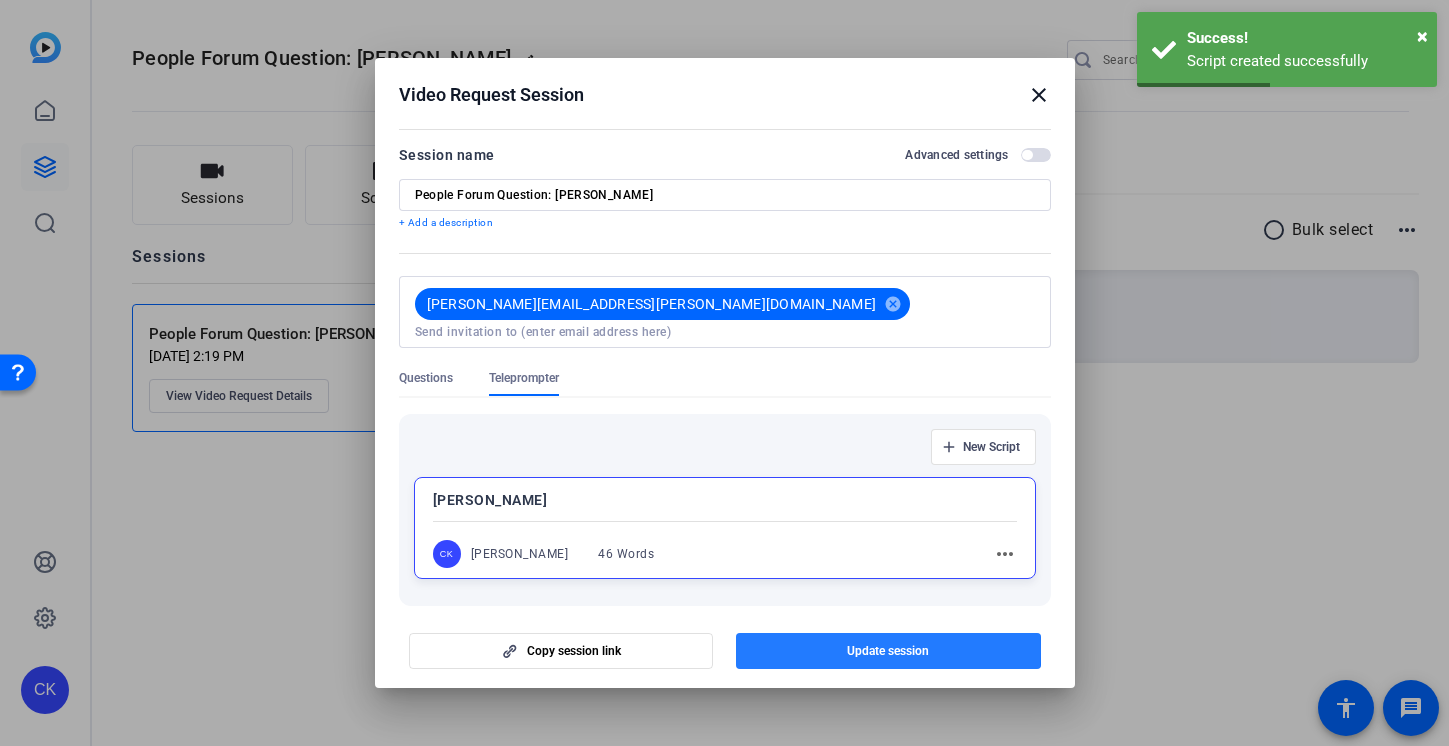 click at bounding box center (888, 651) 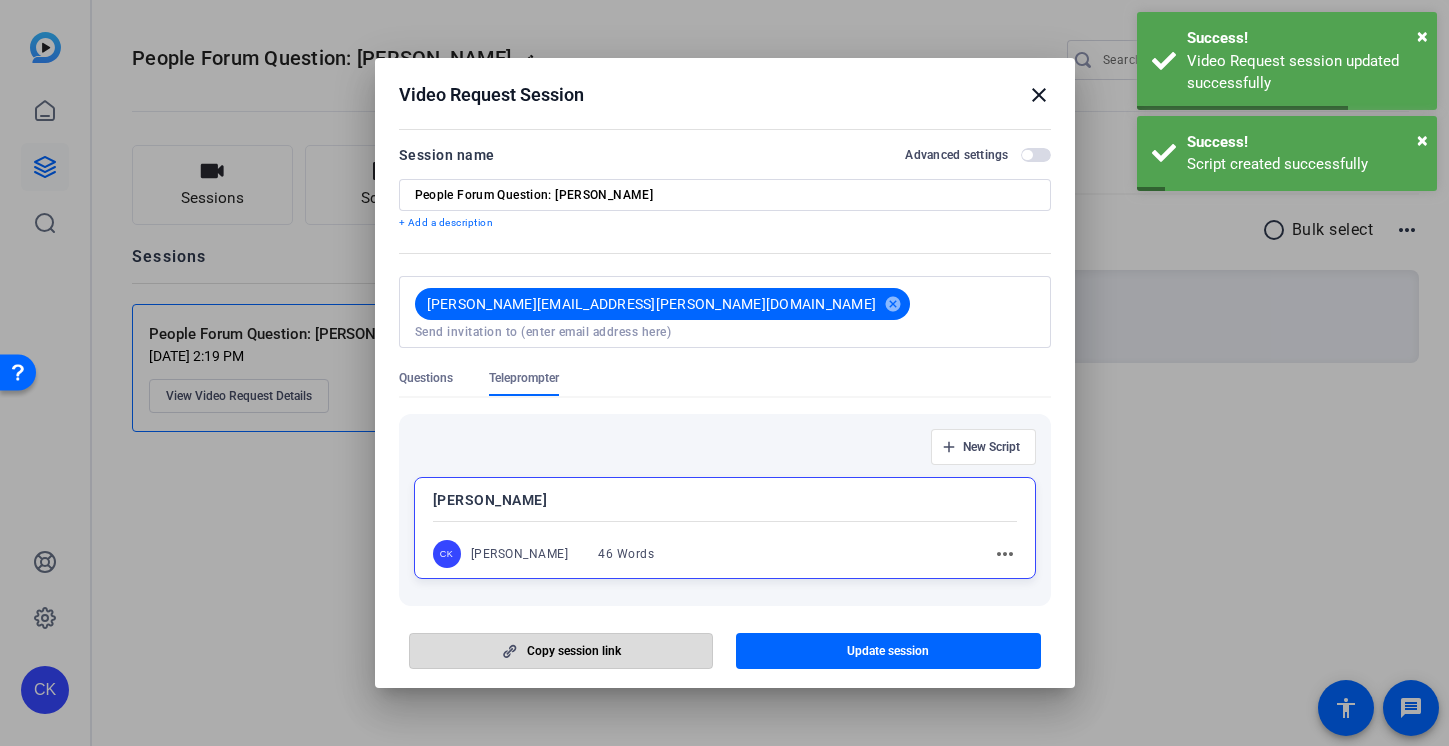 click on "Copy session link" at bounding box center (574, 651) 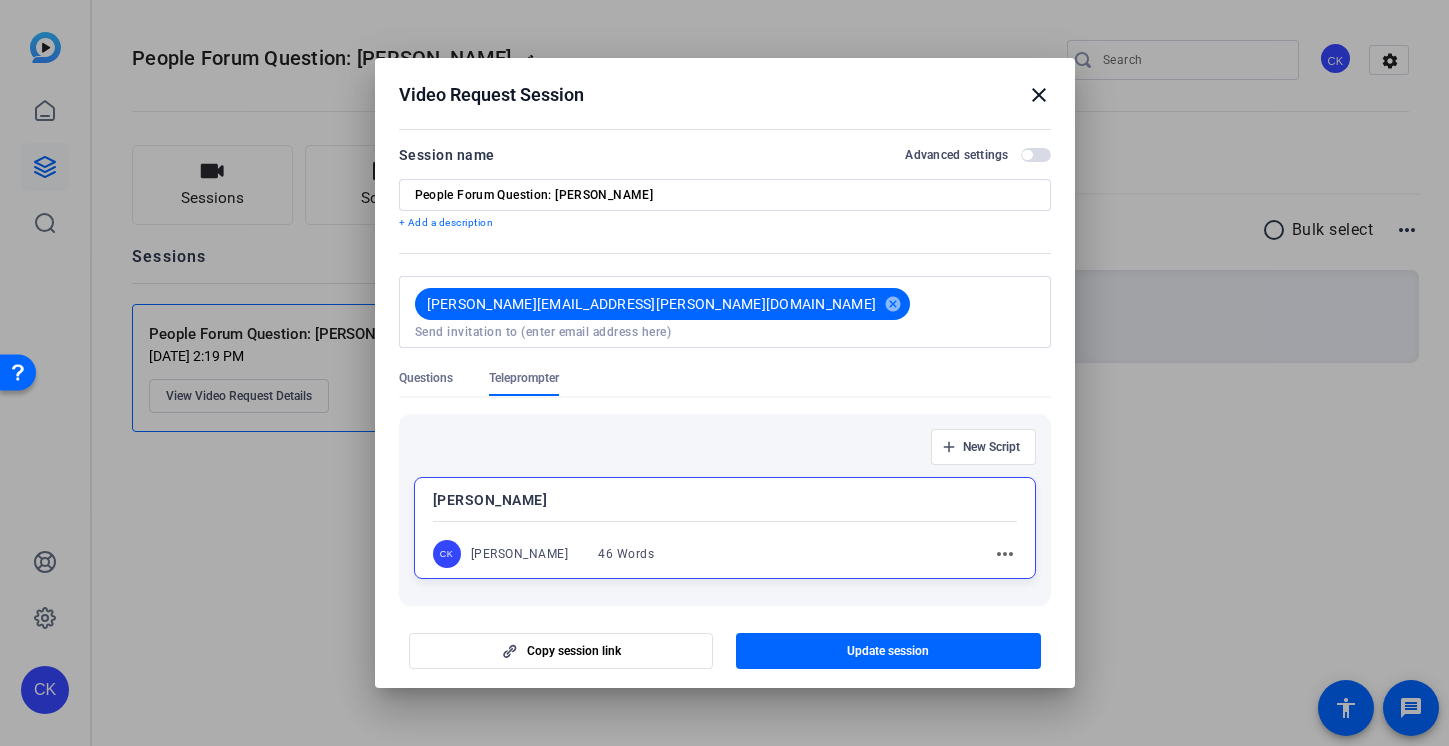click on "close" at bounding box center (1039, 95) 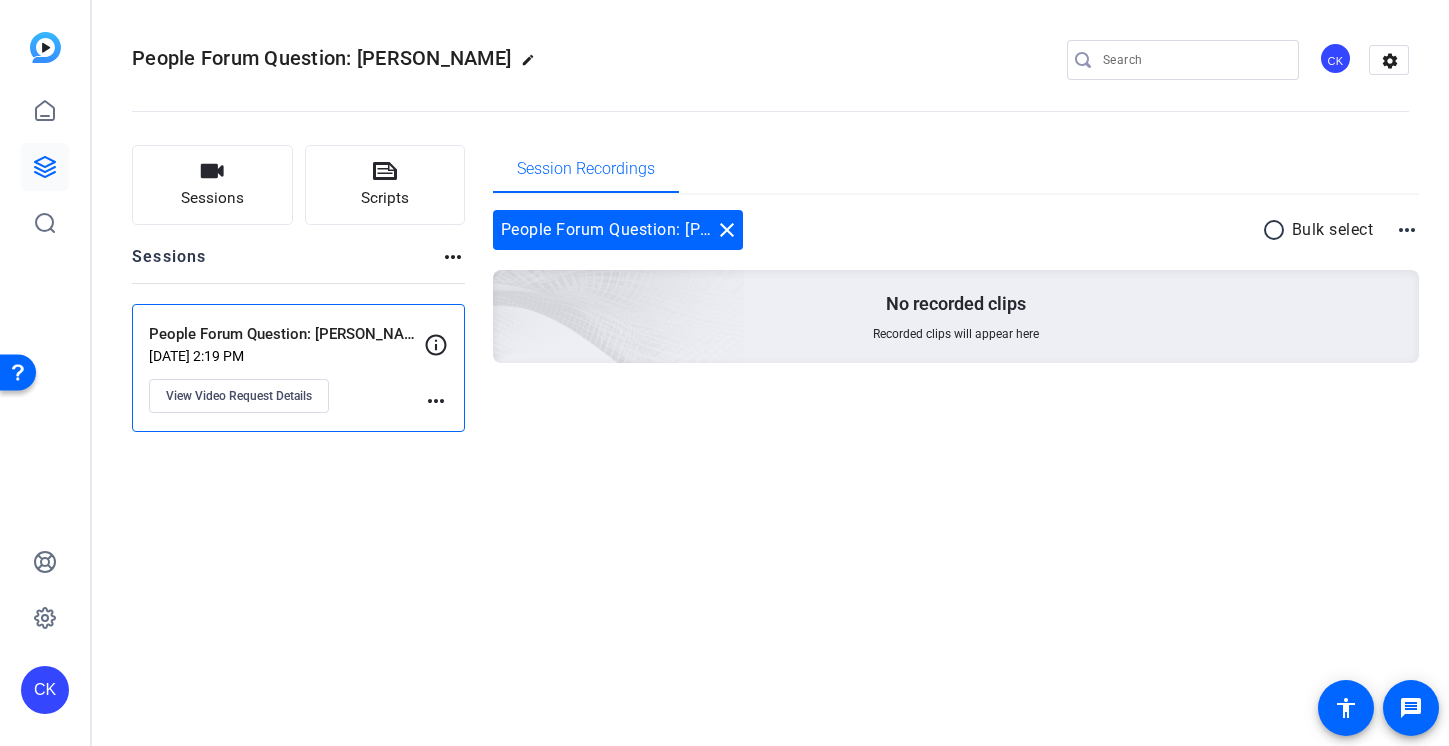 click 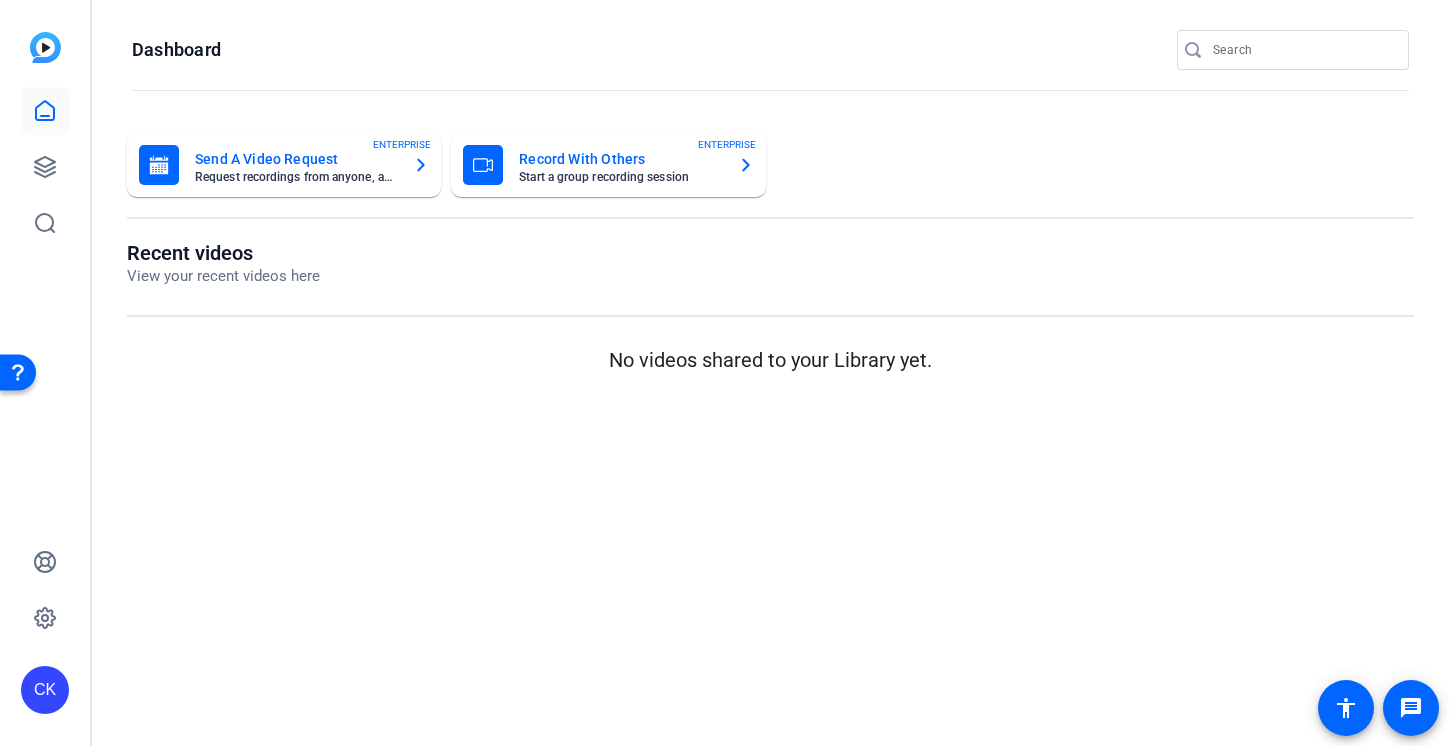 click on "Send A Video Request" 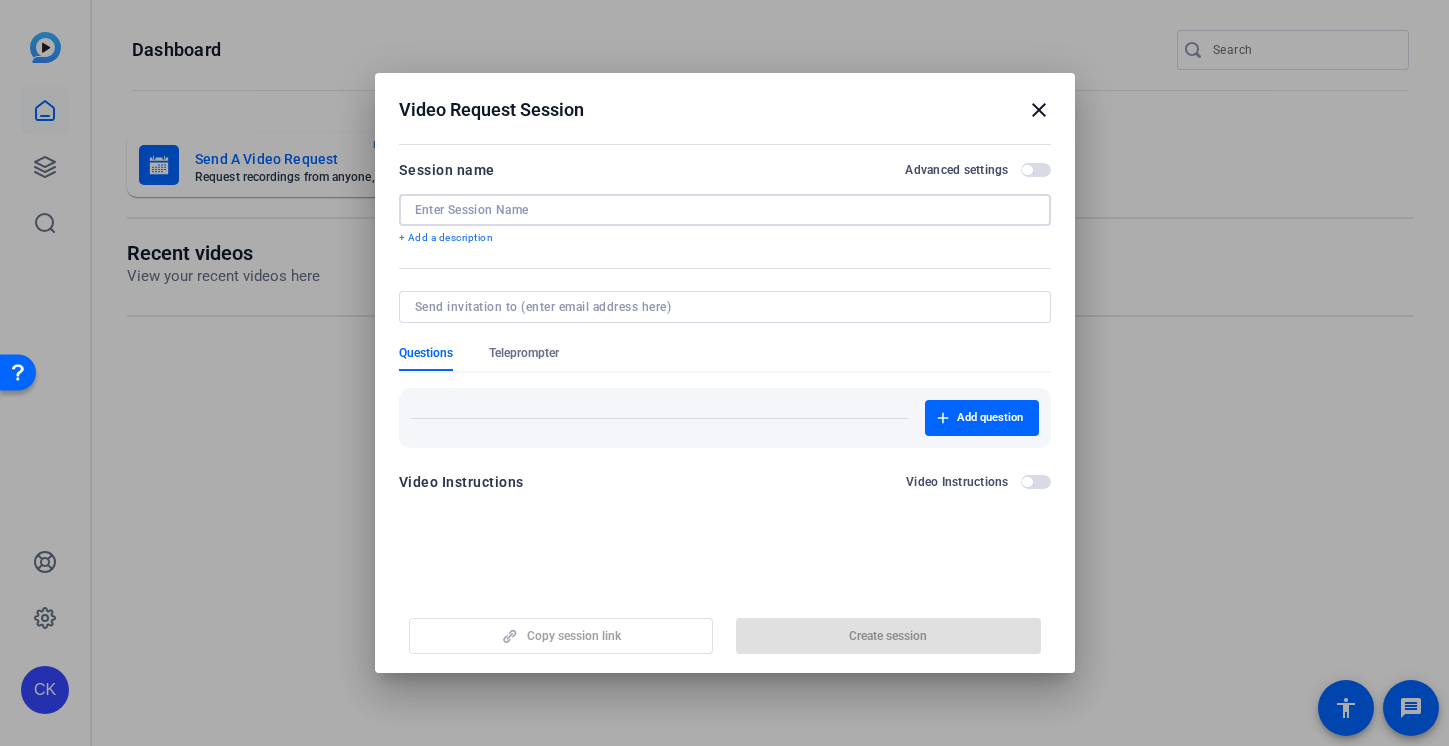 click at bounding box center (725, 210) 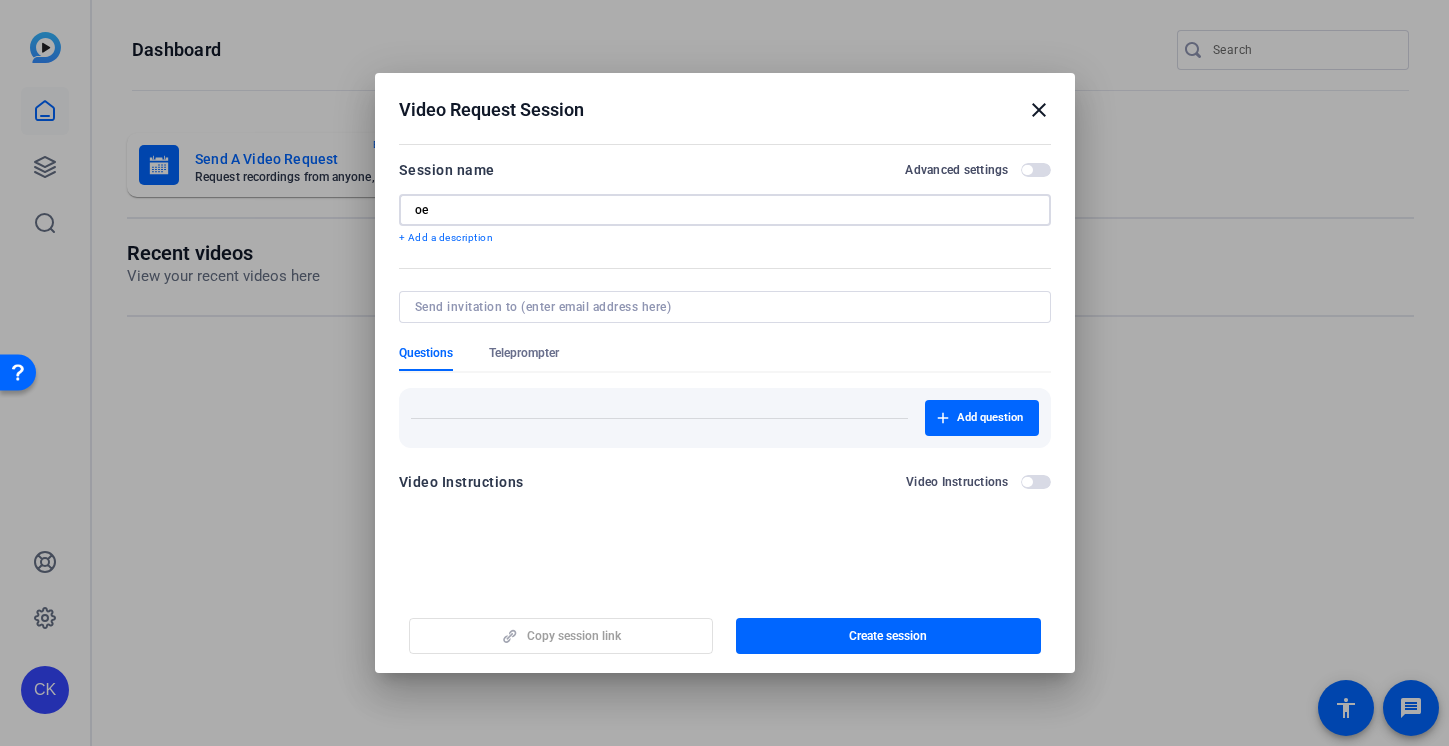 type on "o" 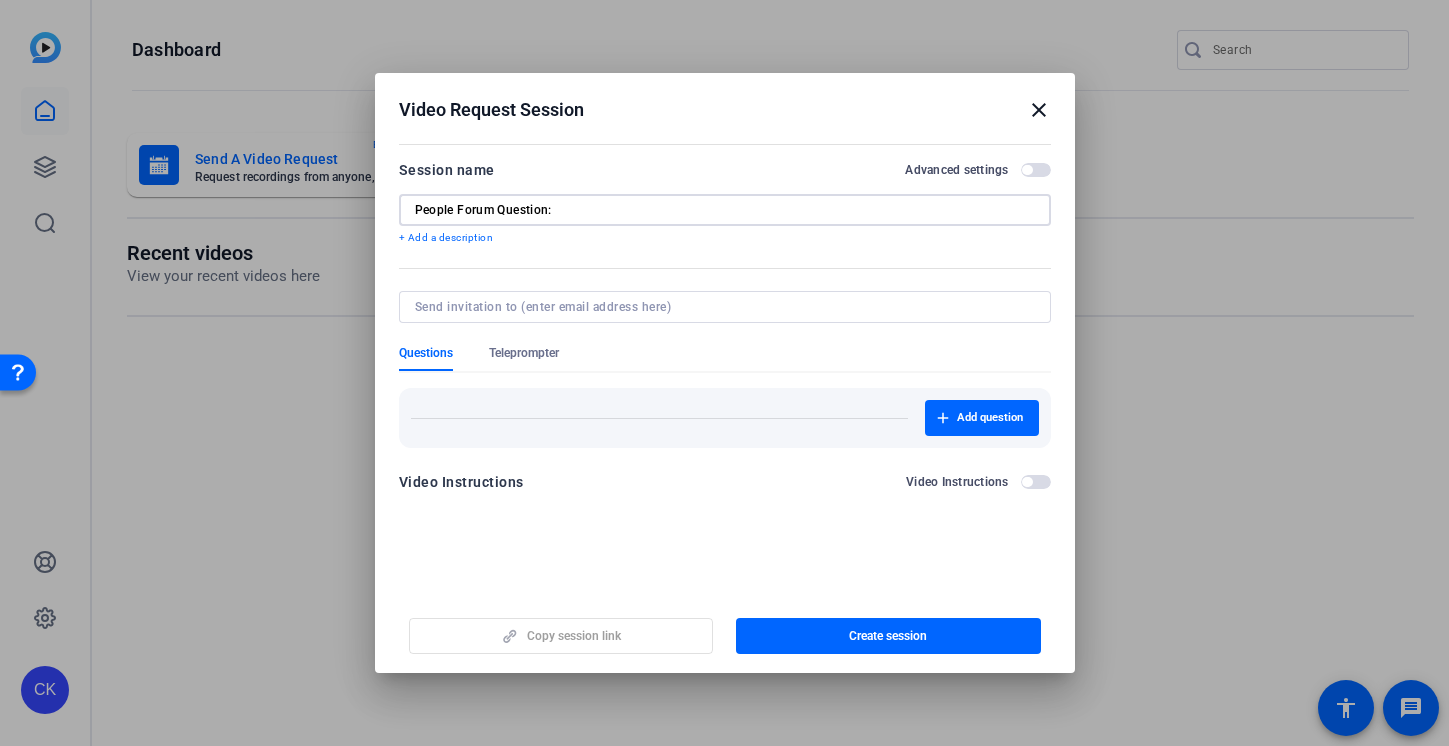 paste on "Katherine Pfeiffer" 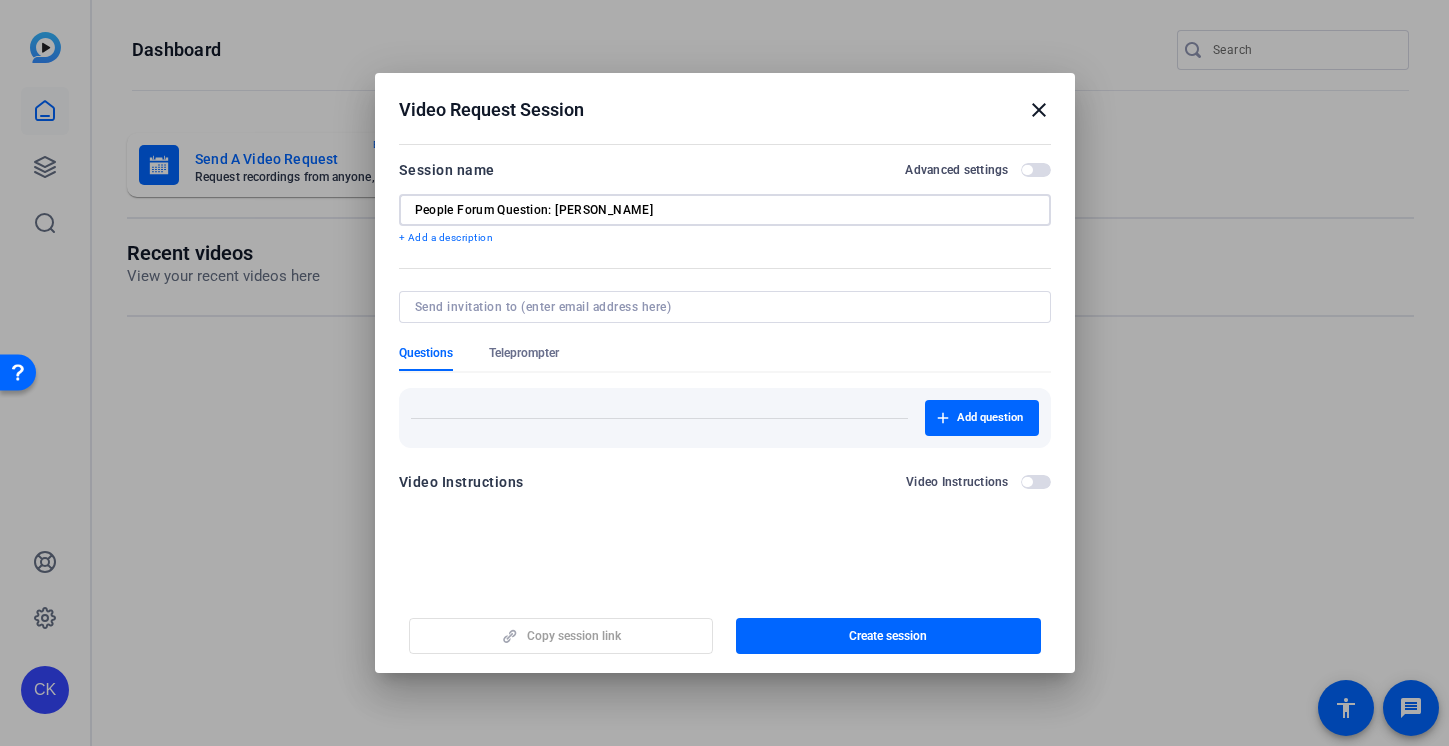 type on "People Forum Question: Katherine Pfeiffer" 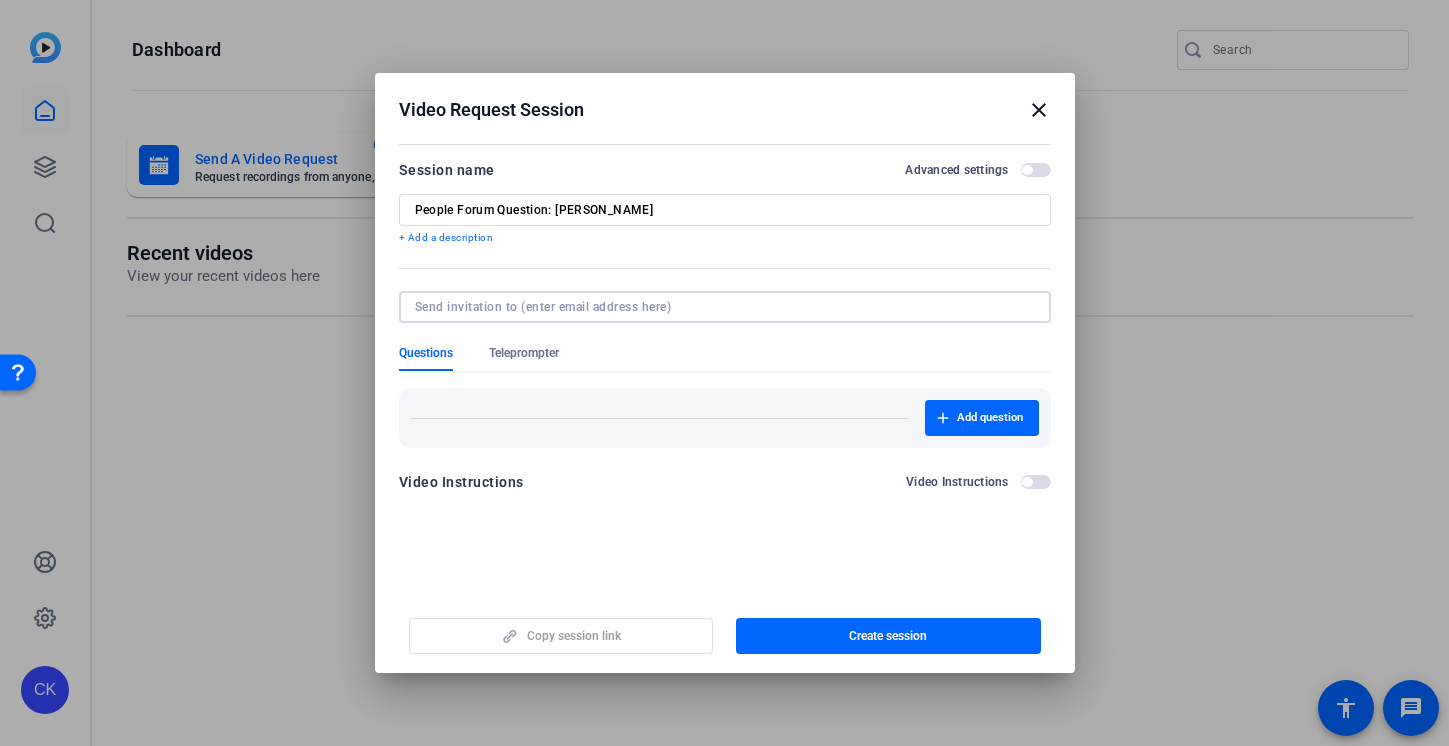 paste on "Katherine Pfeiffer" 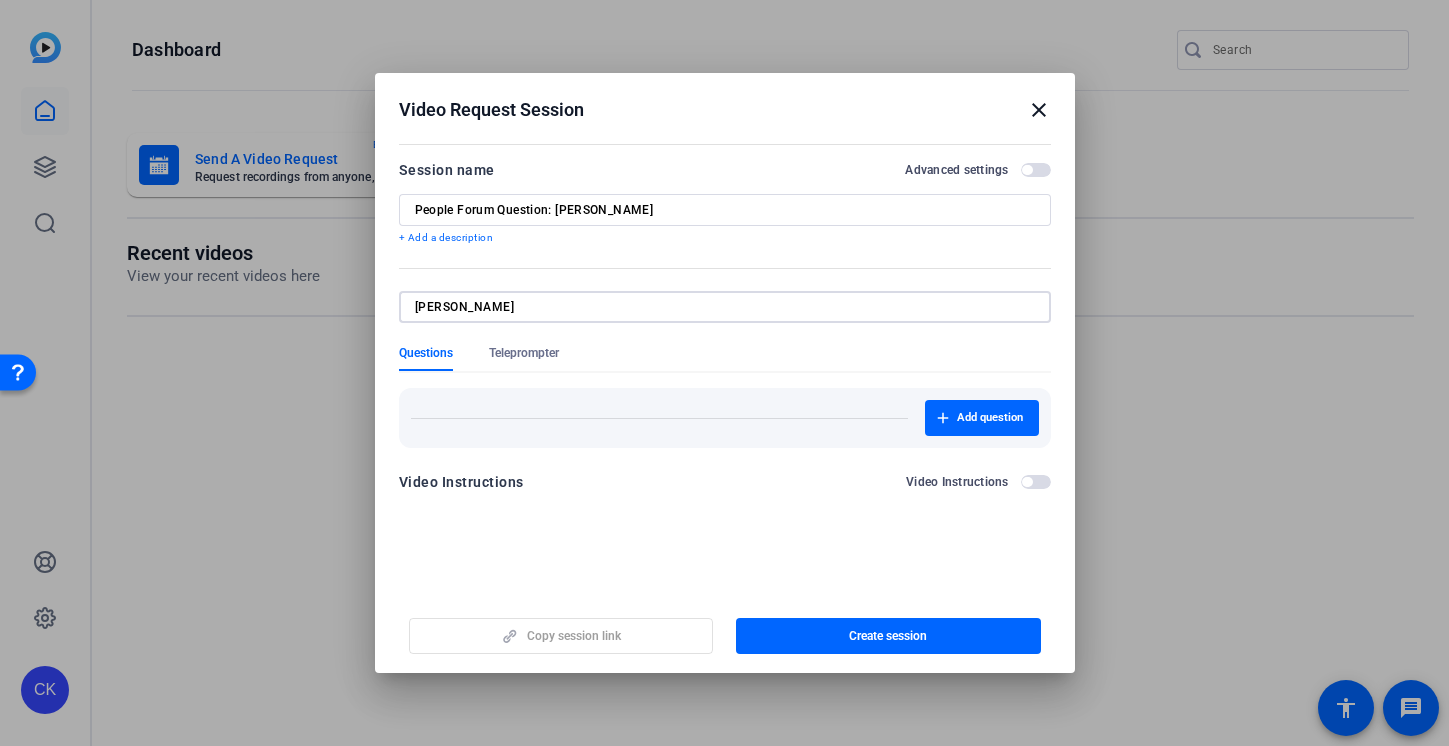 click on "Katherine Pfeiffer" at bounding box center (721, 307) 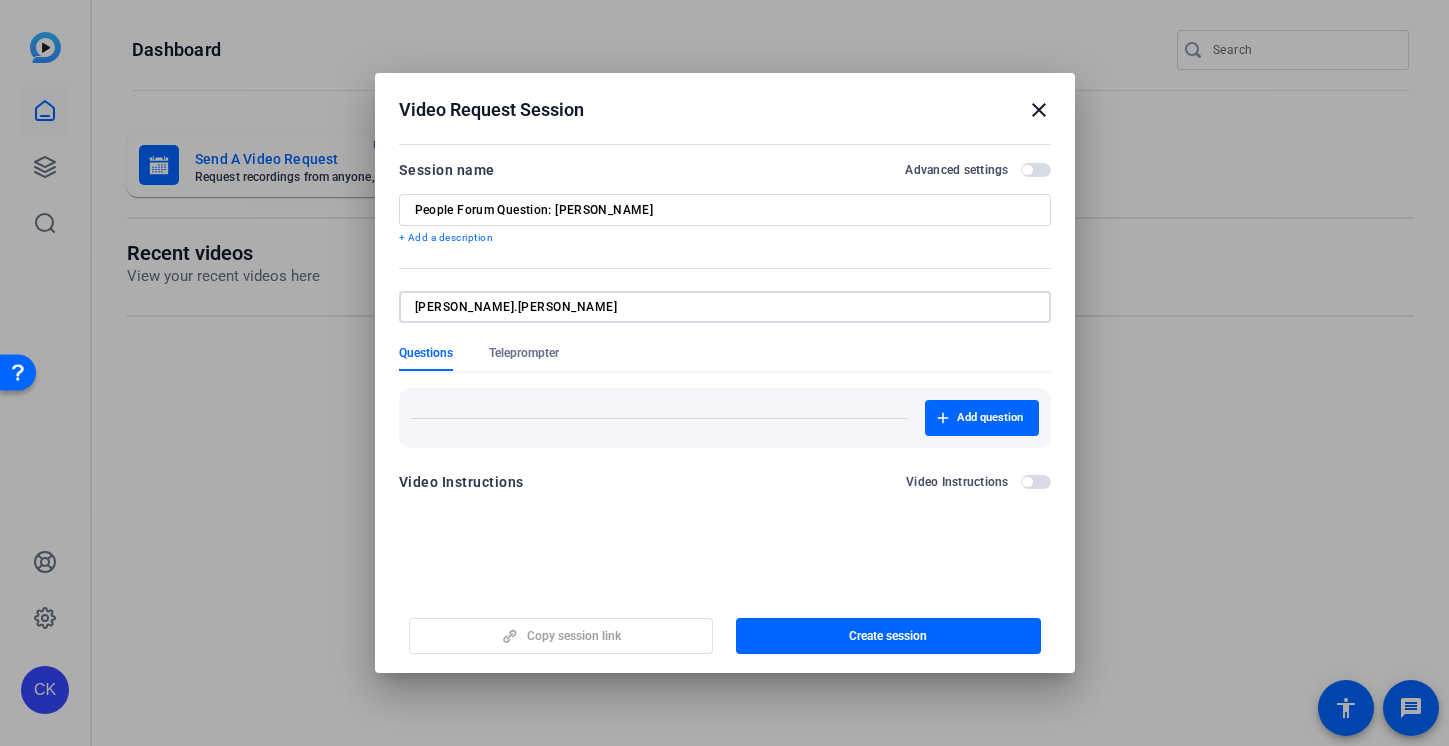 click on "Katherine.Pfeiffer" at bounding box center (721, 307) 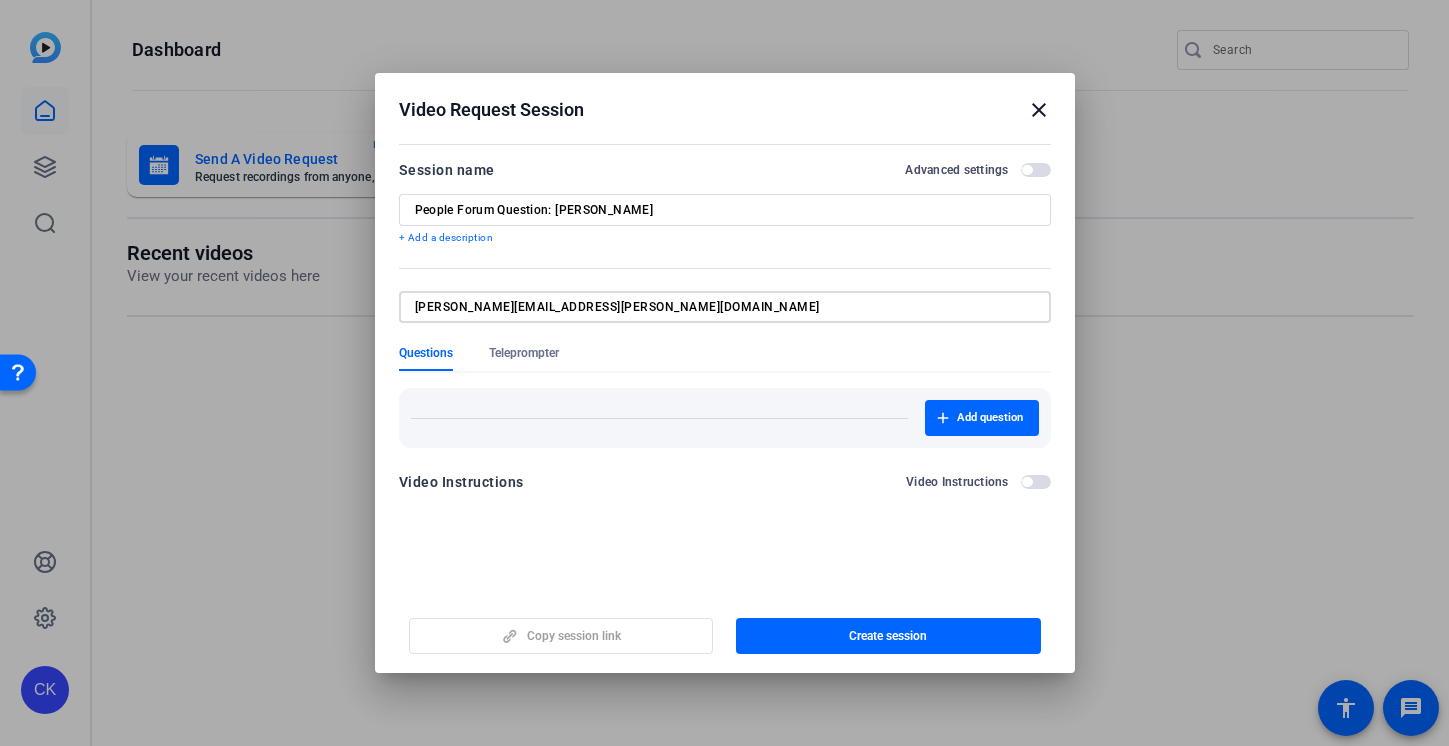 type on "Katherine.Pfeiffer@airbnb.com" 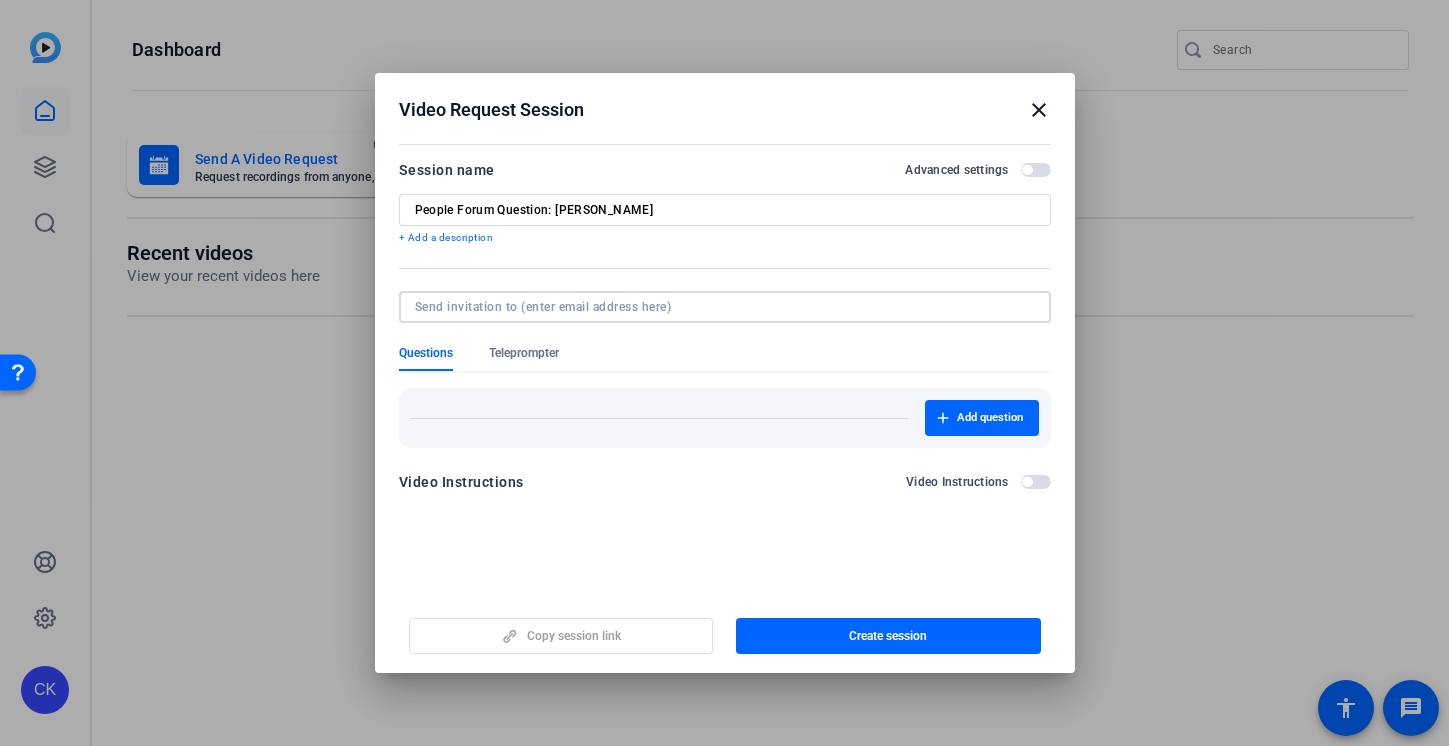 click at bounding box center (725, 318) 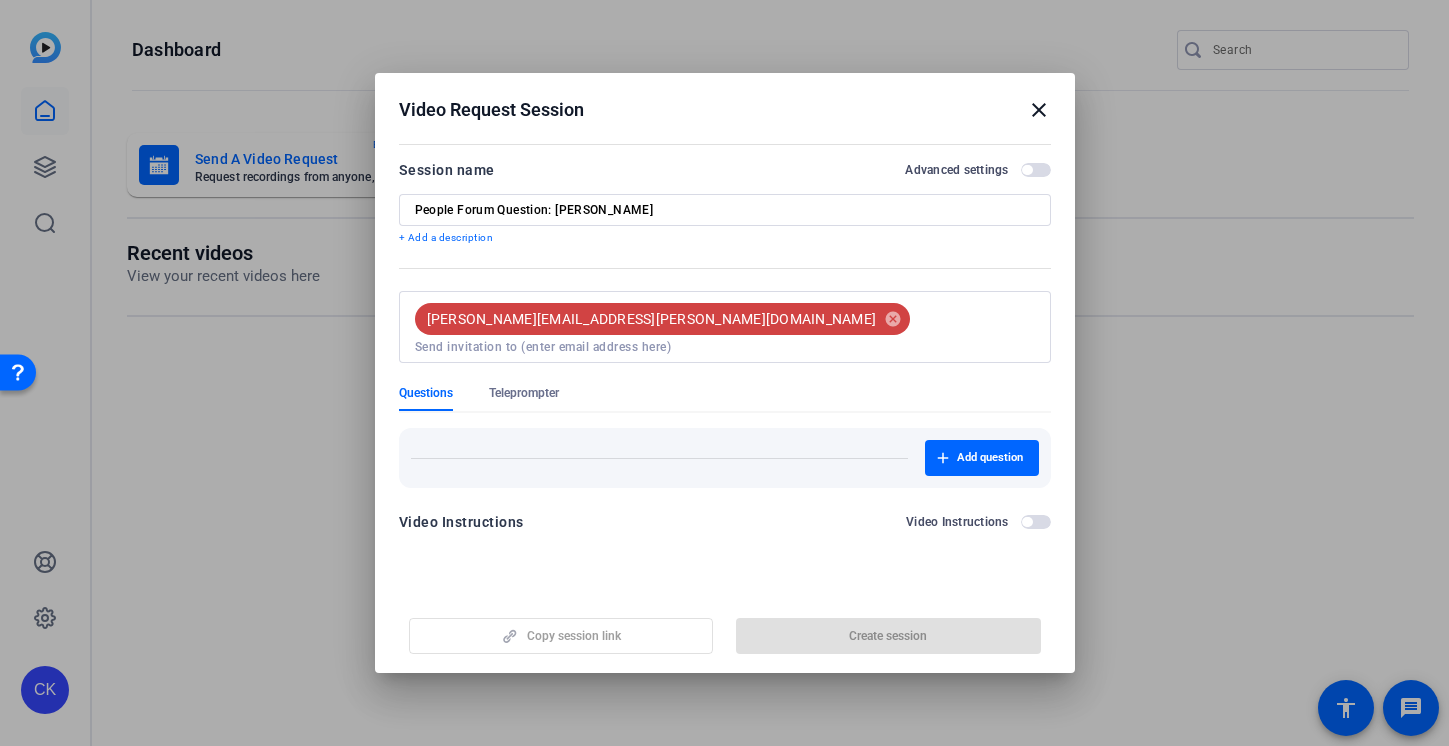 click at bounding box center [725, 347] 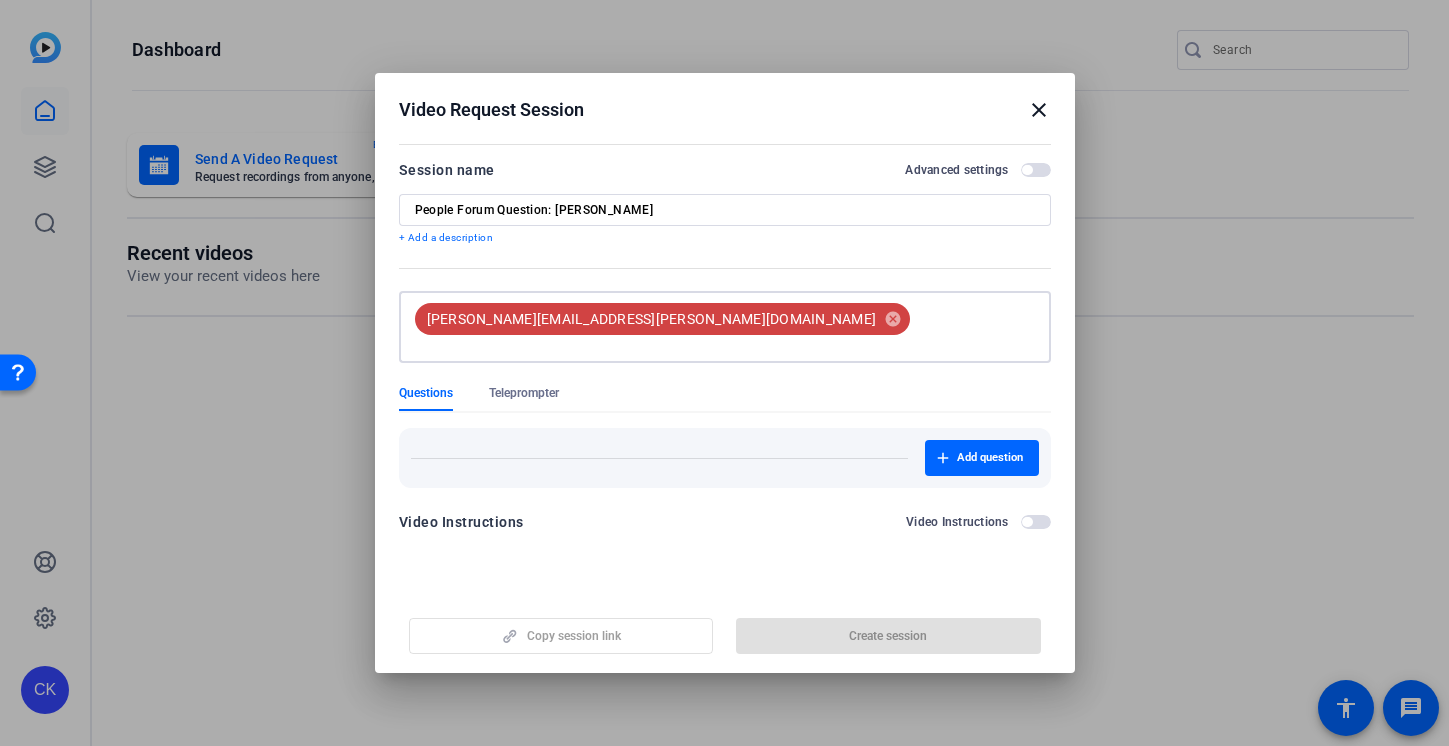 click at bounding box center (725, 347) 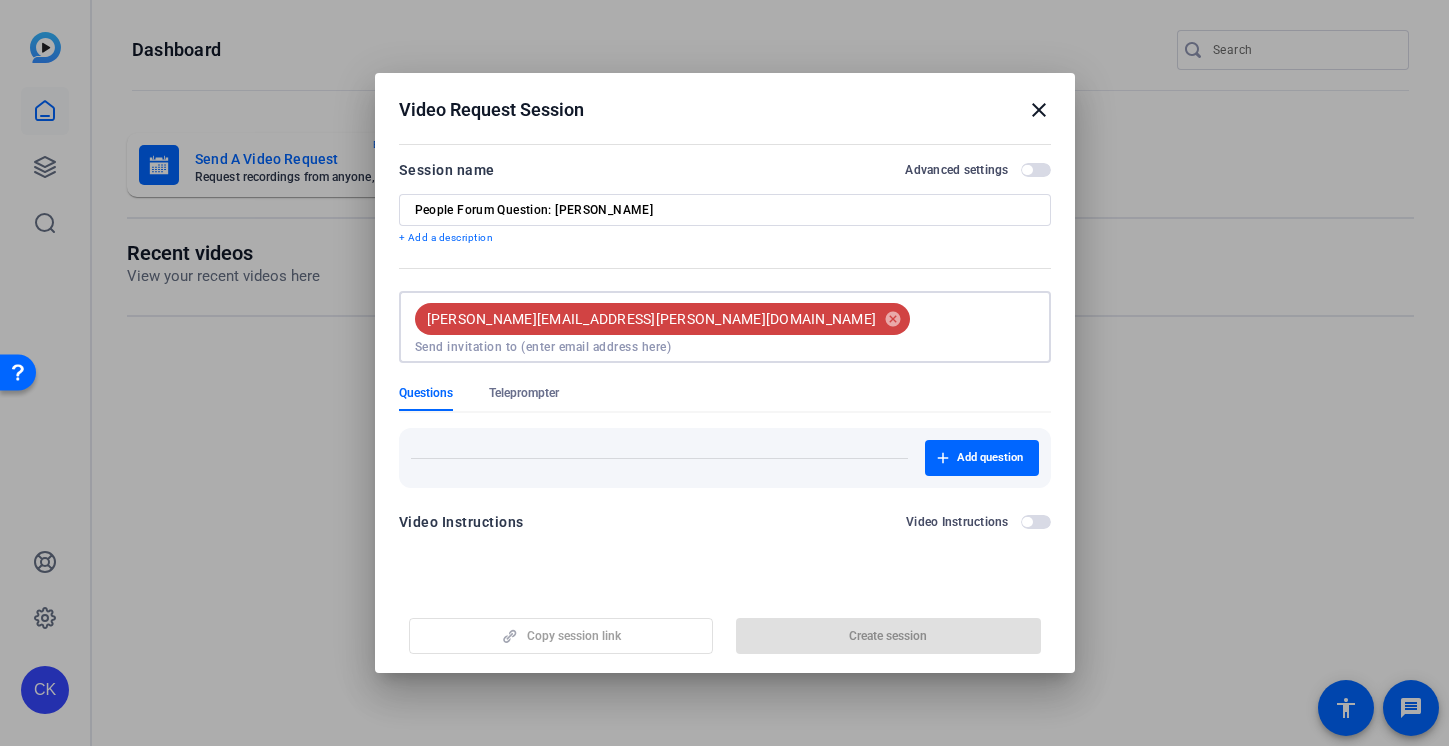 click at bounding box center [725, 374] 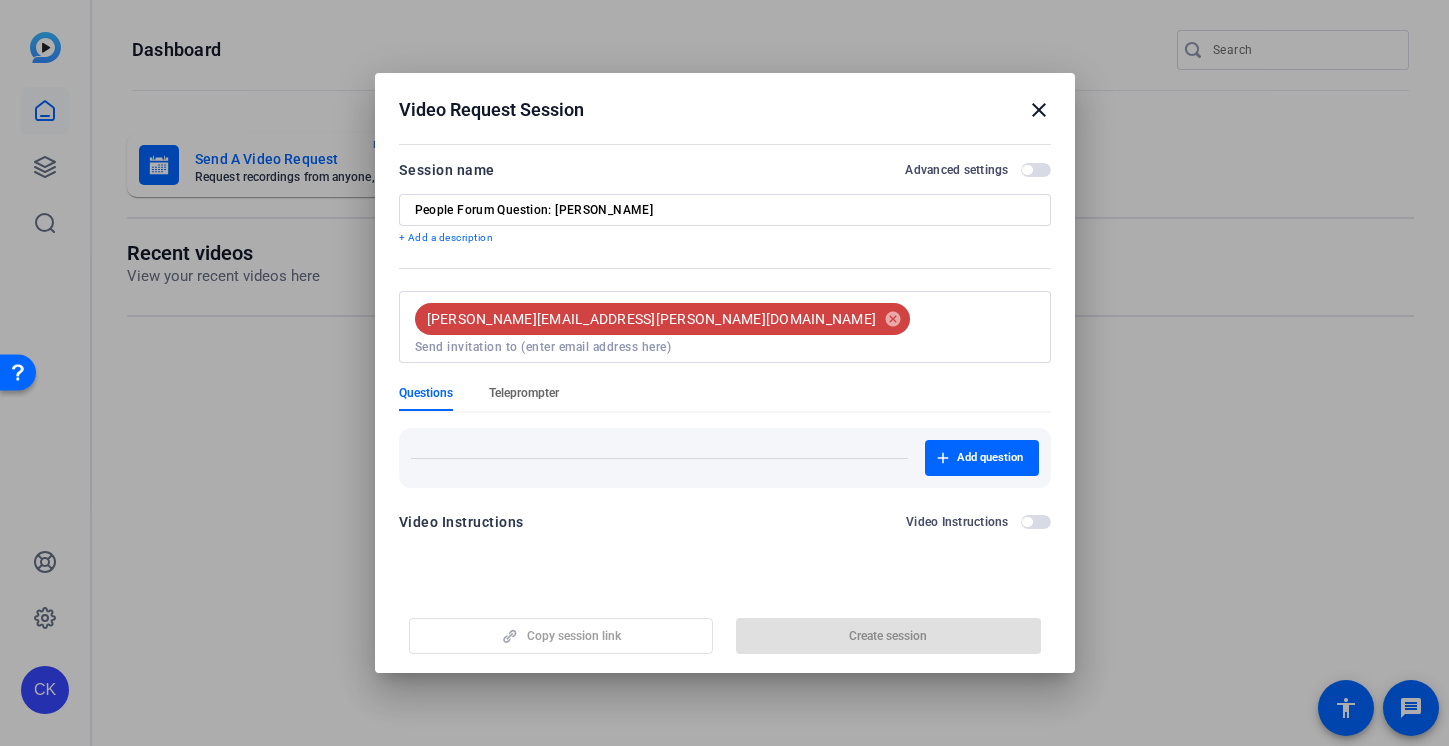 click on "Teleprompter" at bounding box center [524, 393] 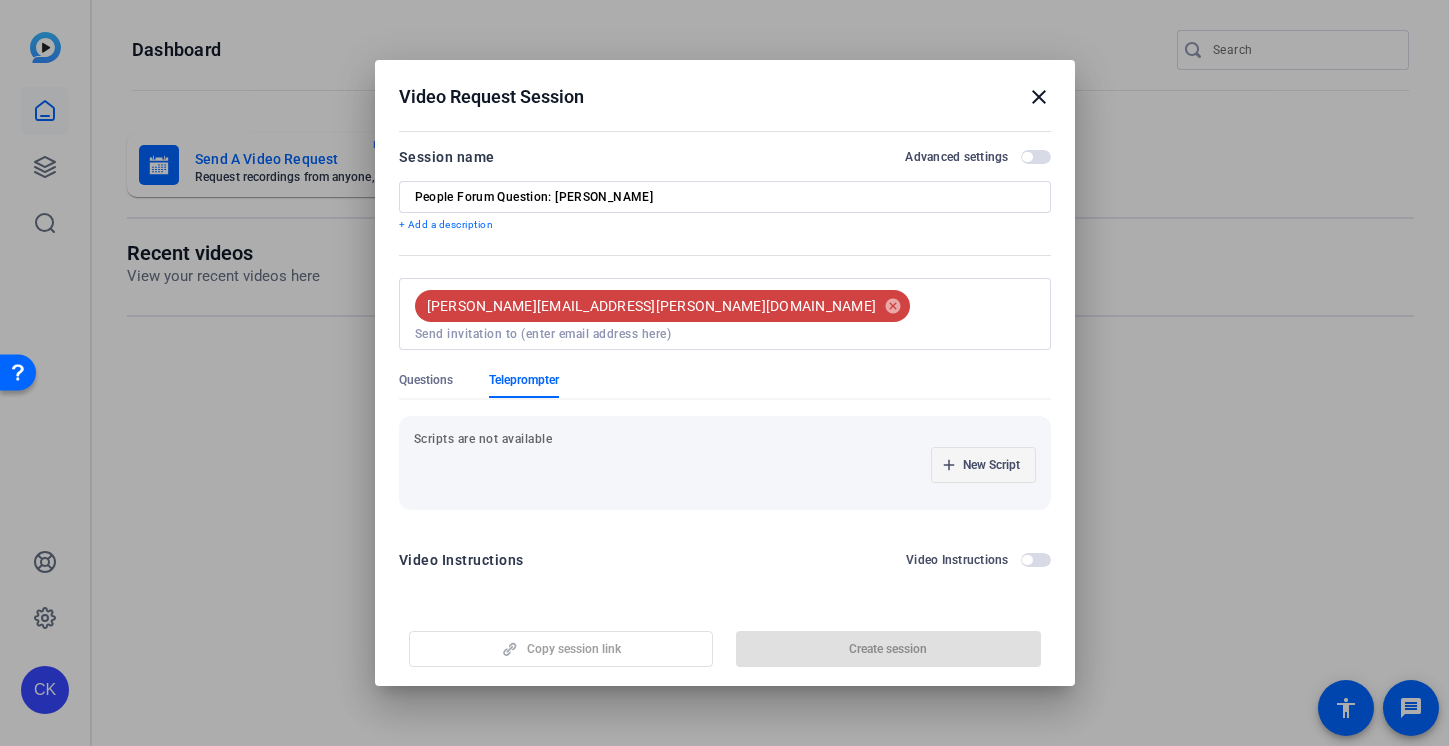click at bounding box center [983, 465] 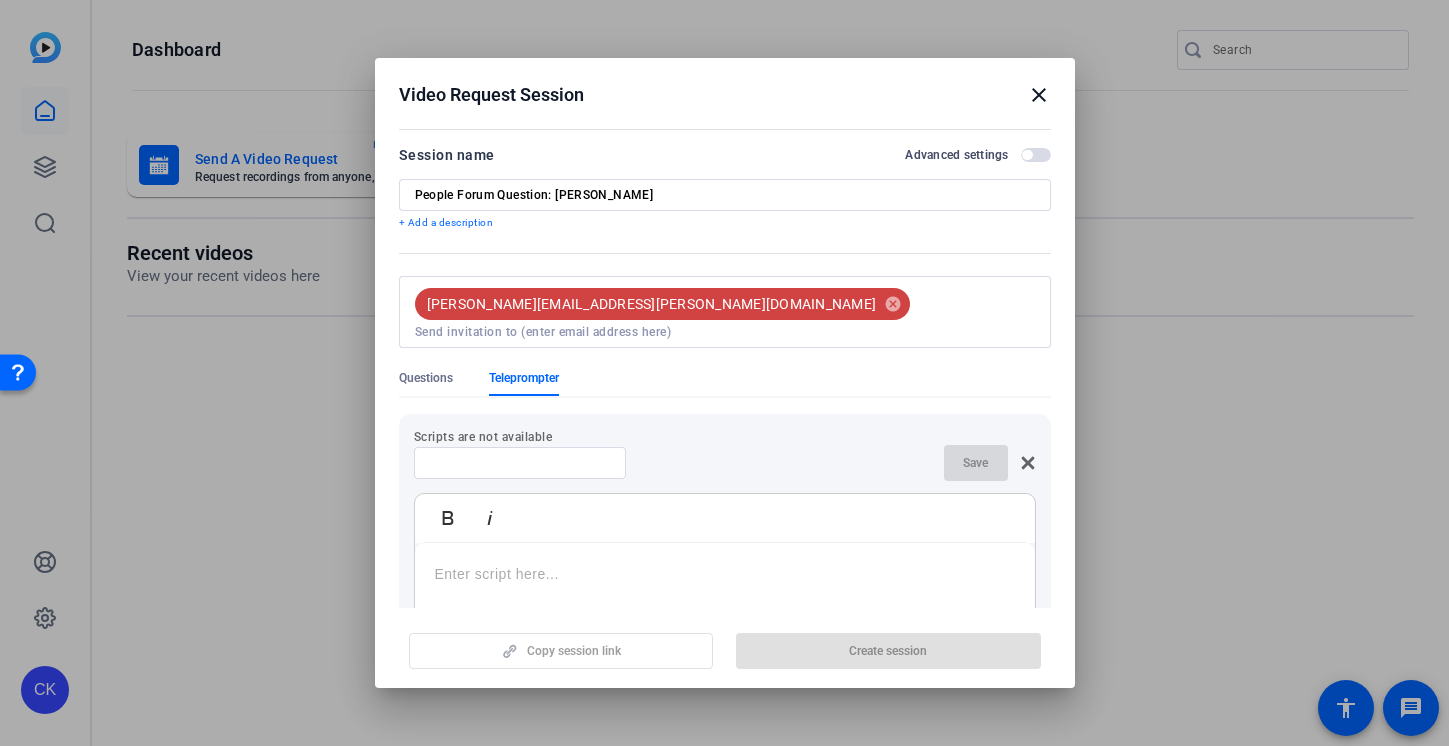 click at bounding box center [520, 463] 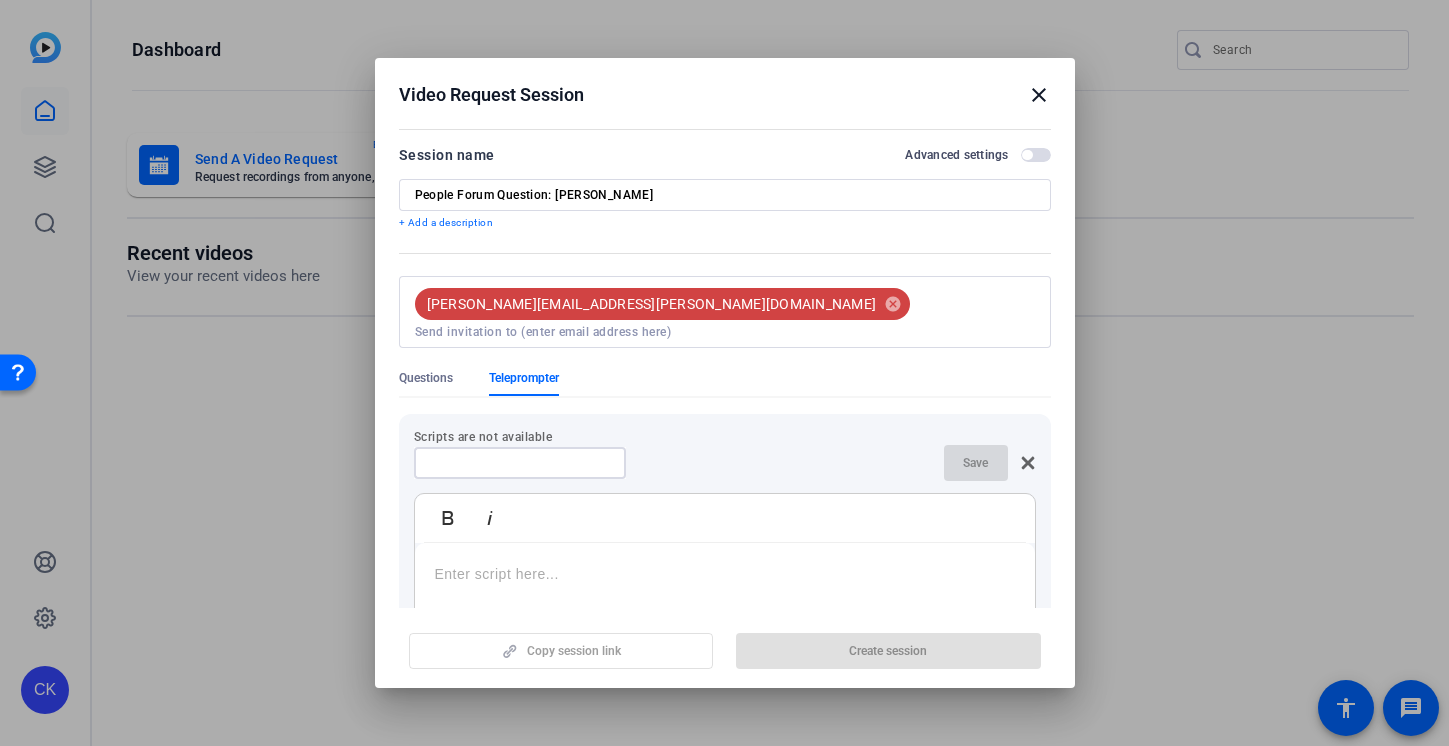 paste on "Katherine Pfeiffer" 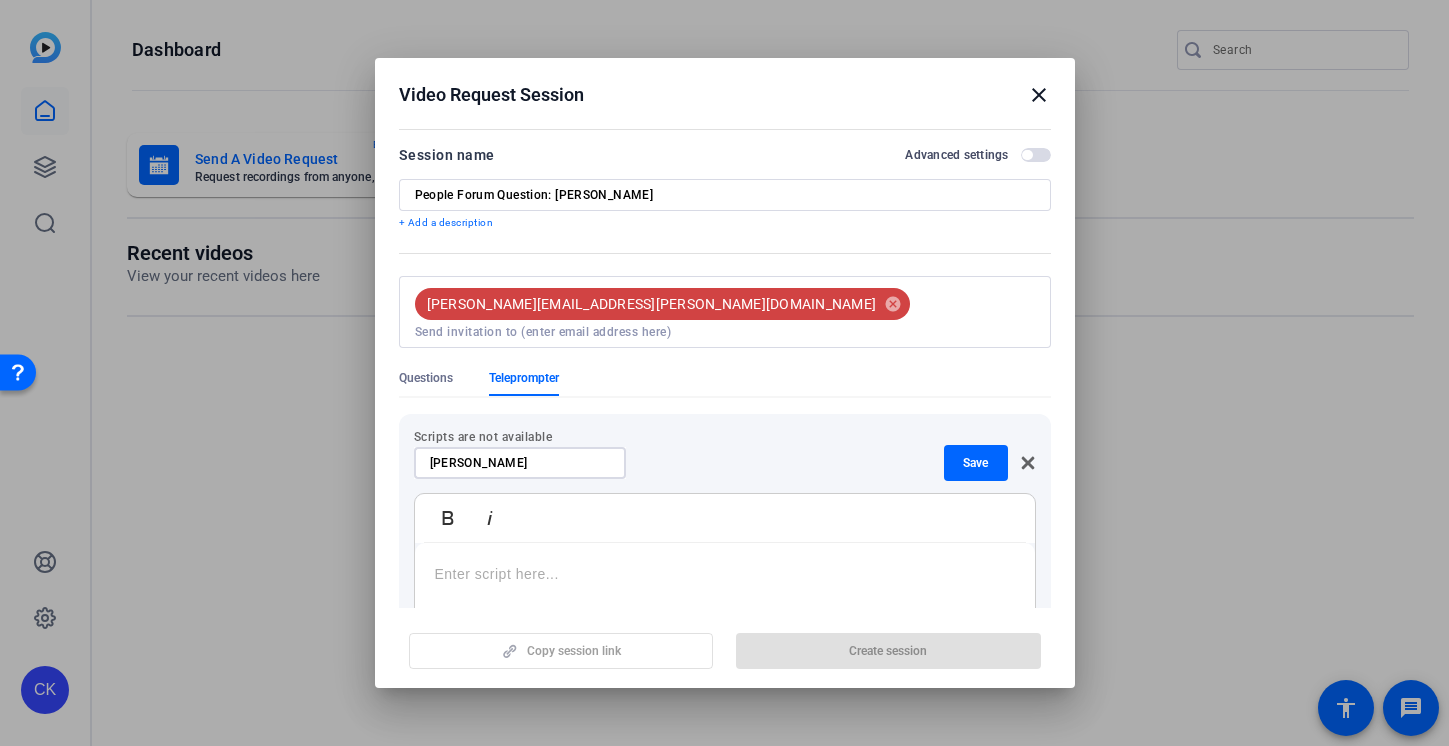 type on "Katherine Pfeiffer" 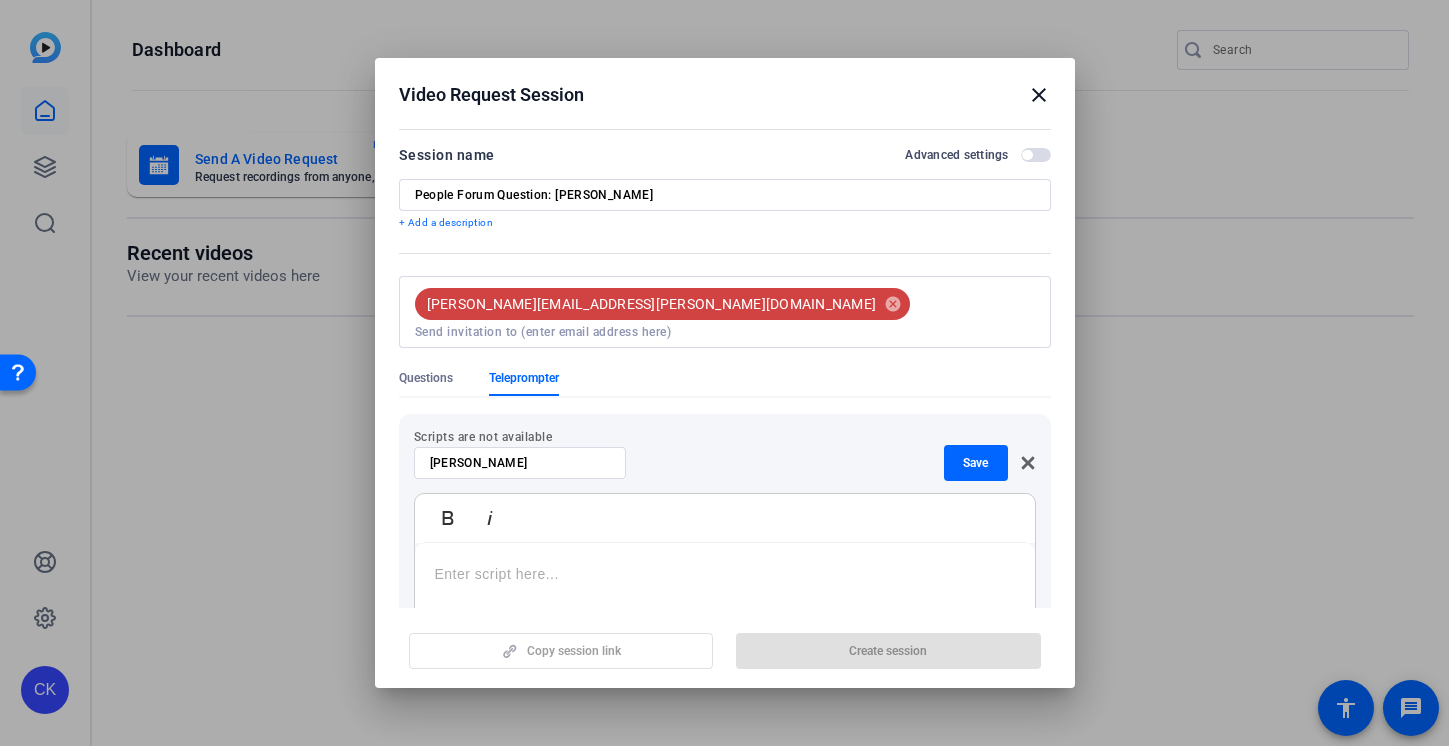 click at bounding box center [725, 668] 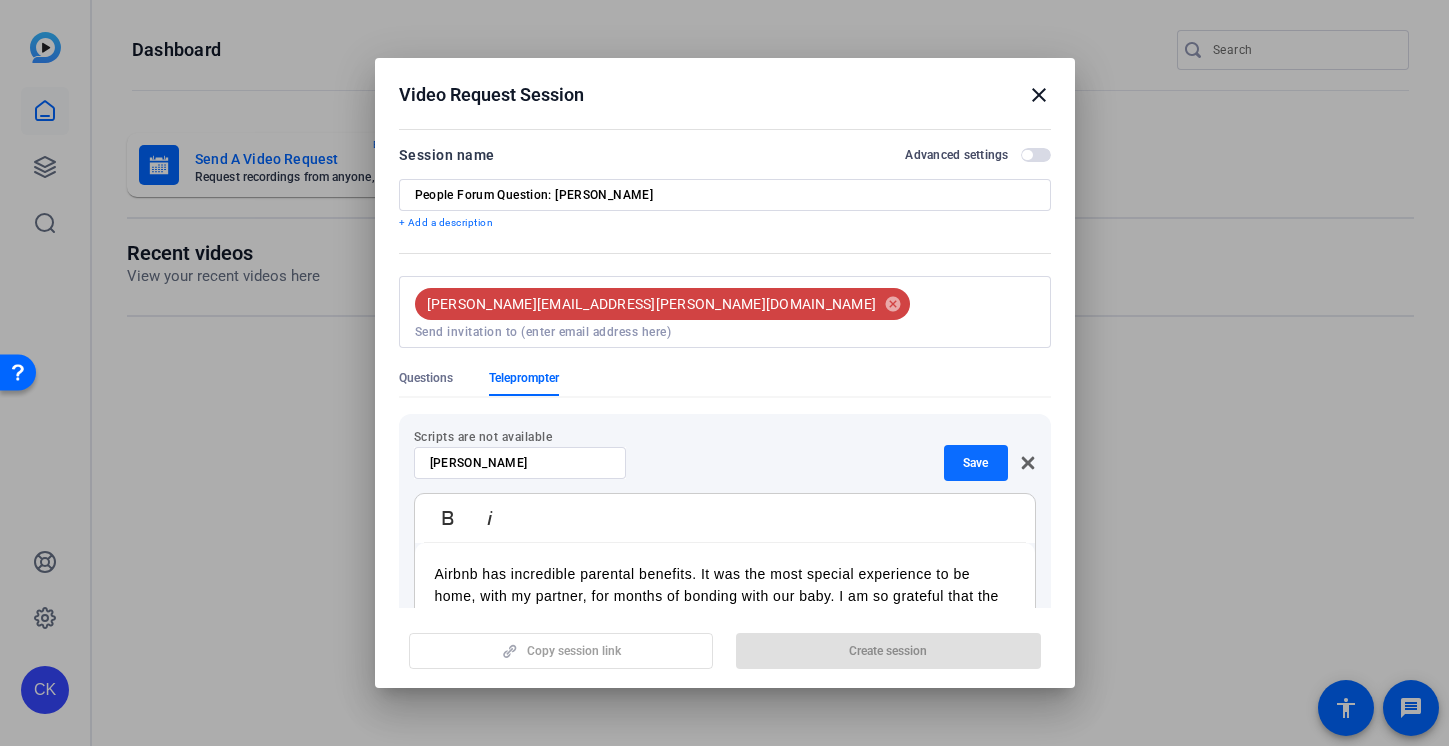 click on "Save" at bounding box center [975, 463] 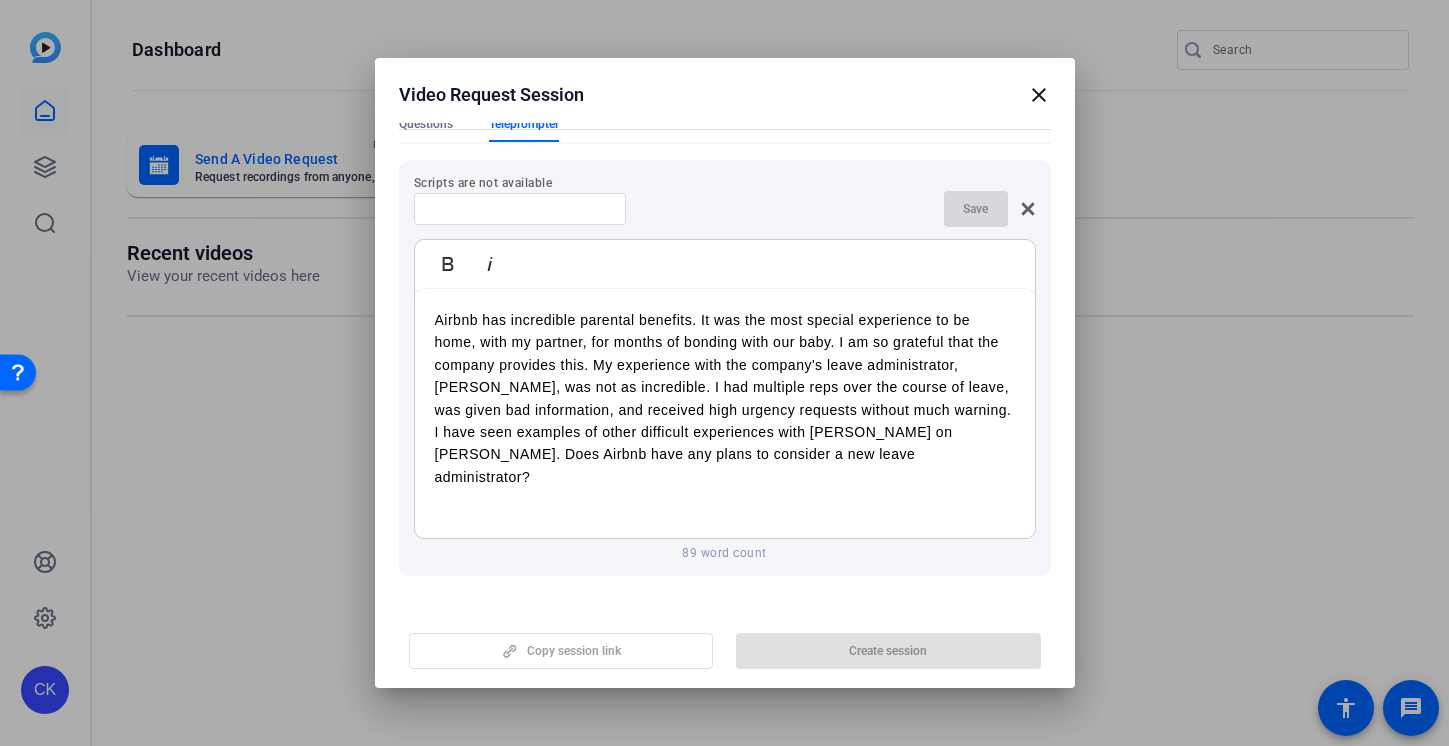 scroll, scrollTop: 256, scrollLeft: 0, axis: vertical 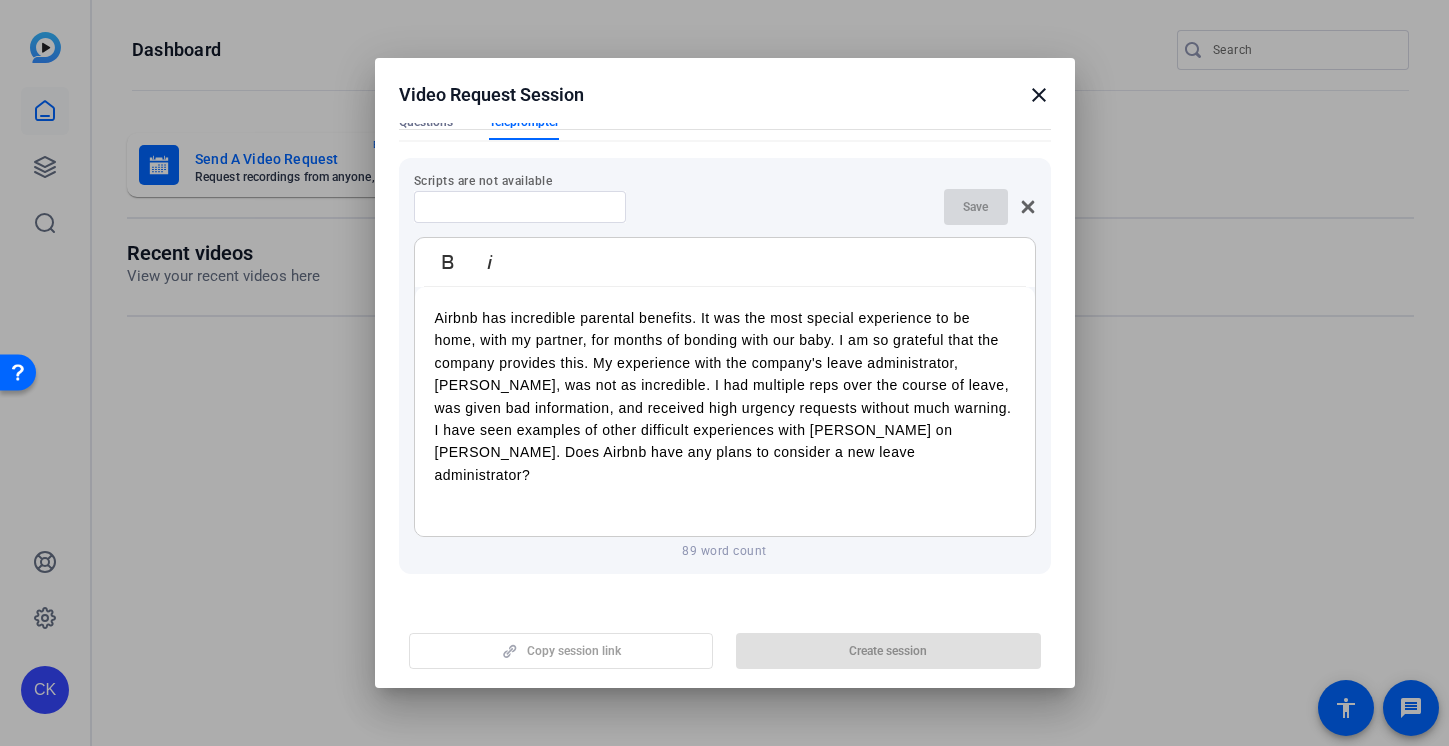 click on "Airbnb has incredible parental benefits. It was the most special experience to be home, with my partner, for months of bonding with our baby. I am so grateful that the company provides this. My experience with the company's leave administrator, Larkin, was not as incredible. I had multiple reps over the course of leave, was given bad information, and received high urgency requests without much warning. I have seen examples of other difficult experiences with Larkin on Slack. Does Airbnb have any plans to consider a new leave administrator?" at bounding box center [725, 412] 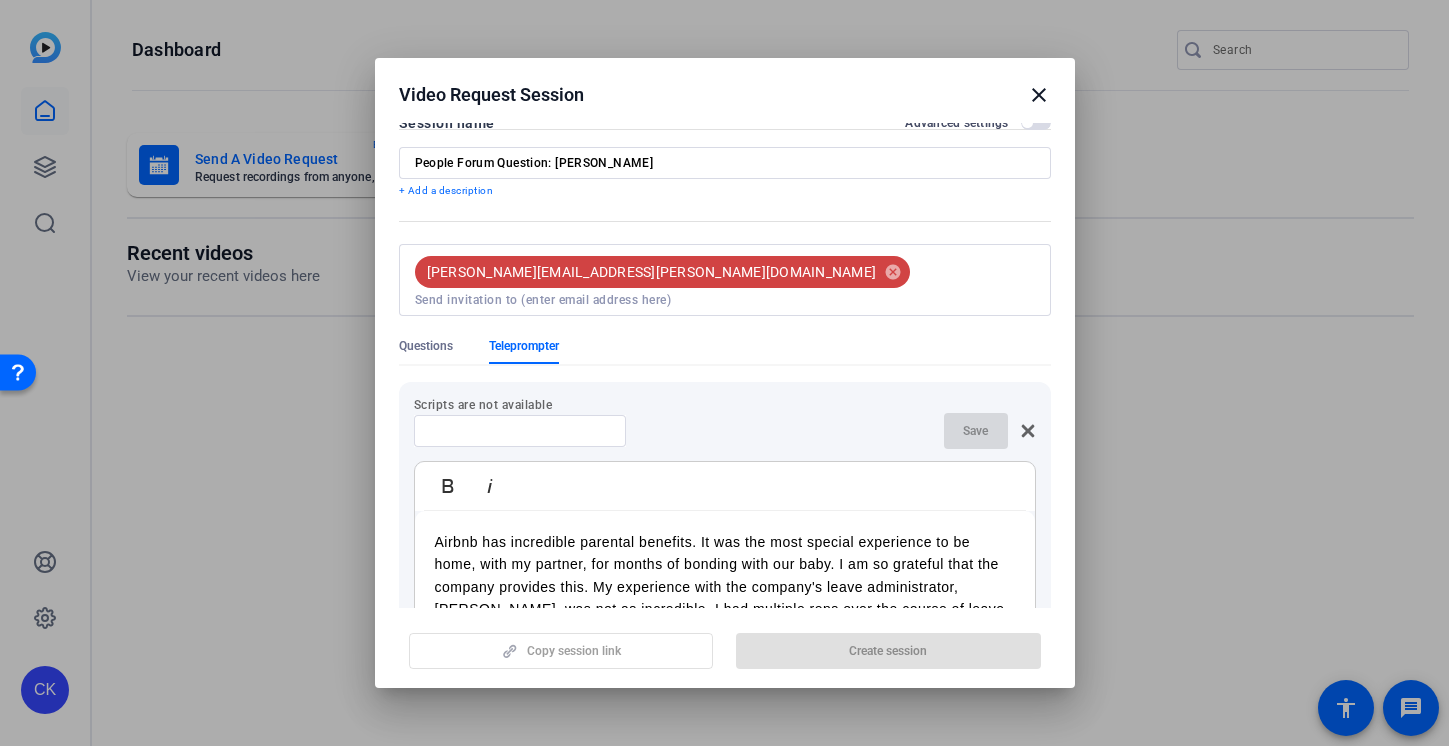 scroll, scrollTop: 0, scrollLeft: 0, axis: both 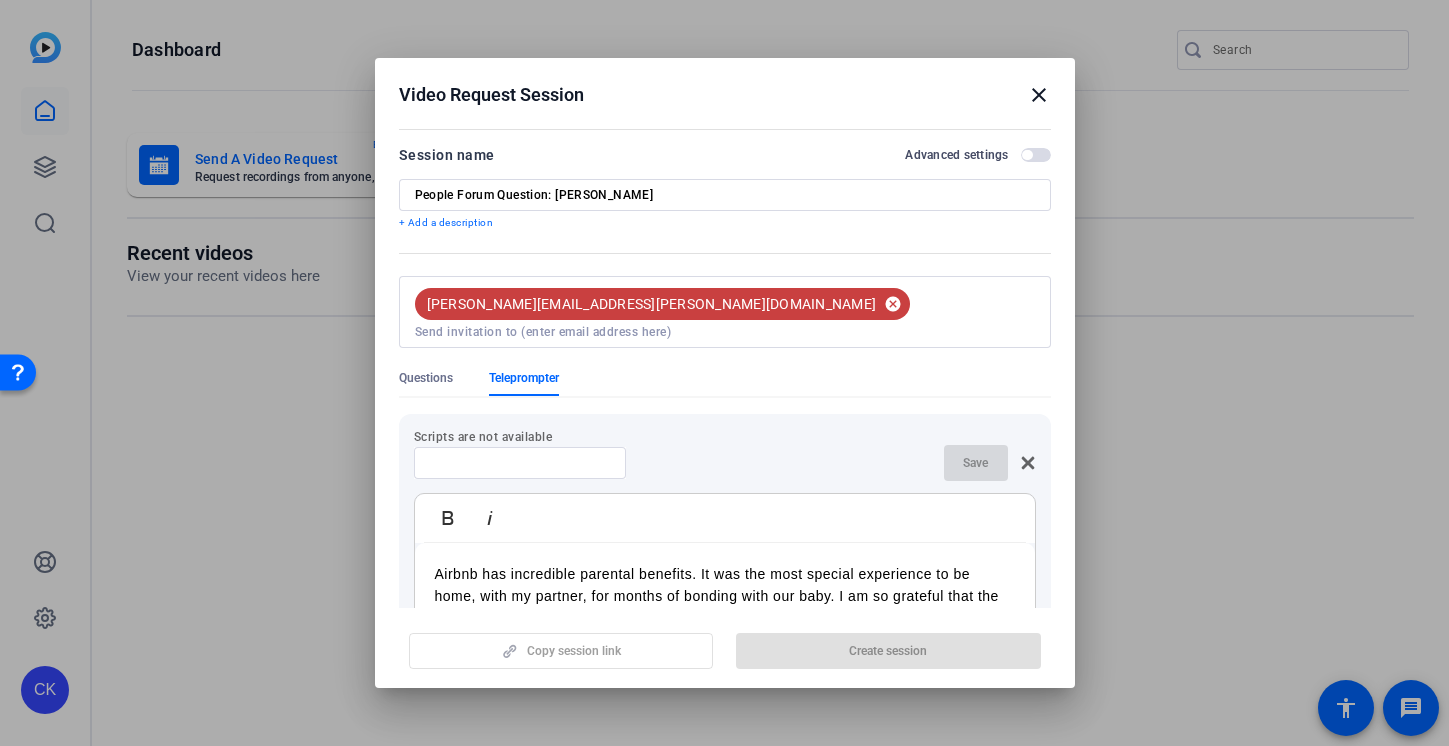 click on "cancel" at bounding box center (893, 304) 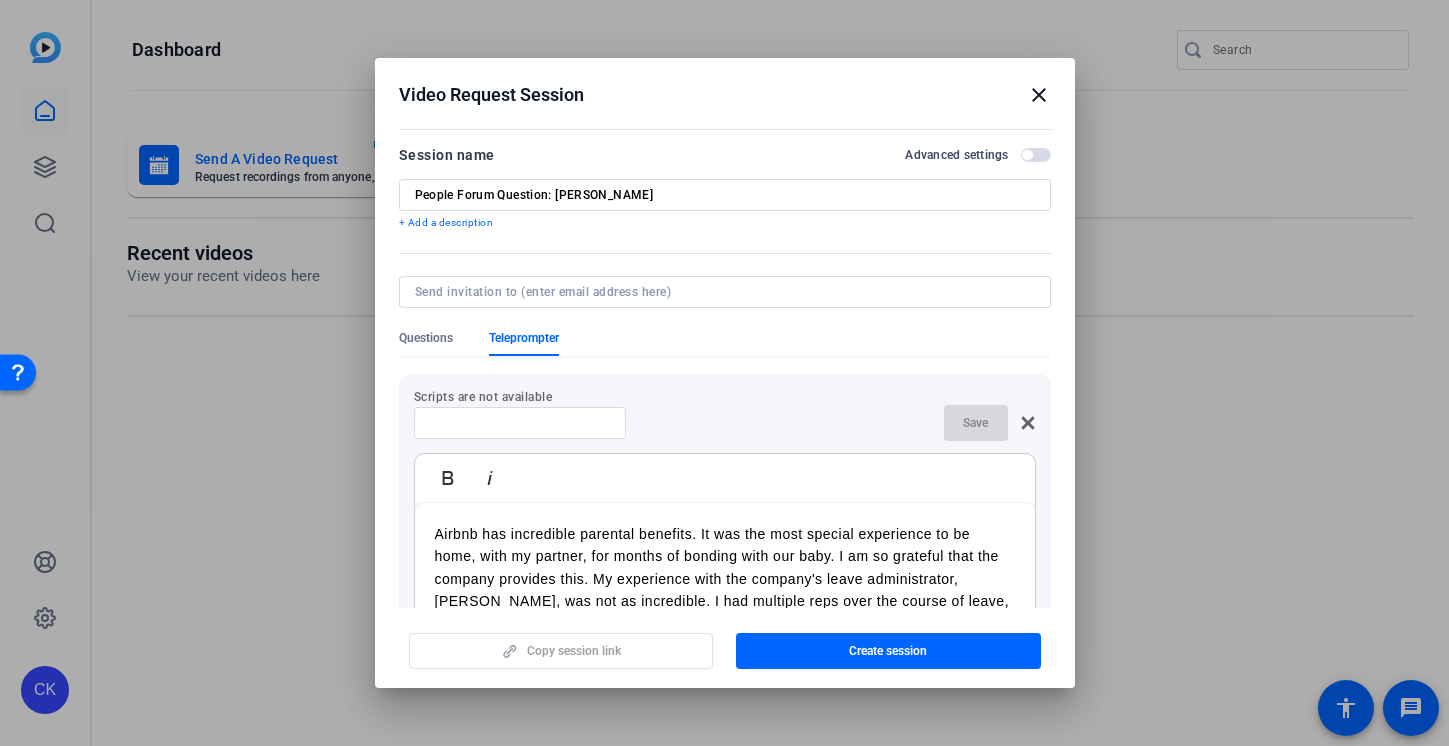 click at bounding box center (721, 292) 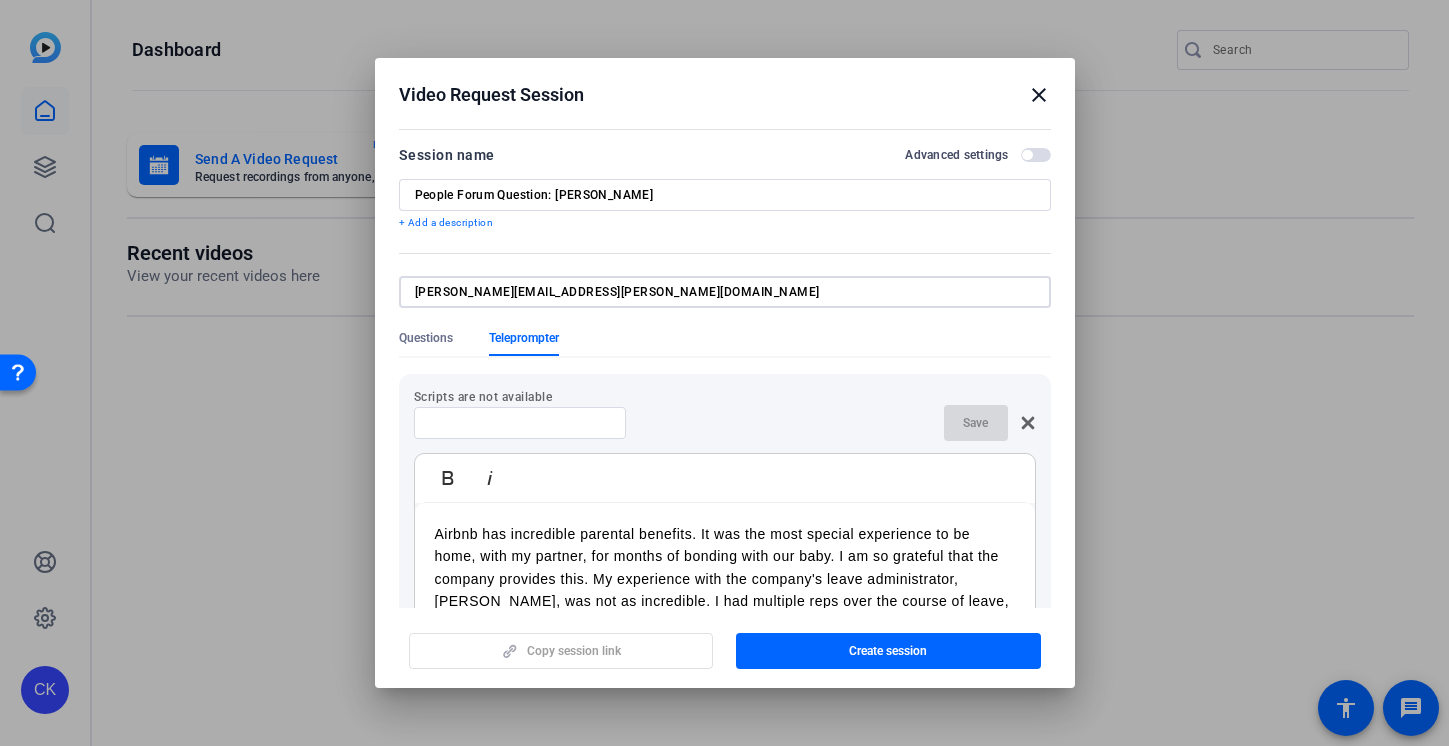 type on "katherine.pfeiffer@airbnb.com" 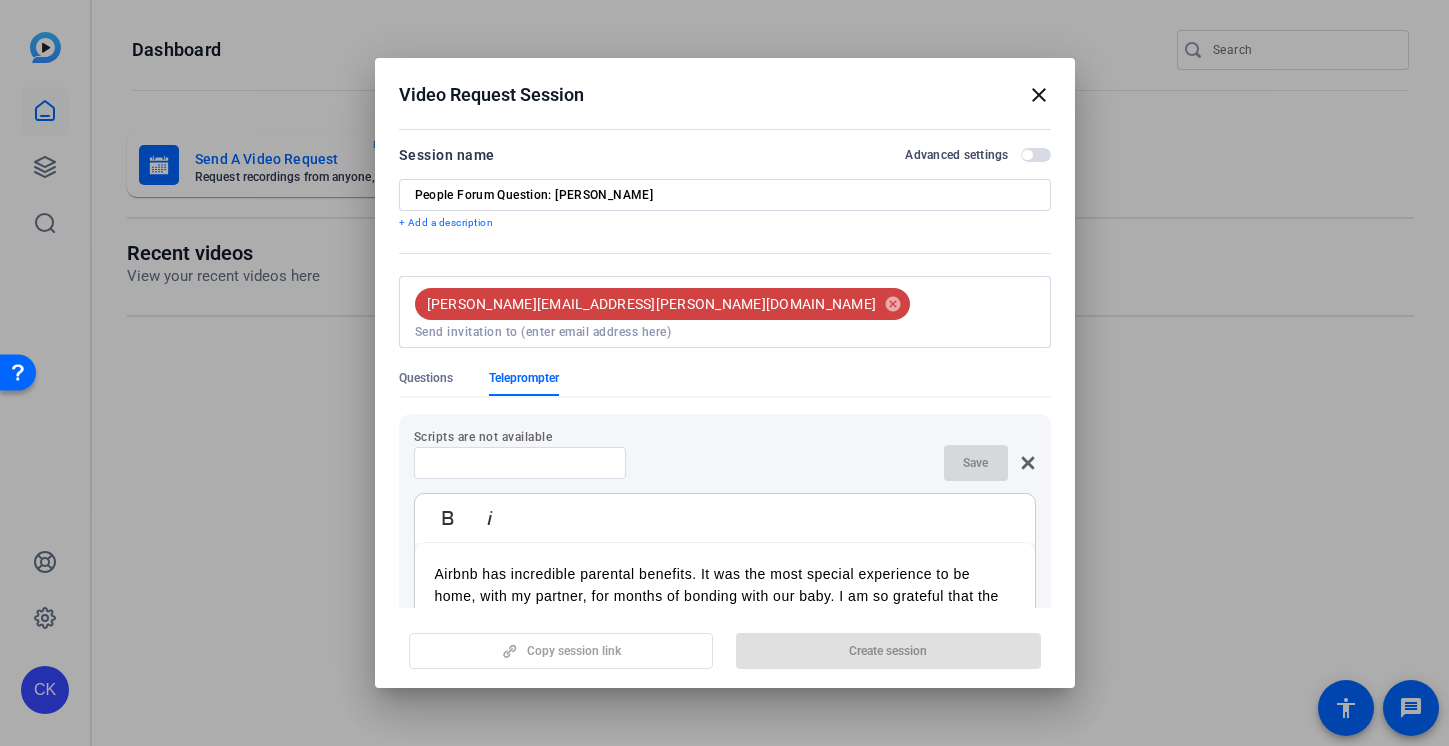 click on "katherine.pfeiffer@airbnb.com   cancel" at bounding box center (725, 323) 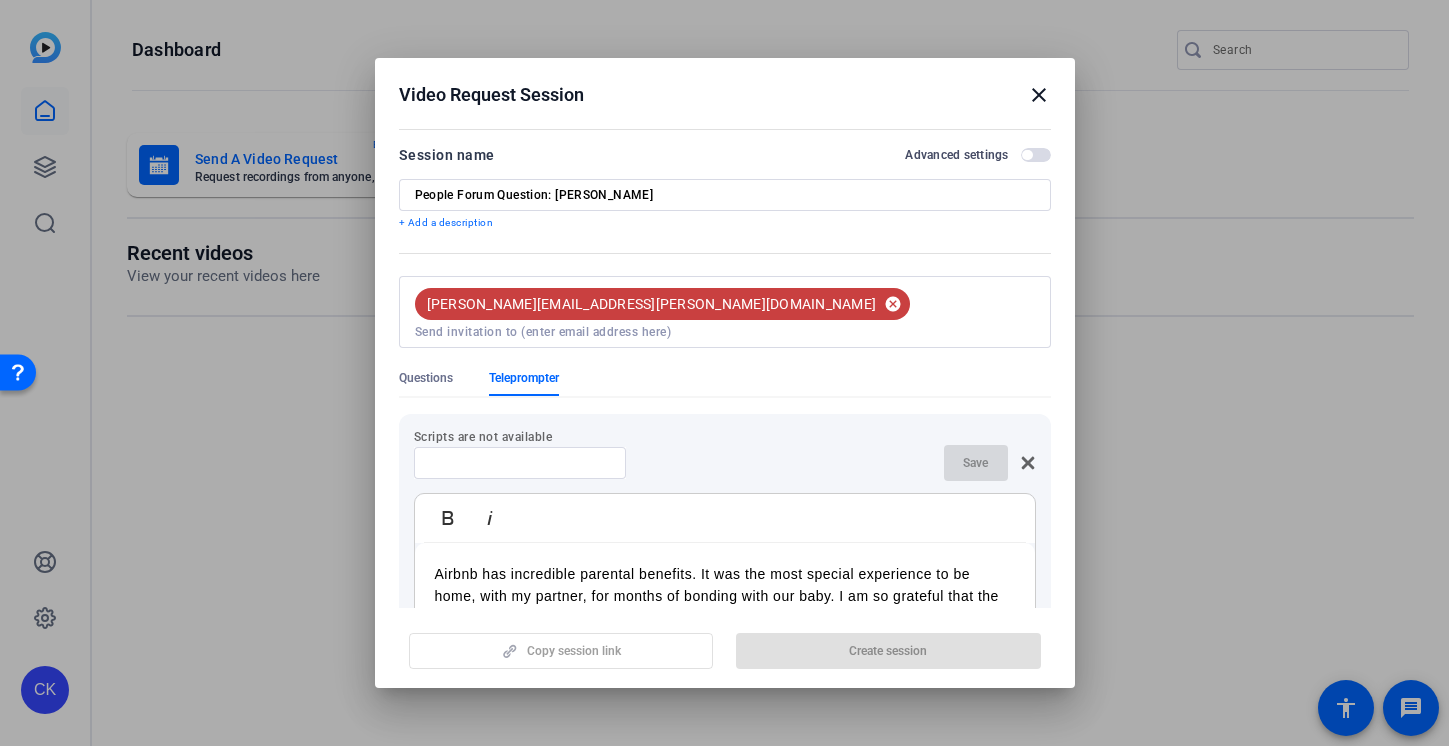 click on "cancel" at bounding box center (893, 304) 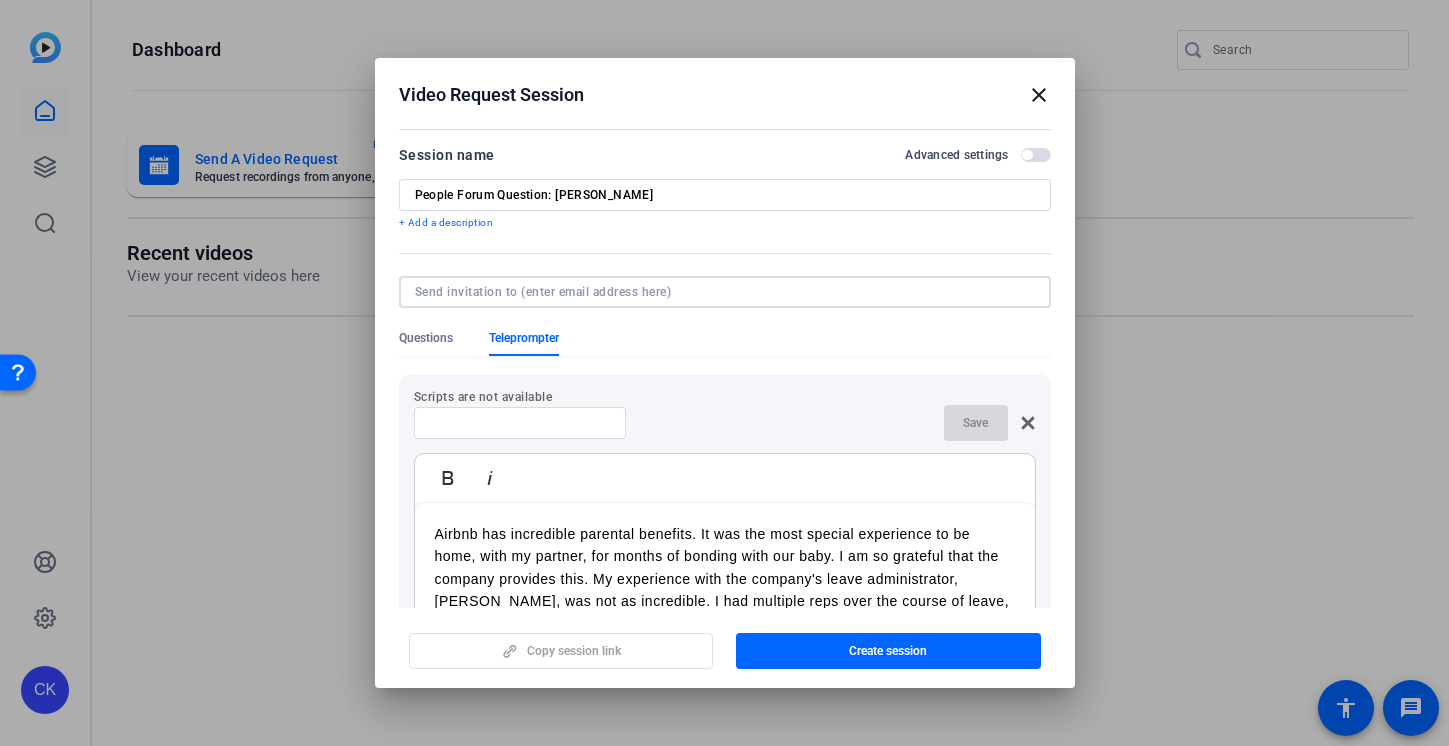click at bounding box center [721, 292] 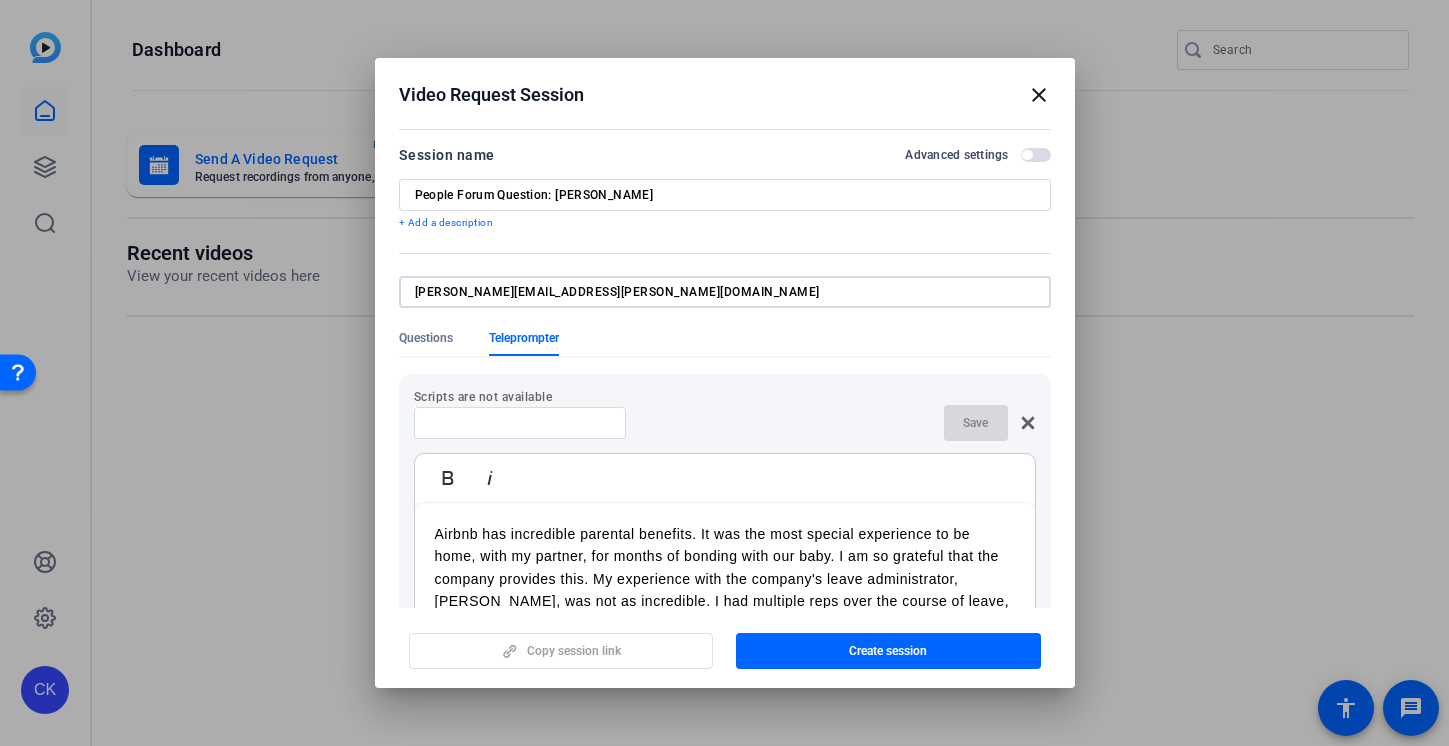 type on "katherine.brockman@airbnb.com" 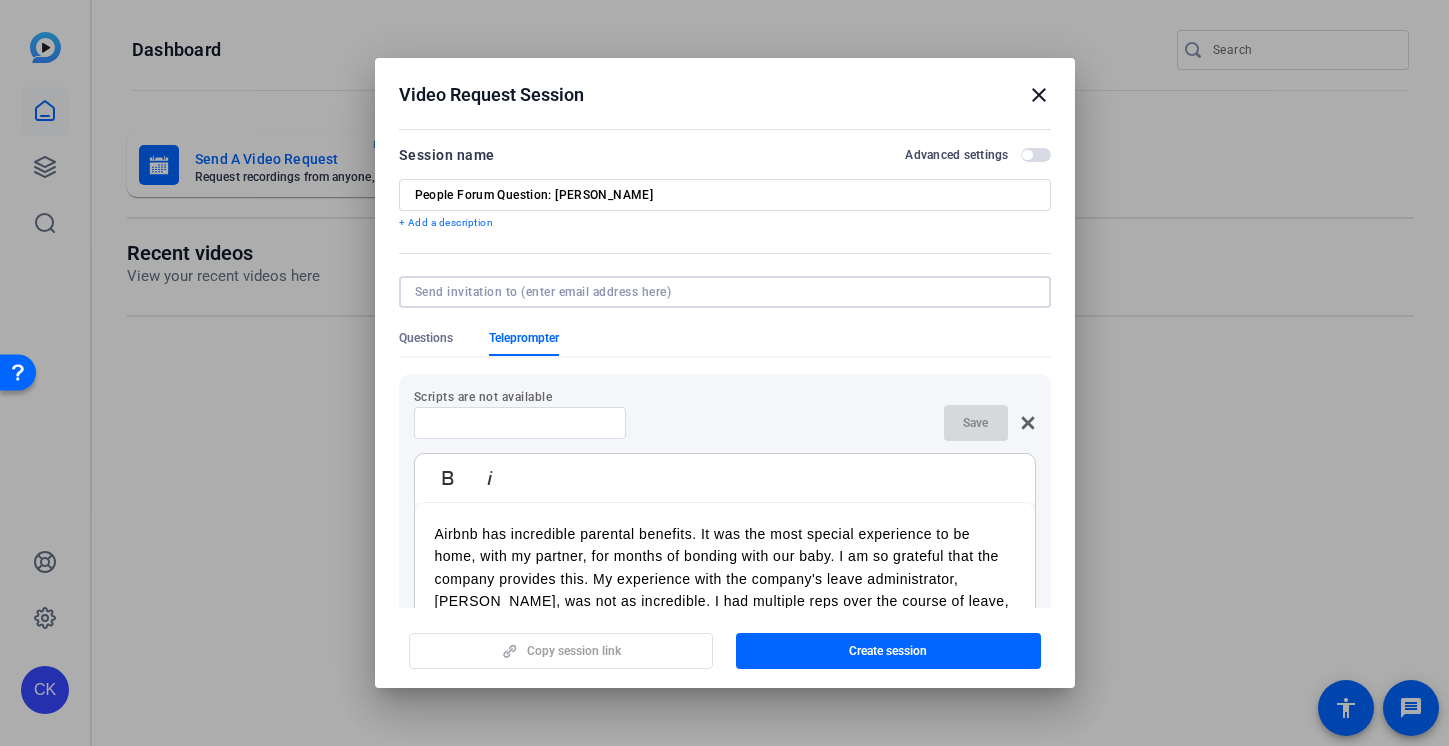 click on "Questions Teleprompter" 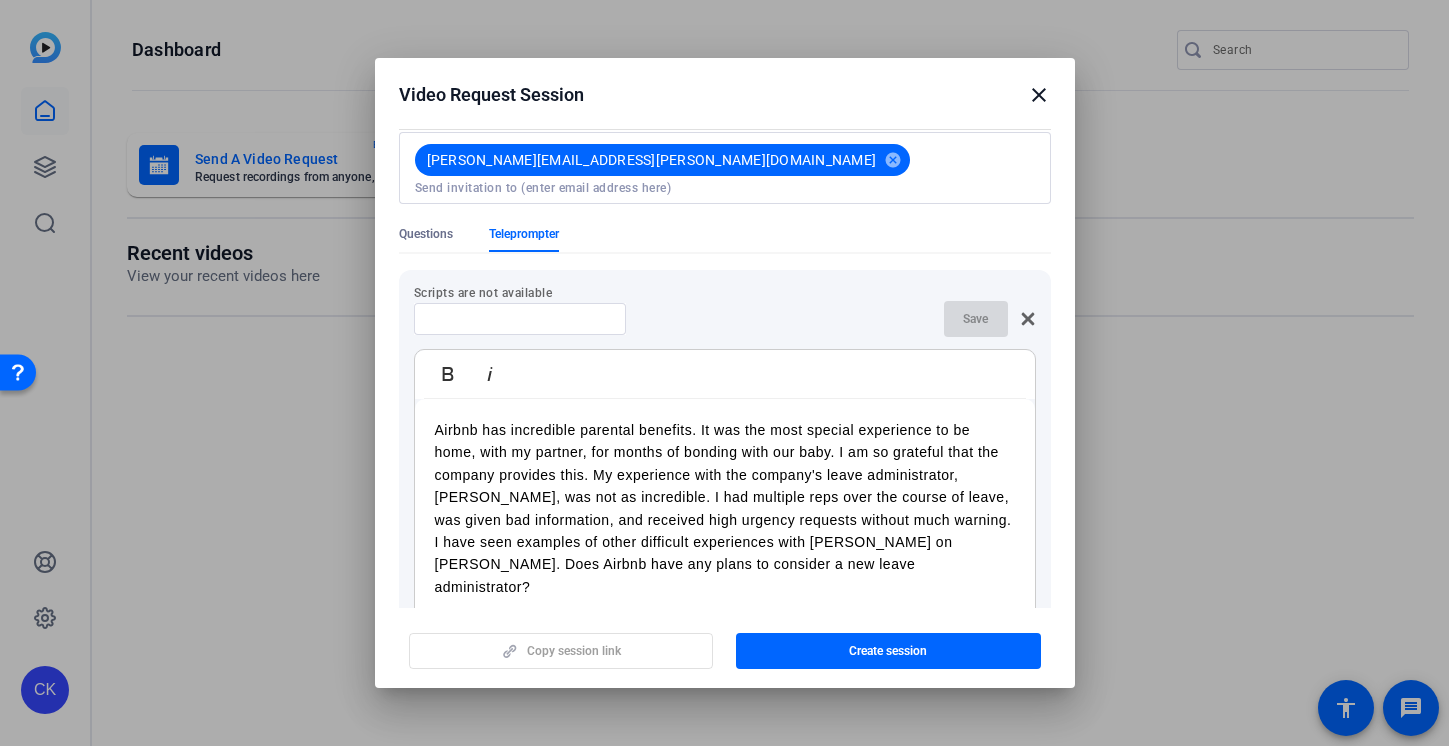 scroll, scrollTop: 145, scrollLeft: 0, axis: vertical 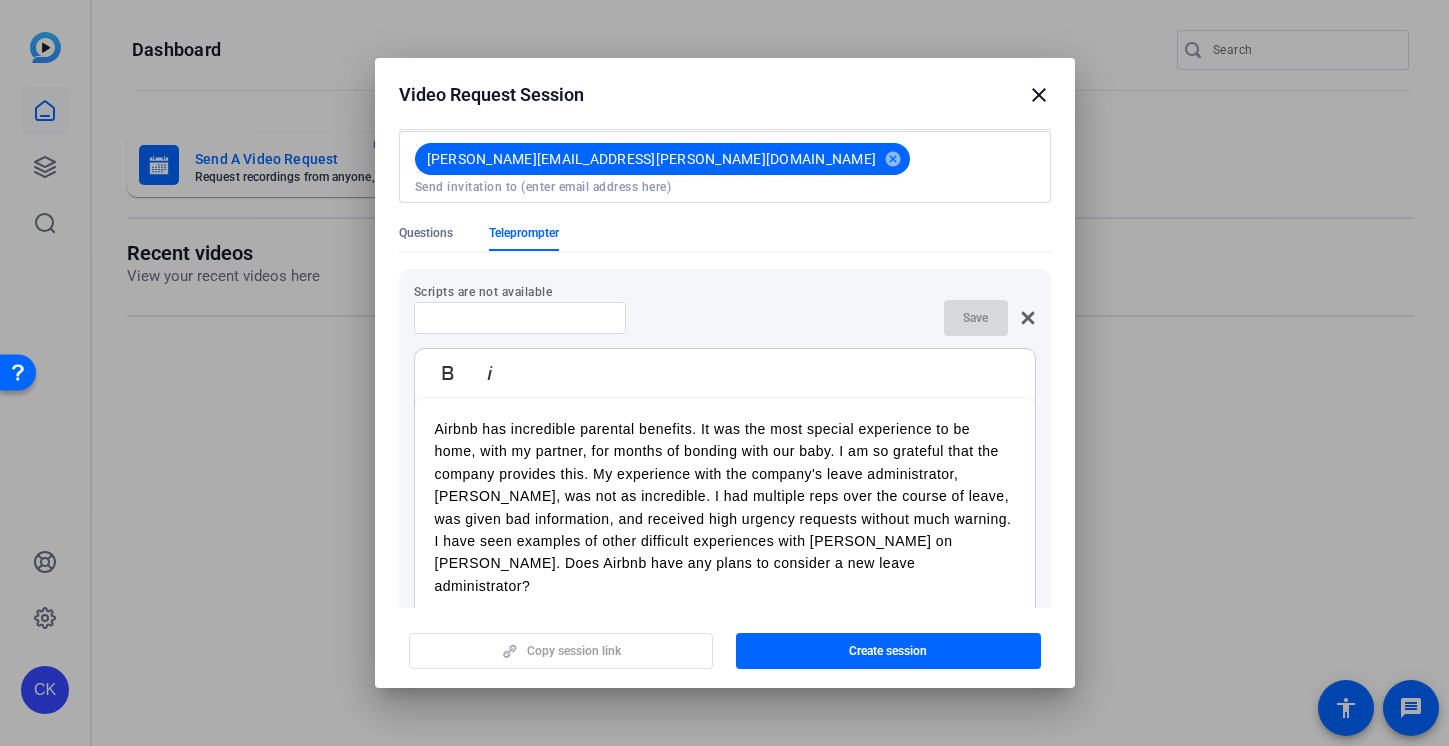click on "Save" at bounding box center (990, 318) 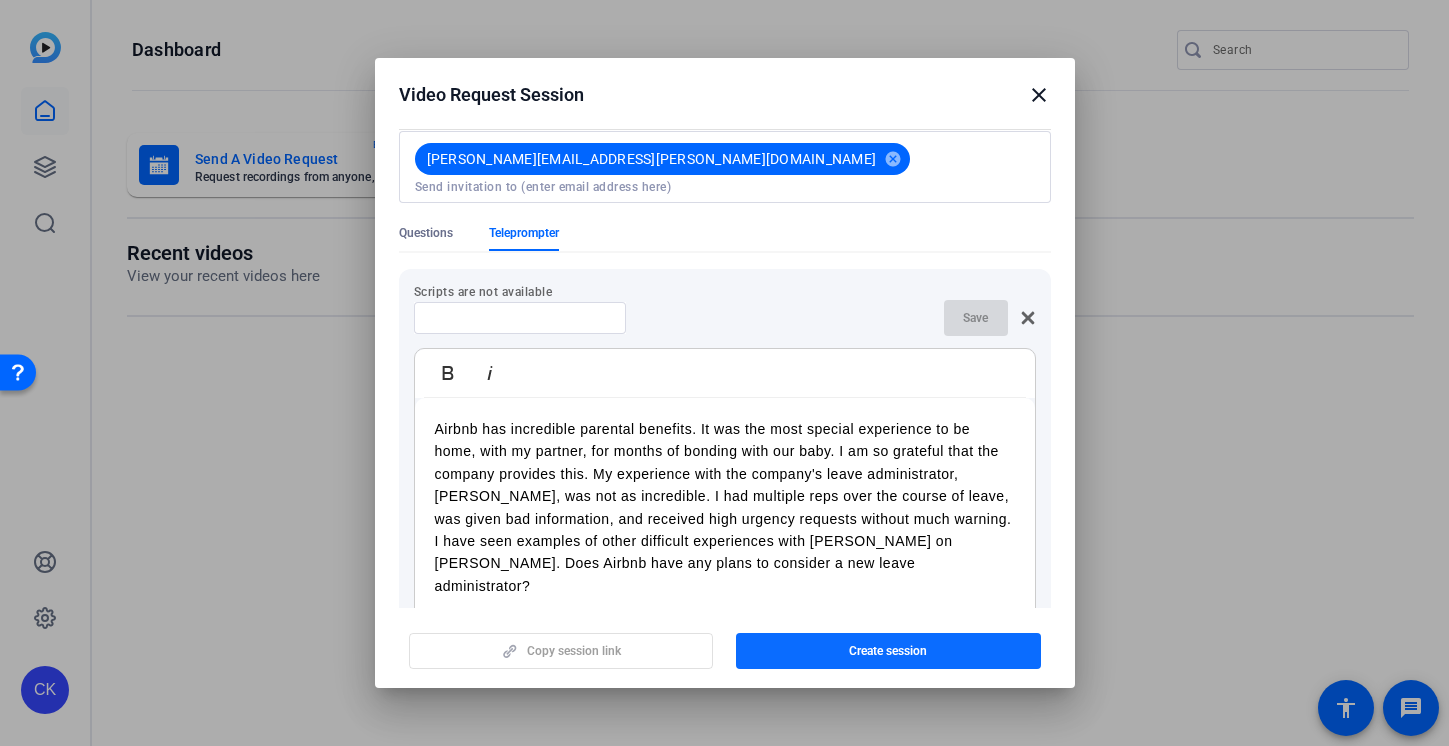 click at bounding box center (888, 651) 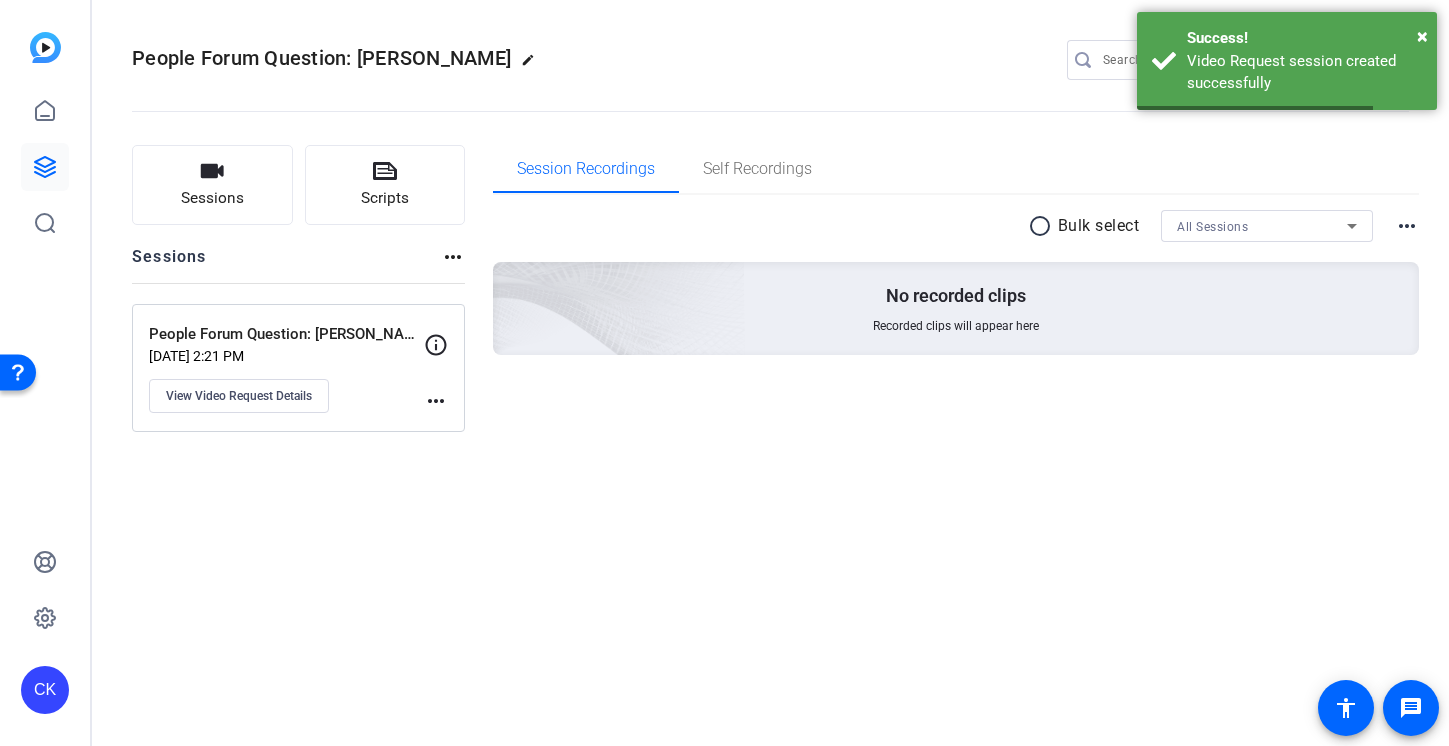 click on "People Forum Question: Katherine Pfeiffer" 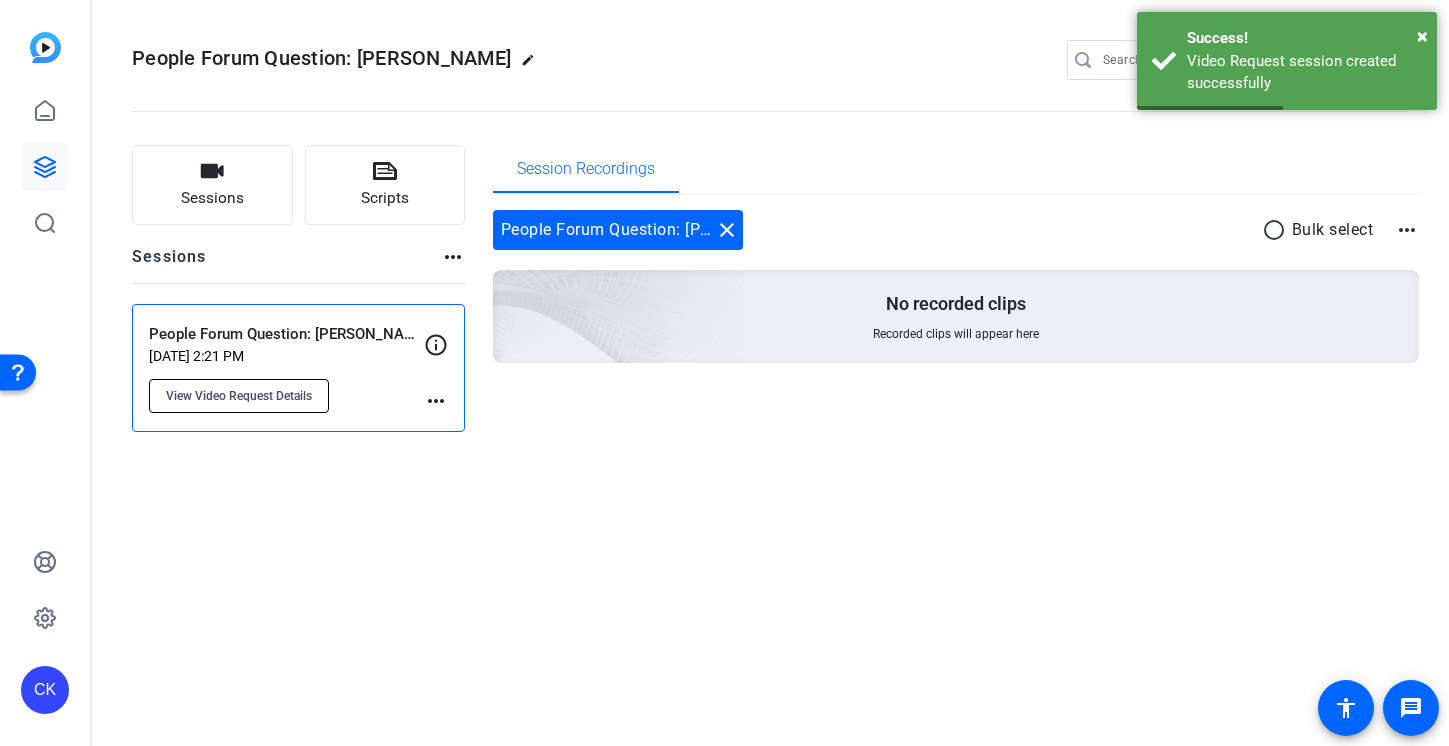 click on "View Video Request Details" 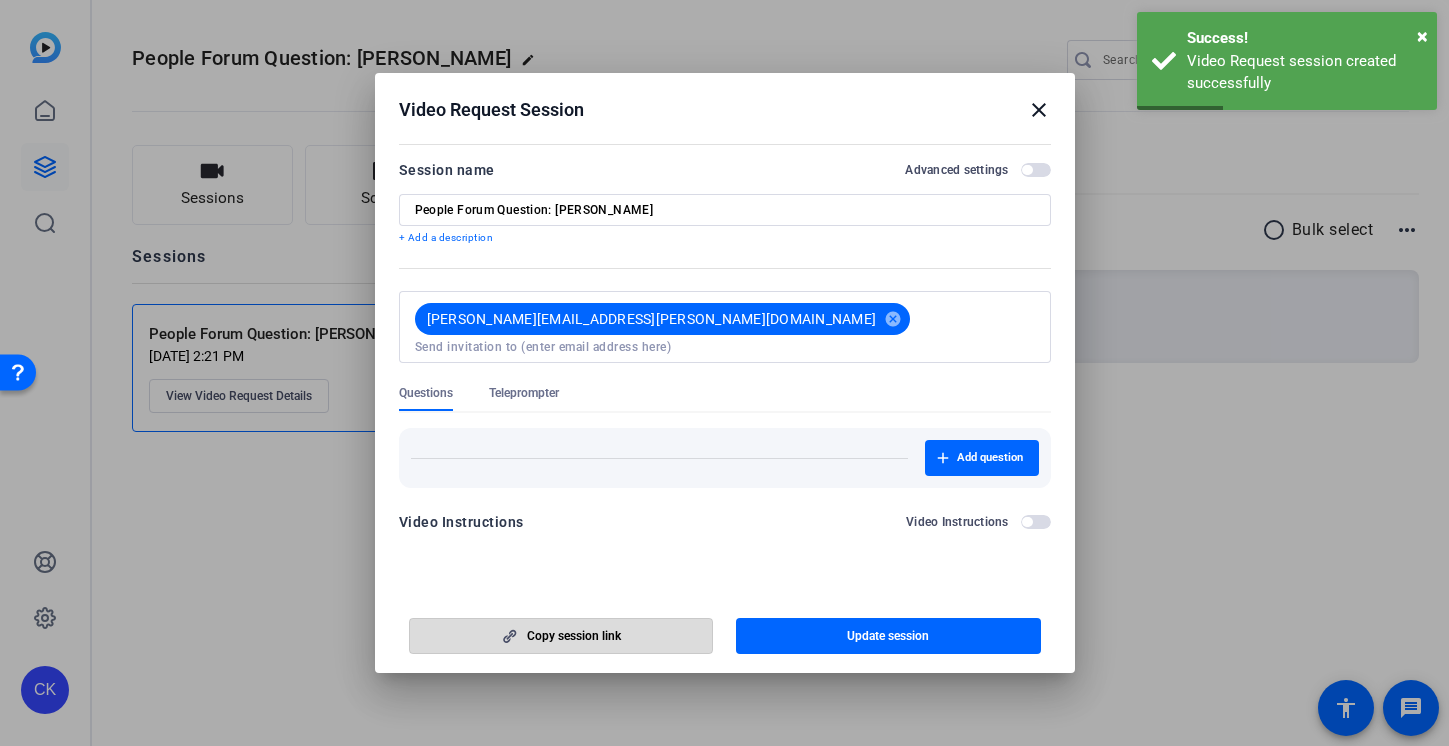 click at bounding box center (561, 636) 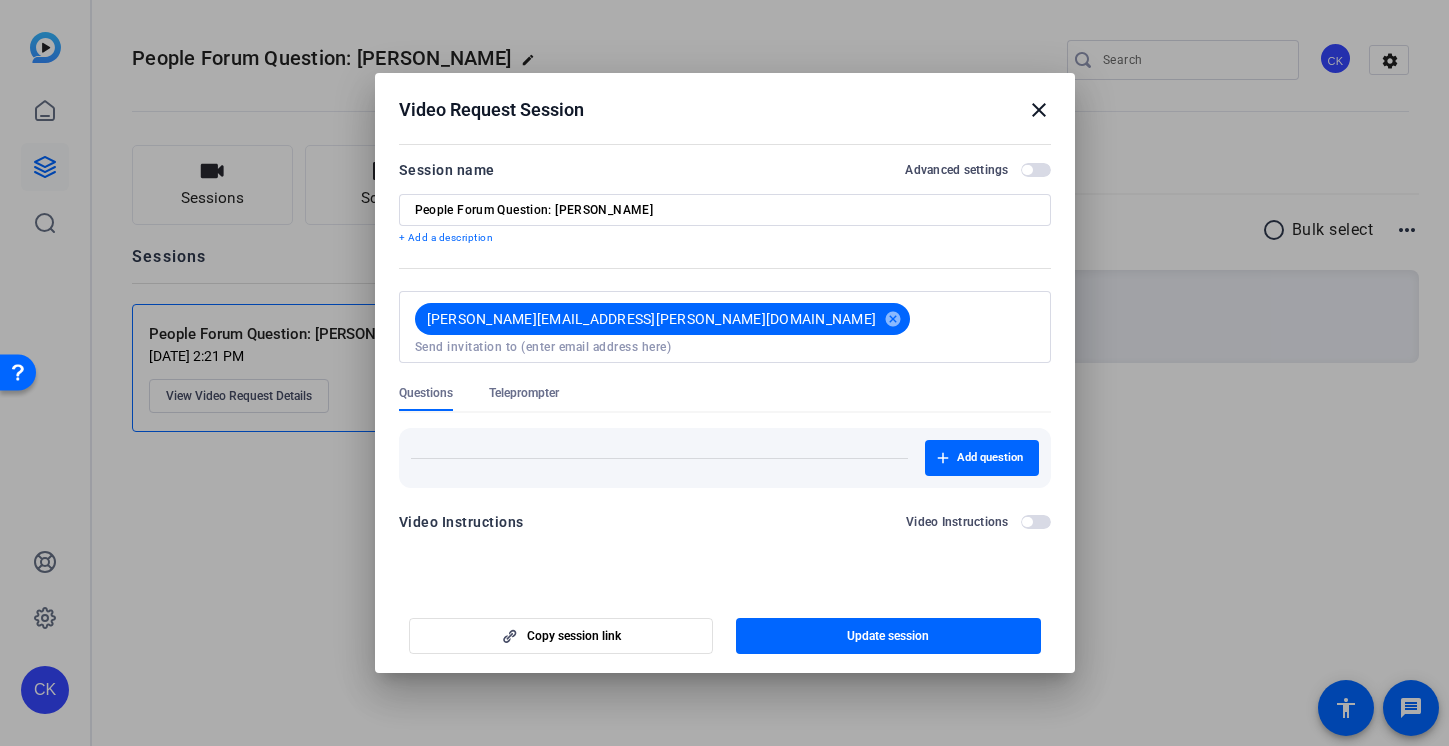 click on "close" at bounding box center (1039, 110) 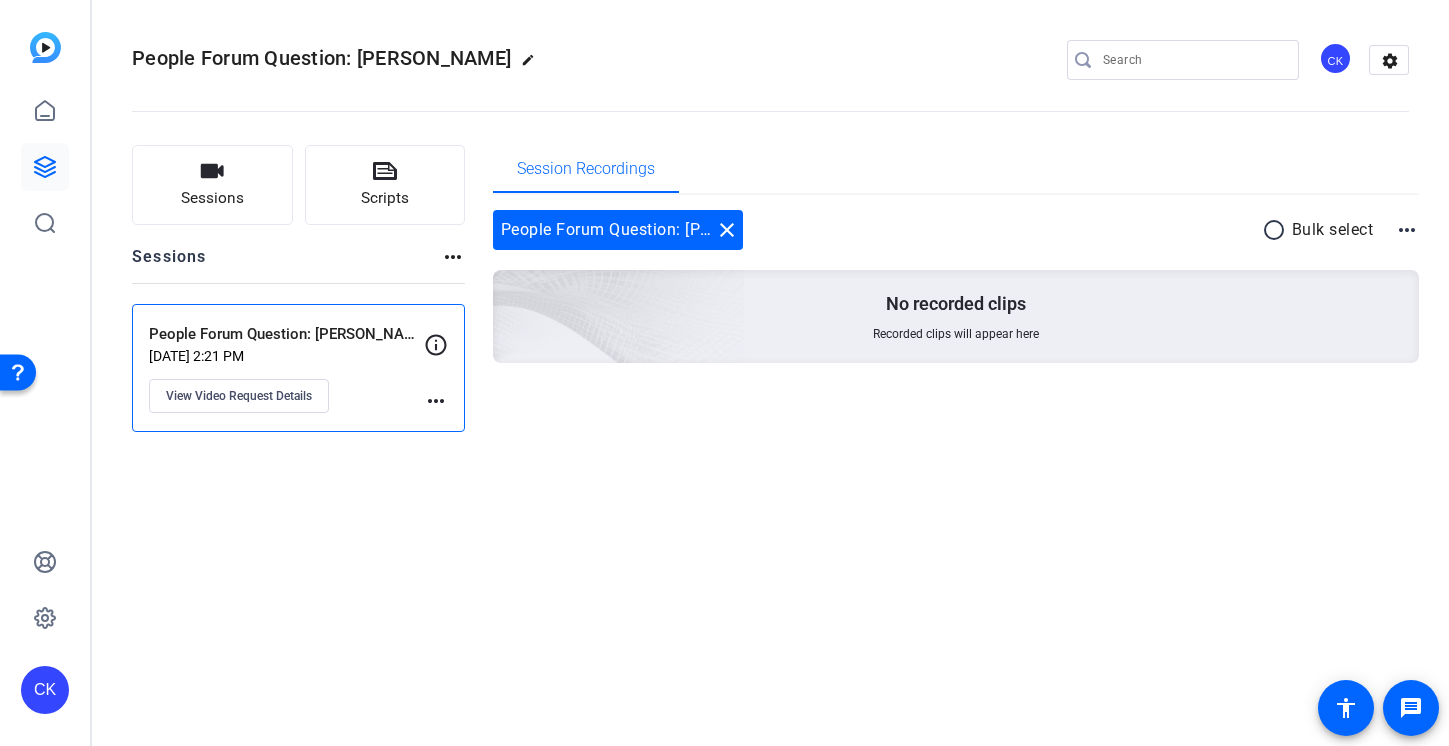 drag, startPoint x: 1039, startPoint y: 111, endPoint x: 907, endPoint y: 75, distance: 136.82104 